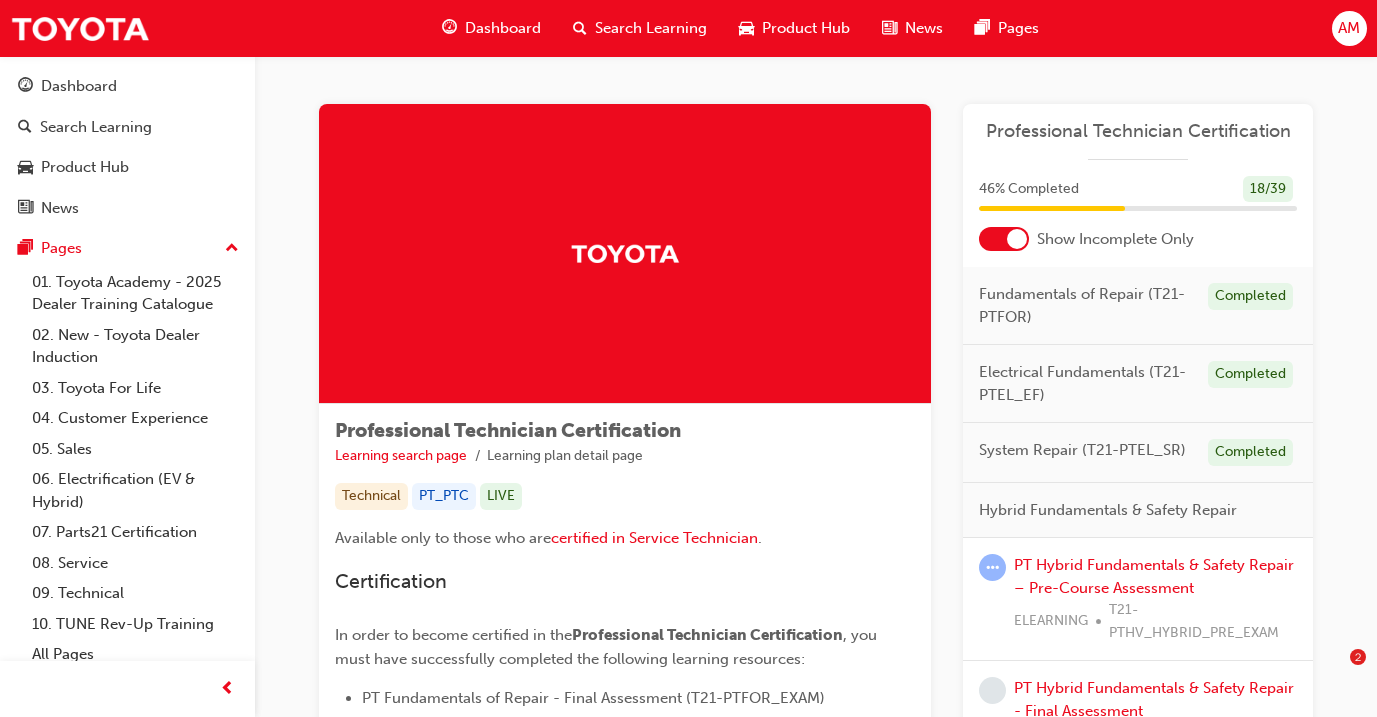 scroll, scrollTop: 1498, scrollLeft: 0, axis: vertical 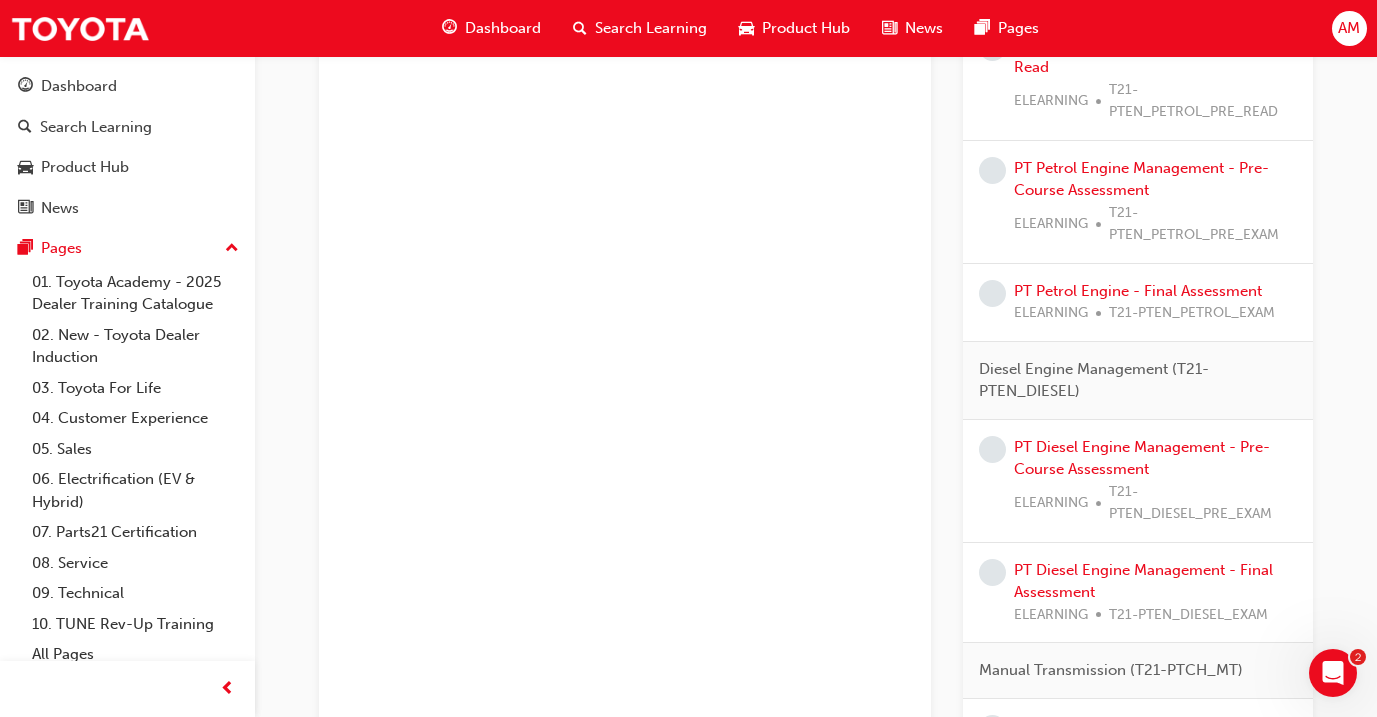 click on "PT Diesel Engine Management - Pre-Course Assessment ELEARNING T21-PTEN_DIESEL_PRE_EXAM" at bounding box center [1155, 481] 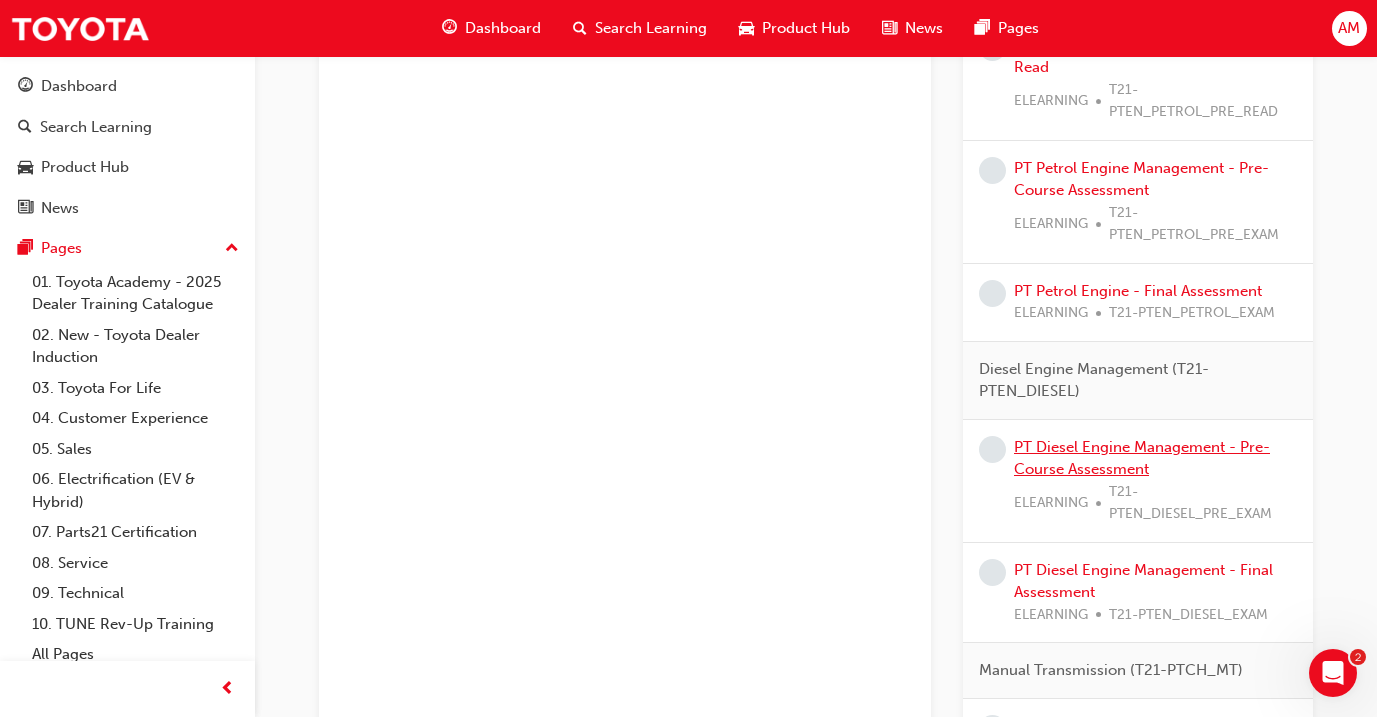 click on "PT Diesel Engine Management - Pre-Course Assessment" at bounding box center (1142, 458) 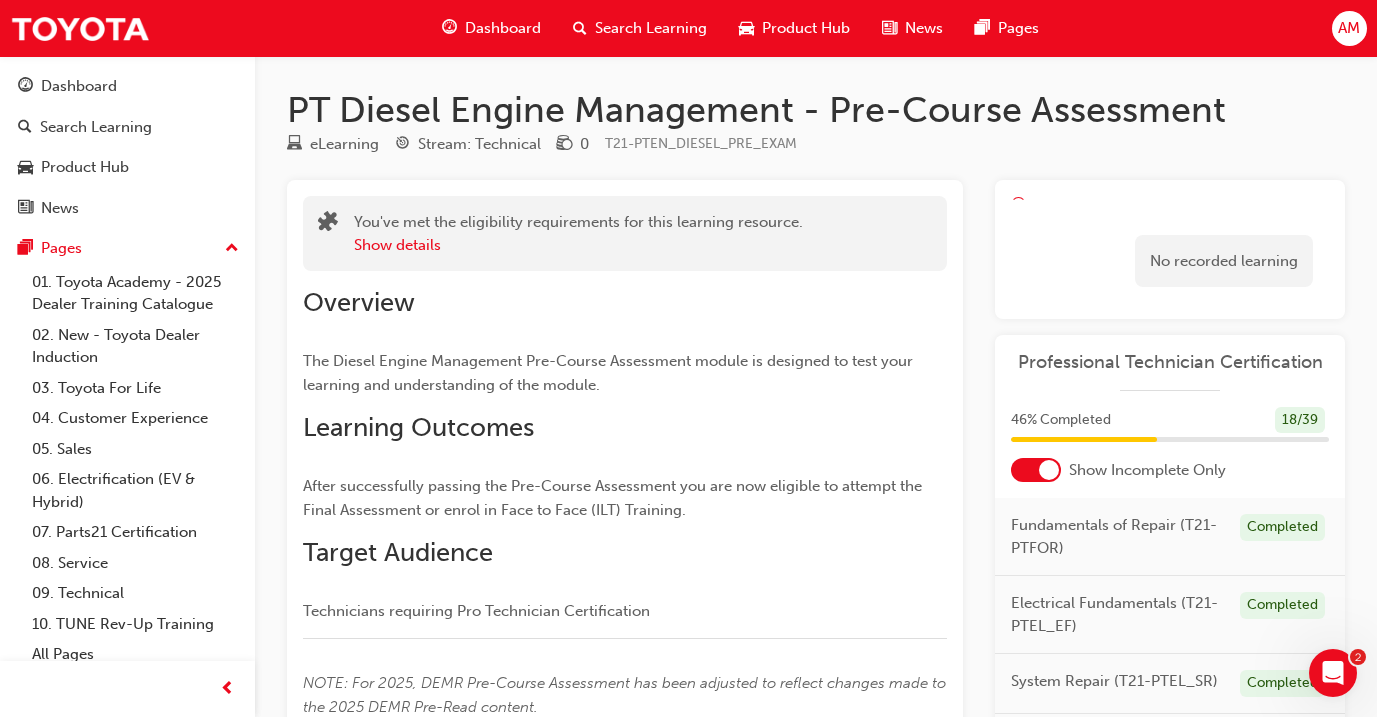 scroll, scrollTop: 0, scrollLeft: 0, axis: both 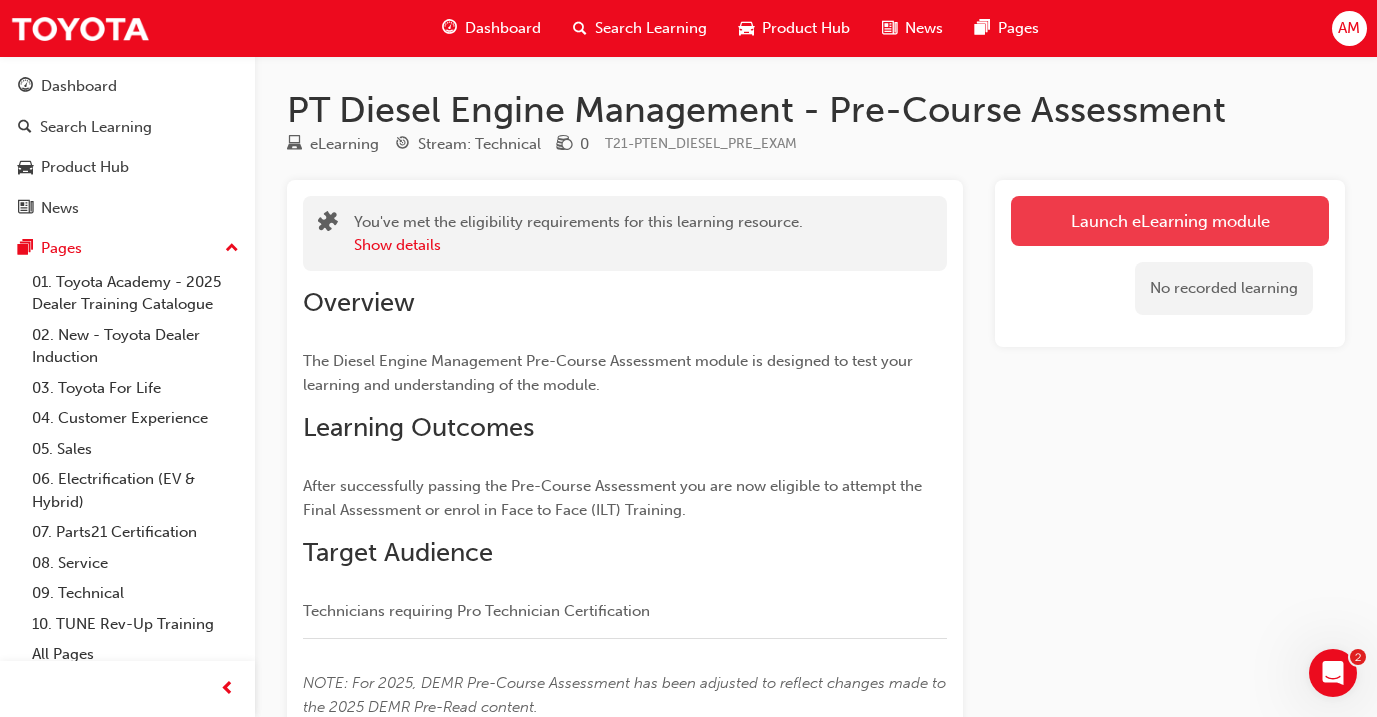 click on "Launch eLearning module" at bounding box center [1170, 221] 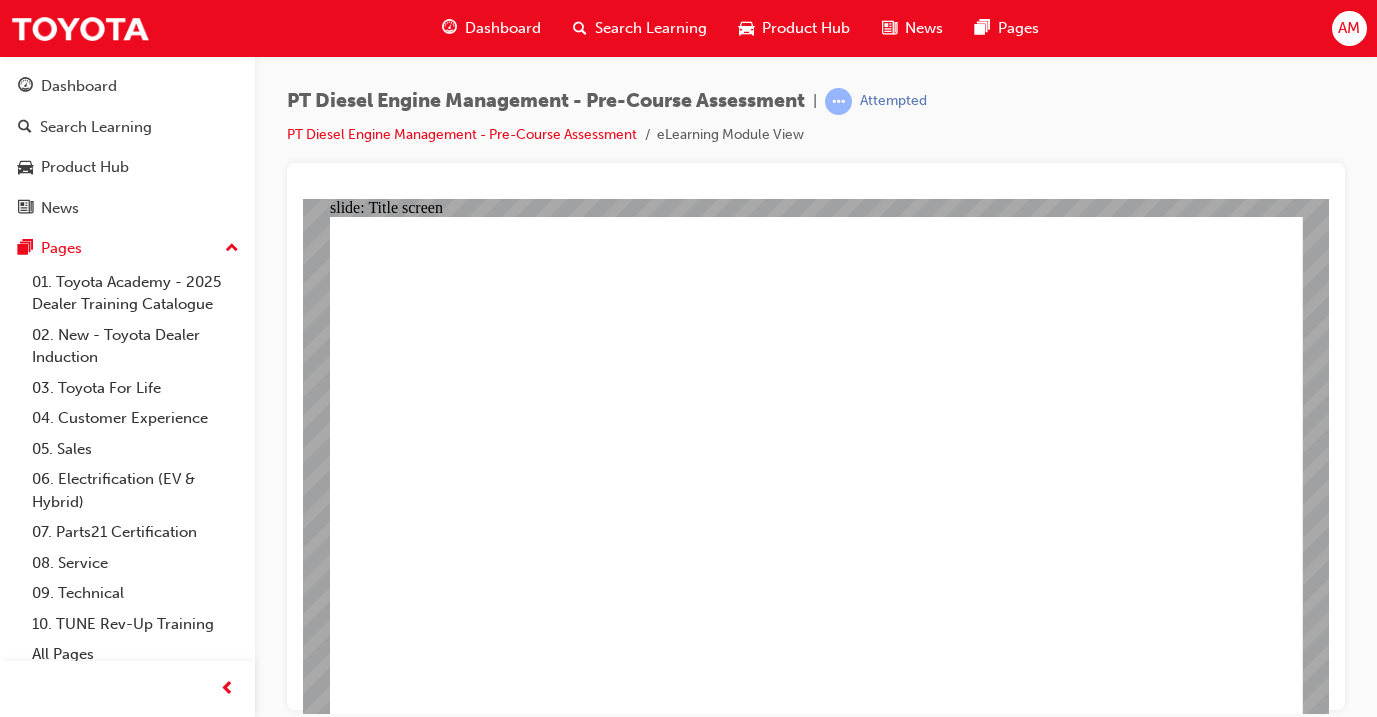 scroll, scrollTop: 0, scrollLeft: 0, axis: both 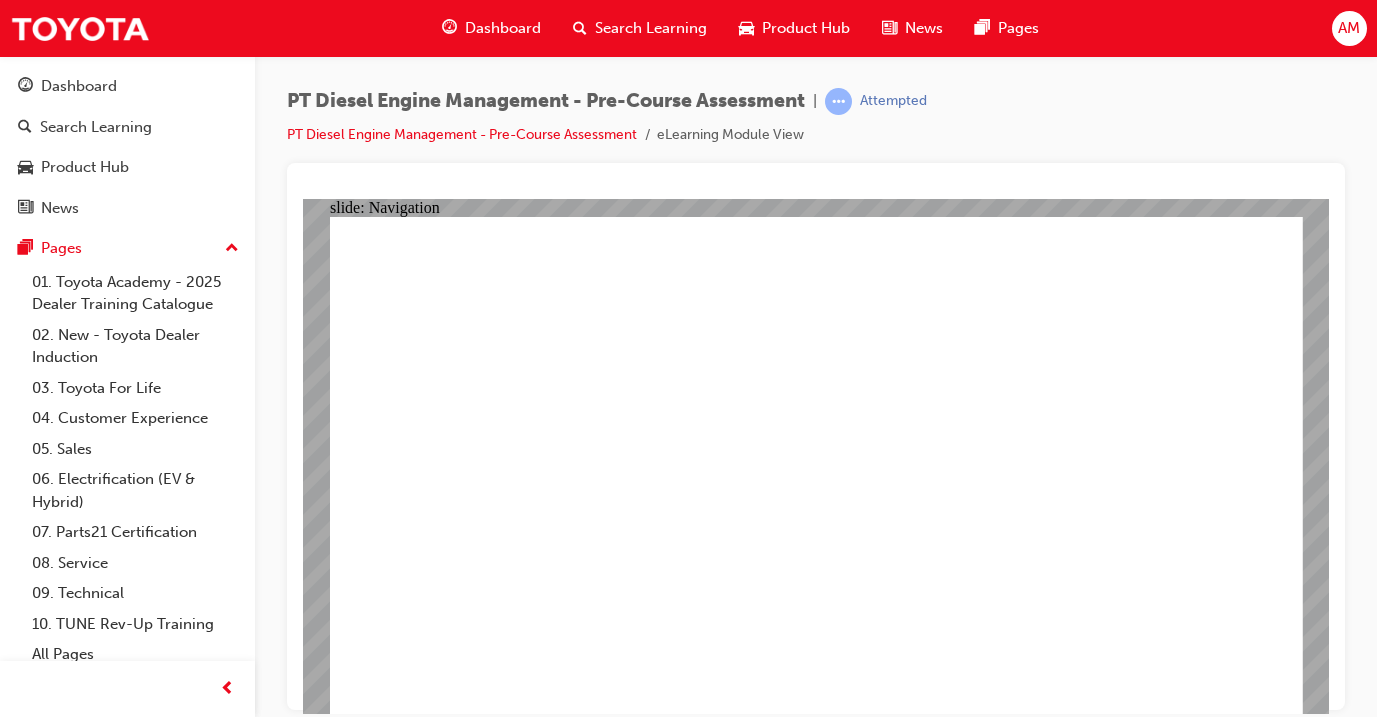 click 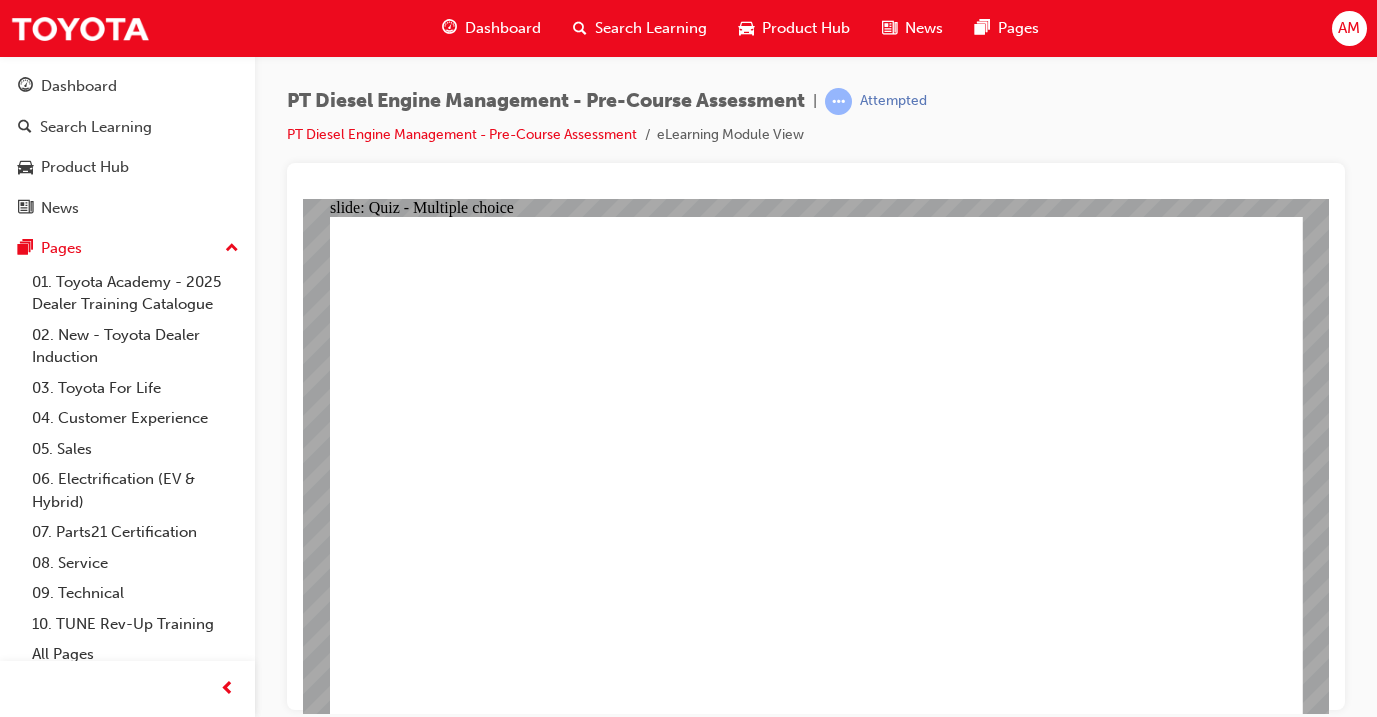 scroll, scrollTop: 0, scrollLeft: 0, axis: both 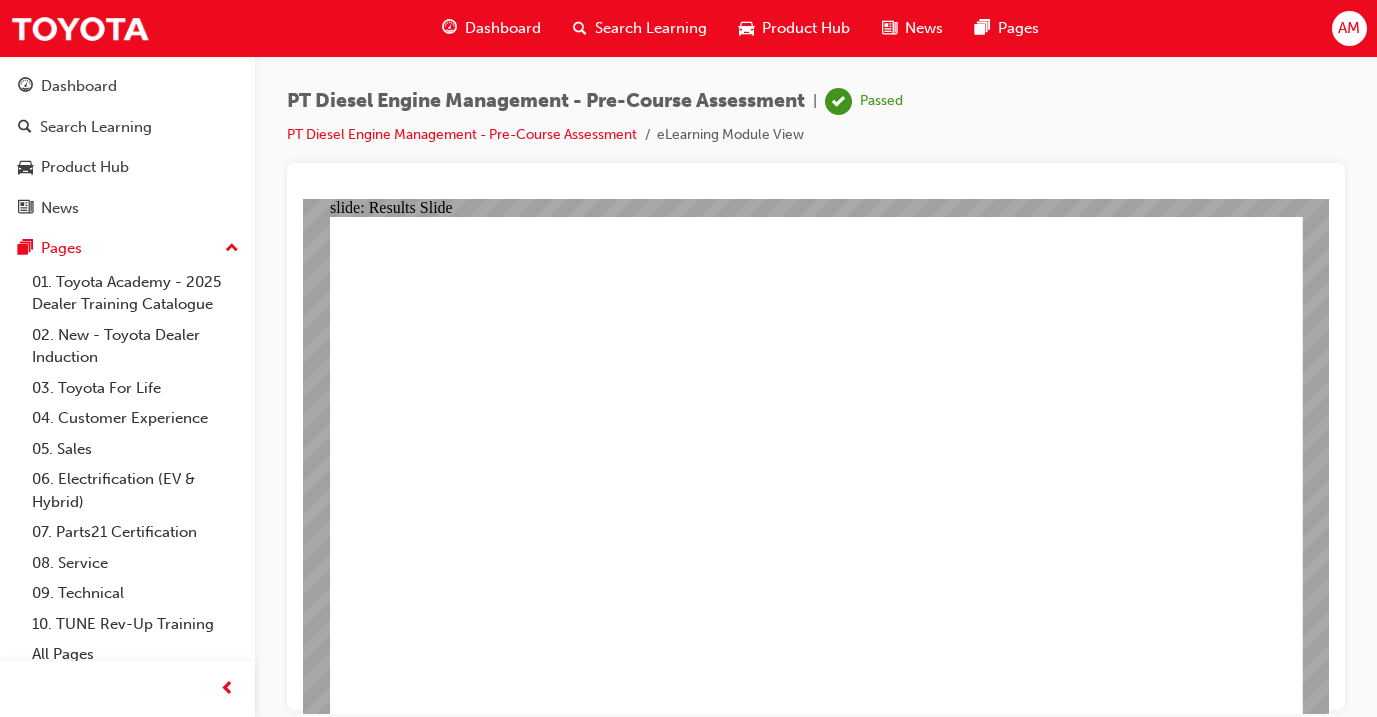 click 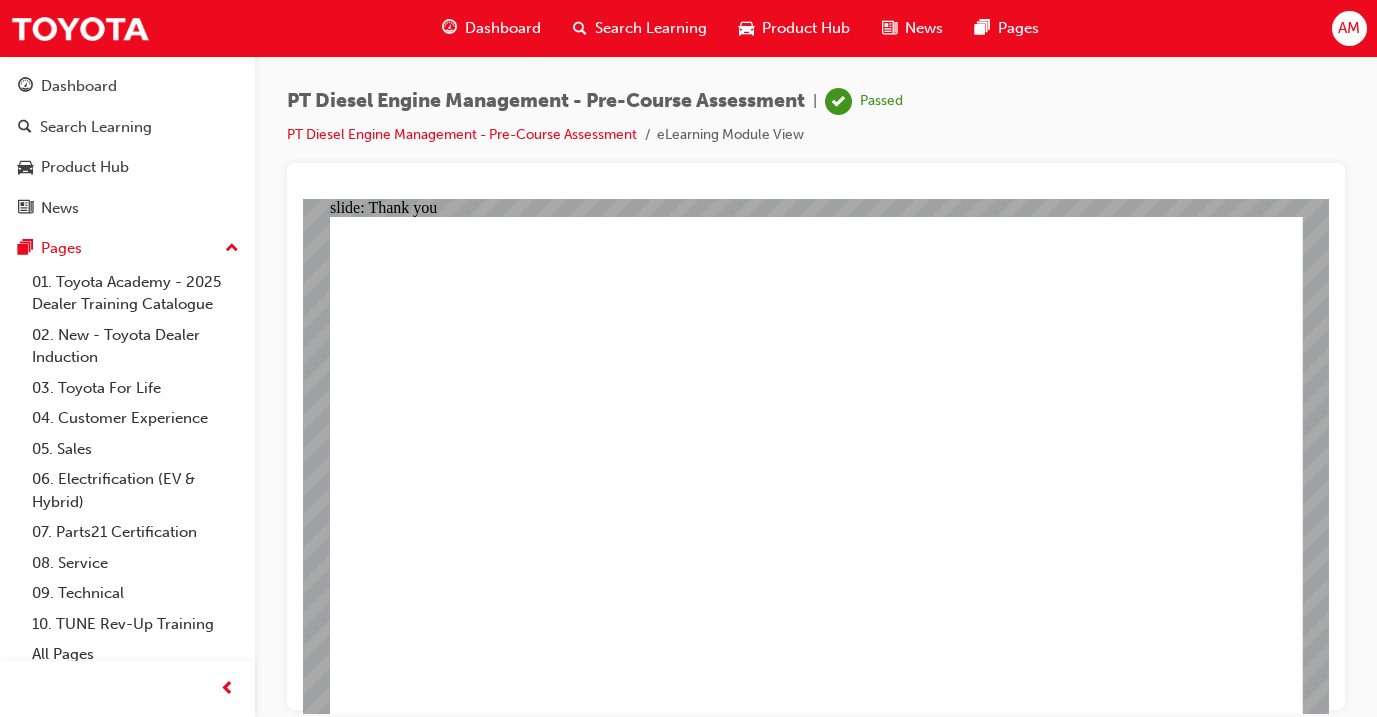 click 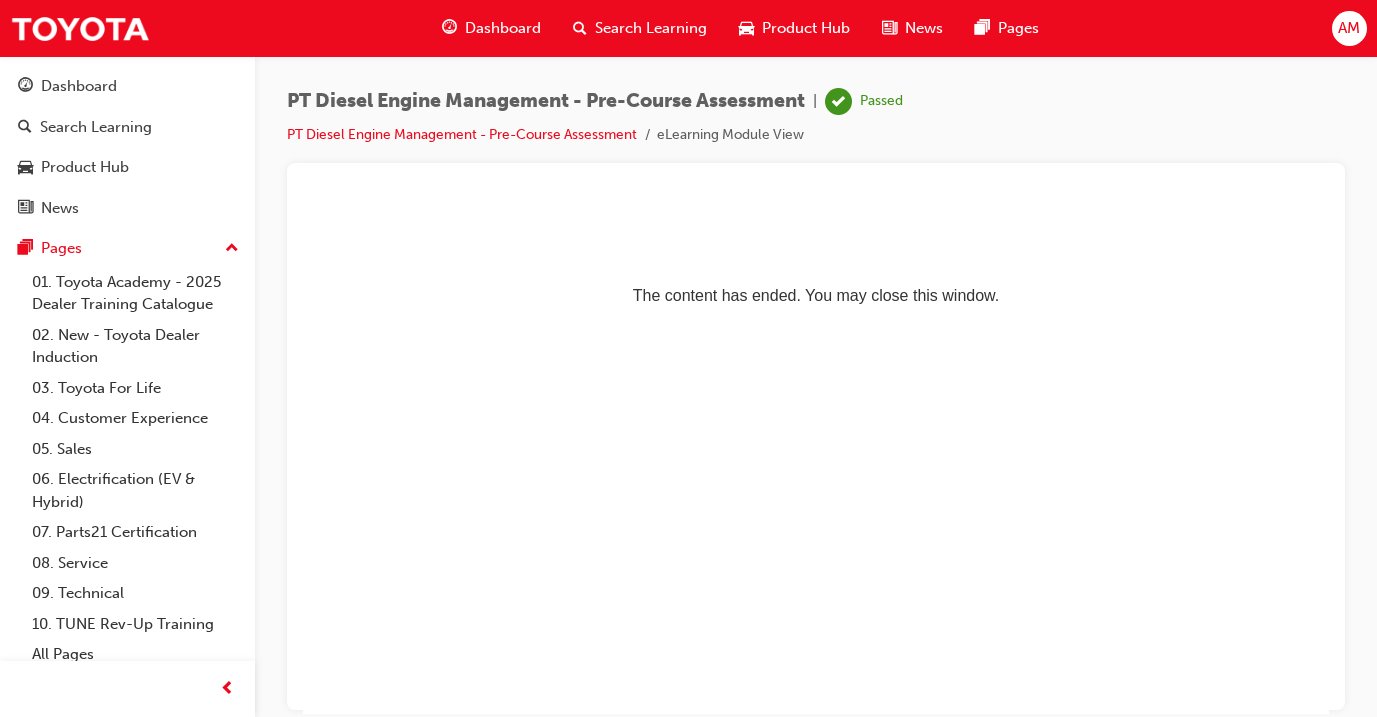 scroll, scrollTop: 0, scrollLeft: 0, axis: both 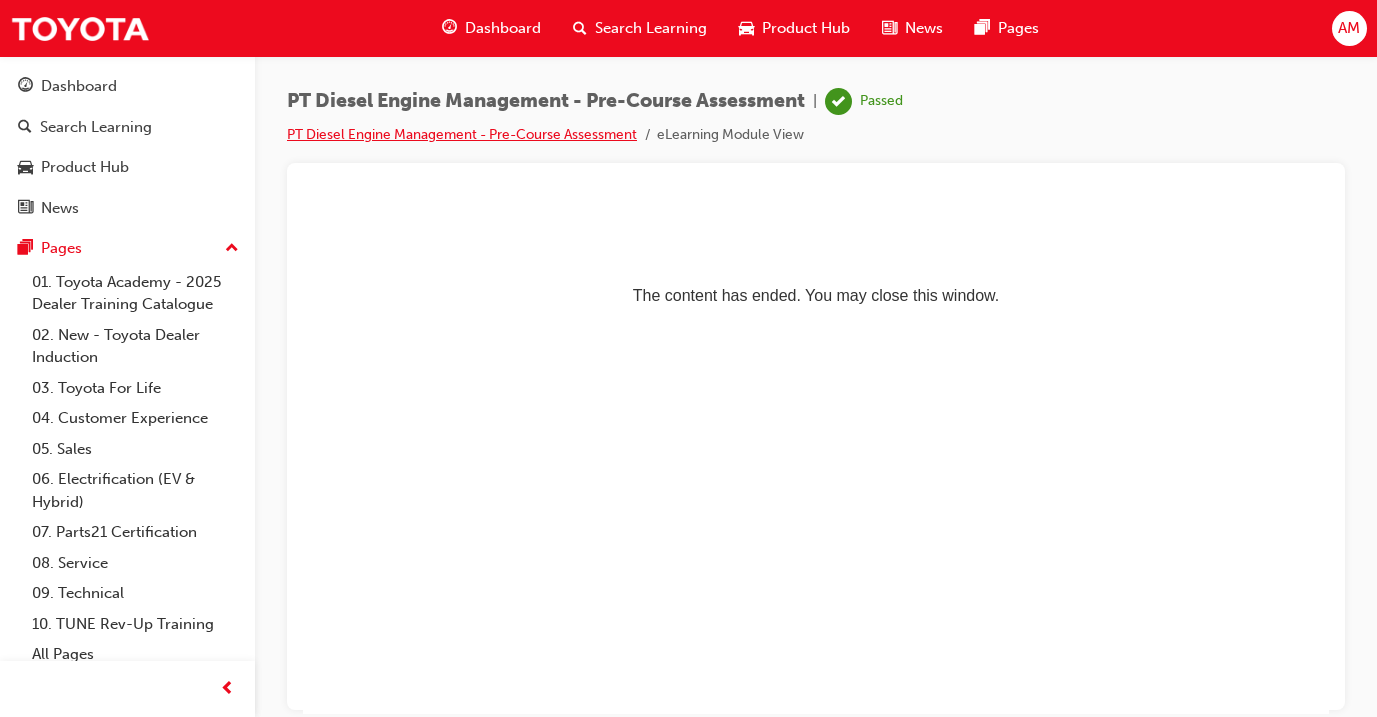 click on "PT Diesel Engine Management - Pre-Course Assessment" at bounding box center (462, 134) 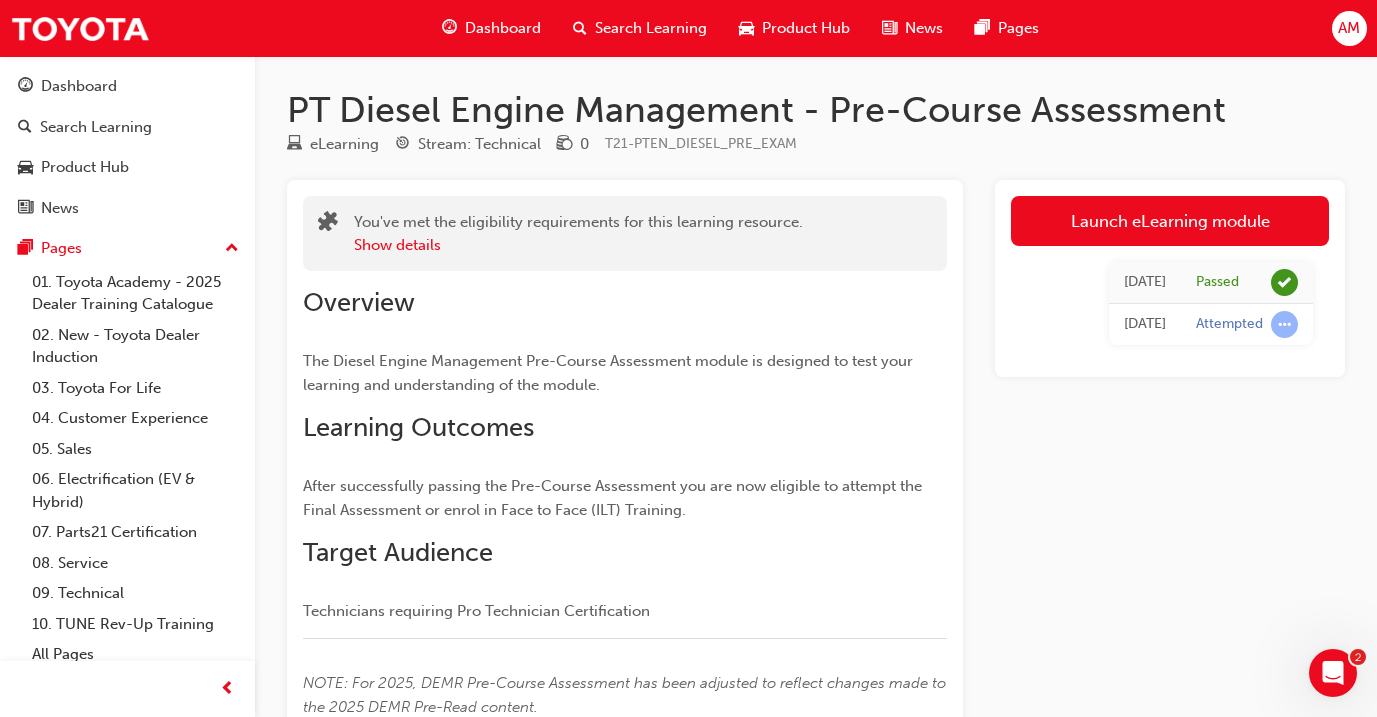 click on "Dashboard" at bounding box center (503, 28) 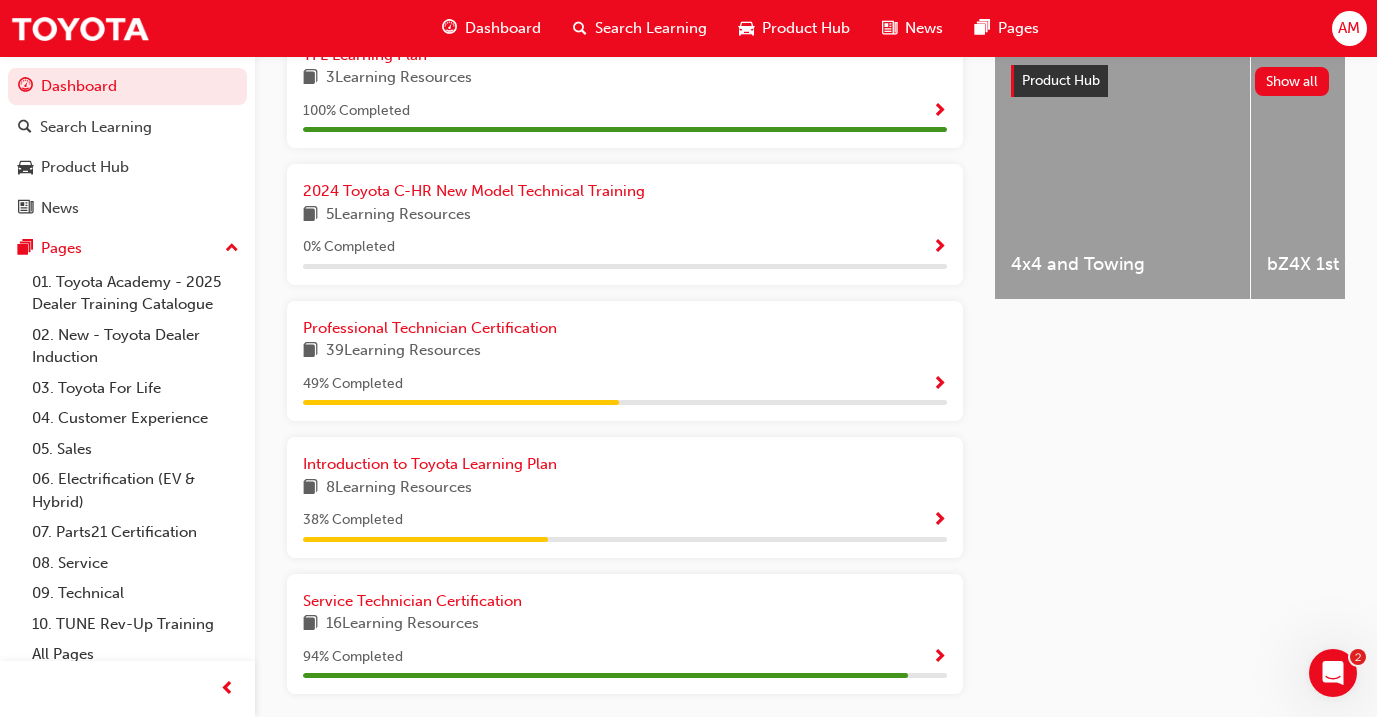 scroll, scrollTop: 786, scrollLeft: 0, axis: vertical 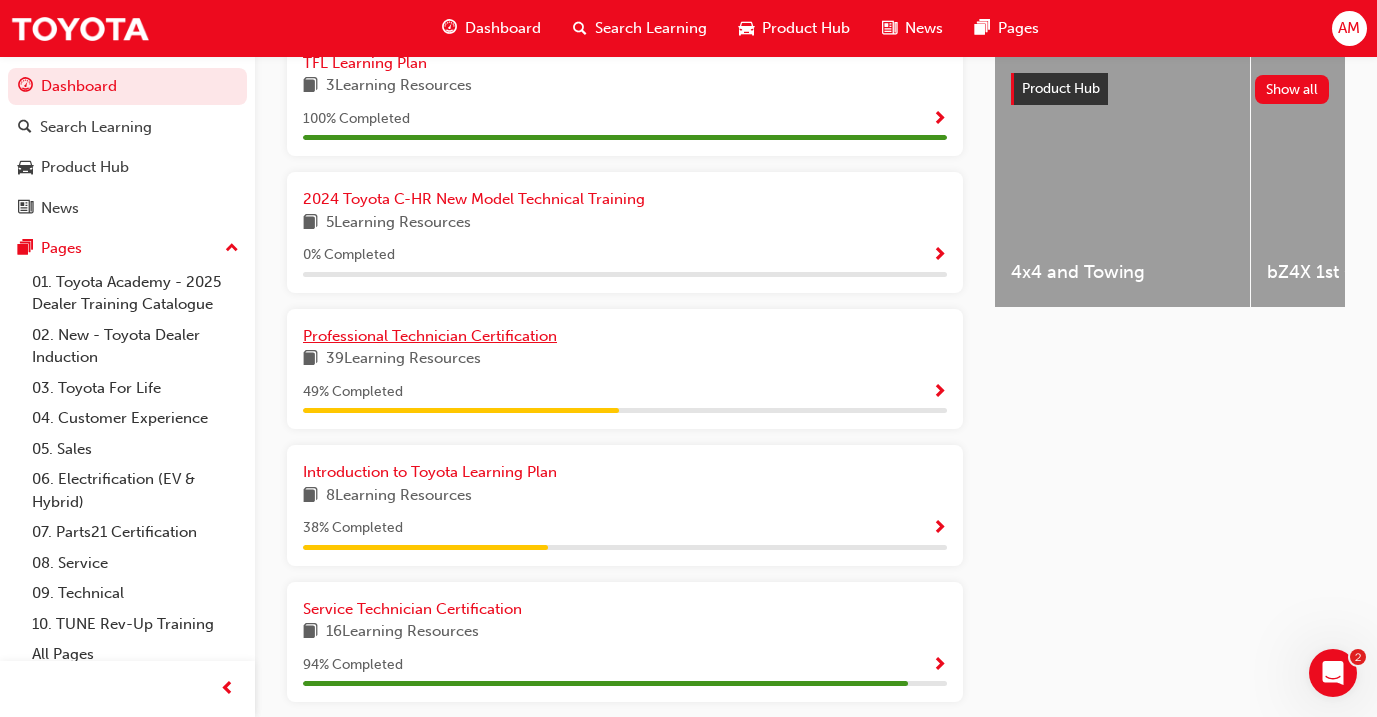 click on "Professional Technician Certification" at bounding box center [430, 336] 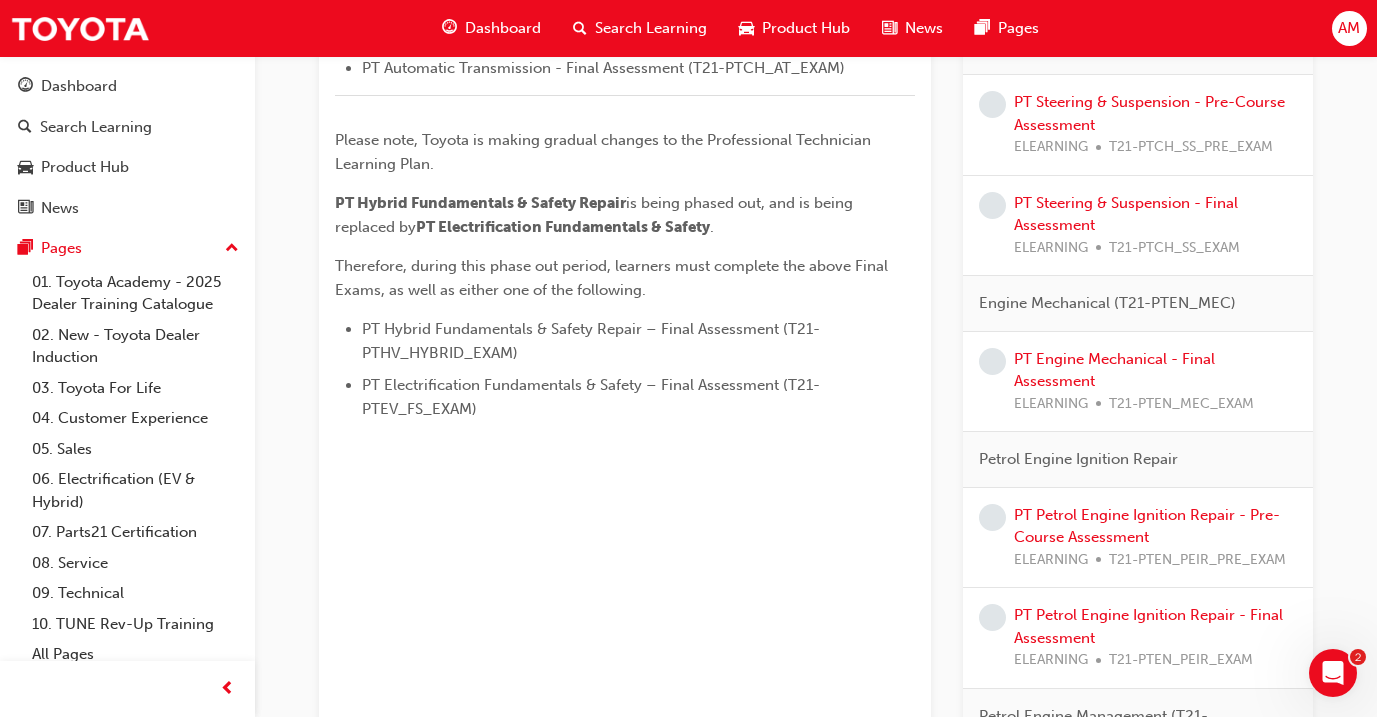 scroll, scrollTop: 999, scrollLeft: 0, axis: vertical 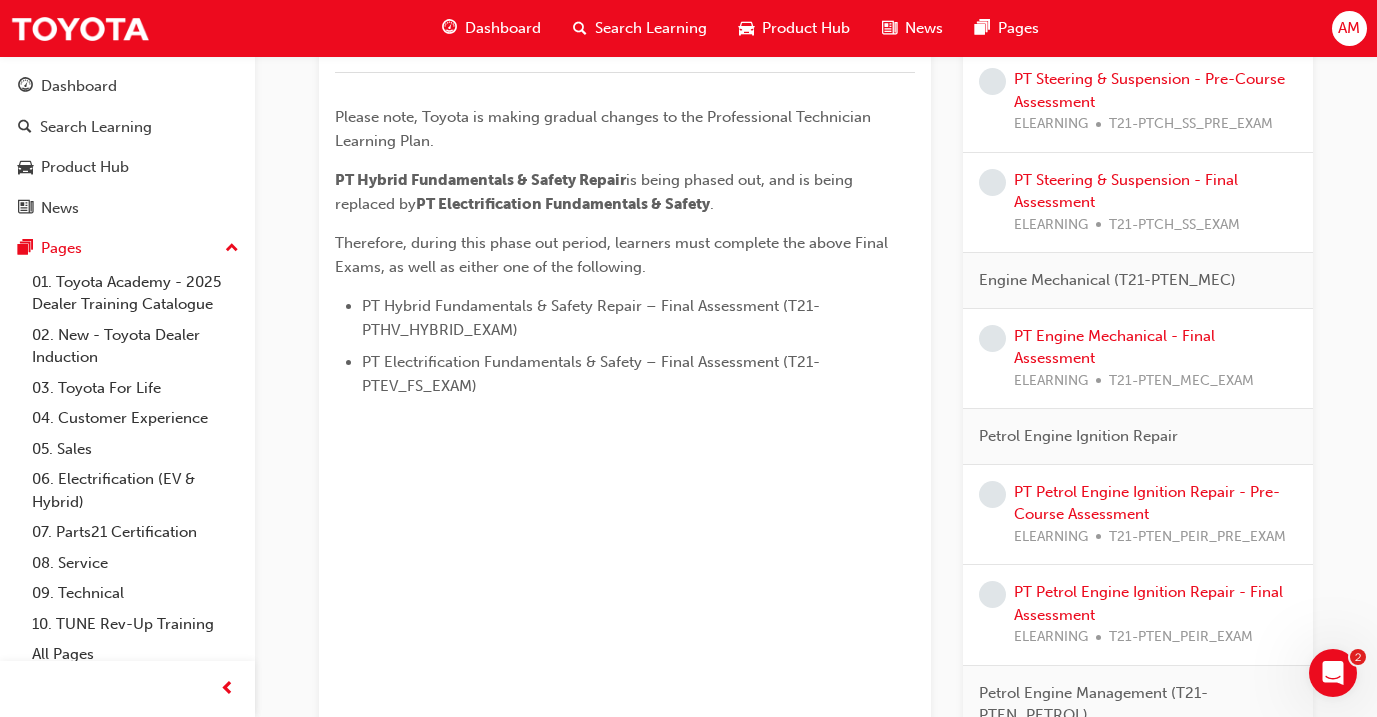 click on "PT Petrol Engine Ignition Repair - Pre-Course Assessment ELEARNING T21-PTEN_PEIR_PRE_EXAM" at bounding box center [1155, 515] 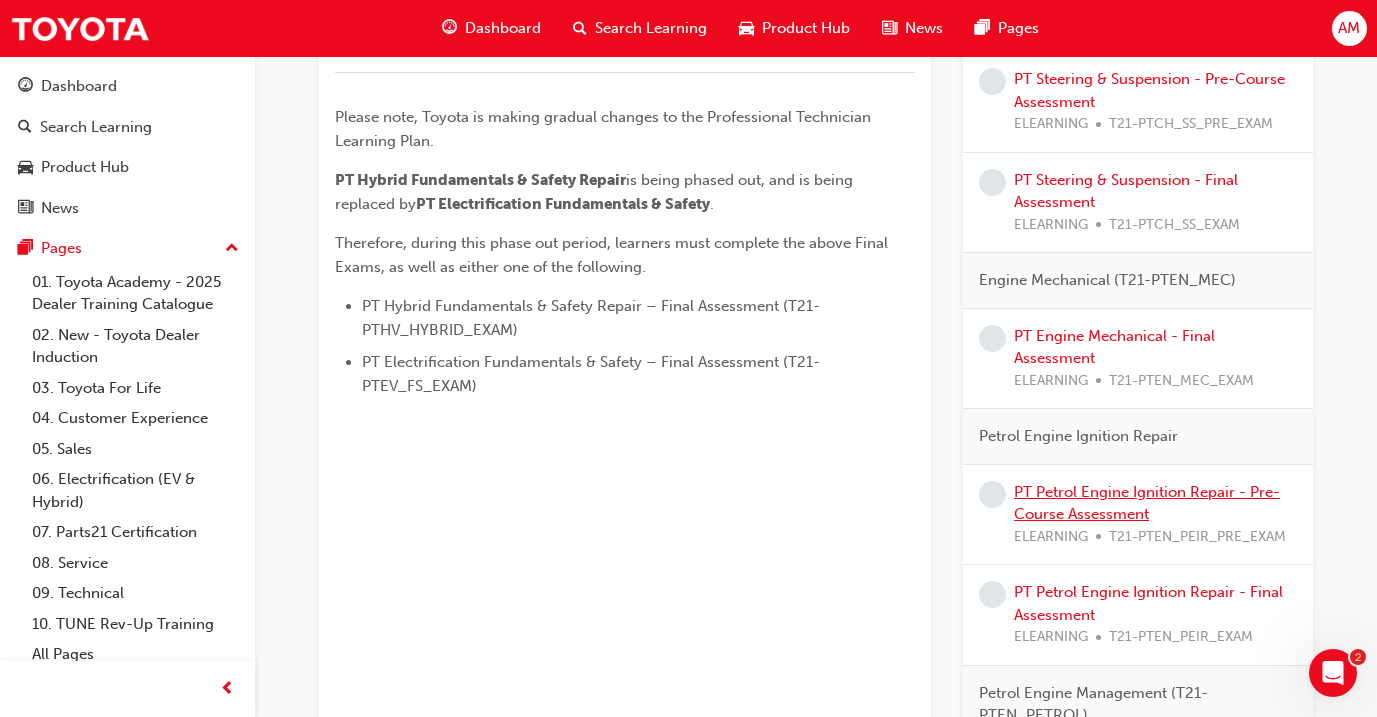 click on "PT Petrol Engine Ignition Repair - Pre-Course Assessment" at bounding box center [1147, 503] 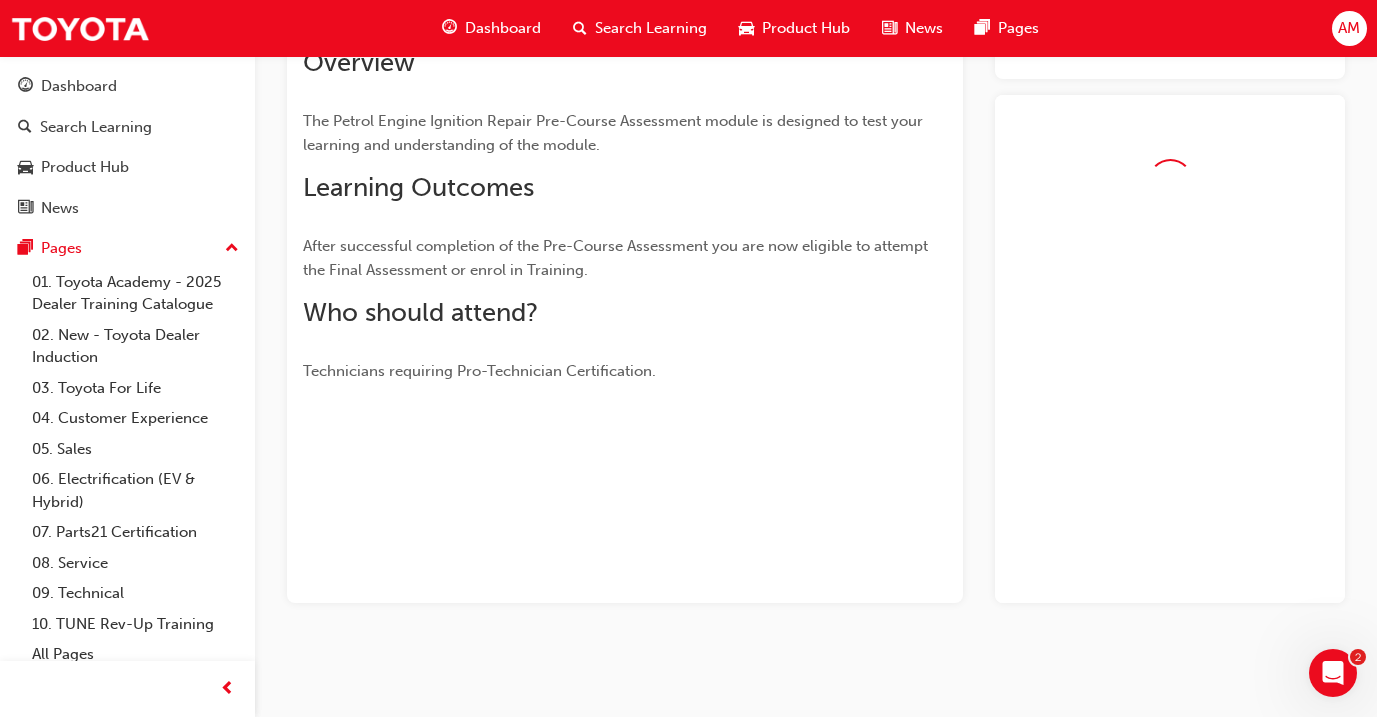 scroll, scrollTop: 185, scrollLeft: 0, axis: vertical 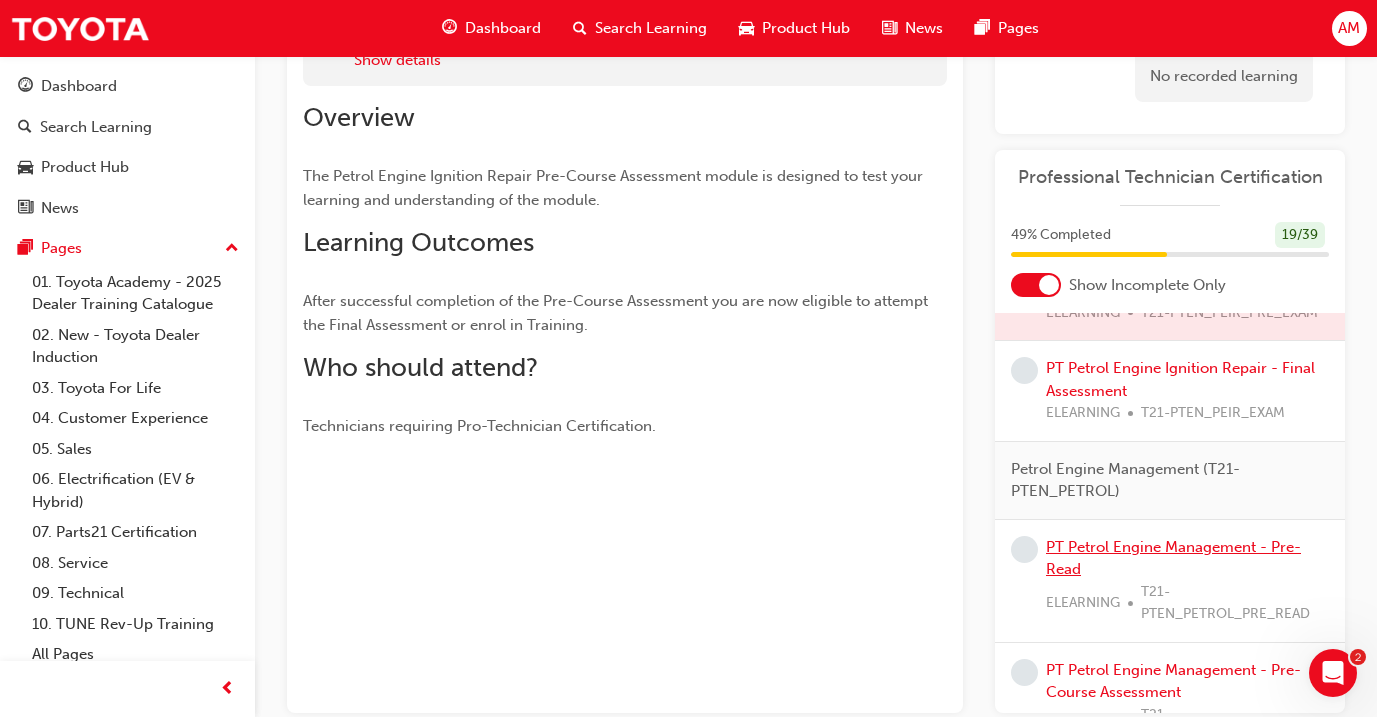 click on "PT Petrol Engine Management - Pre-Read" at bounding box center (1173, 558) 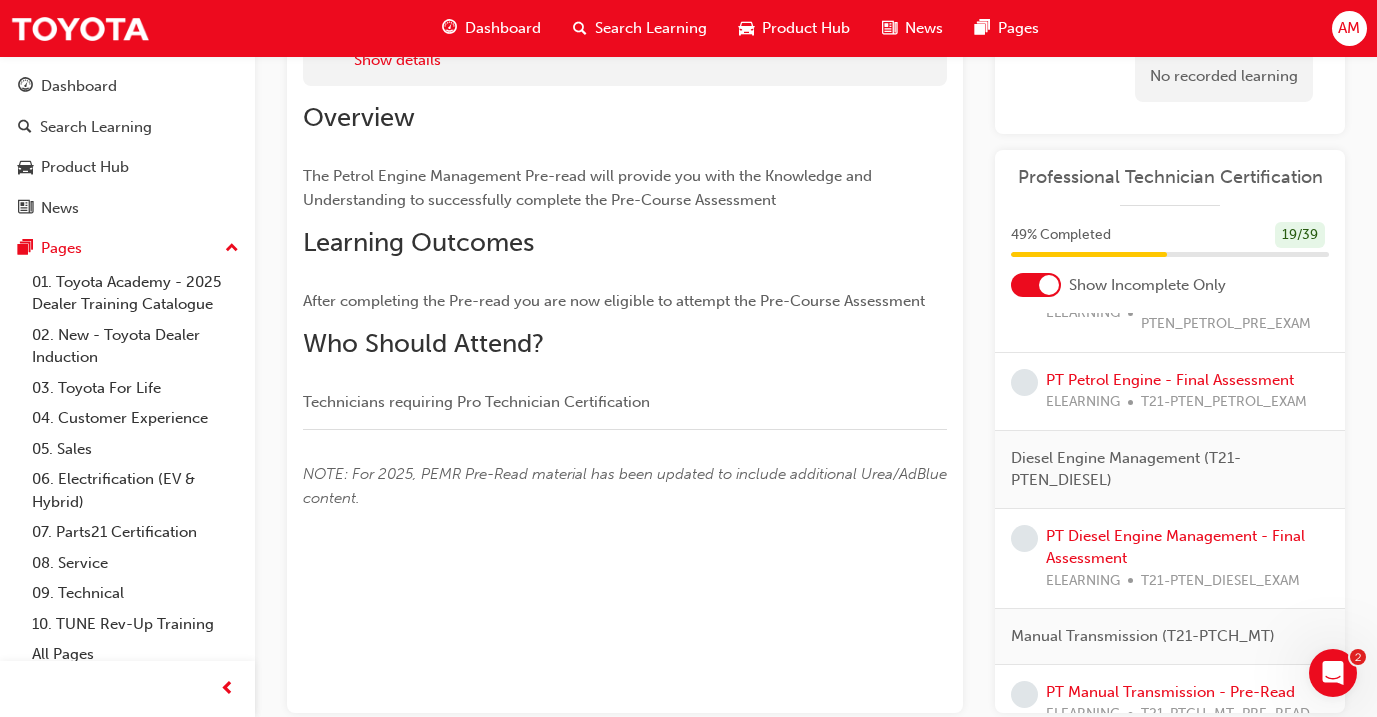 scroll, scrollTop: 1703, scrollLeft: 0, axis: vertical 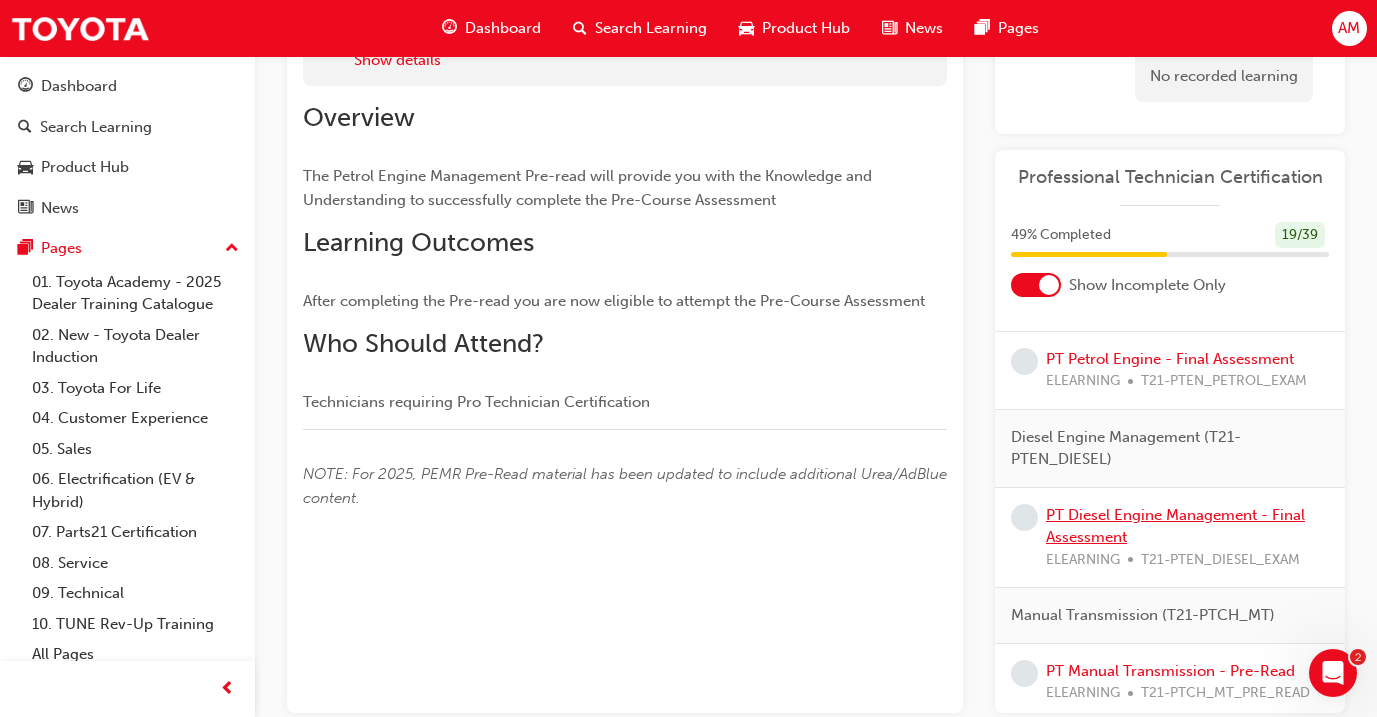 click on "PT Diesel Engine Management - Final Assessment" at bounding box center (1175, 526) 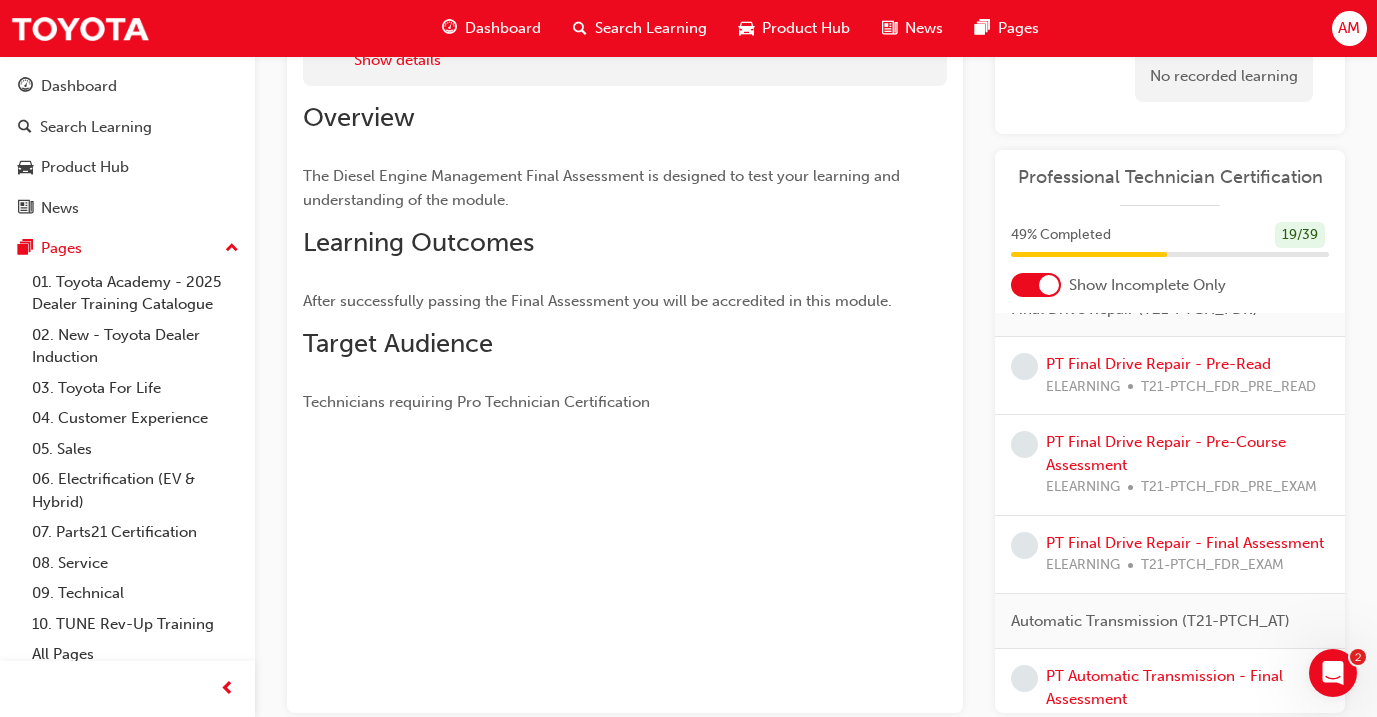 scroll, scrollTop: 2343, scrollLeft: 0, axis: vertical 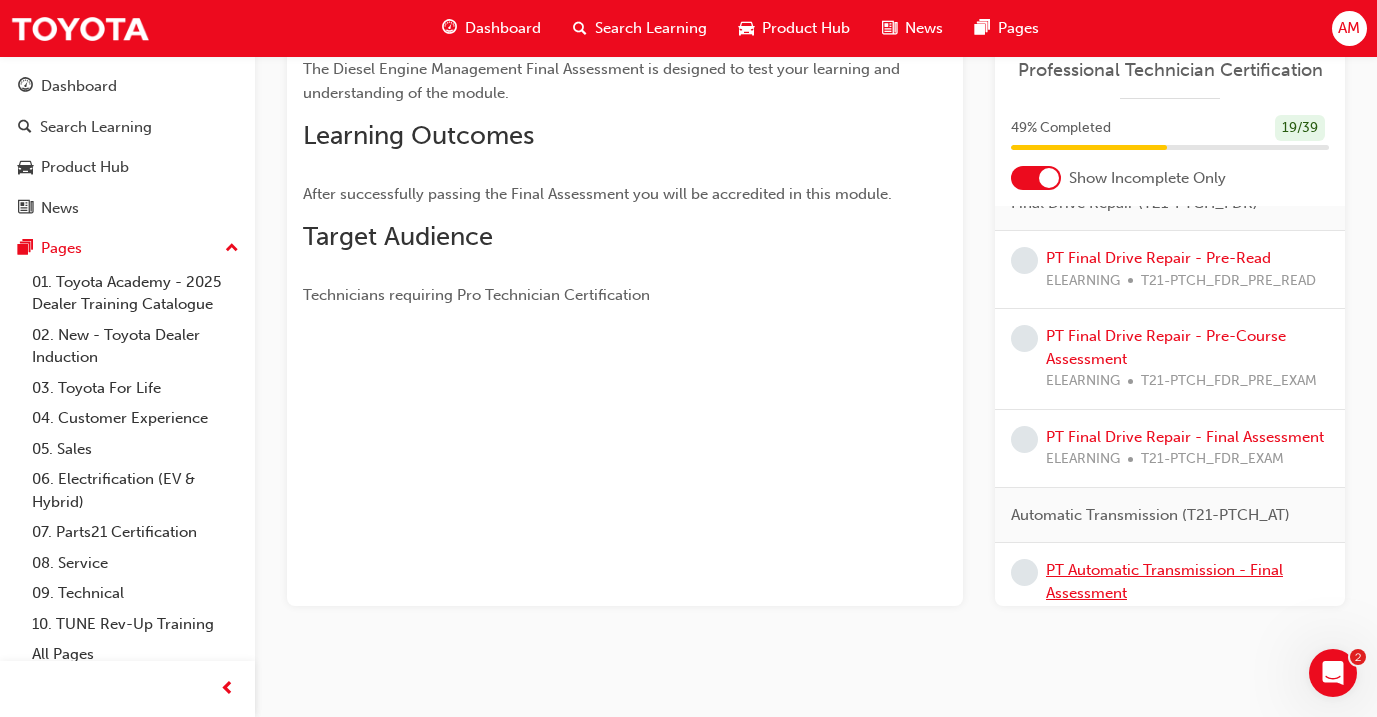click on "PT Automatic Transmission - Final Assessment" at bounding box center [1164, 581] 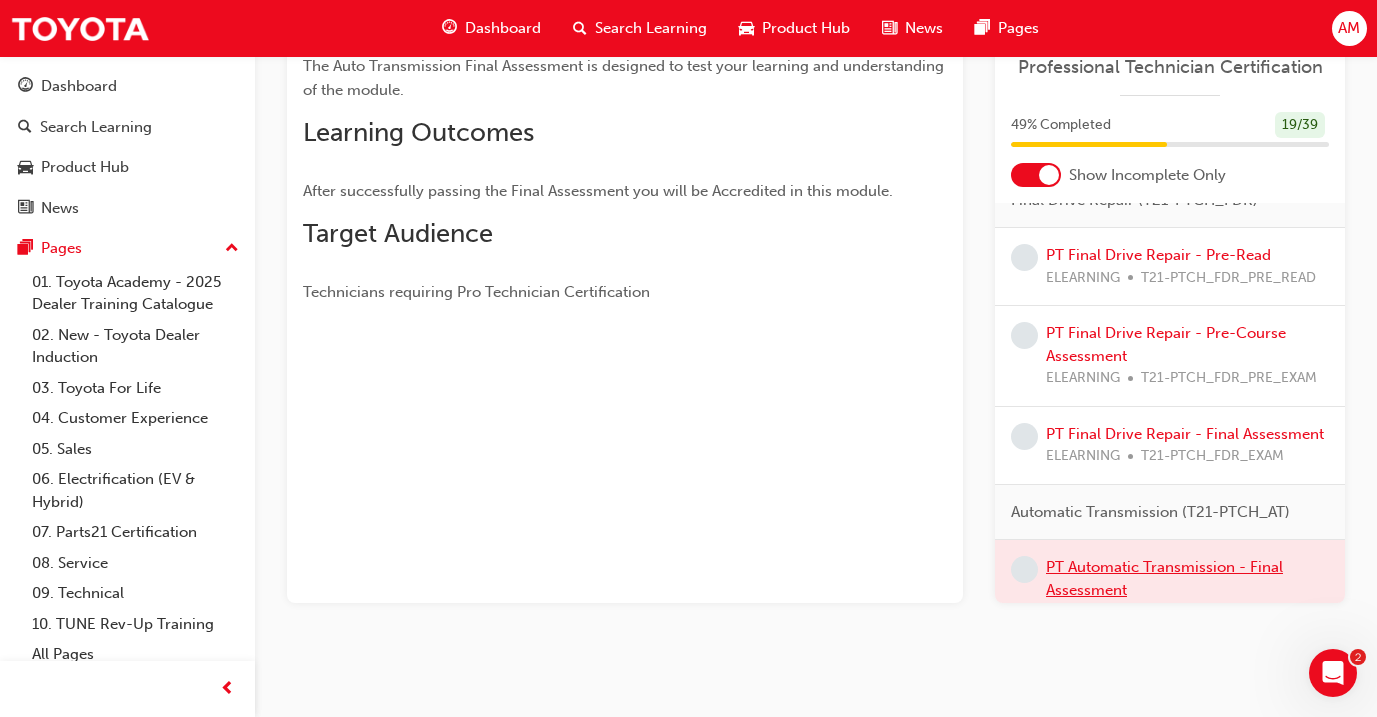 scroll, scrollTop: 240, scrollLeft: 0, axis: vertical 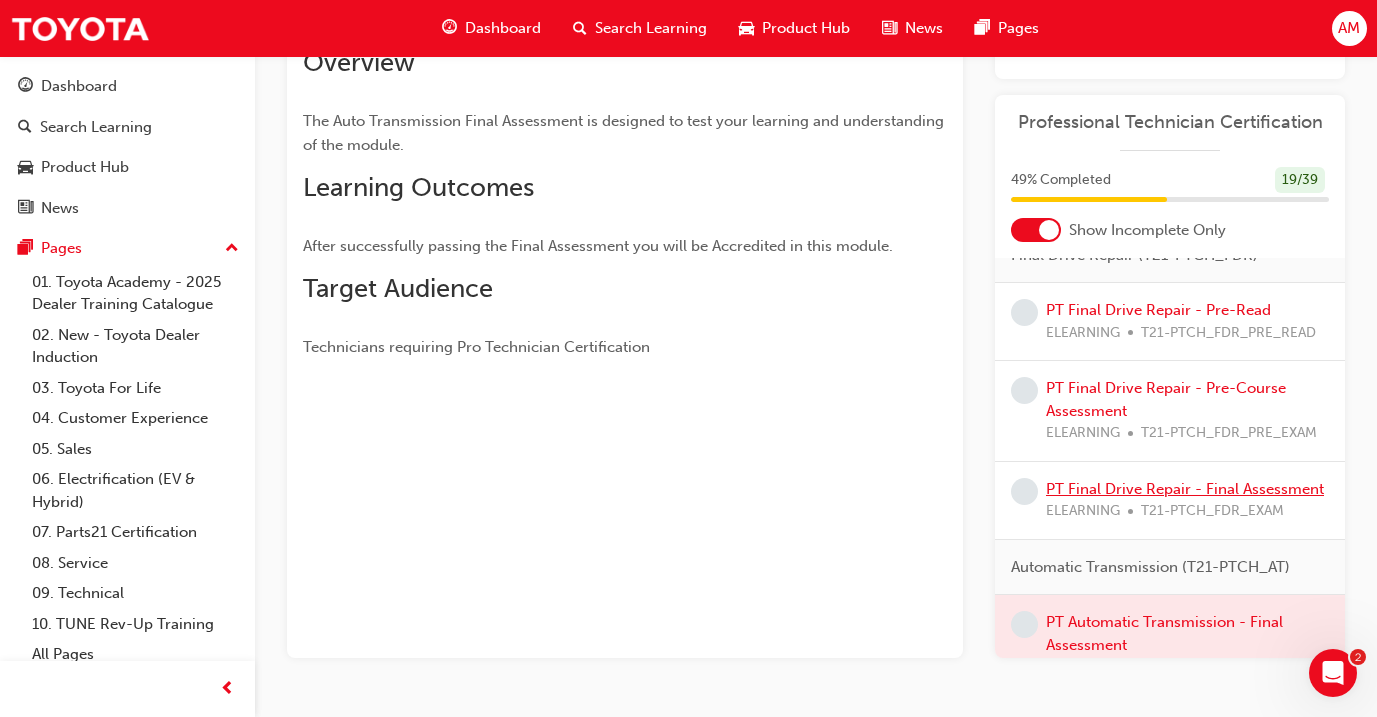 click on "PT Final Drive Repair - Final Assessment" at bounding box center [1185, 489] 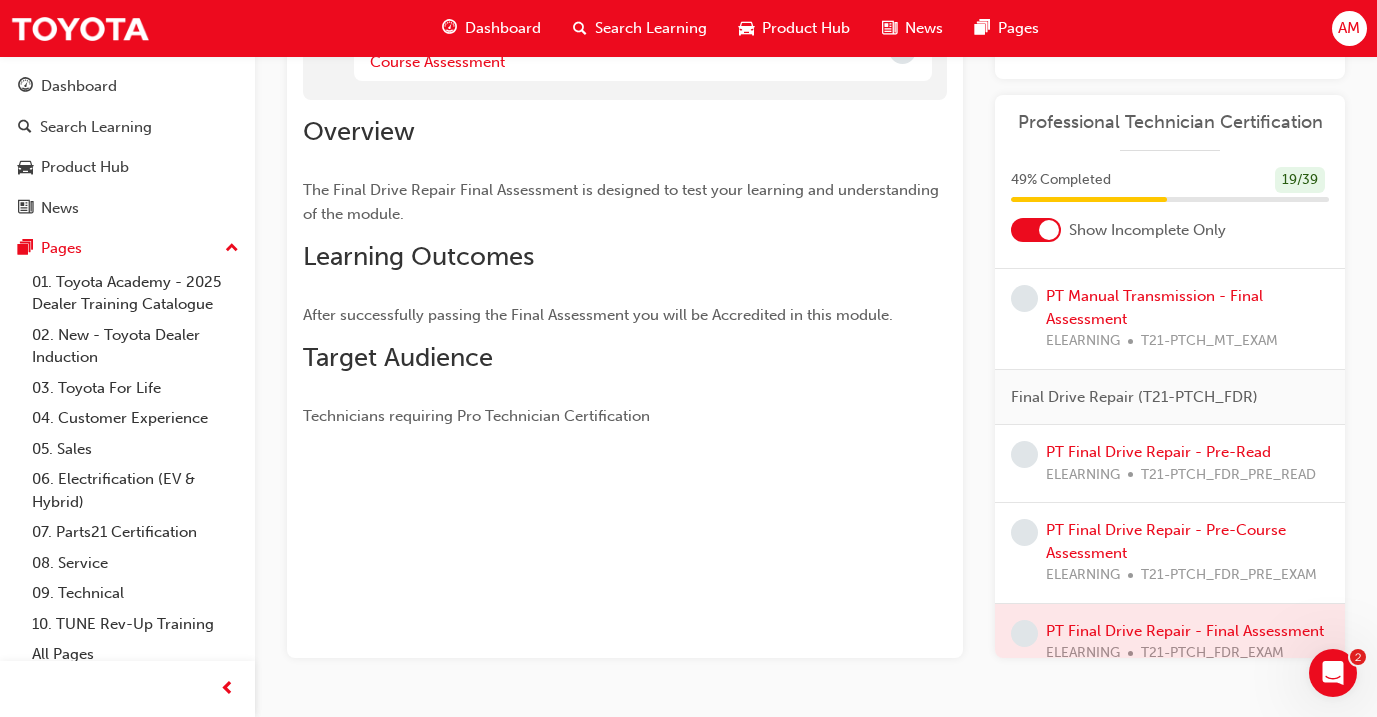 scroll, scrollTop: 2171, scrollLeft: 0, axis: vertical 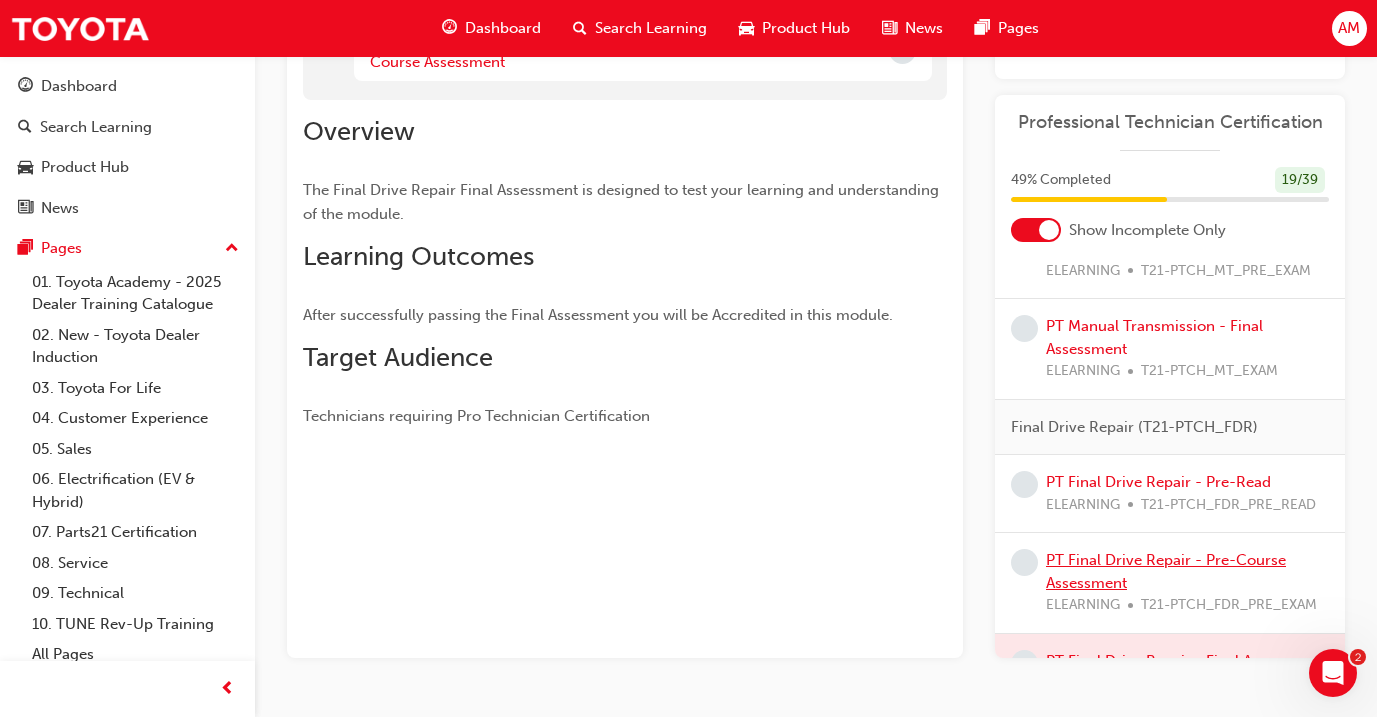 click on "PT Final Drive Repair - Pre-Course Assessment" at bounding box center (1166, 571) 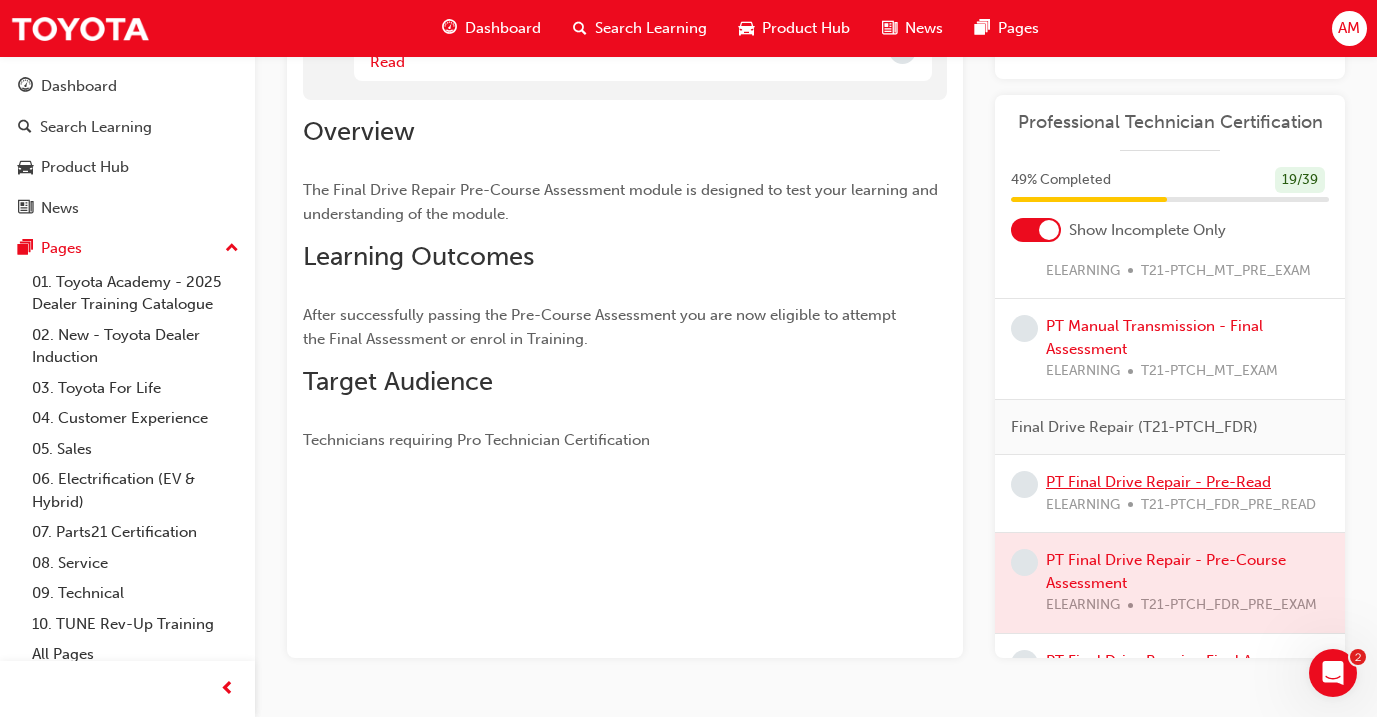 click on "PT Final Drive Repair - Pre-Read" at bounding box center [1158, 482] 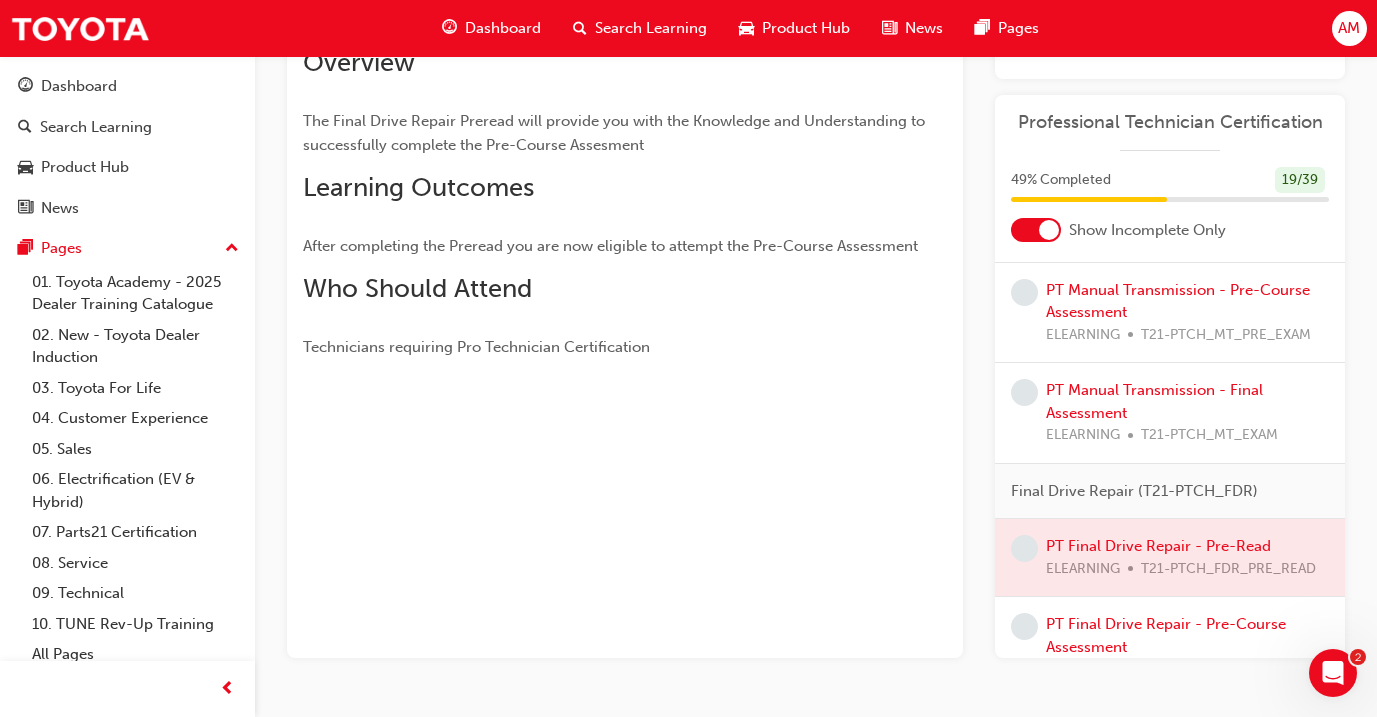 scroll, scrollTop: 2074, scrollLeft: 0, axis: vertical 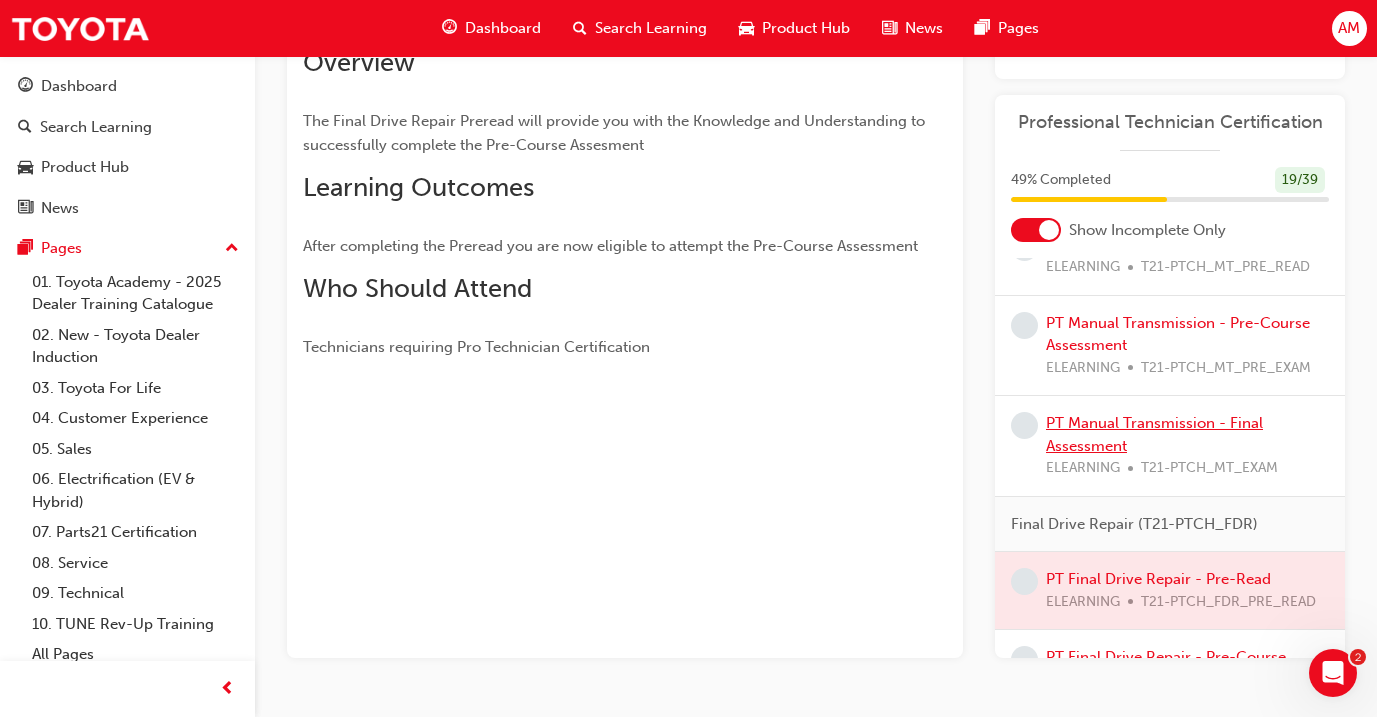 click on "PT Manual Transmission - Final Assessment" at bounding box center [1154, 434] 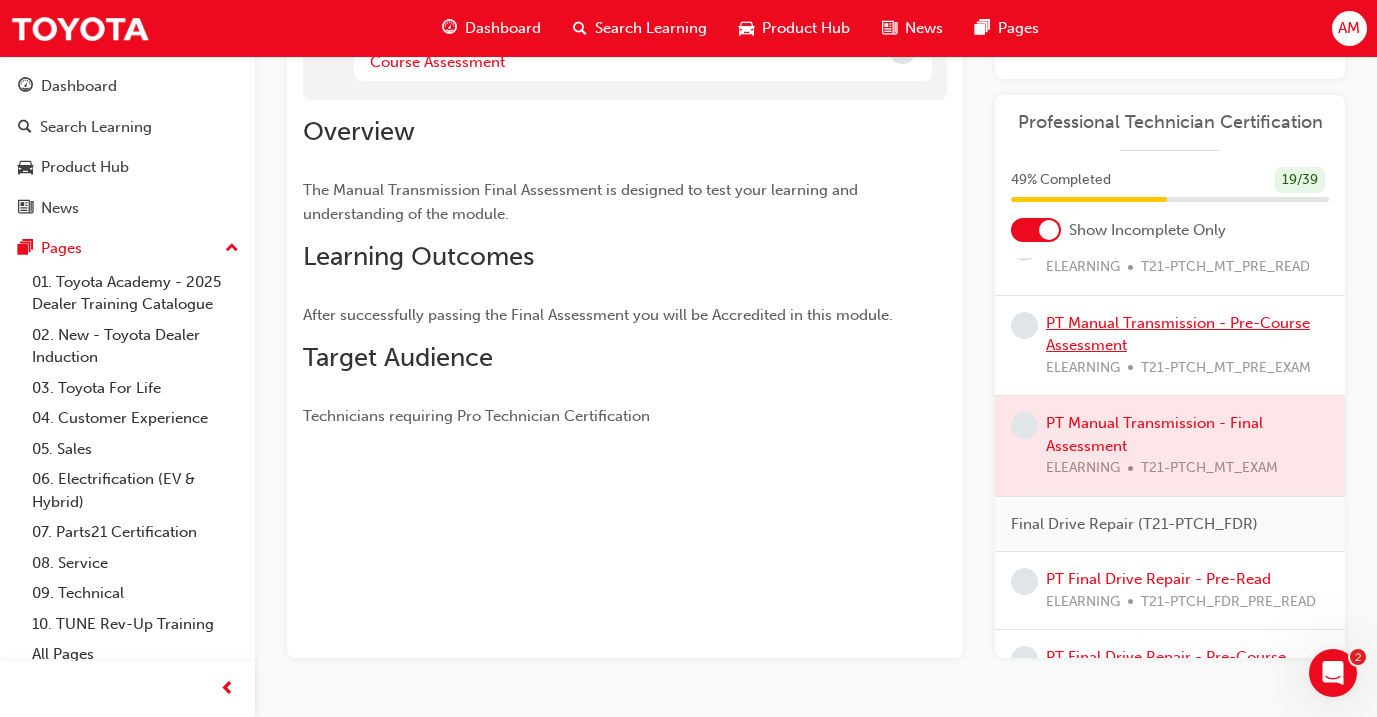 click on "PT Manual Transmission - Pre-Course Assessment" at bounding box center (1178, 334) 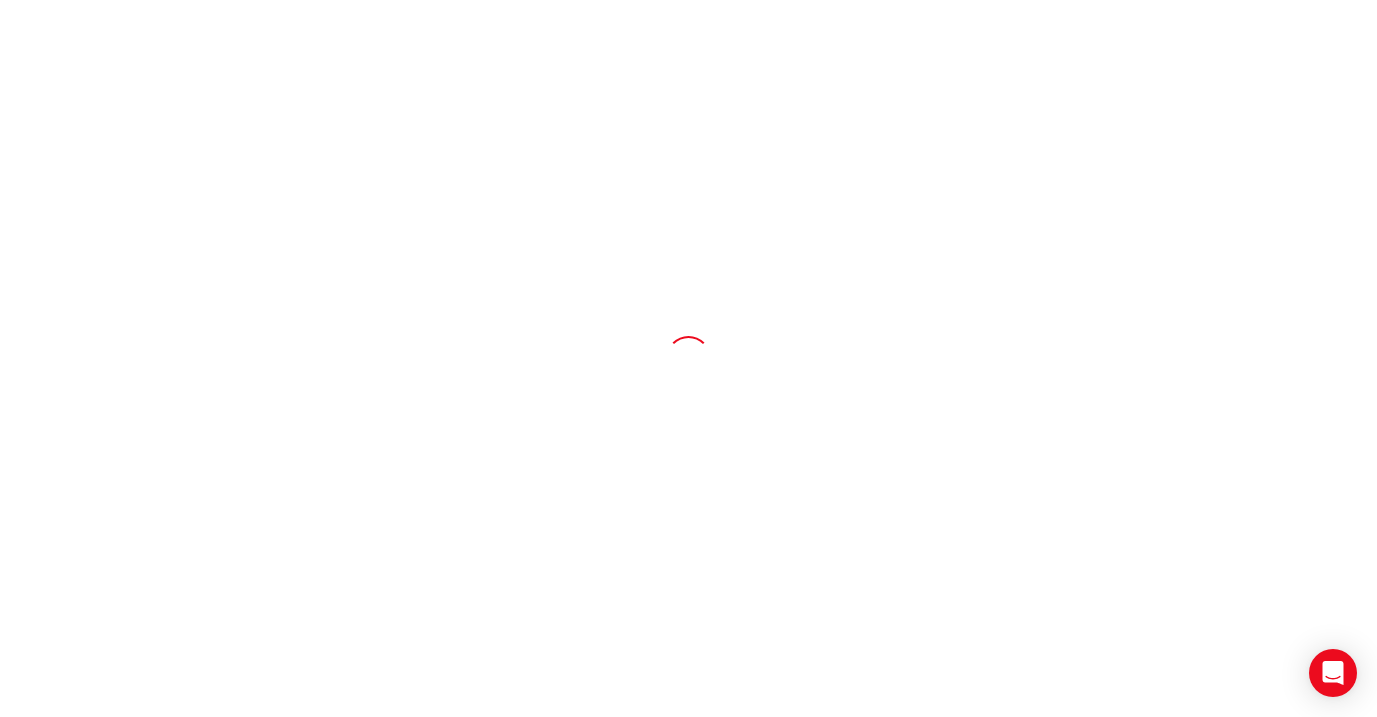 scroll, scrollTop: 0, scrollLeft: 0, axis: both 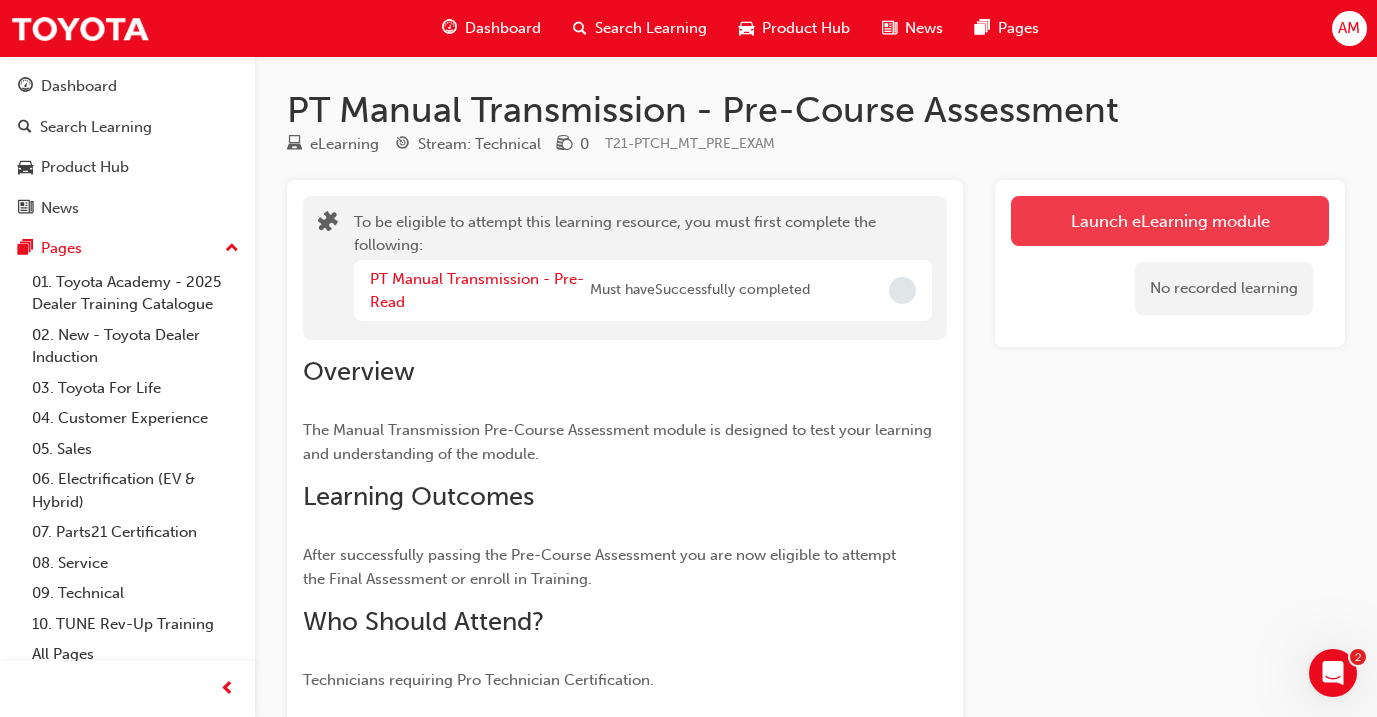 click on "Launch eLearning module" at bounding box center (1170, 221) 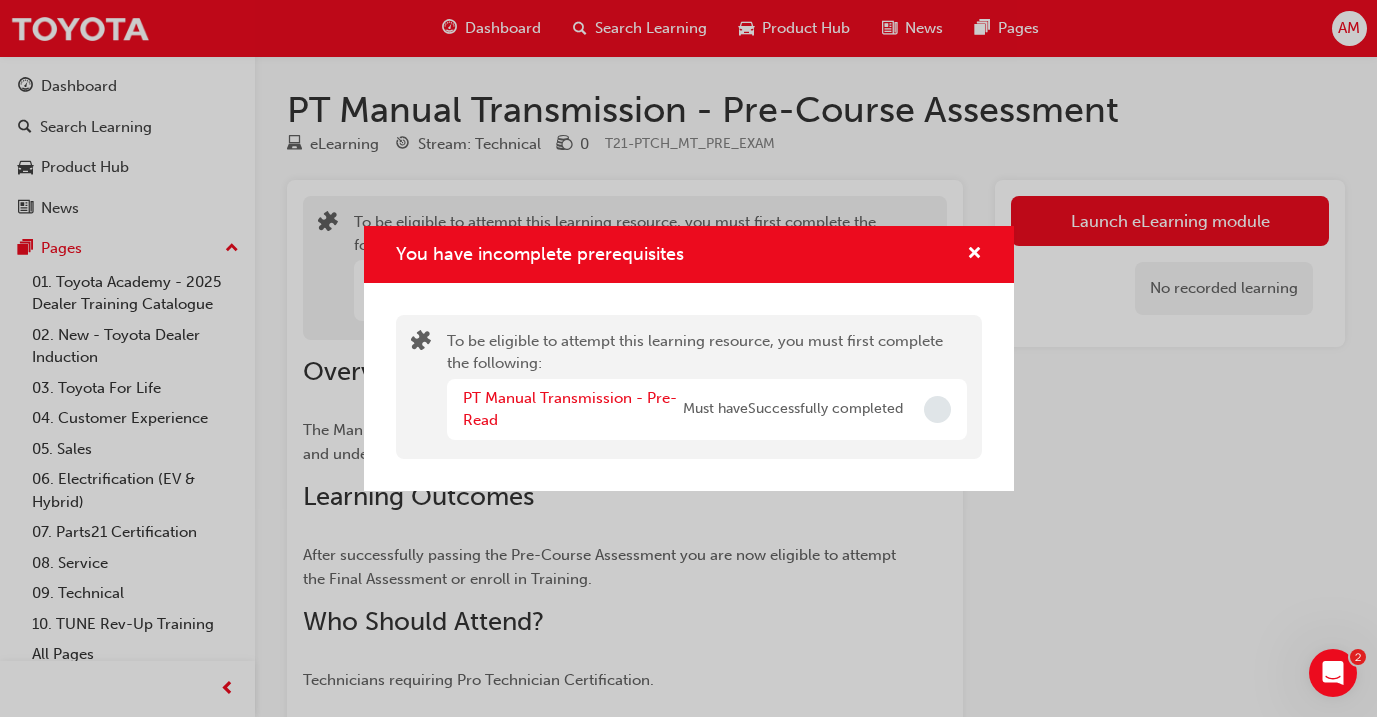 click on "You have incomplete prerequisites To be eligible to attempt this learning resource, you must first complete  the following: PT Manual Transmission - Pre-Read Must have  Successfully completed" at bounding box center (688, 358) 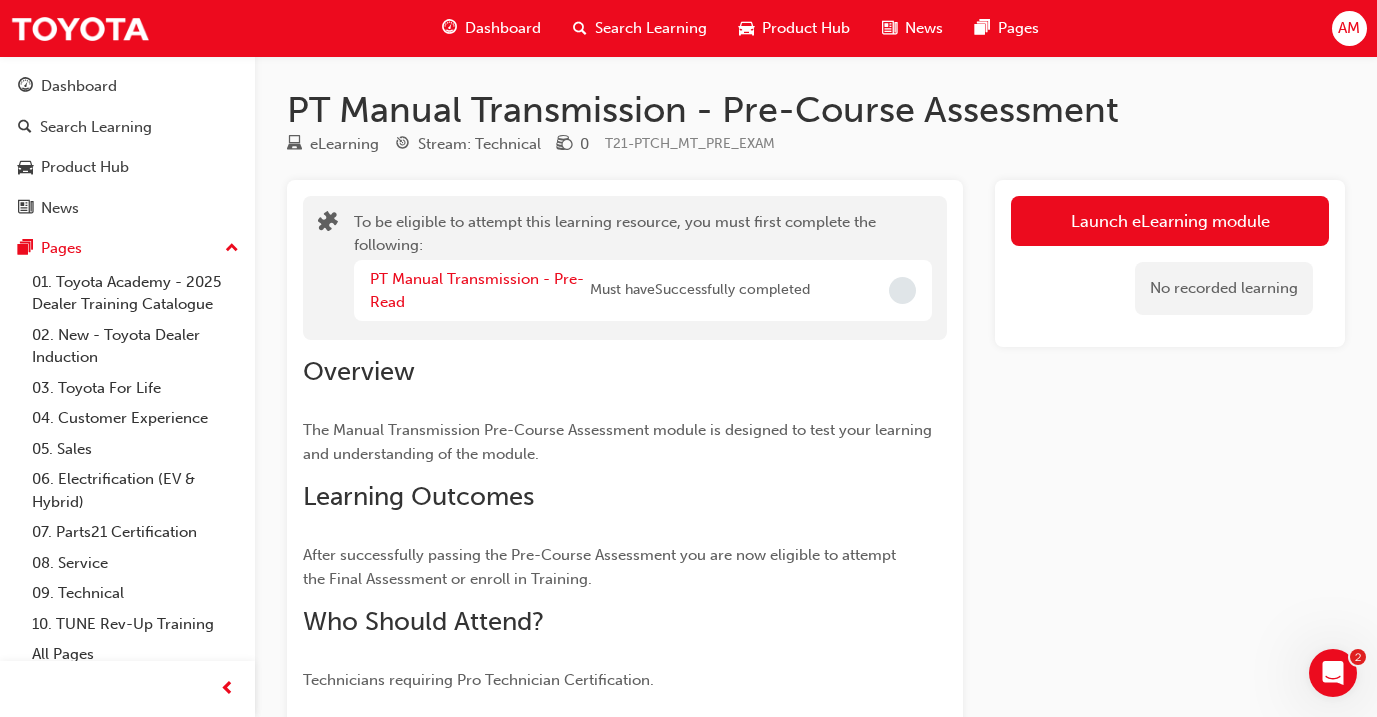 click on "Dashboard" at bounding box center (503, 28) 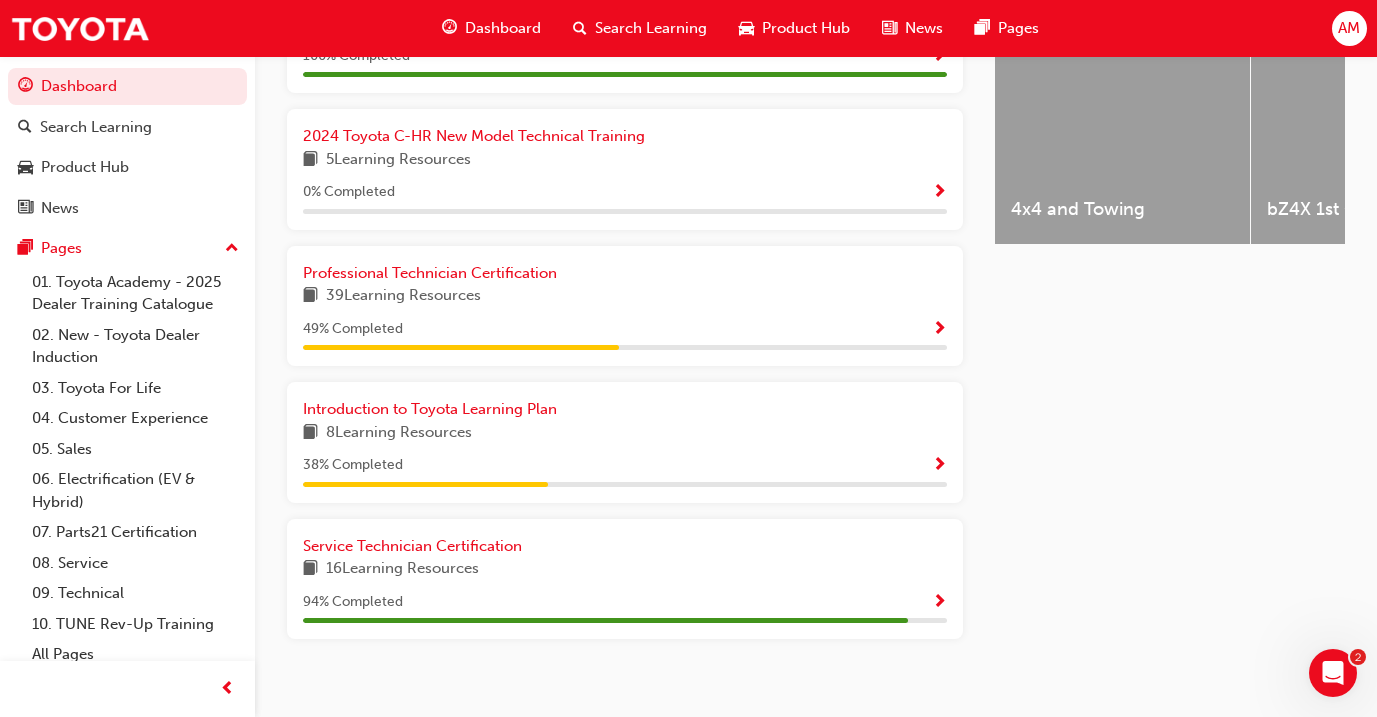 scroll, scrollTop: 855, scrollLeft: 0, axis: vertical 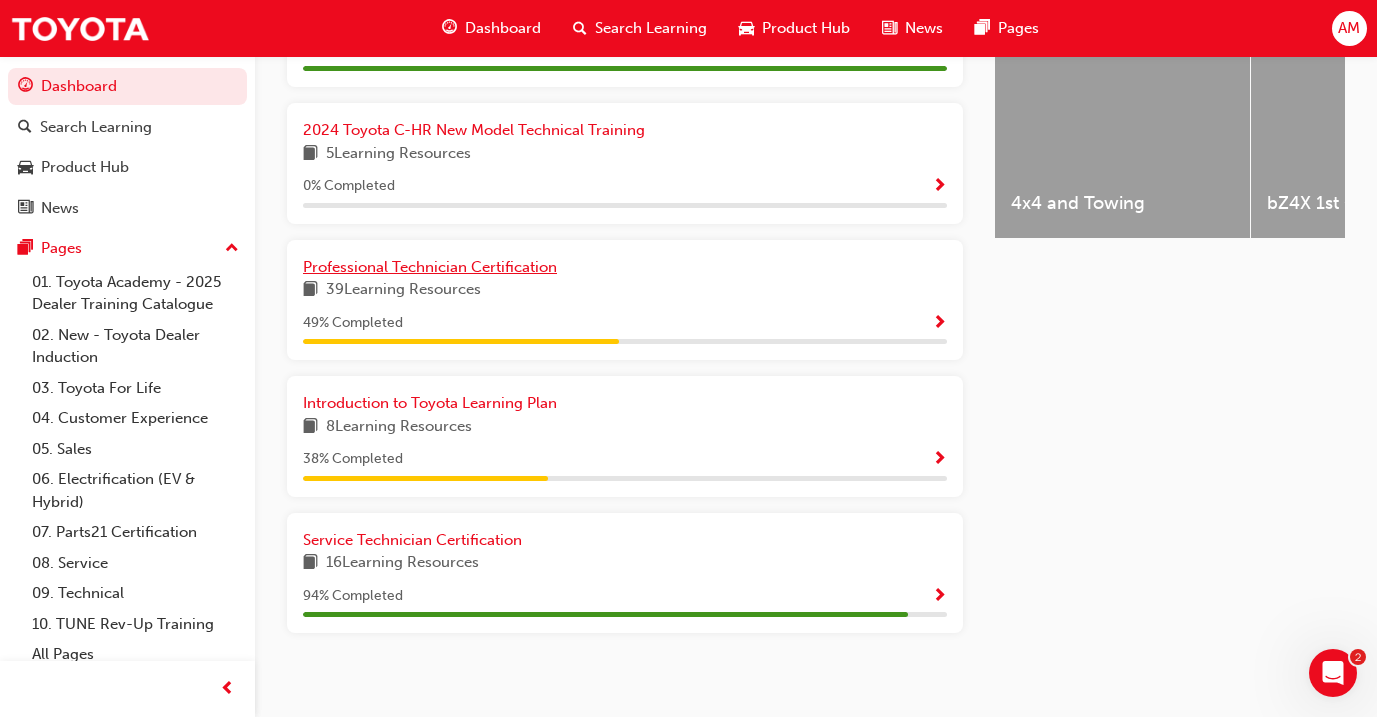 click on "Professional Technician Certification" at bounding box center [430, 267] 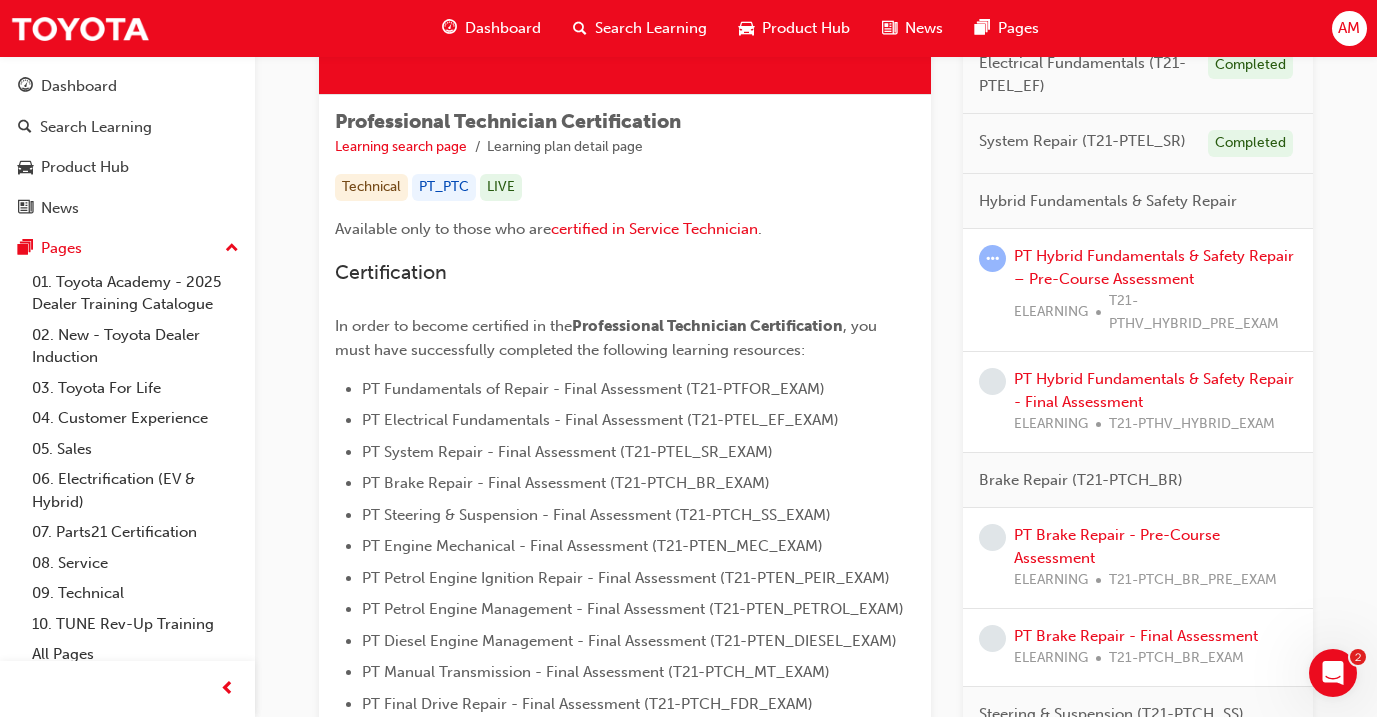 scroll, scrollTop: 323, scrollLeft: 0, axis: vertical 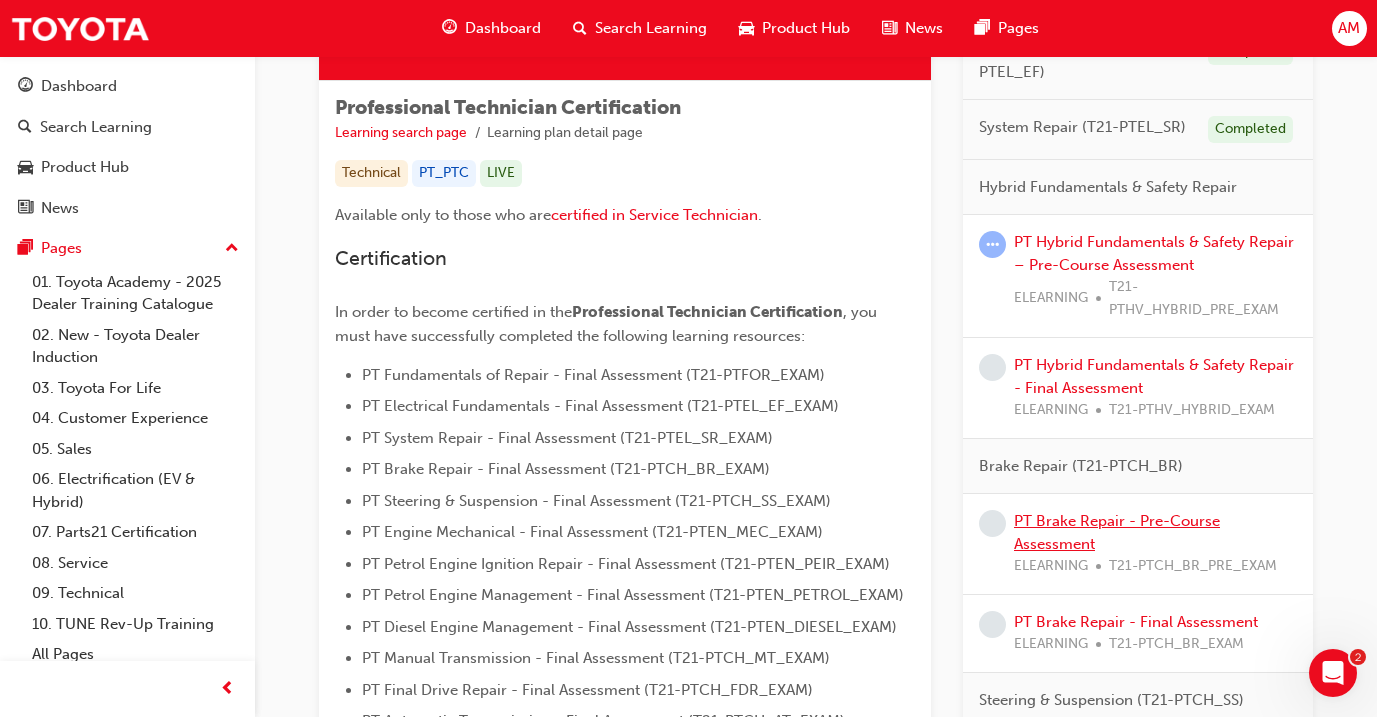 click on "PT Brake Repair - Pre-Course Assessment" at bounding box center [1117, 532] 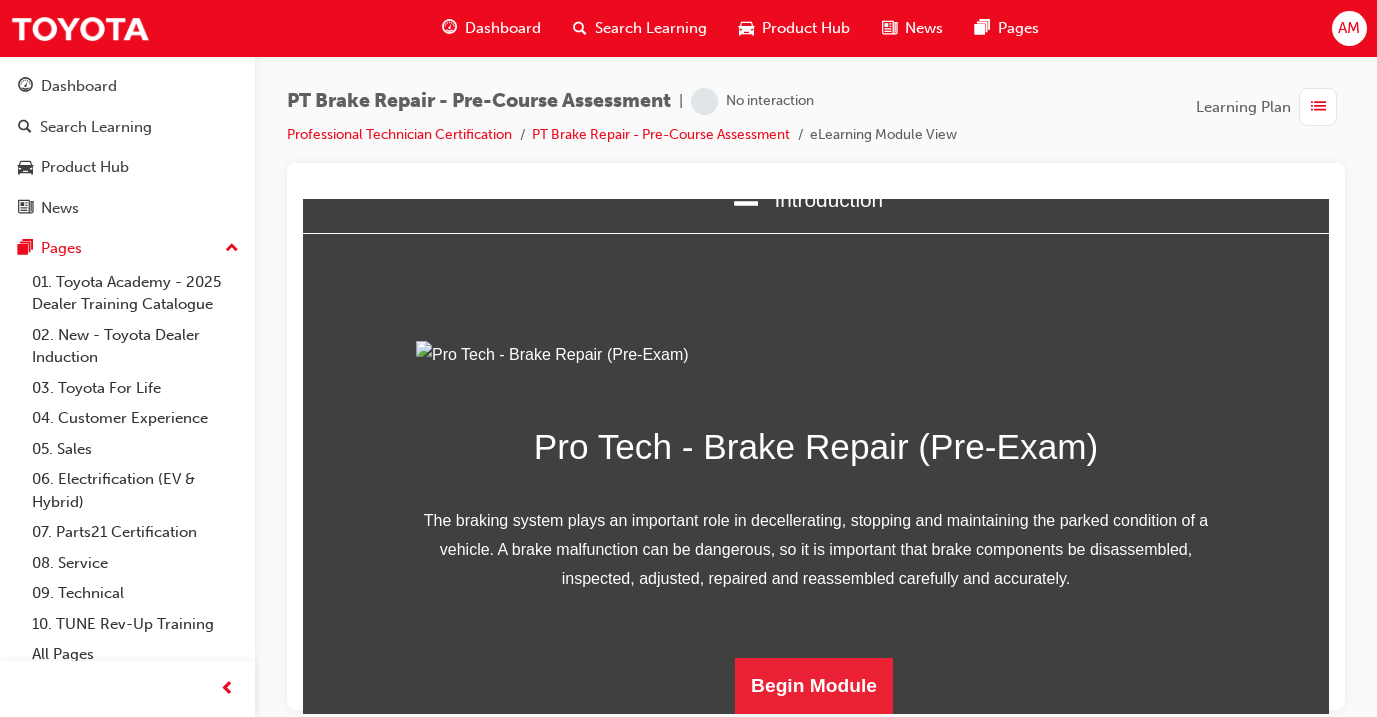 scroll, scrollTop: 0, scrollLeft: 0, axis: both 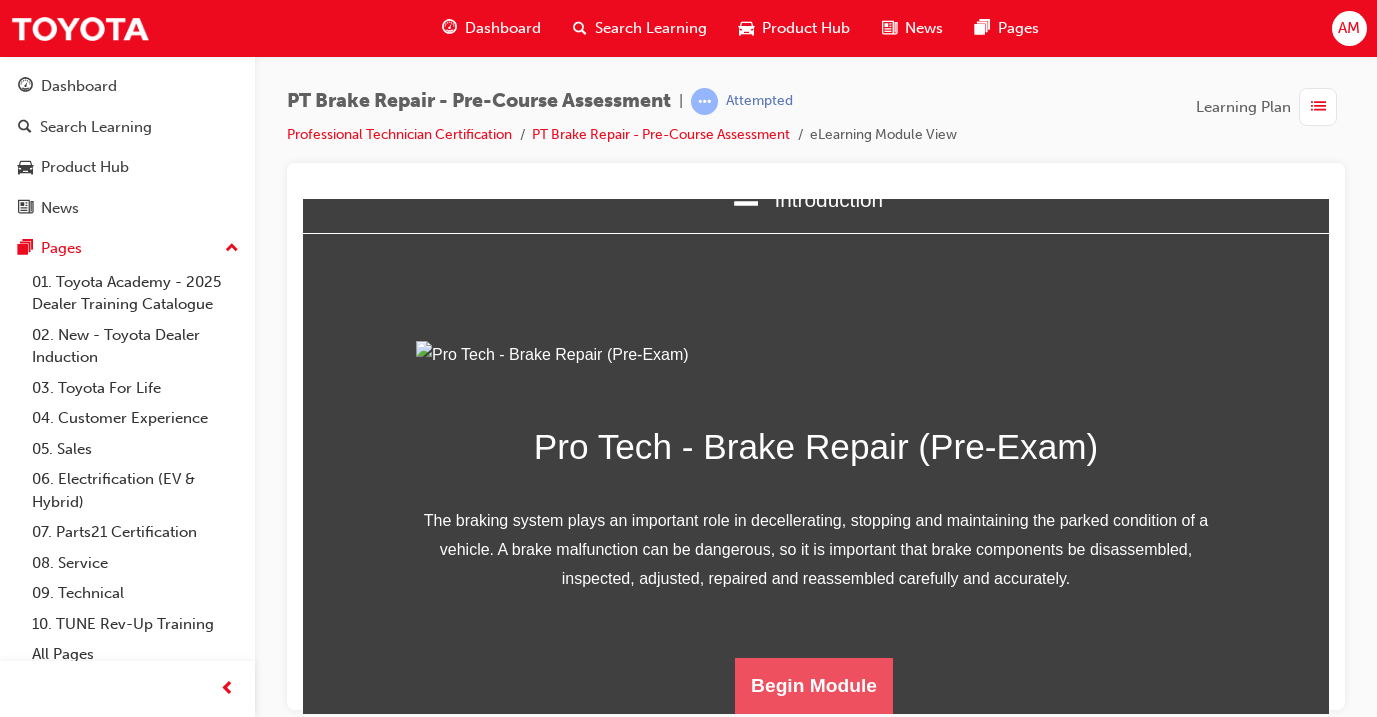 click on "Begin Module" at bounding box center [814, 685] 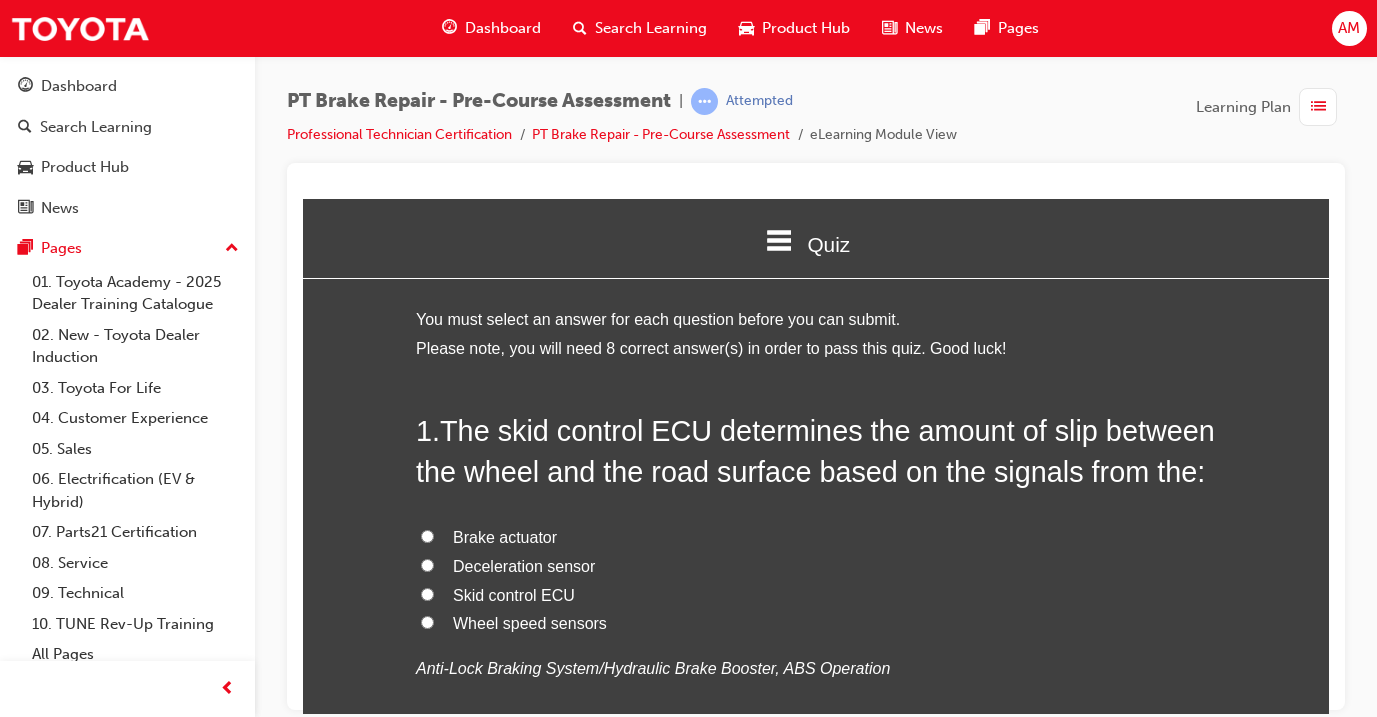 scroll, scrollTop: 0, scrollLeft: 0, axis: both 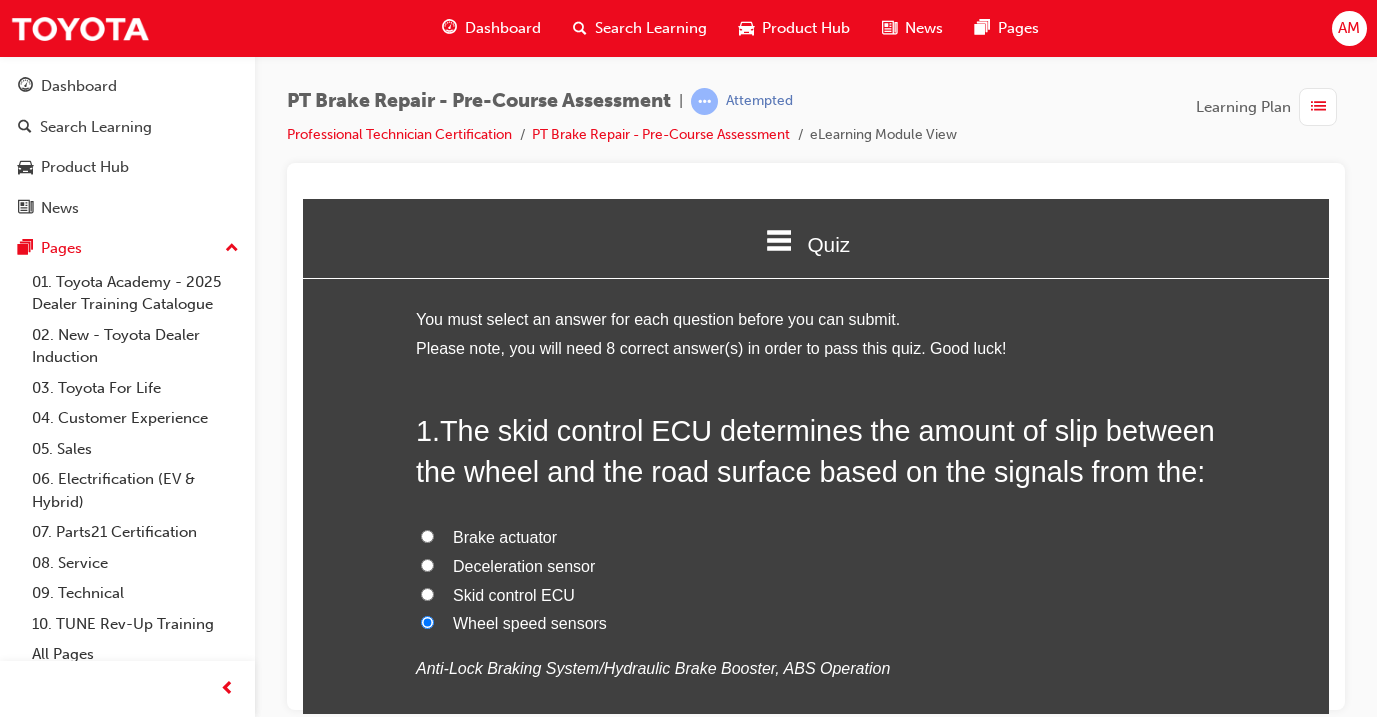 radio on "true" 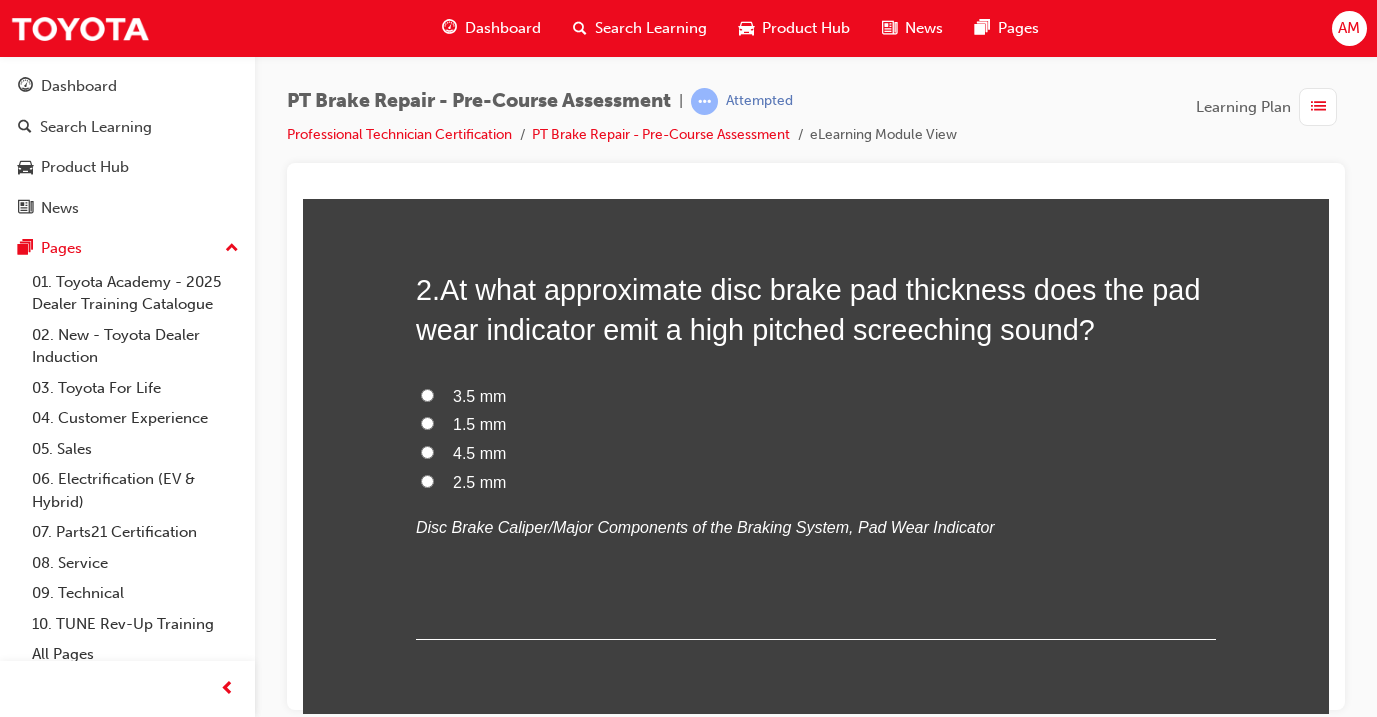 scroll, scrollTop: 605, scrollLeft: 0, axis: vertical 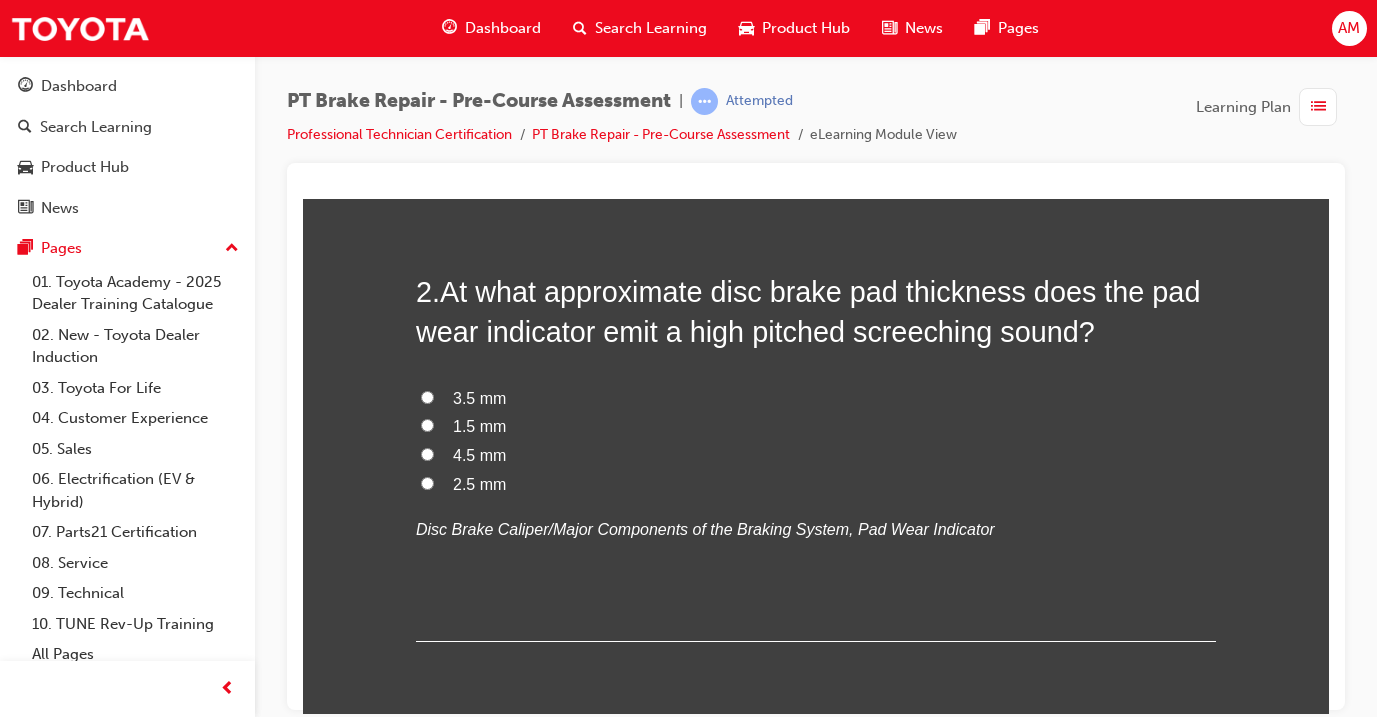 click on "3.5 mm" at bounding box center [479, 397] 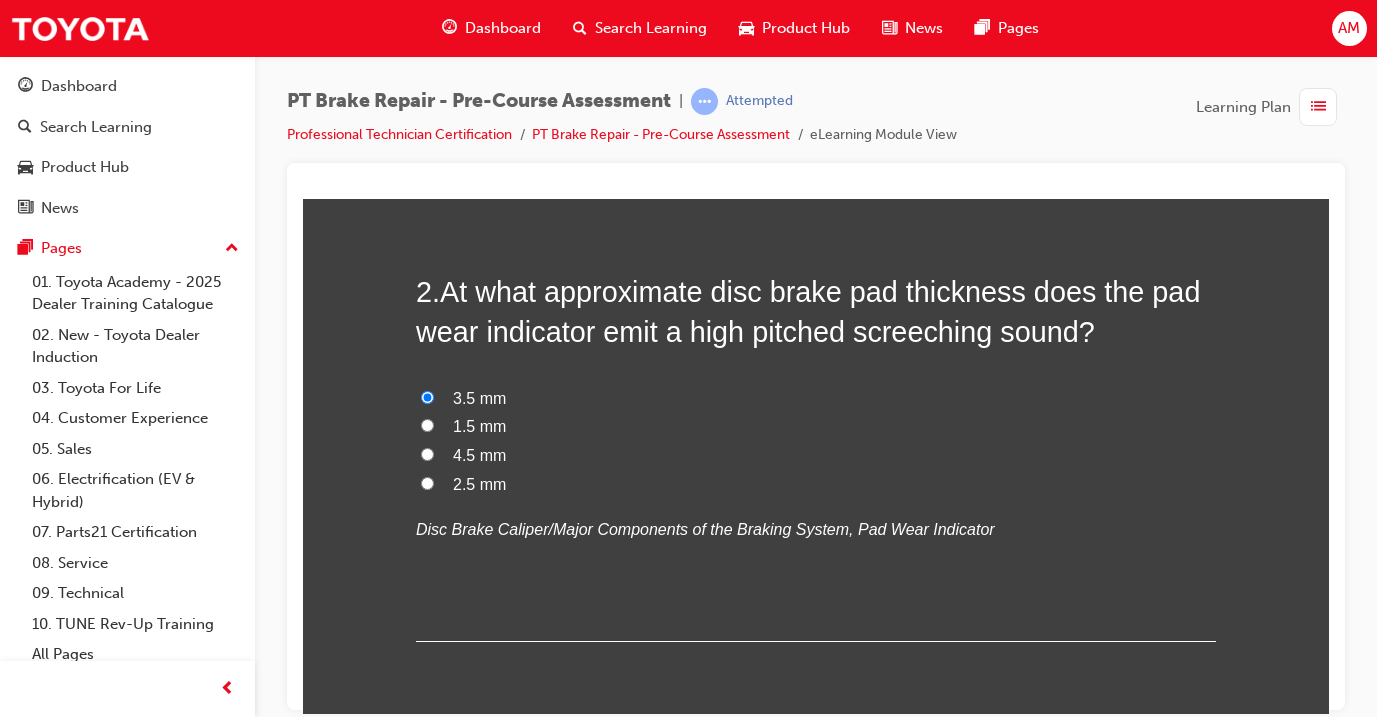 radio on "true" 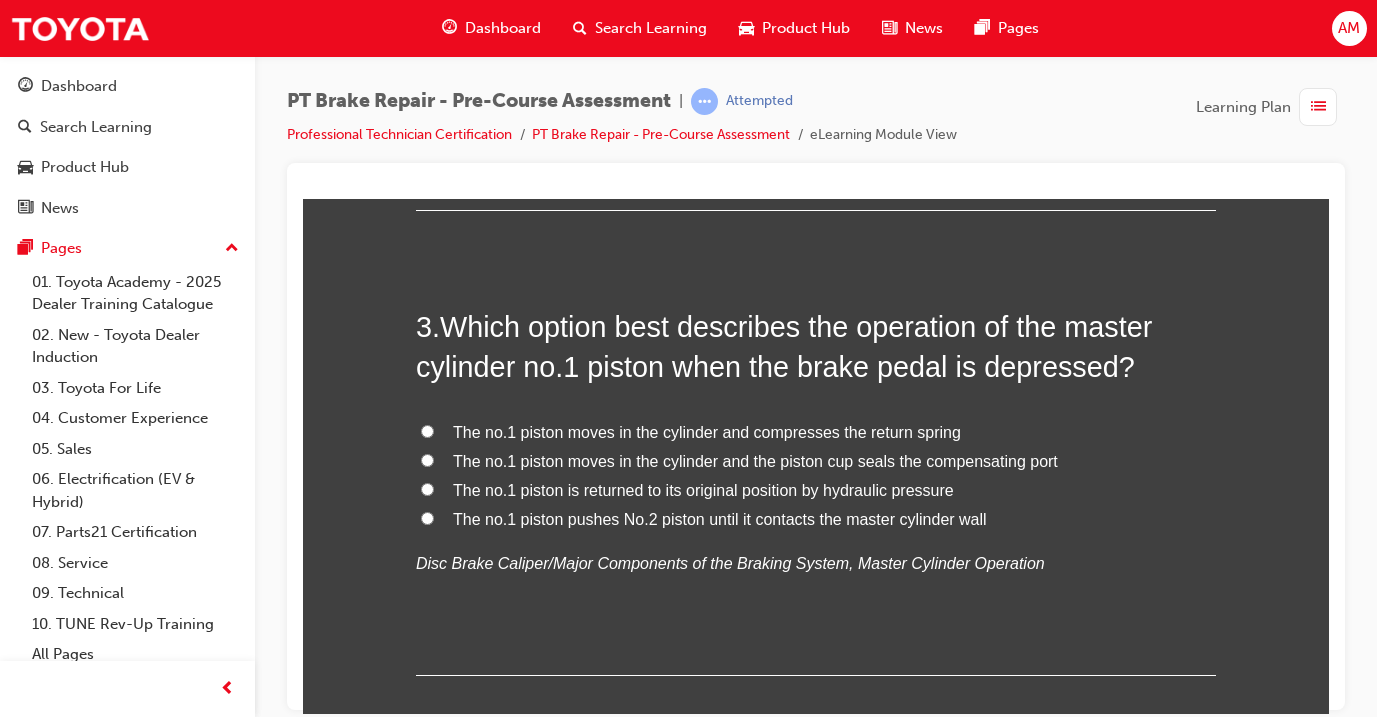 scroll, scrollTop: 1037, scrollLeft: 0, axis: vertical 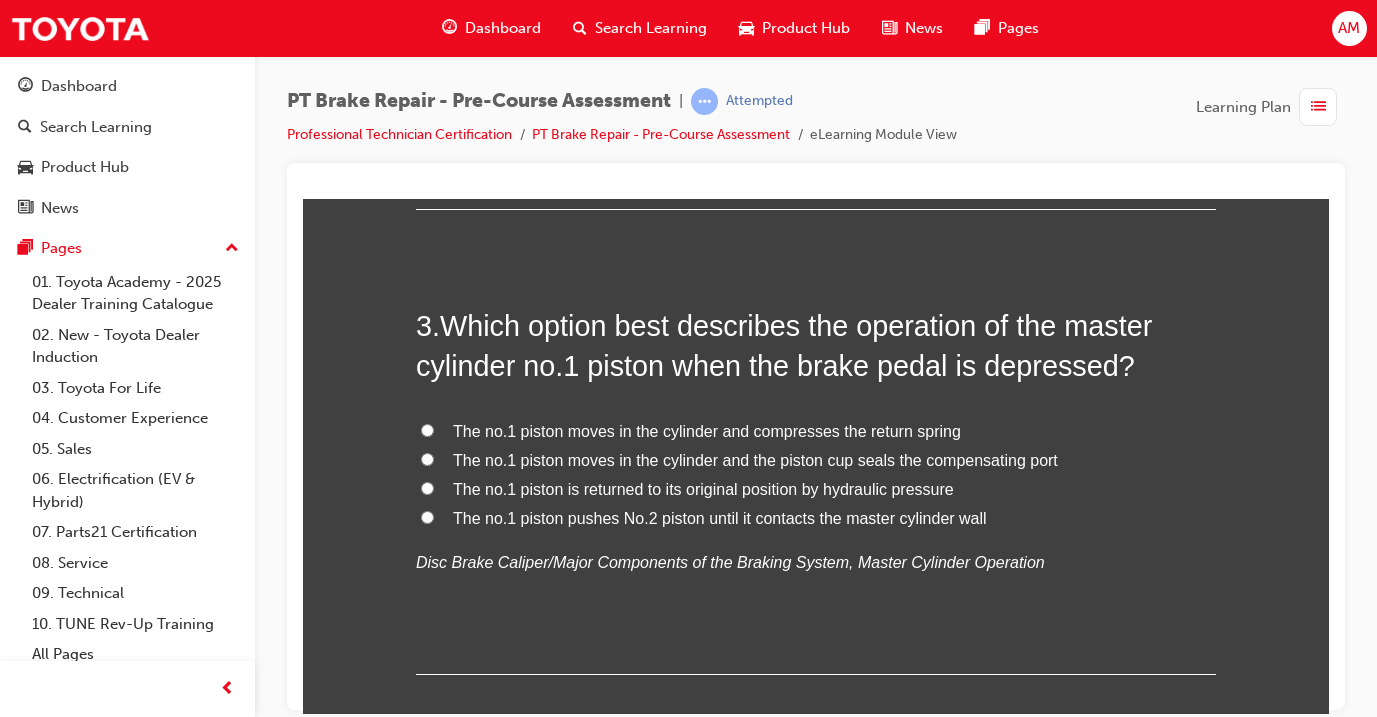 click on "The no.1 piston moves in the cylinder and compresses the return spring" at bounding box center [707, 430] 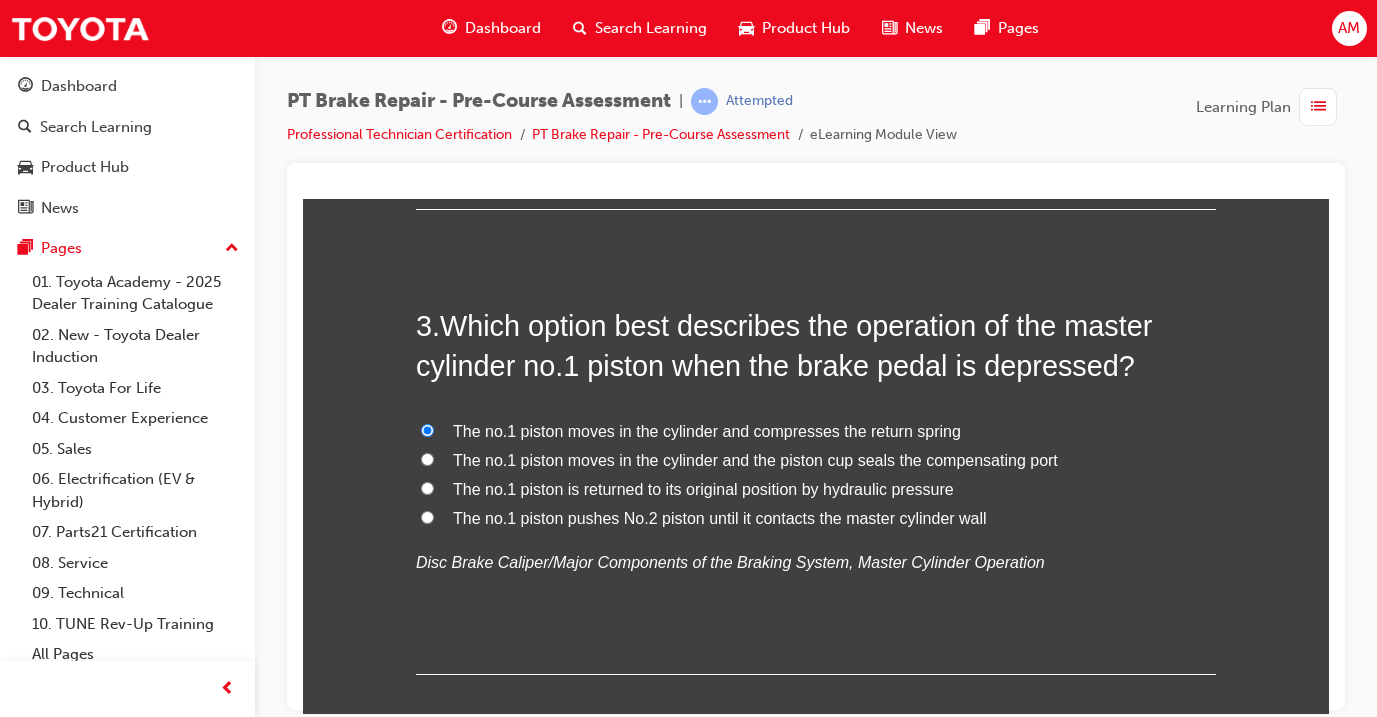 radio on "true" 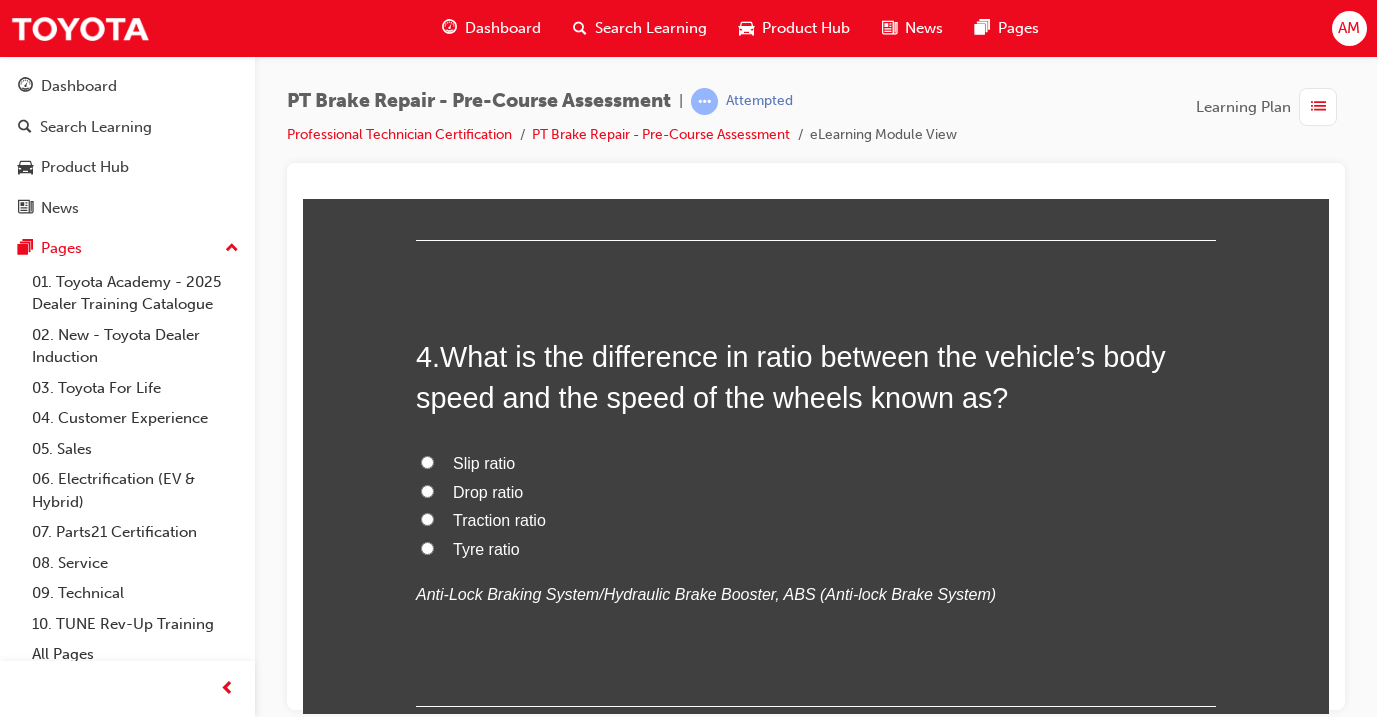 scroll, scrollTop: 1472, scrollLeft: 0, axis: vertical 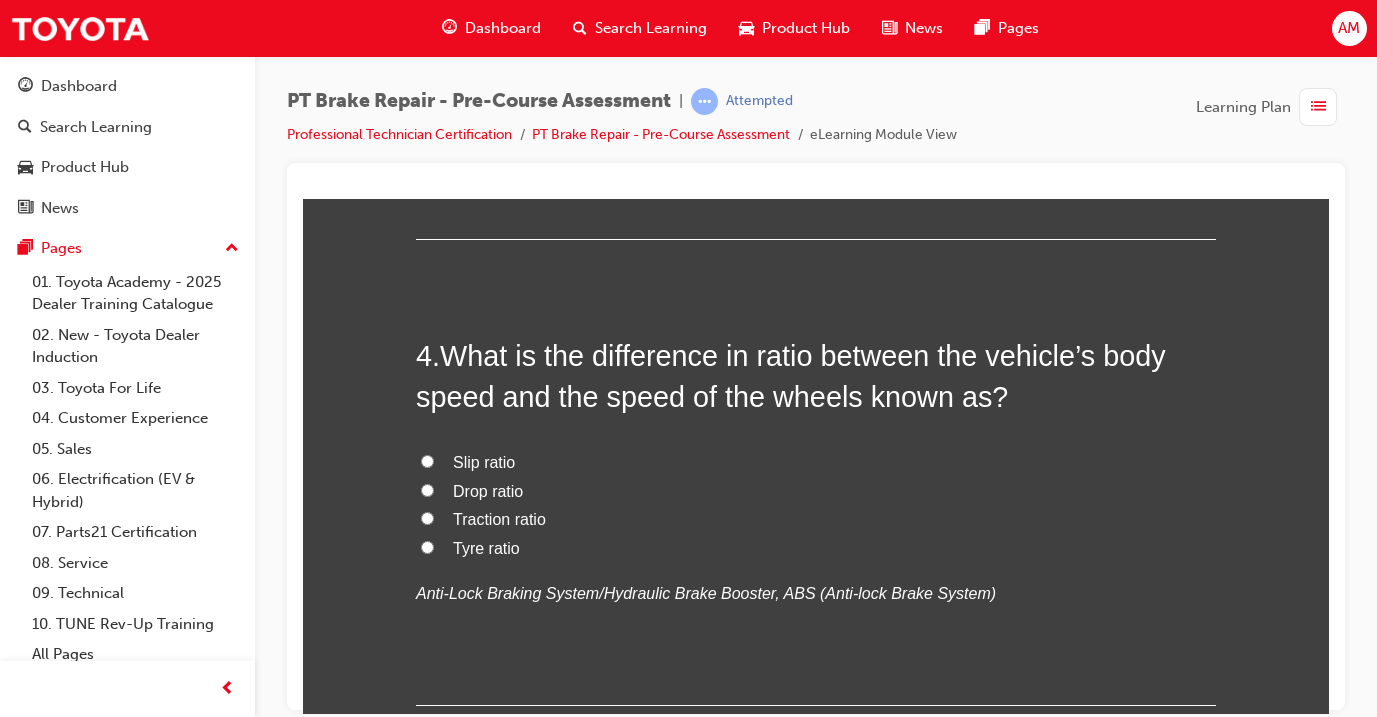 click on "Slip ratio" at bounding box center (484, 461) 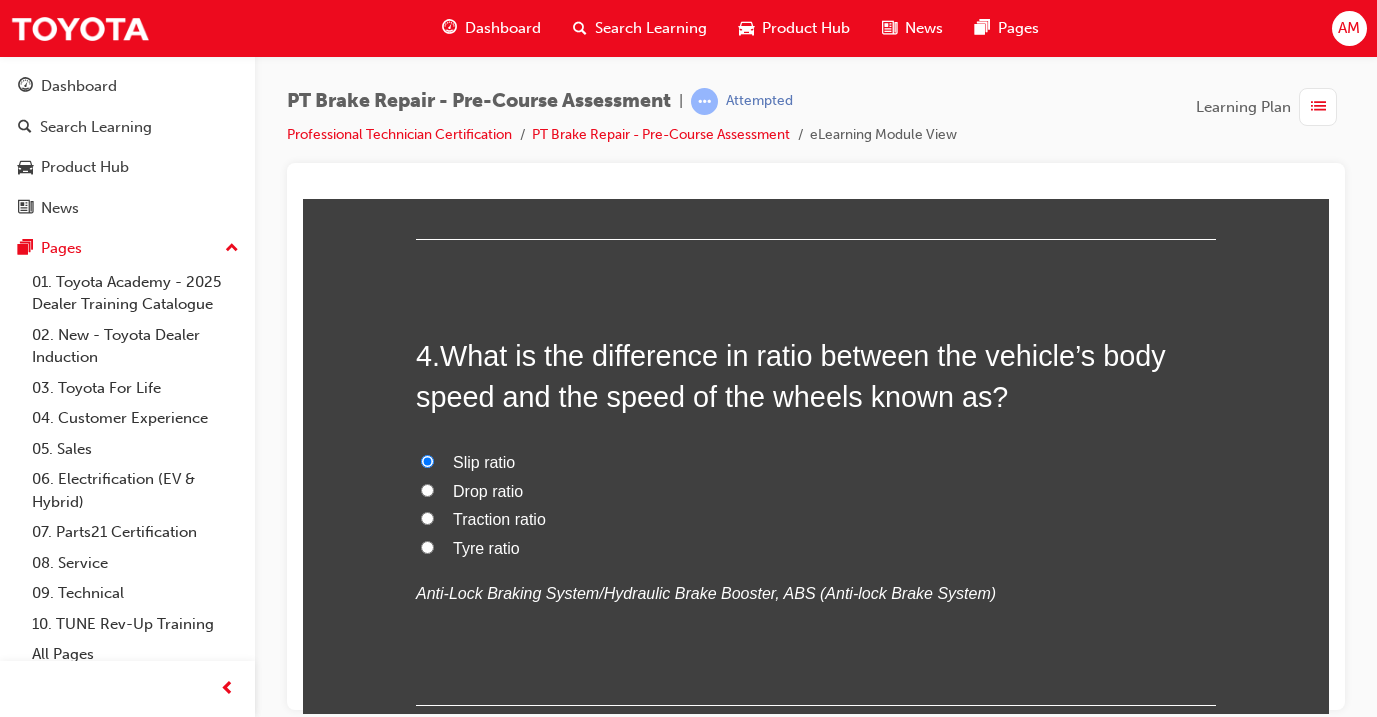 radio on "true" 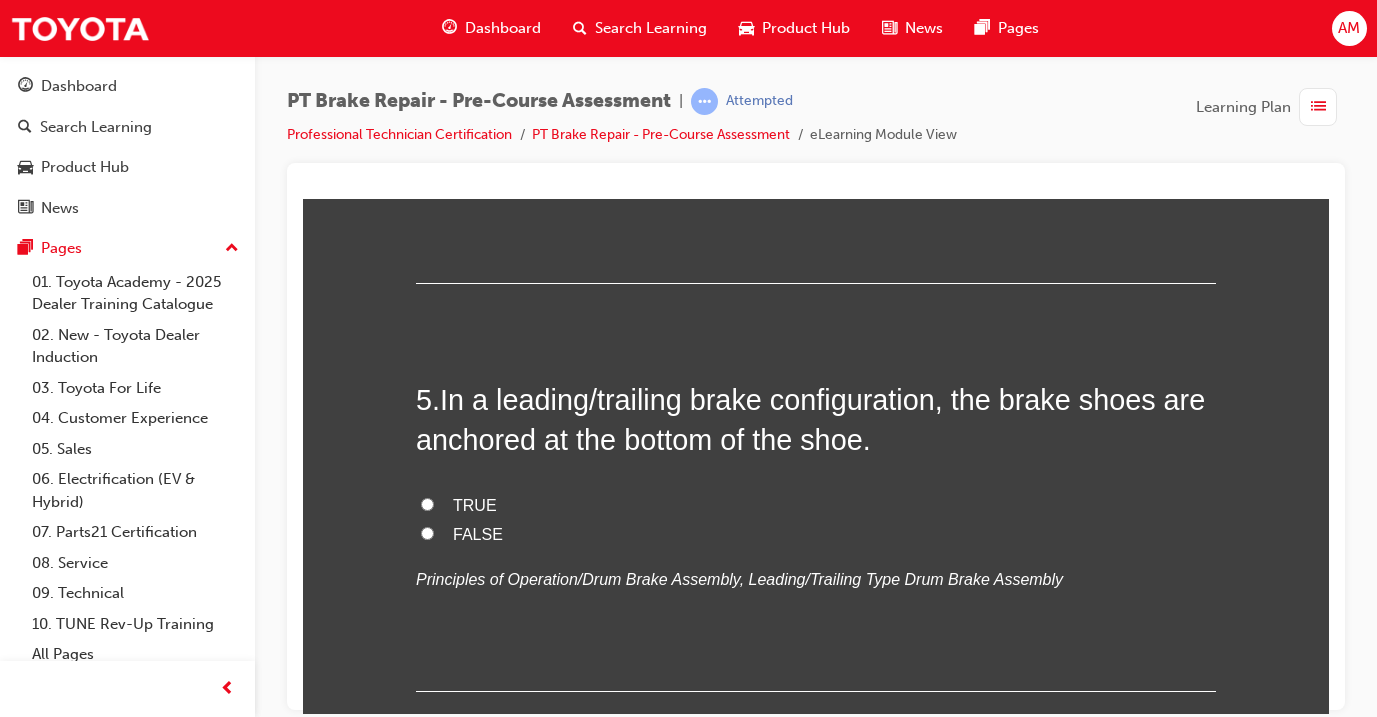 scroll, scrollTop: 1897, scrollLeft: 0, axis: vertical 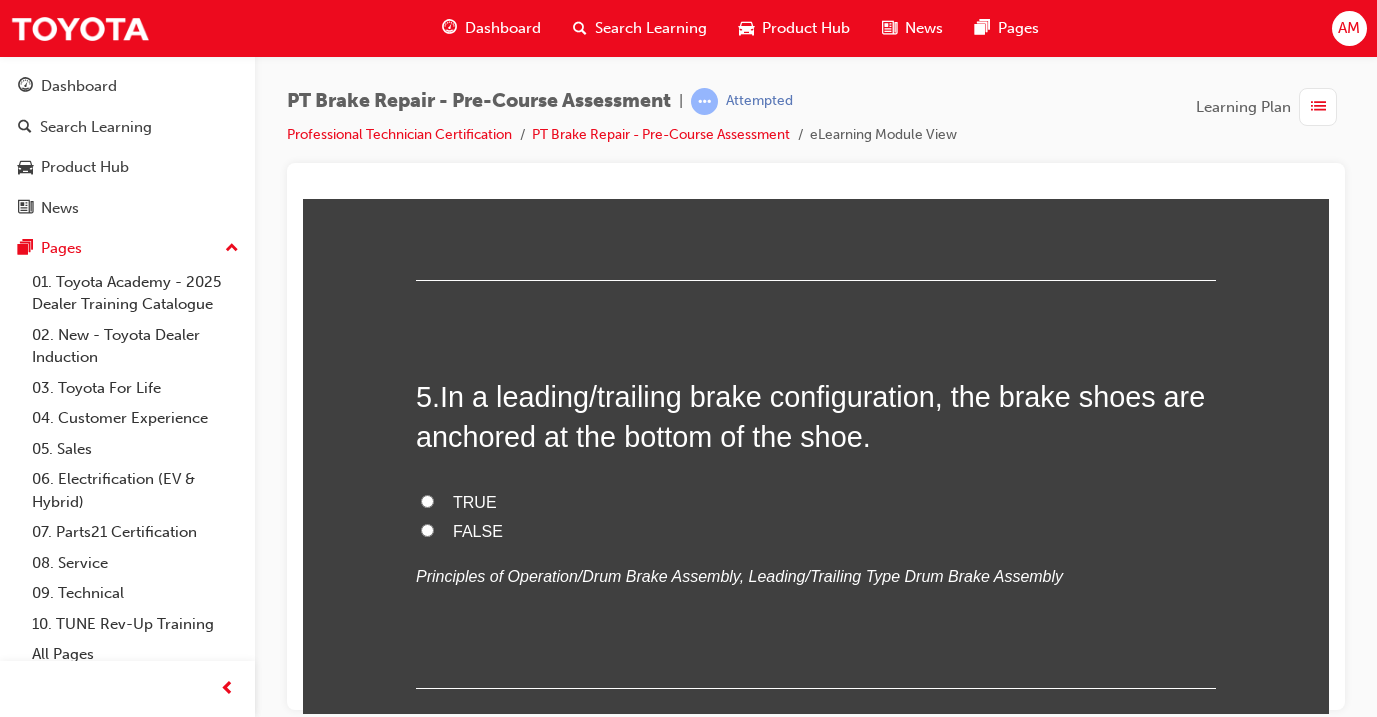 click on "FALSE" at bounding box center [478, 530] 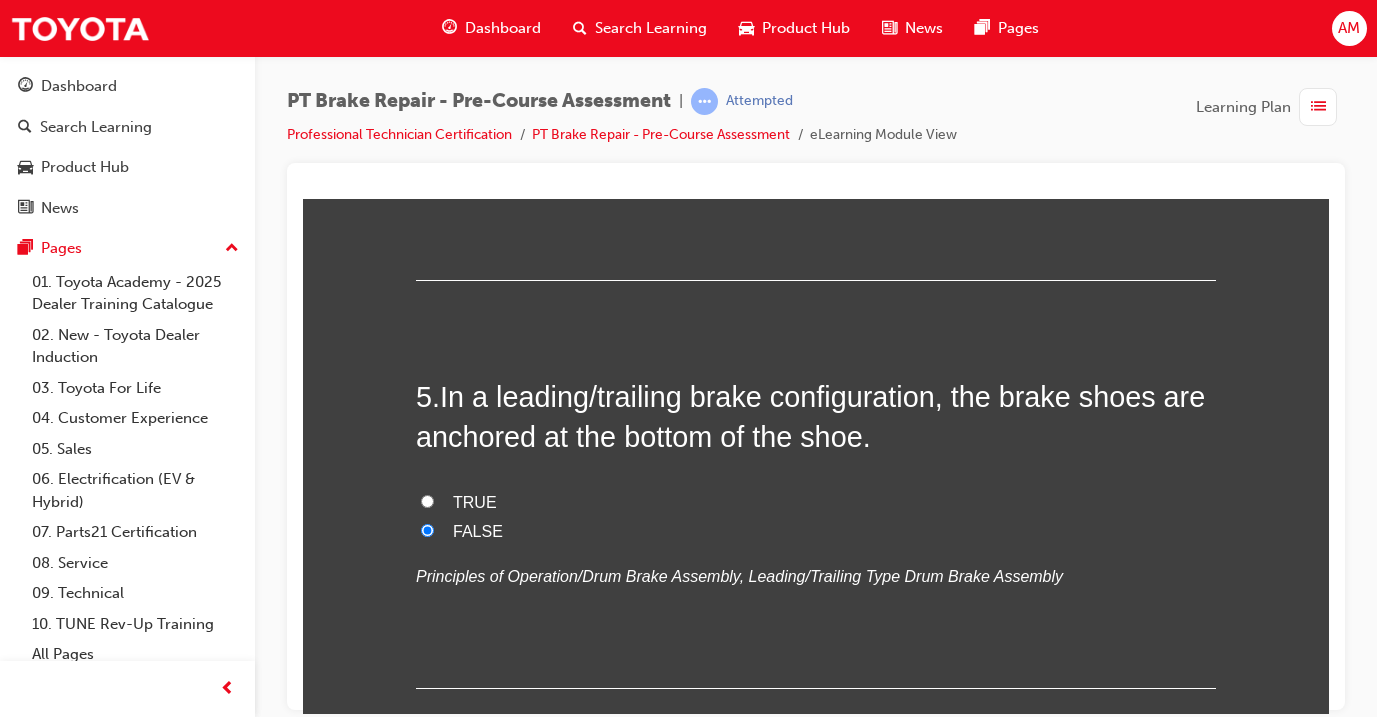 radio on "true" 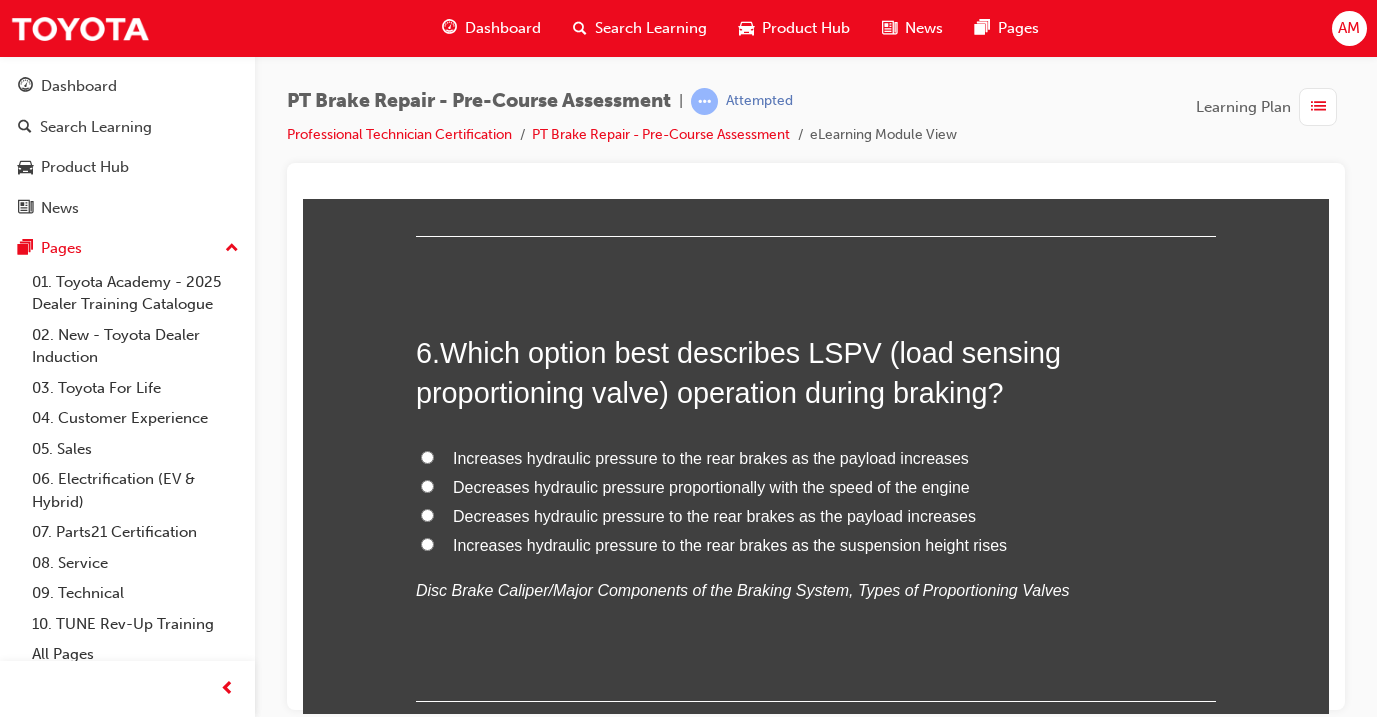 scroll, scrollTop: 2369, scrollLeft: 0, axis: vertical 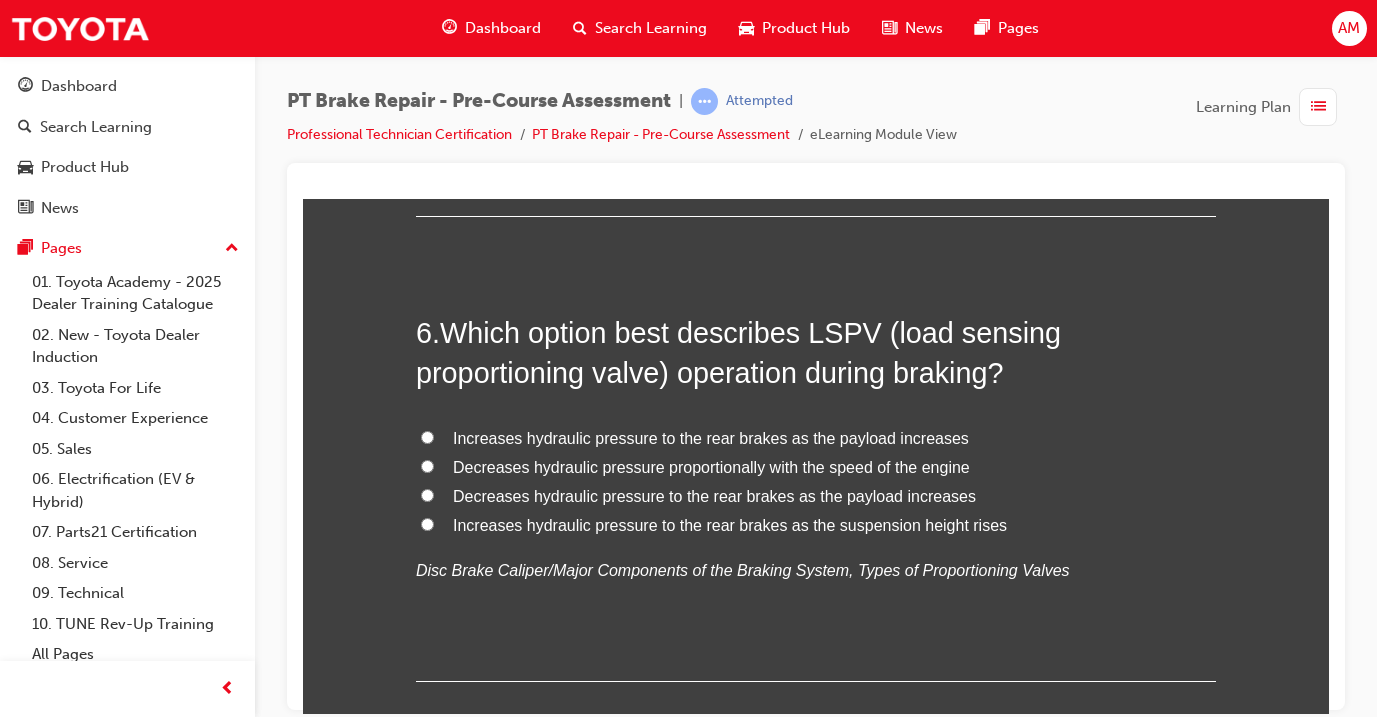 click on "Increases hydraulic pressure to the rear brakes as the payload increases" at bounding box center [711, 437] 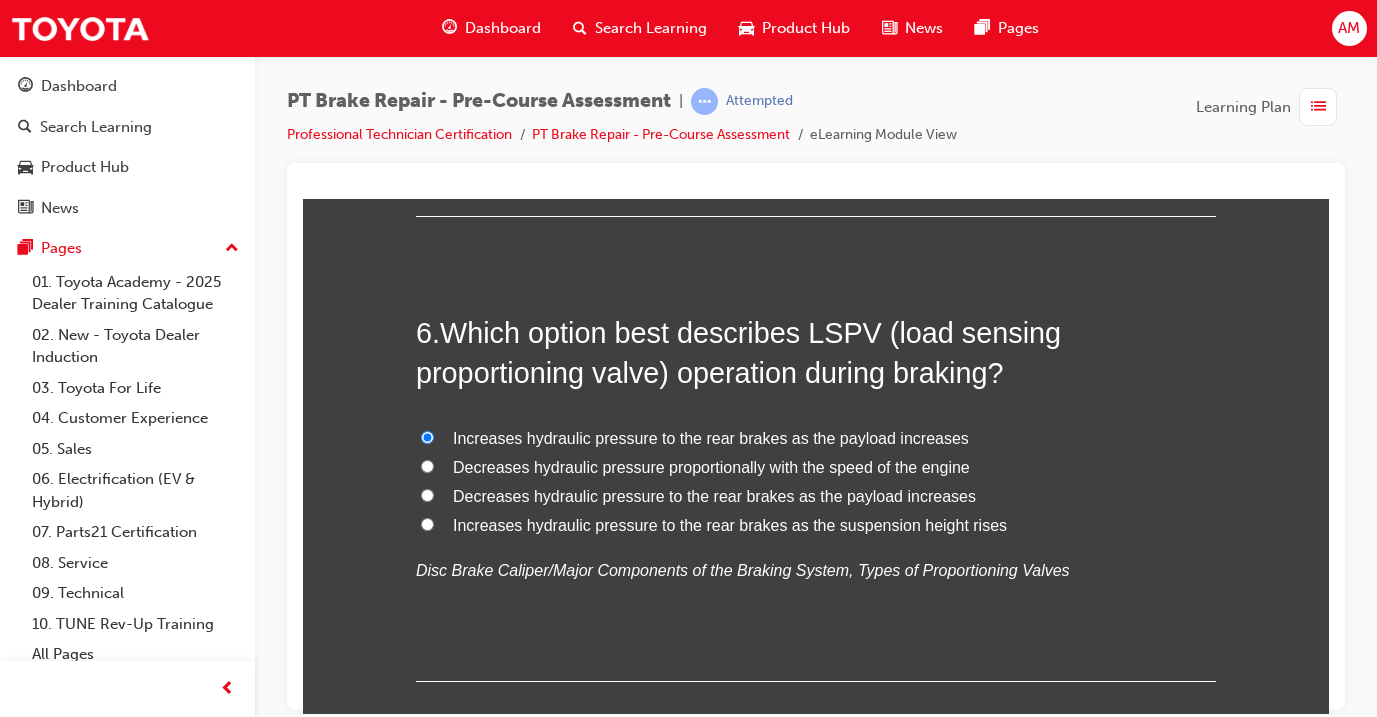 radio on "true" 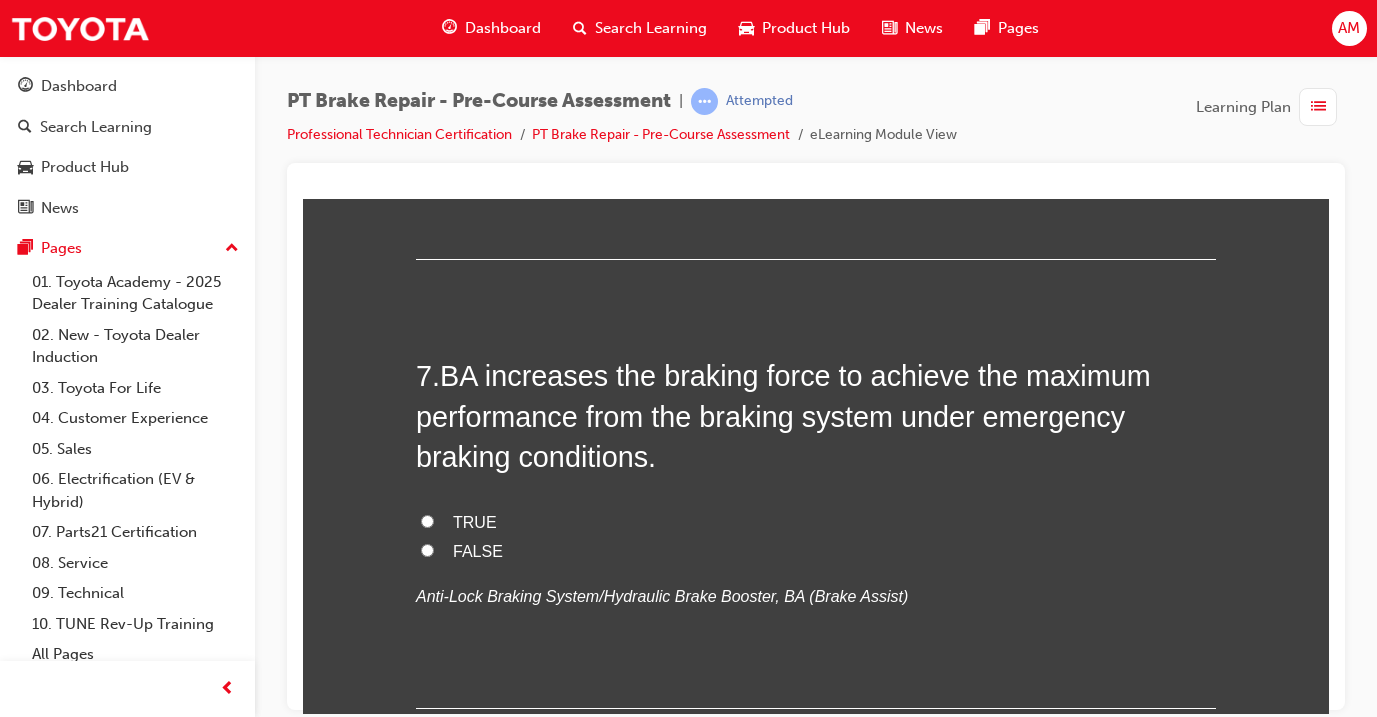 scroll, scrollTop: 2810, scrollLeft: 0, axis: vertical 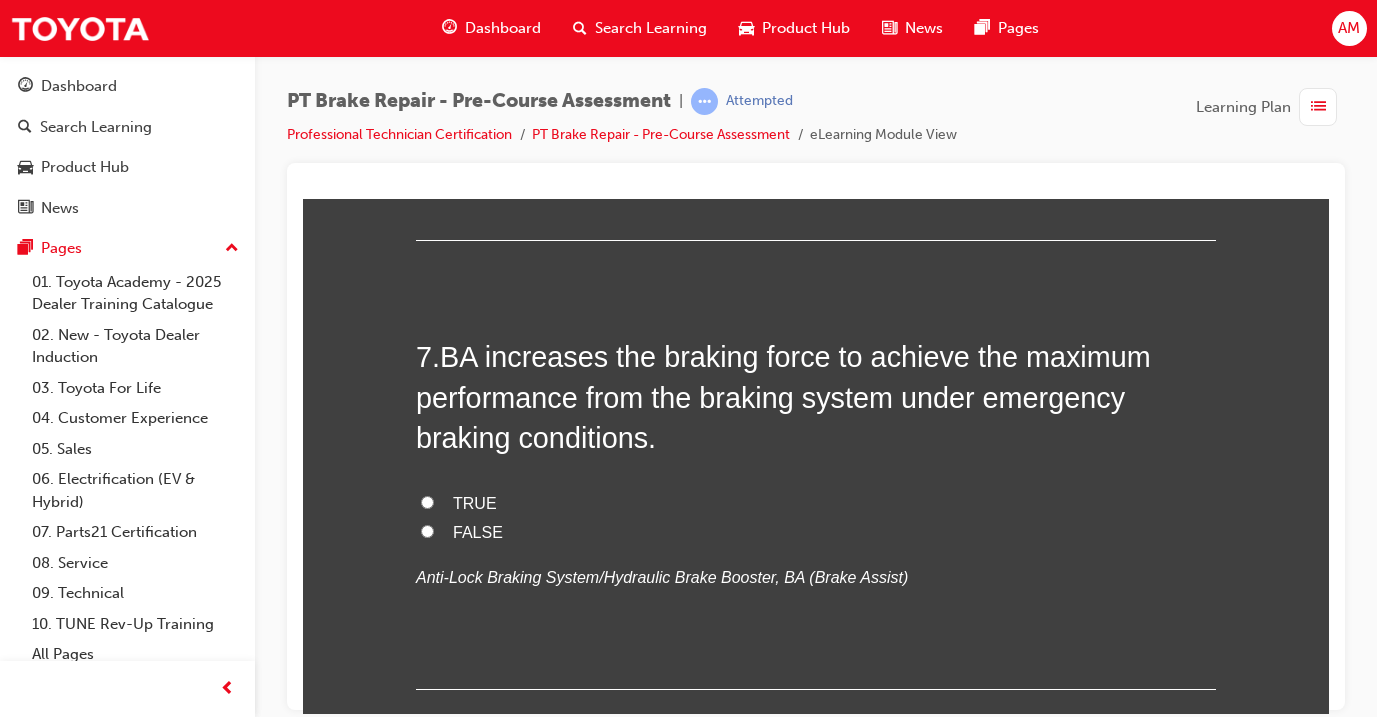click on "TRUE" at bounding box center (475, 502) 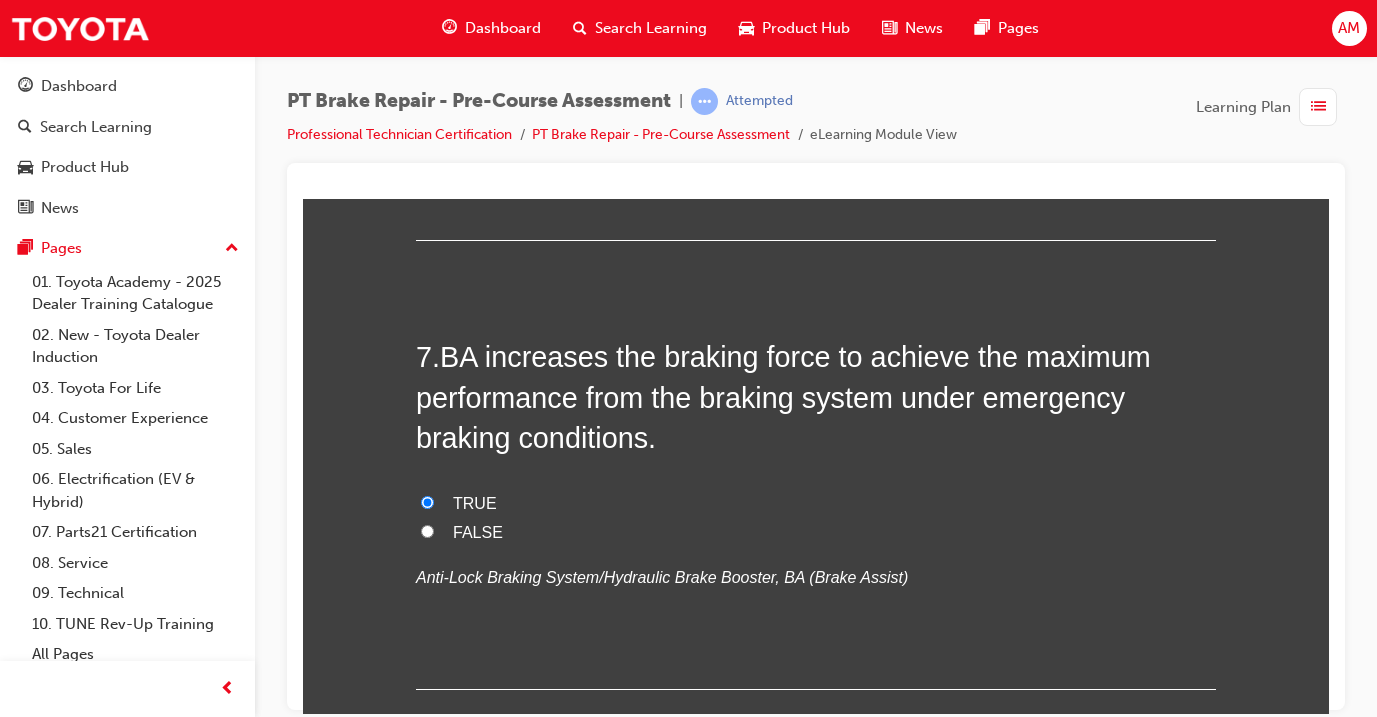 radio on "true" 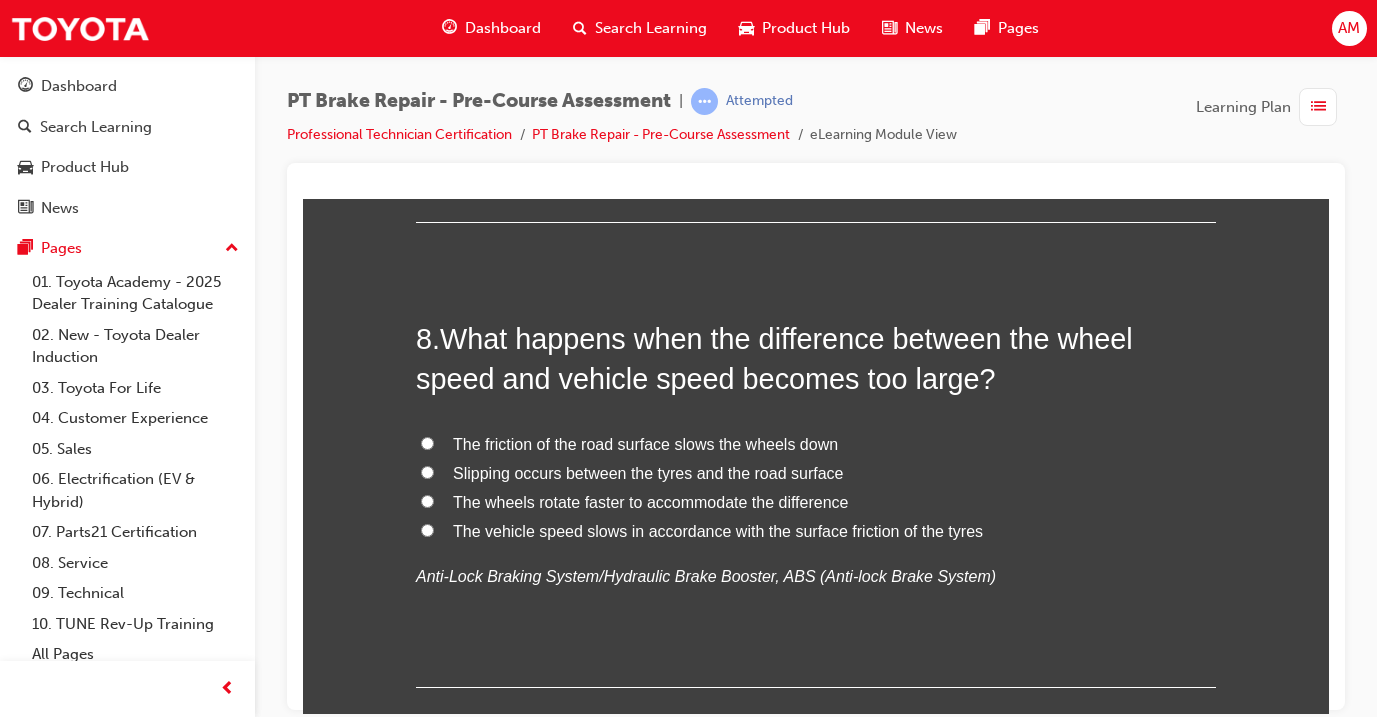 scroll, scrollTop: 3278, scrollLeft: 0, axis: vertical 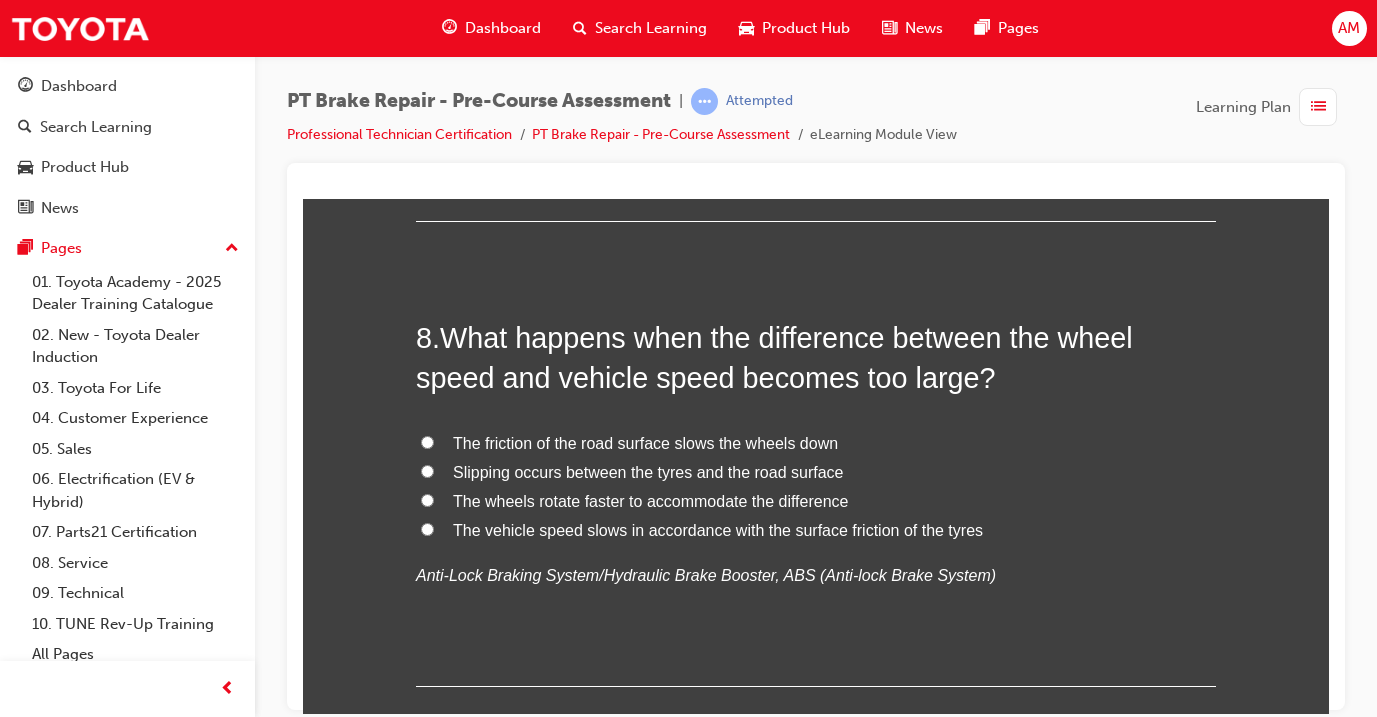 click on "The friction of the road surface slows the wheels down" at bounding box center (427, 441) 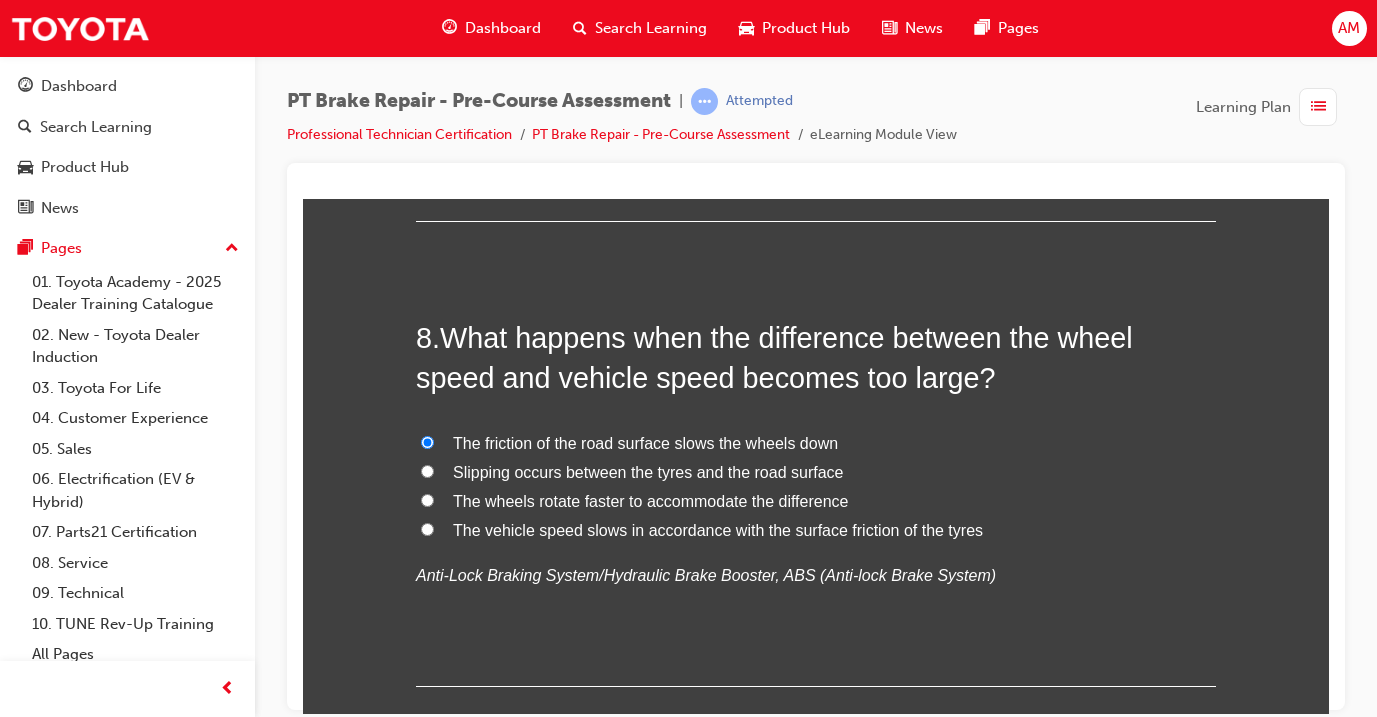 radio on "true" 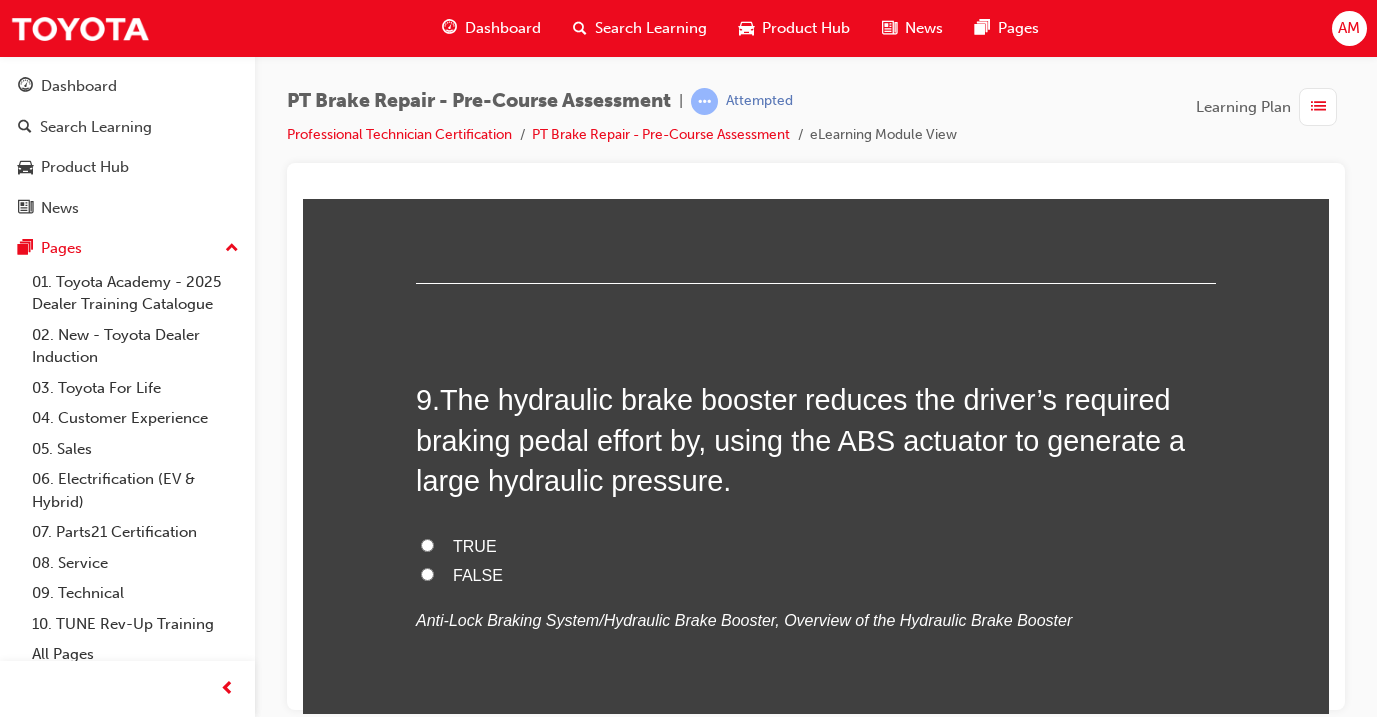 scroll, scrollTop: 3686, scrollLeft: 0, axis: vertical 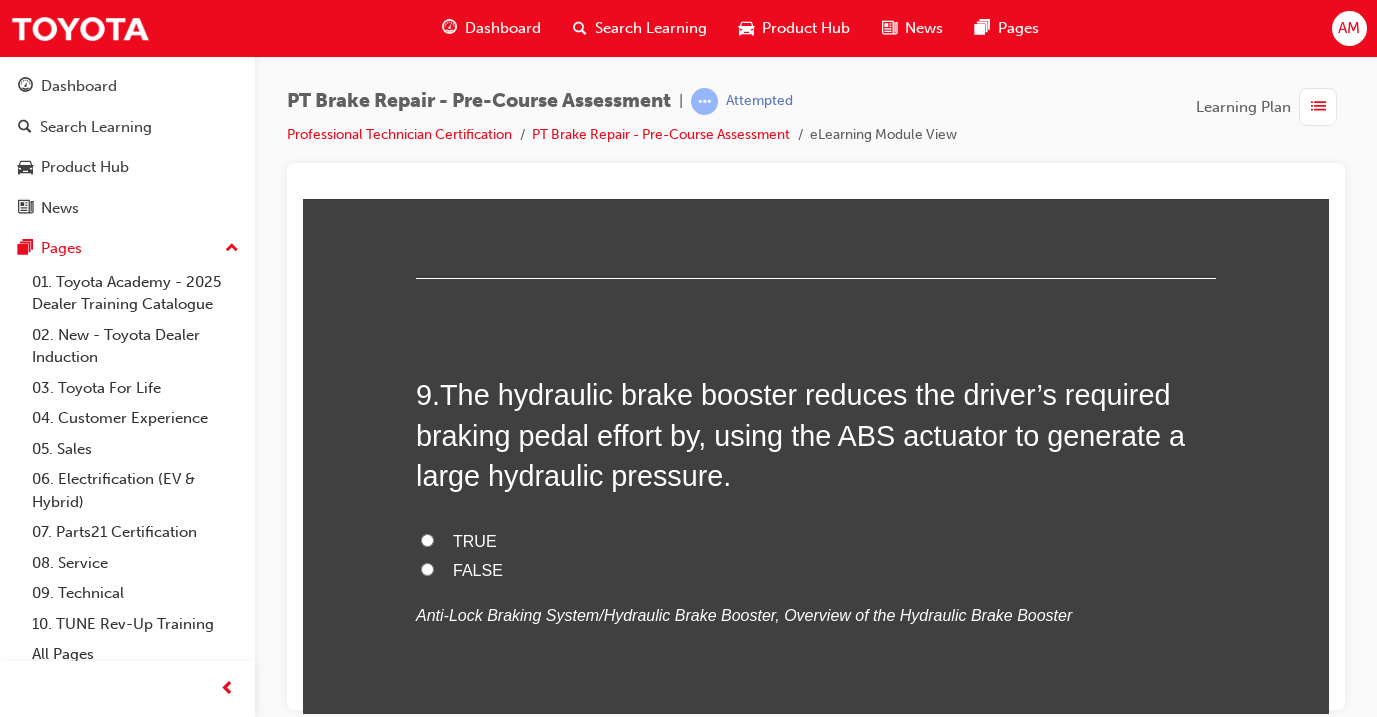 click on "FALSE" at bounding box center (816, 570) 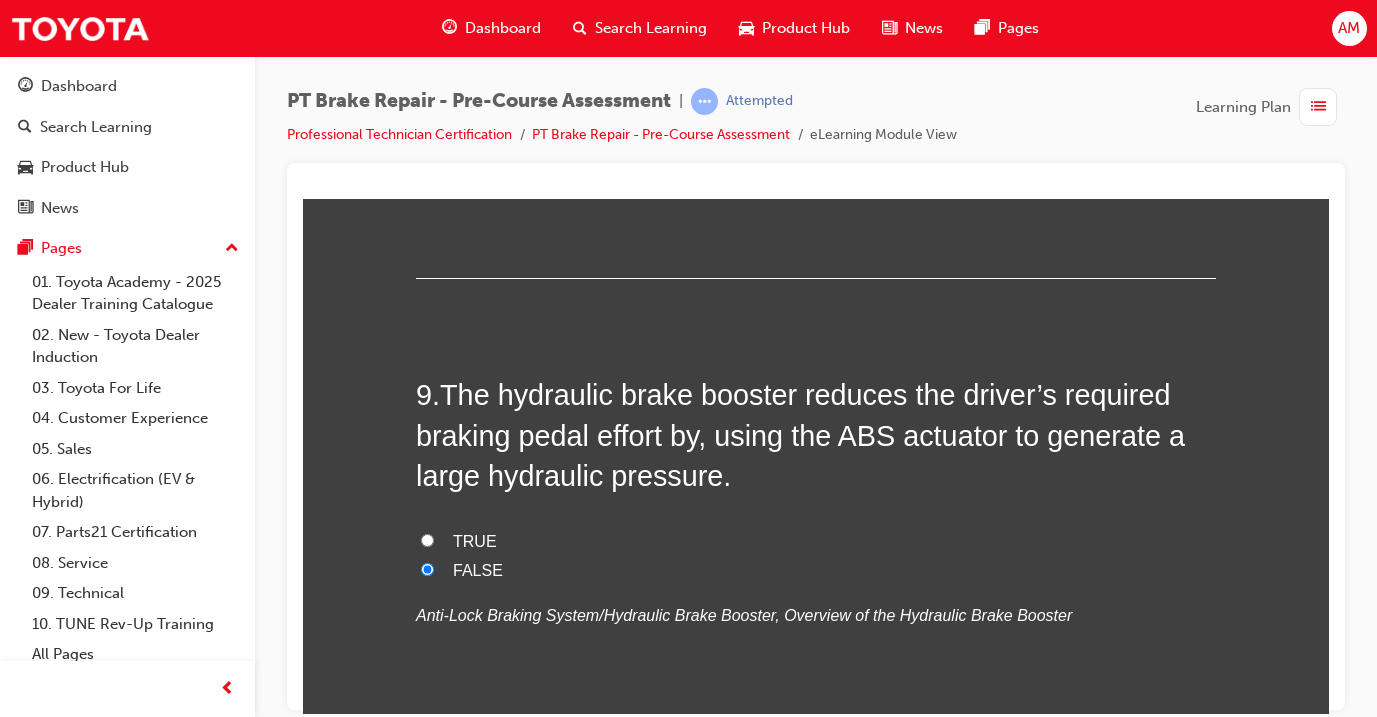 radio on "true" 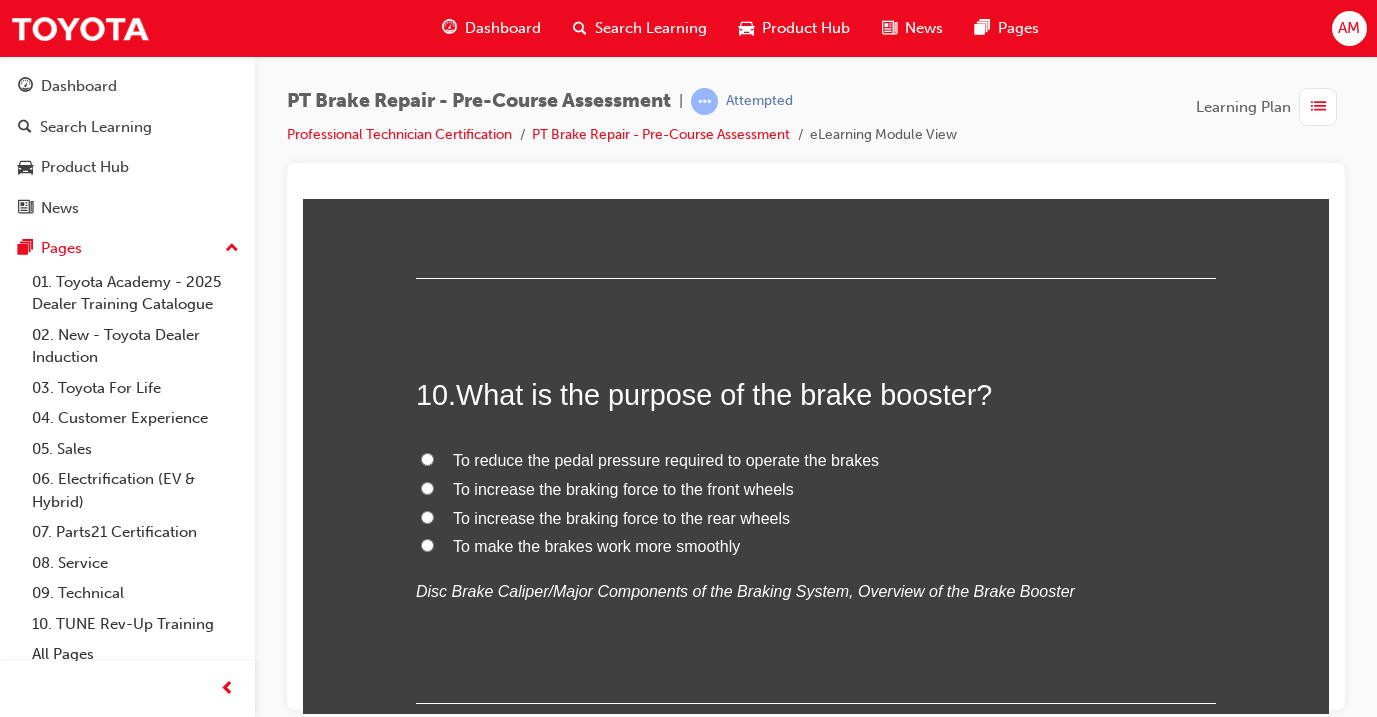 scroll, scrollTop: 4137, scrollLeft: 0, axis: vertical 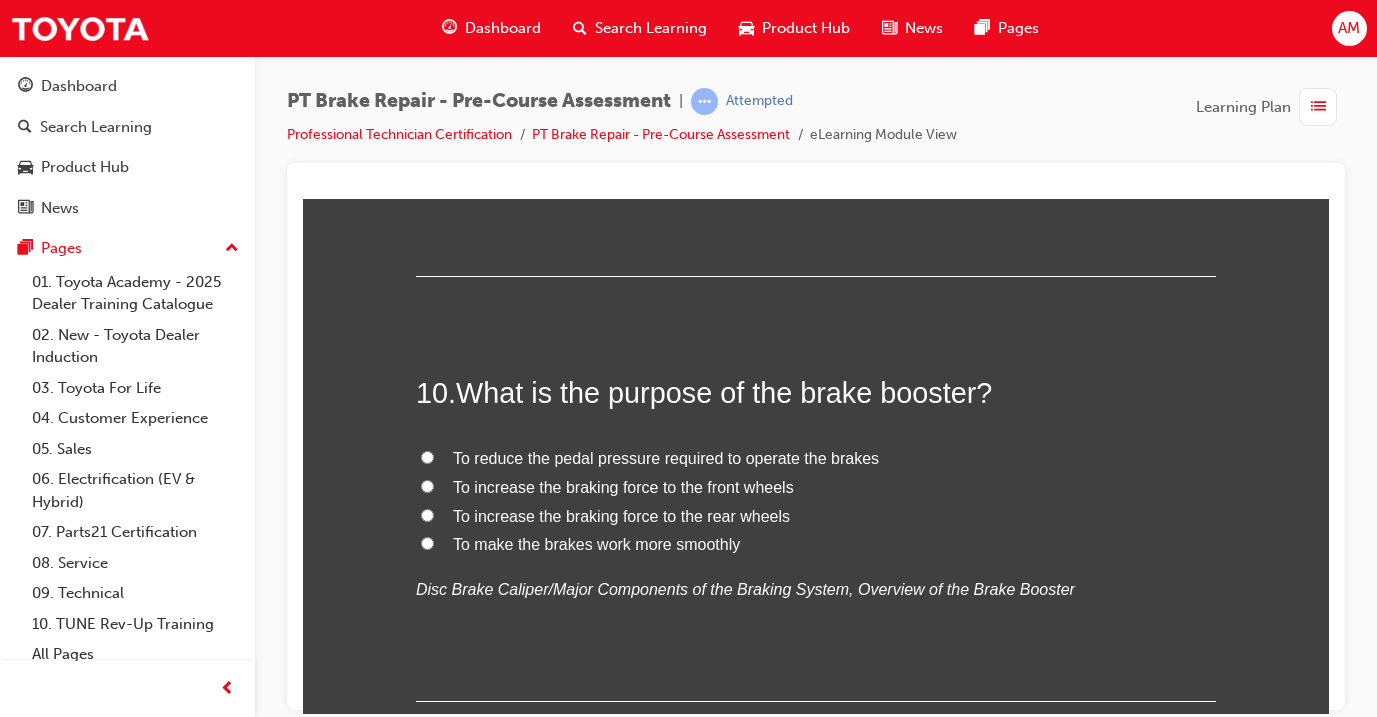 click on "To reduce the pedal pressure required to operate the brakes" at bounding box center [666, 457] 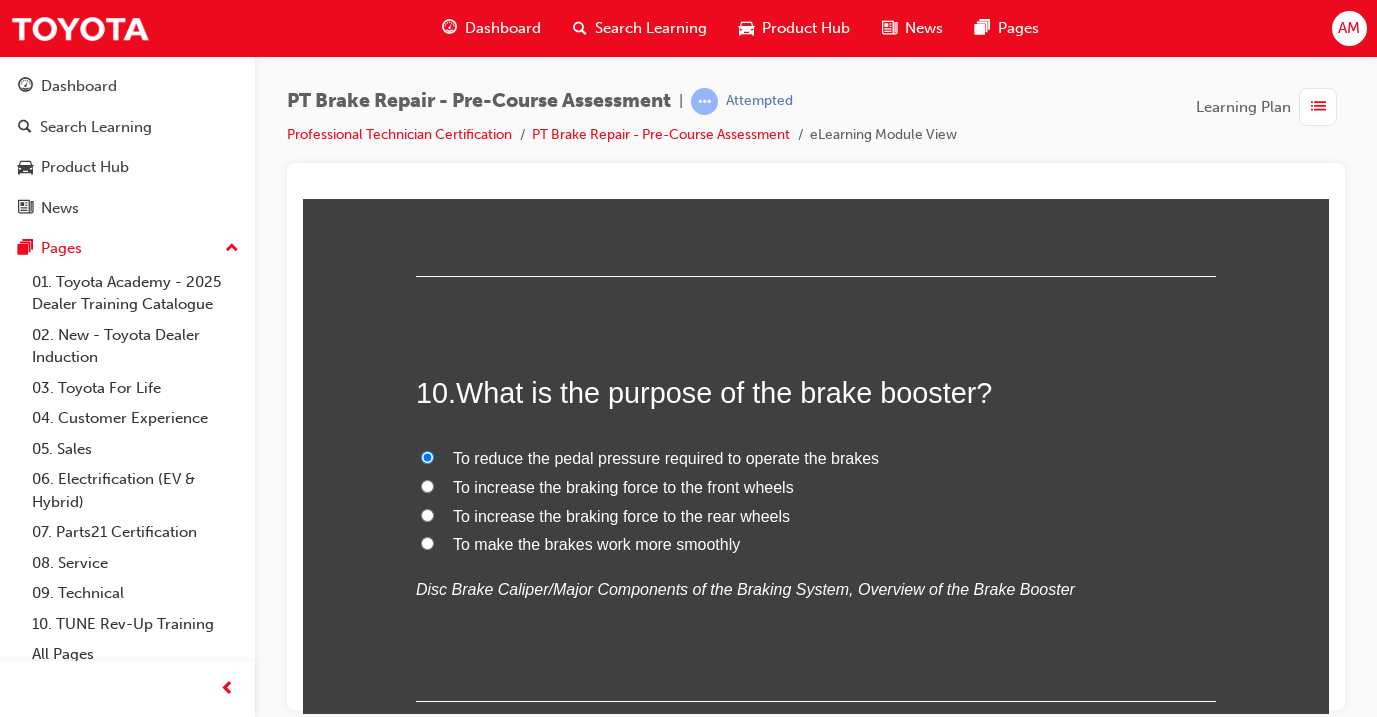 radio on "true" 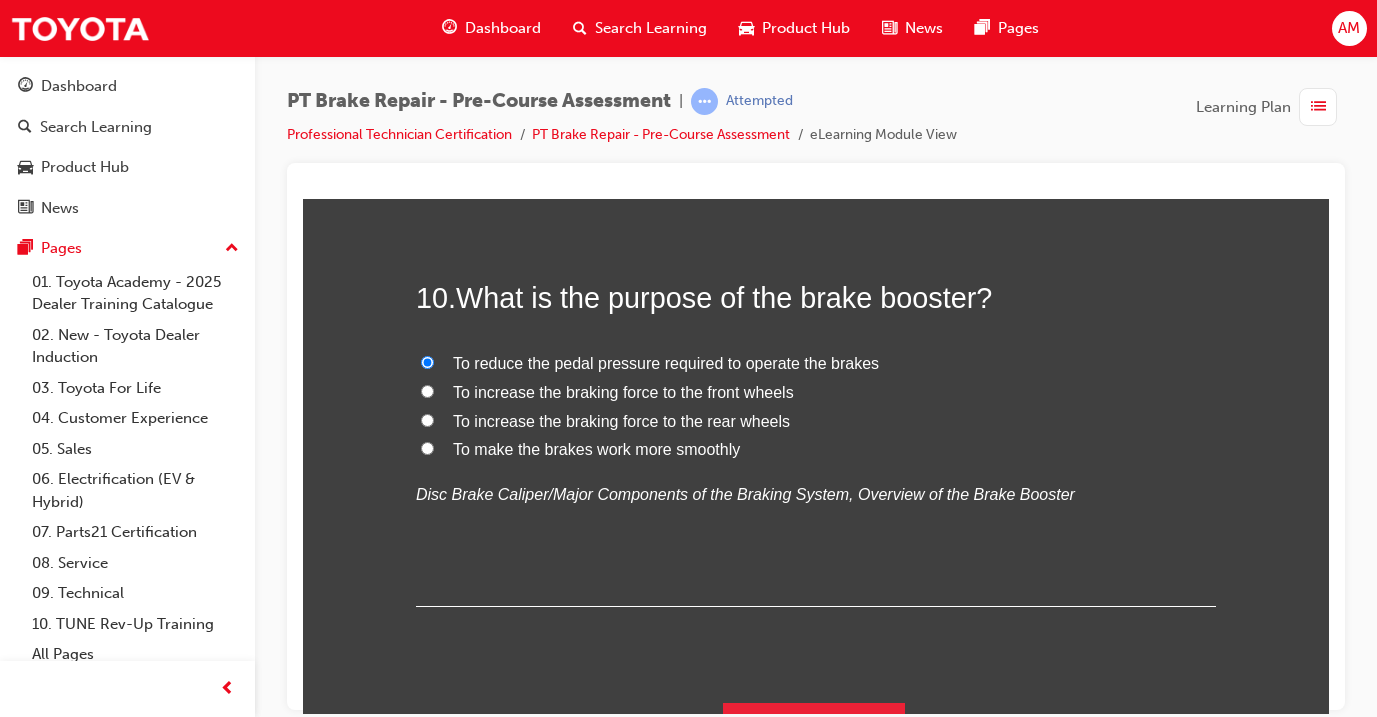 scroll, scrollTop: 0, scrollLeft: 0, axis: both 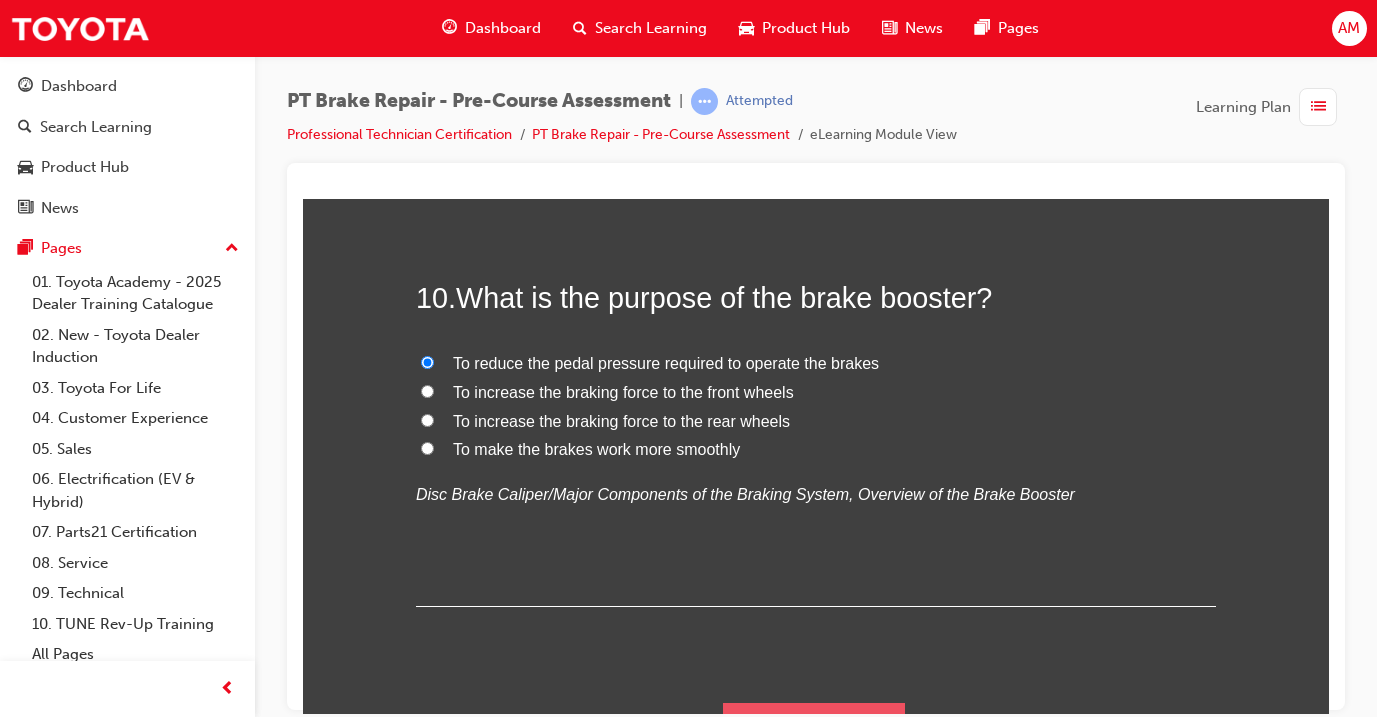 click on "Submit Answers" at bounding box center (814, 730) 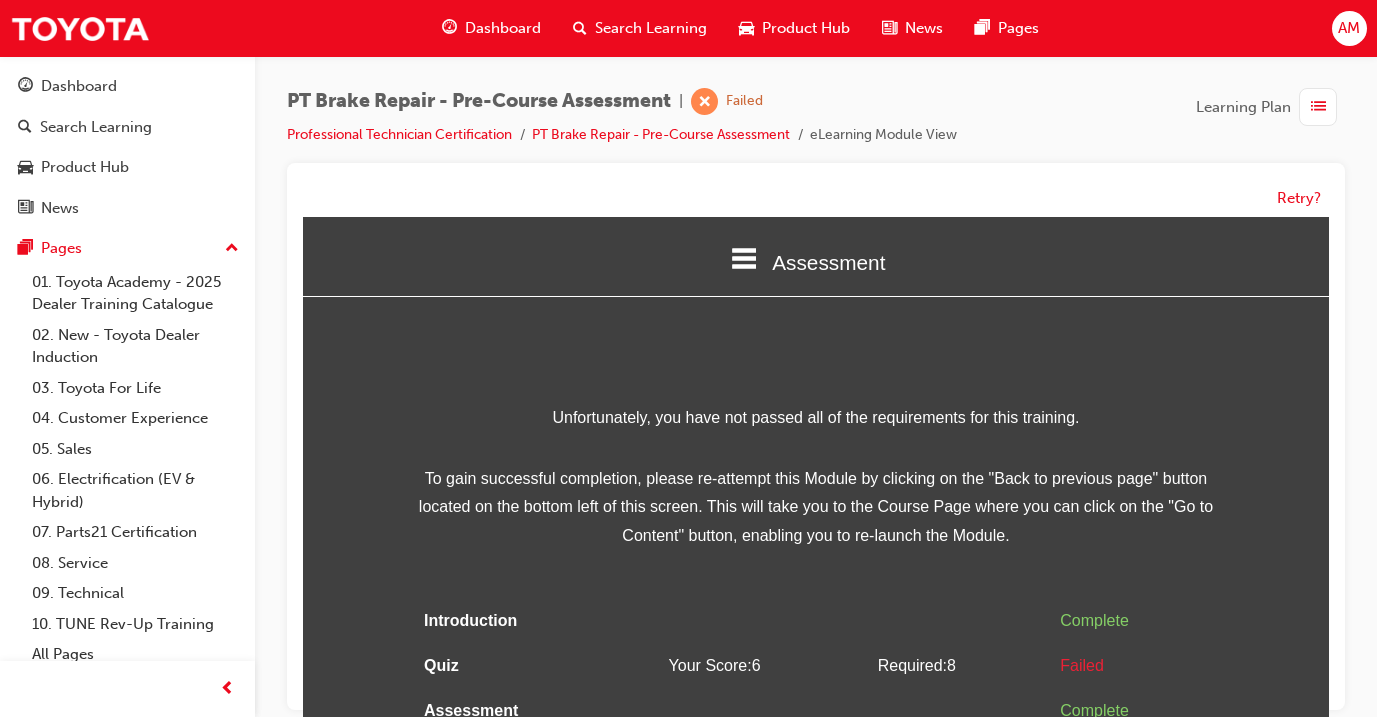 scroll, scrollTop: 0, scrollLeft: 0, axis: both 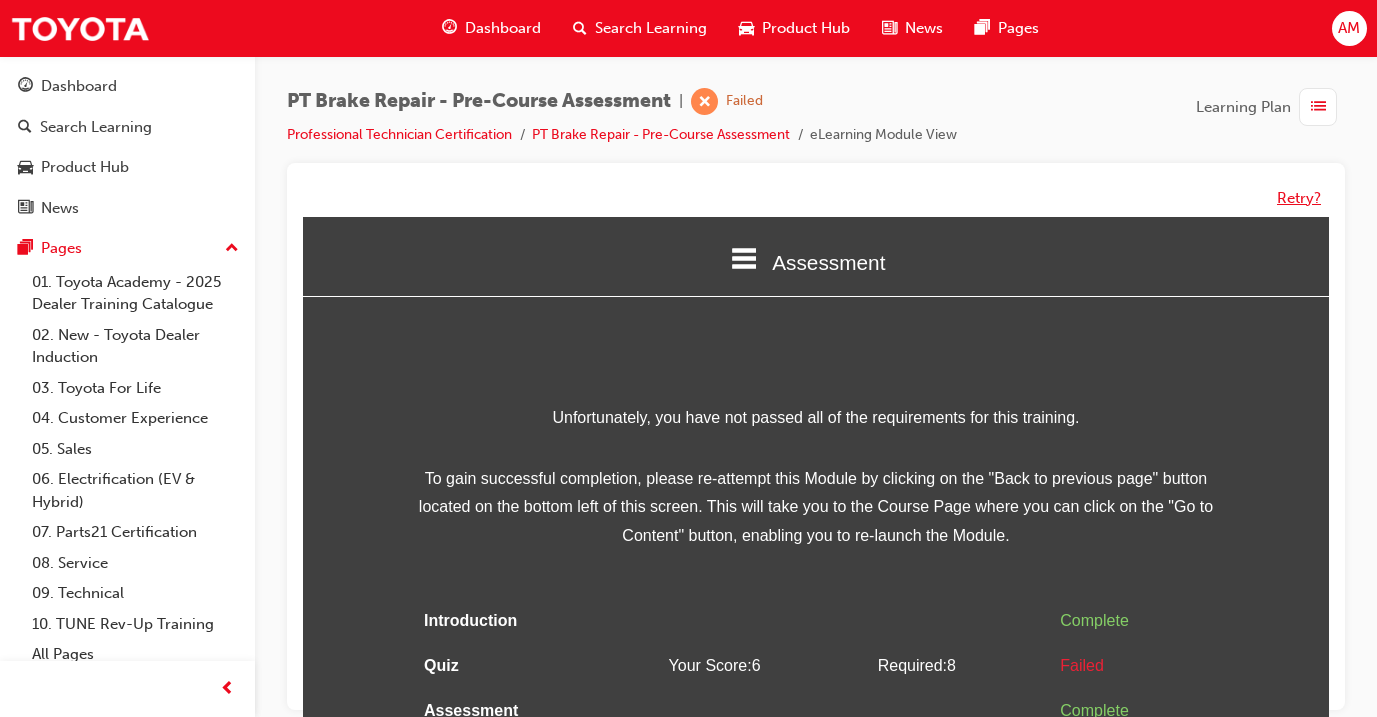 click on "Retry?" at bounding box center [1299, 198] 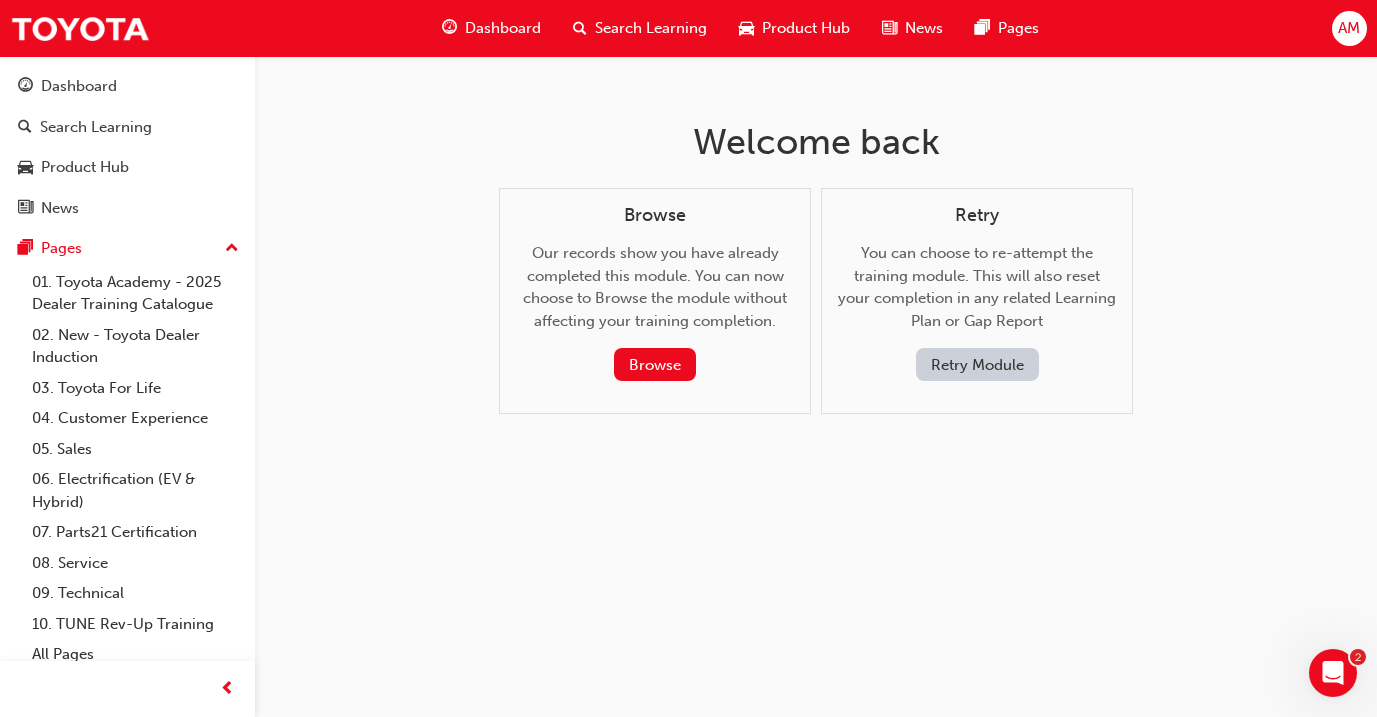click on "Retry Module" at bounding box center [977, 364] 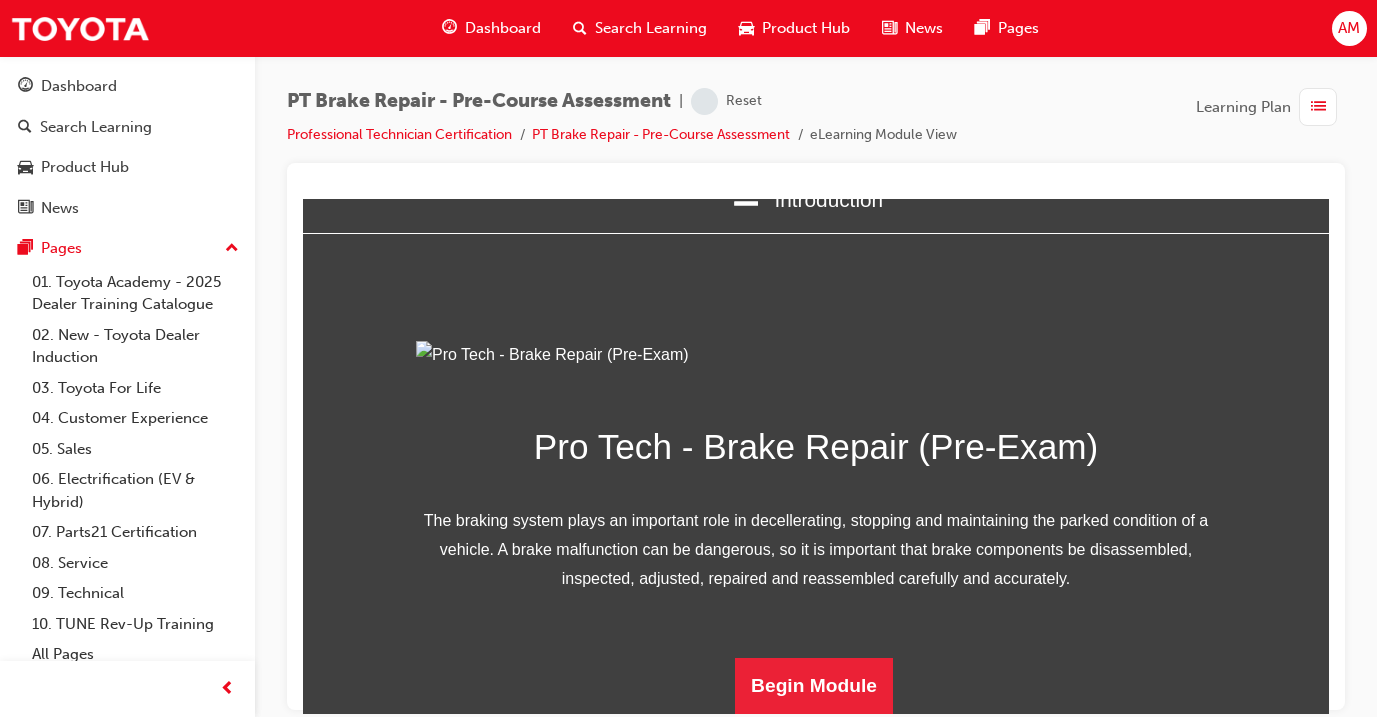 scroll, scrollTop: 261, scrollLeft: 0, axis: vertical 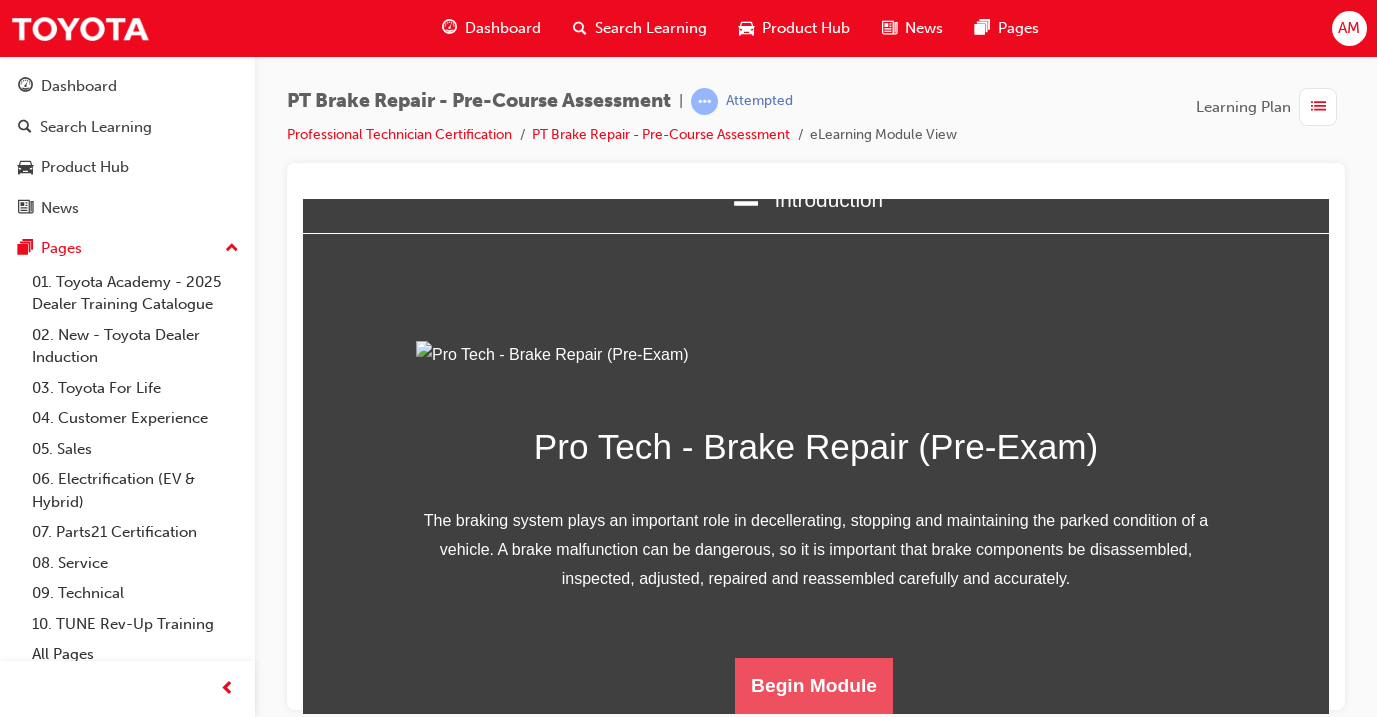 click on "Begin Module" at bounding box center (814, 685) 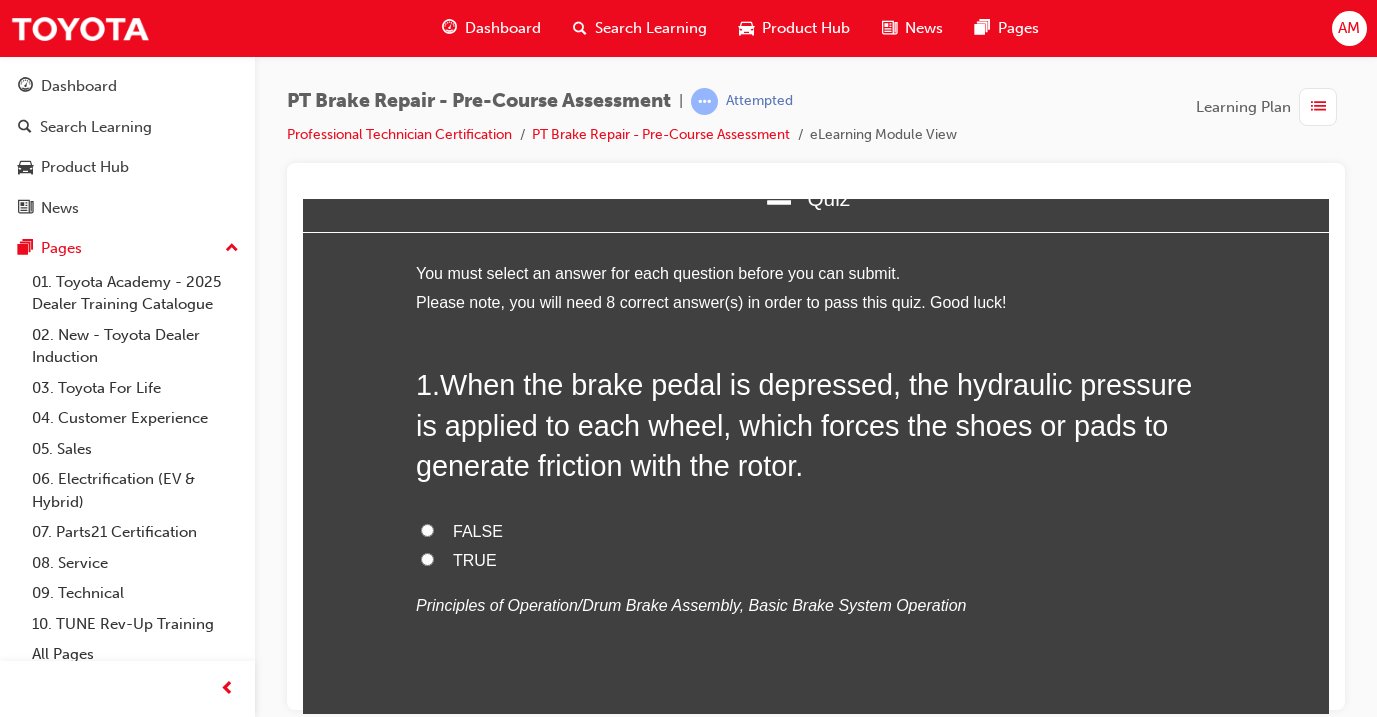 scroll, scrollTop: 52, scrollLeft: 0, axis: vertical 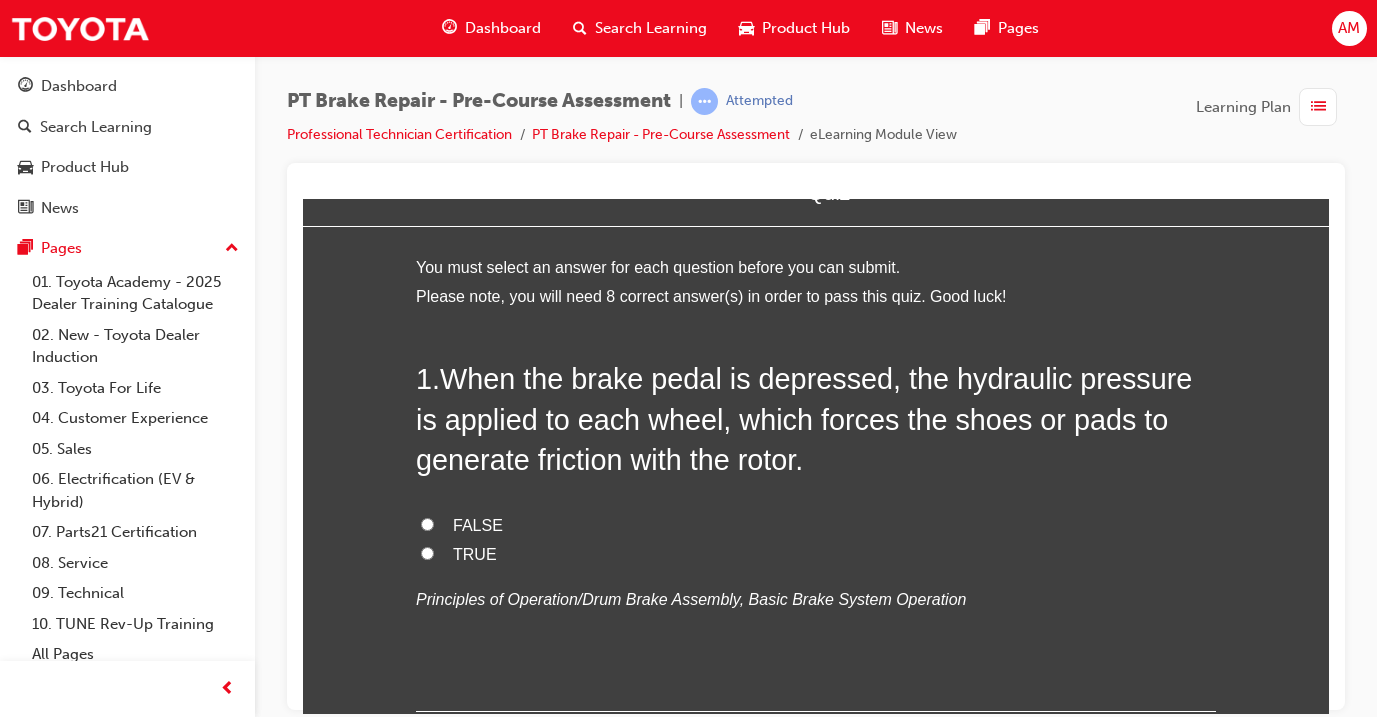 click on "TRUE" at bounding box center (475, 553) 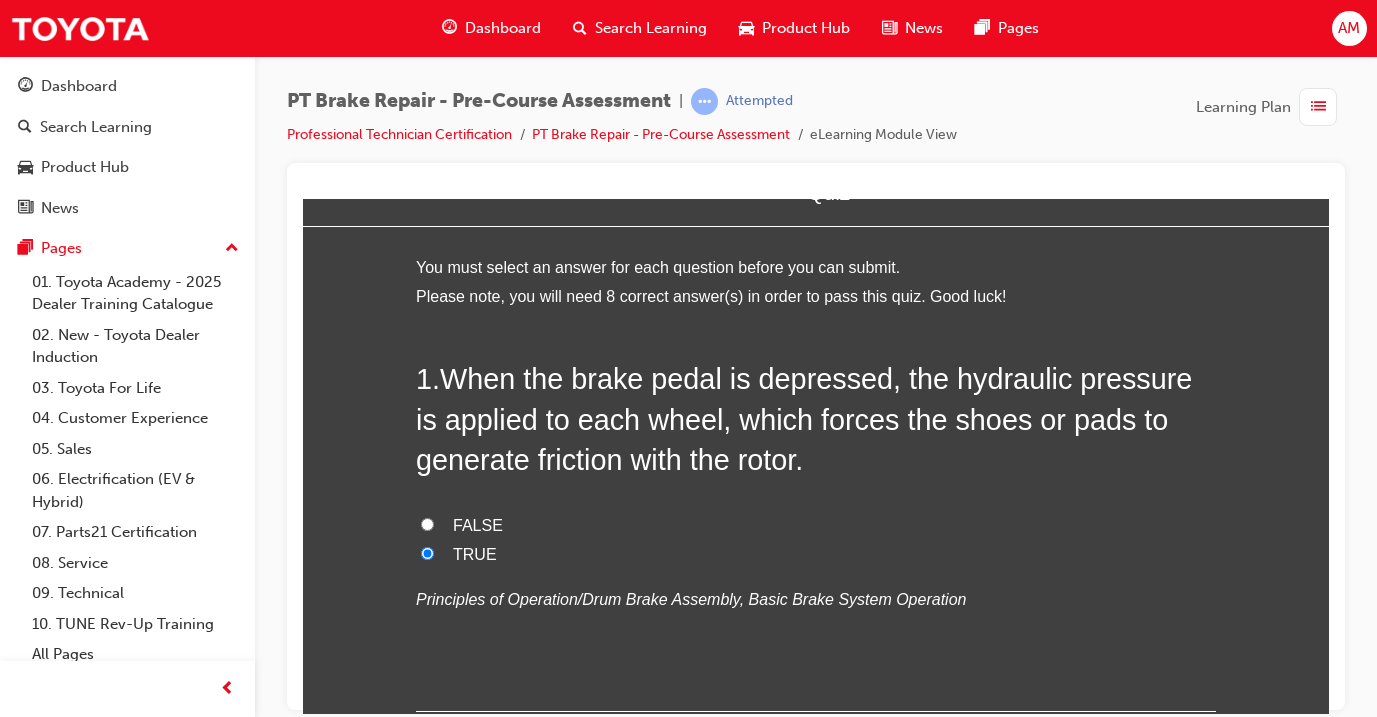 radio on "true" 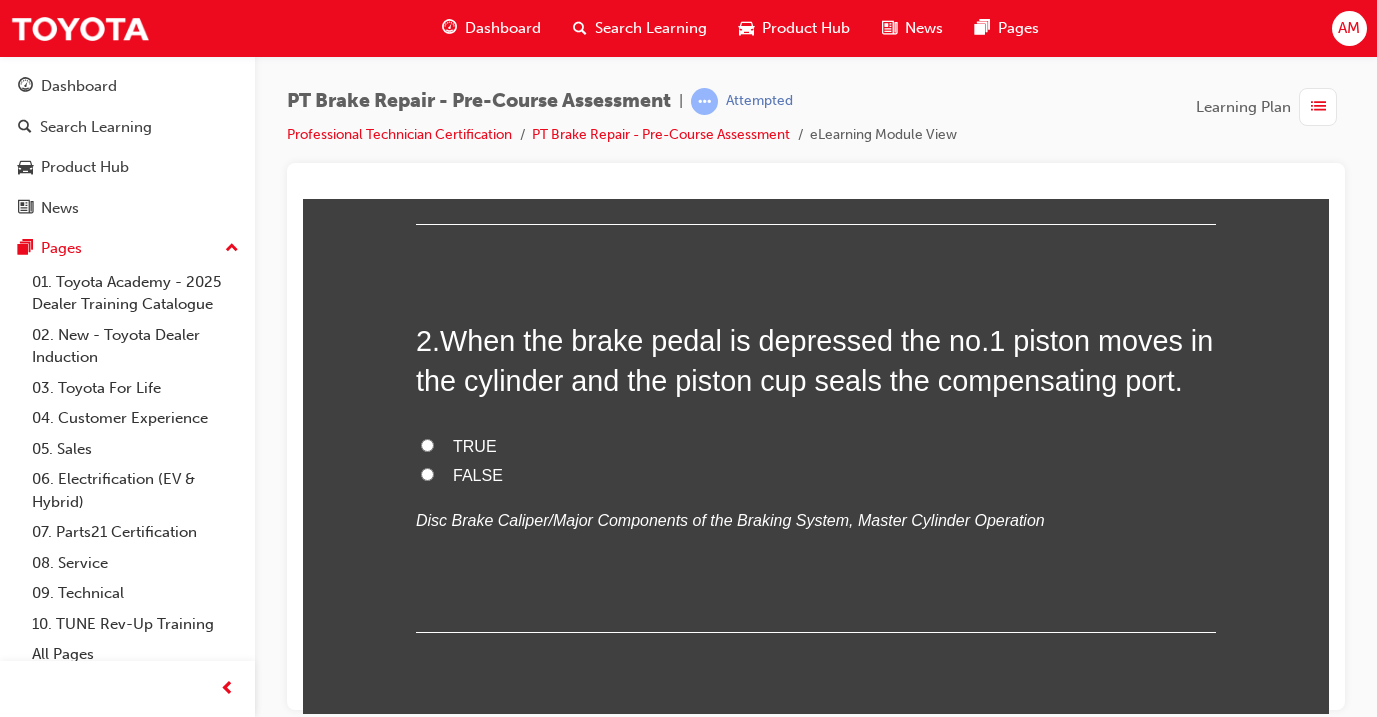 scroll, scrollTop: 542, scrollLeft: 0, axis: vertical 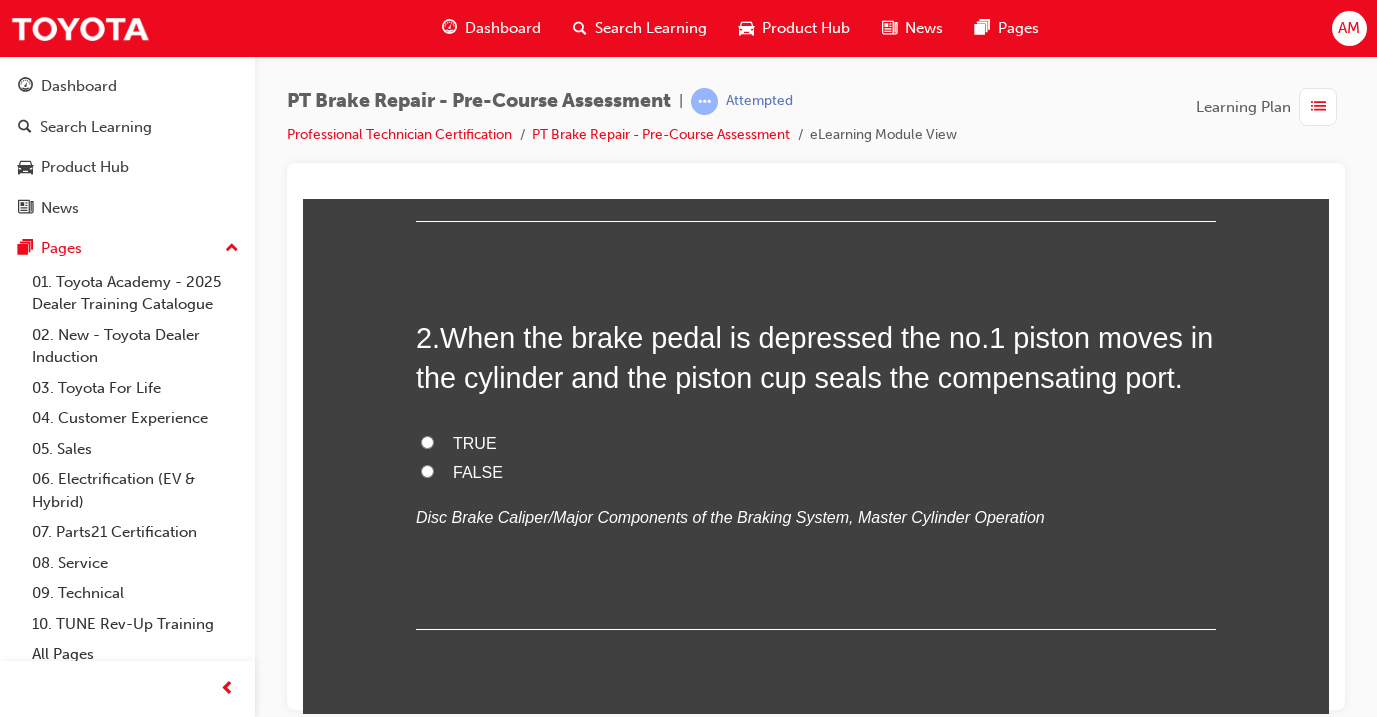 click on "TRUE" at bounding box center [475, 442] 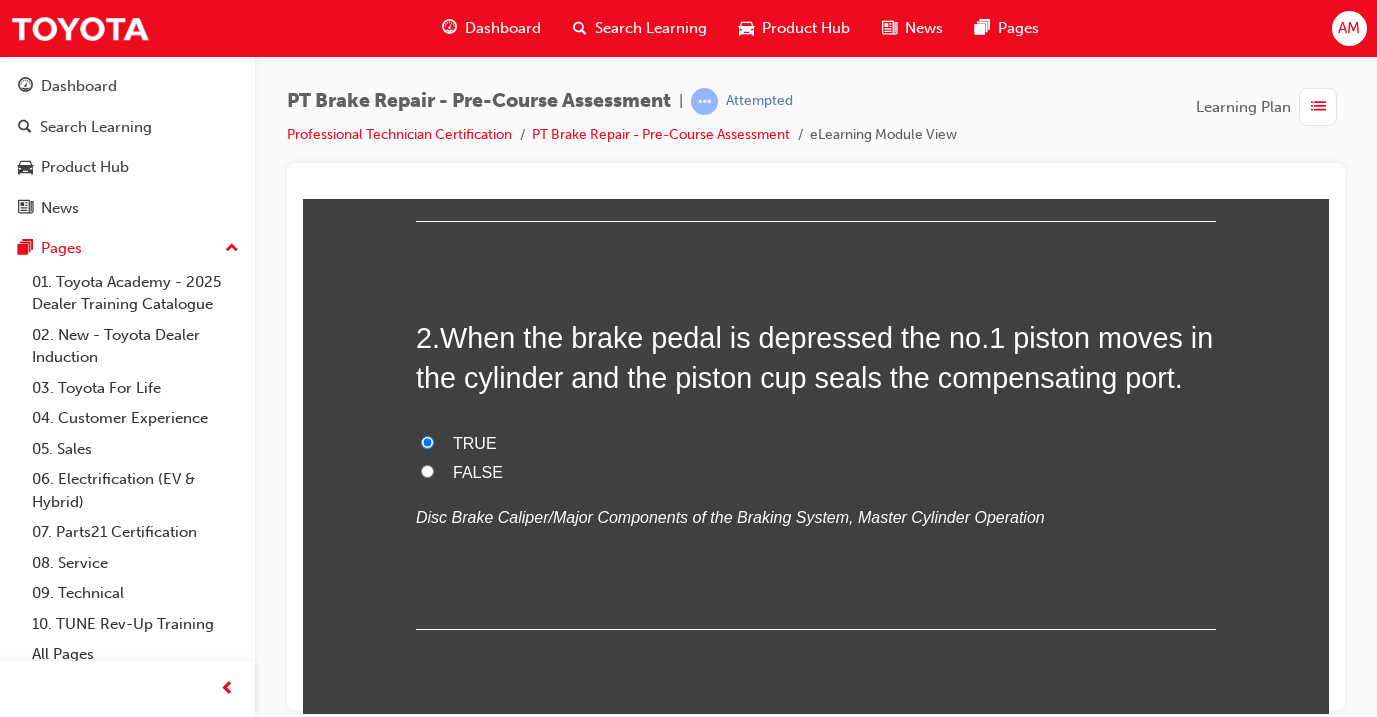 radio on "true" 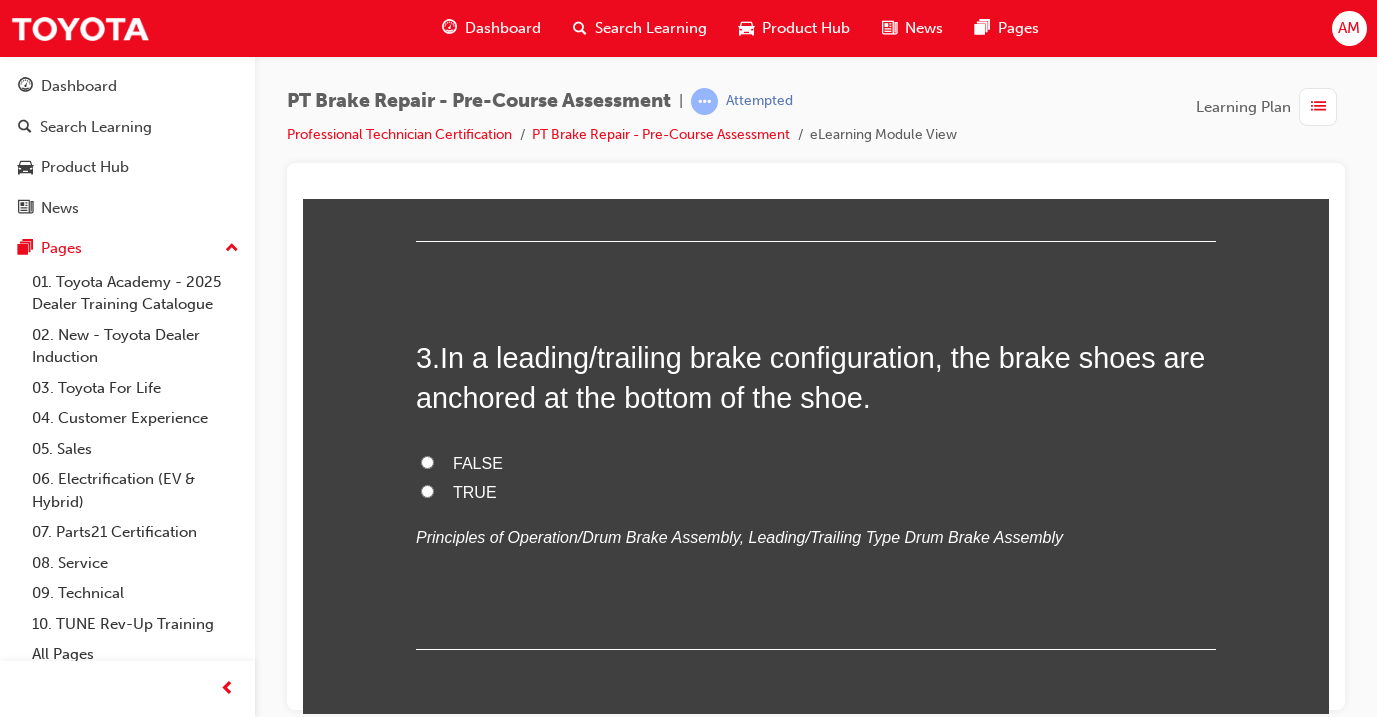 scroll, scrollTop: 933, scrollLeft: 0, axis: vertical 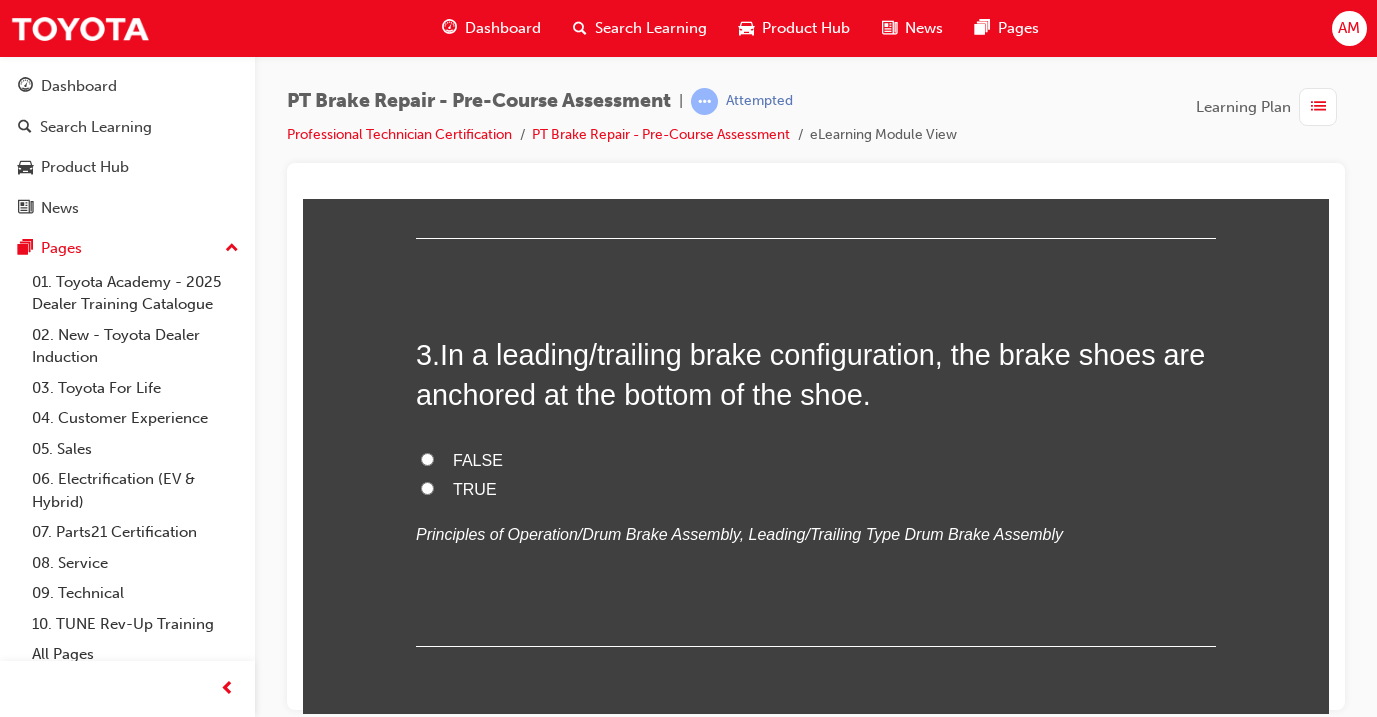 click on "TRUE" at bounding box center [816, 489] 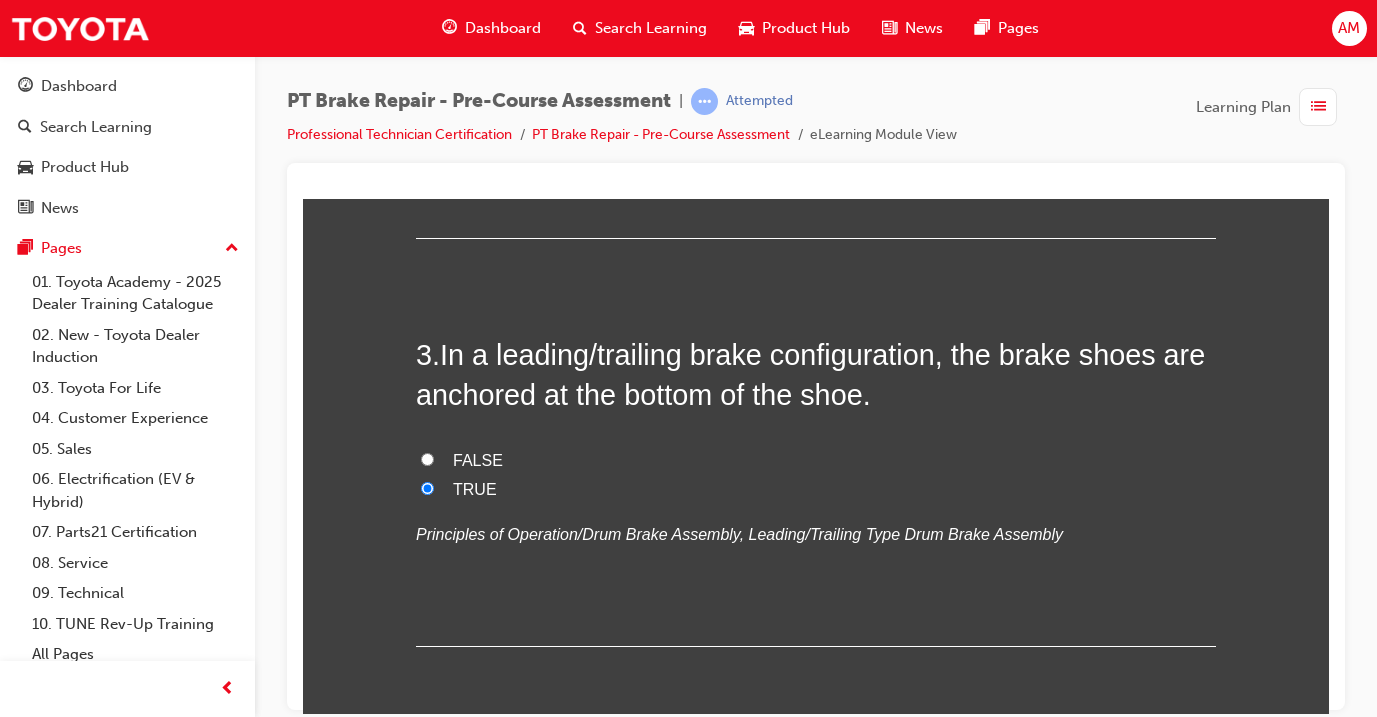 radio on "true" 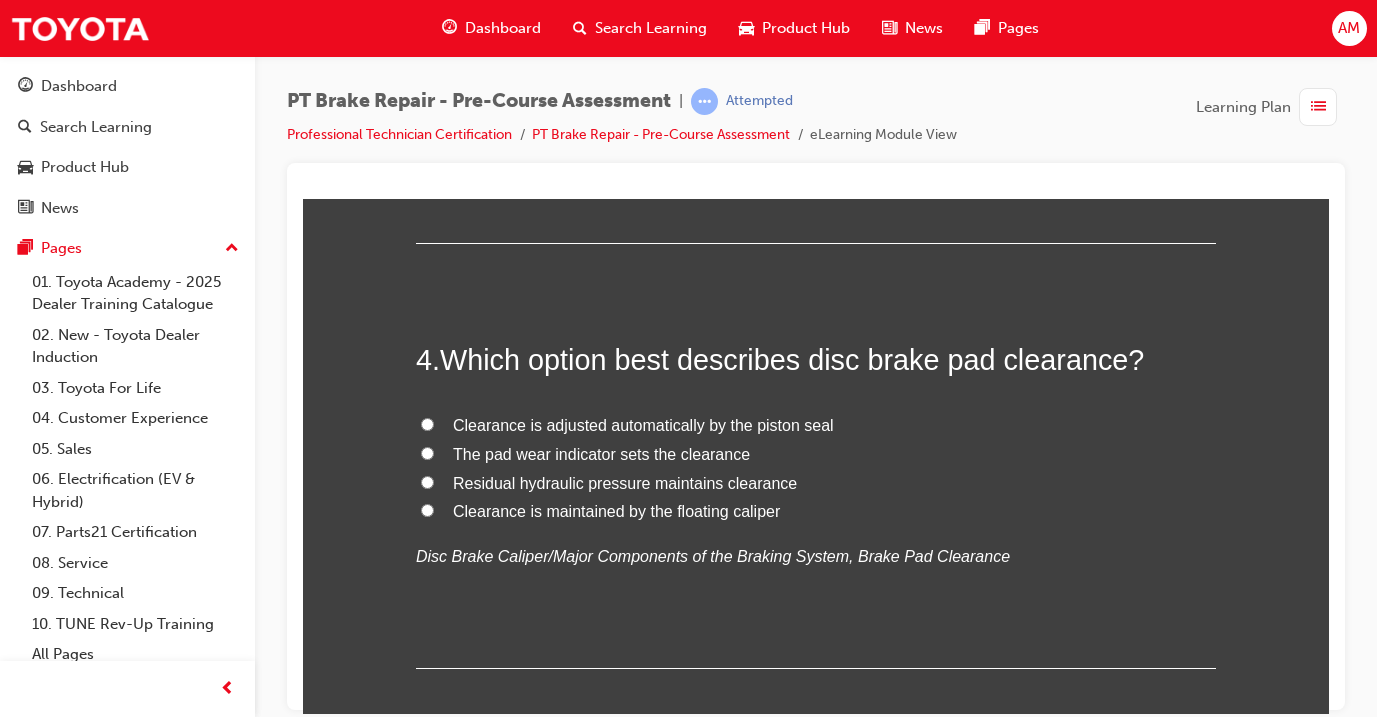 scroll, scrollTop: 1363, scrollLeft: 0, axis: vertical 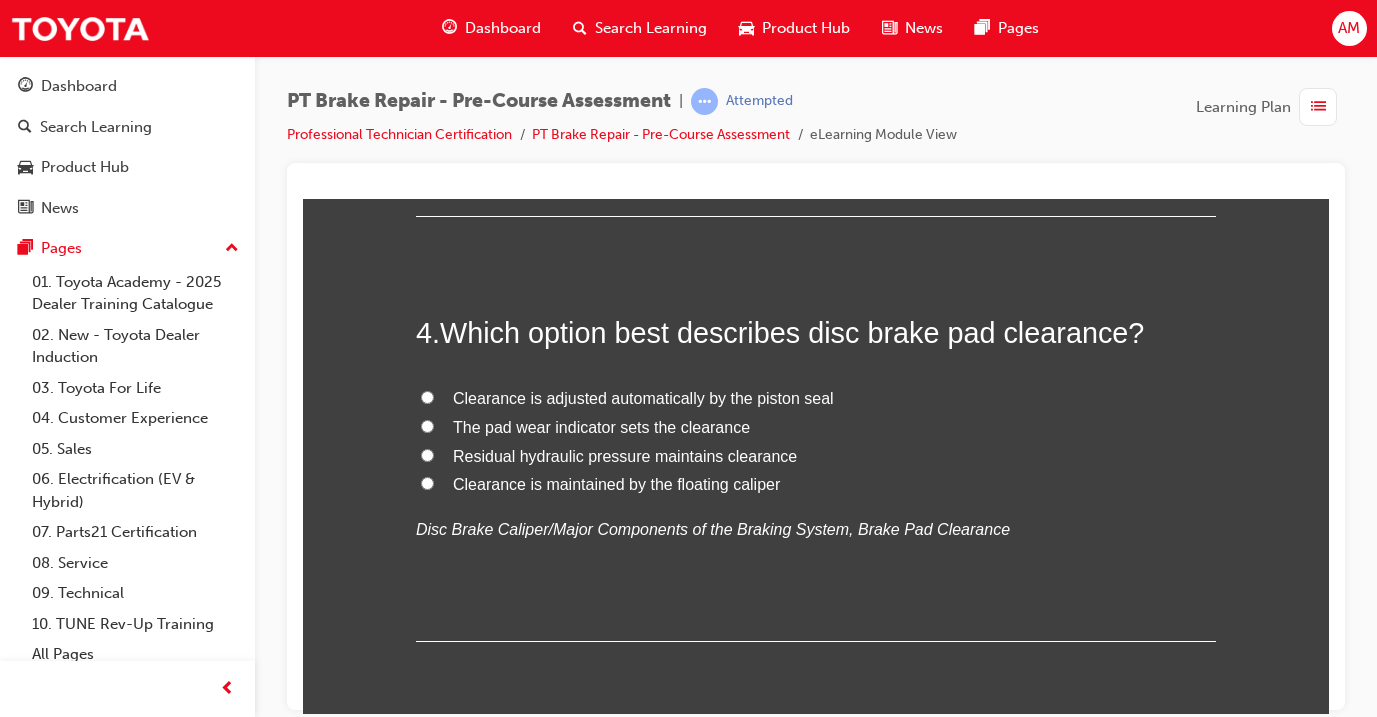 click on "Clearance is adjusted automatically by the piston seal" at bounding box center (643, 397) 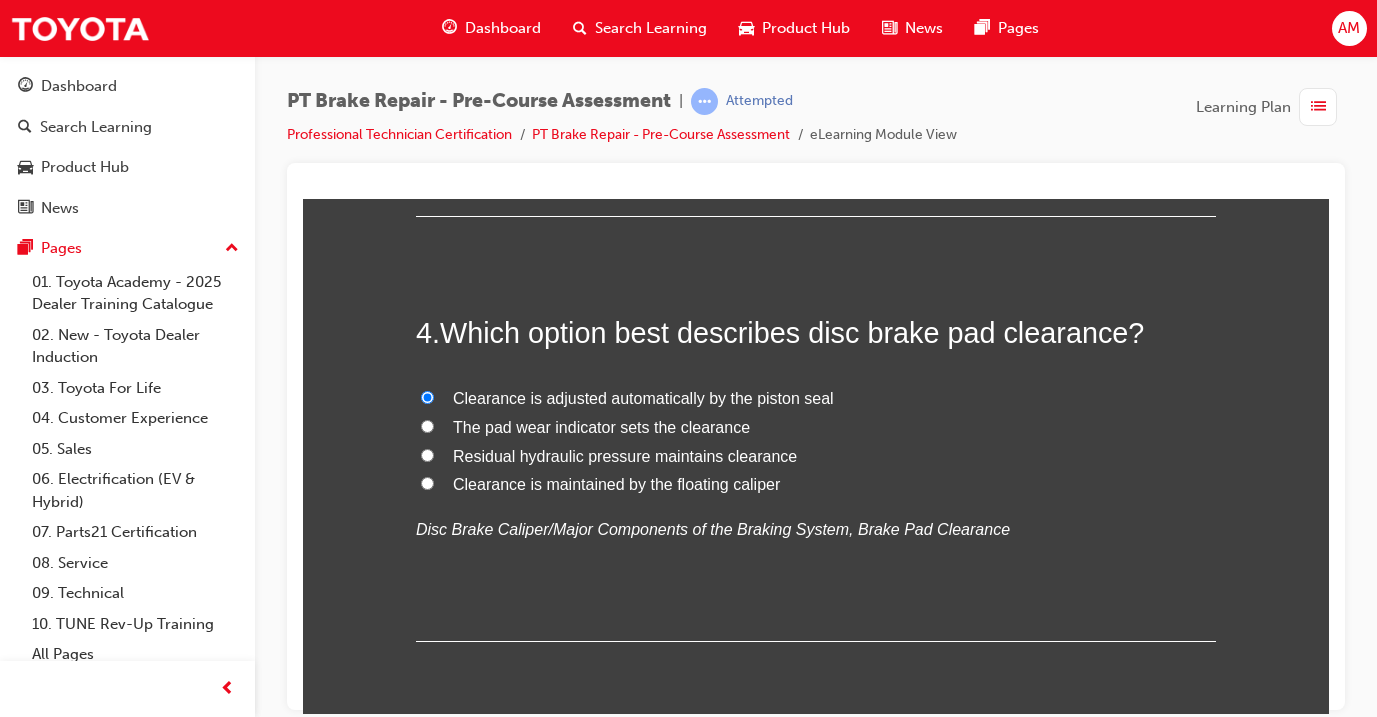 radio on "true" 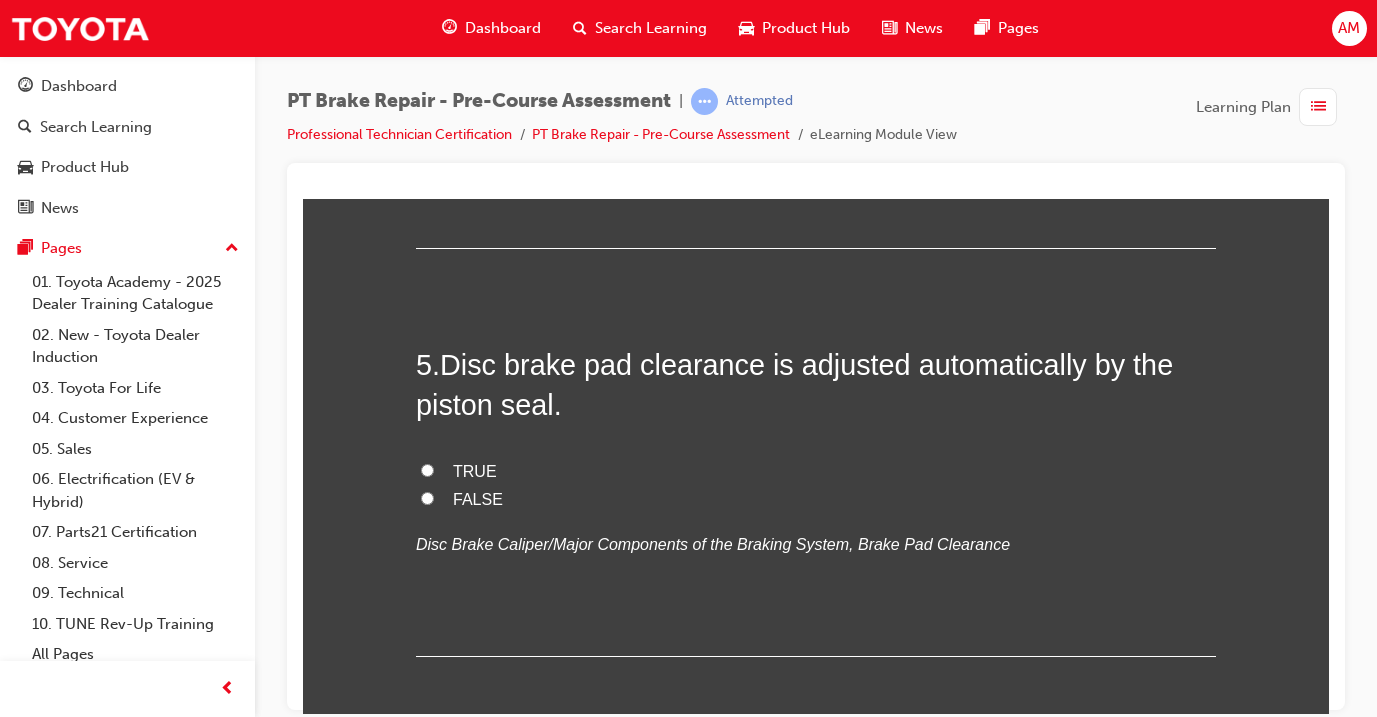 scroll, scrollTop: 1760, scrollLeft: 0, axis: vertical 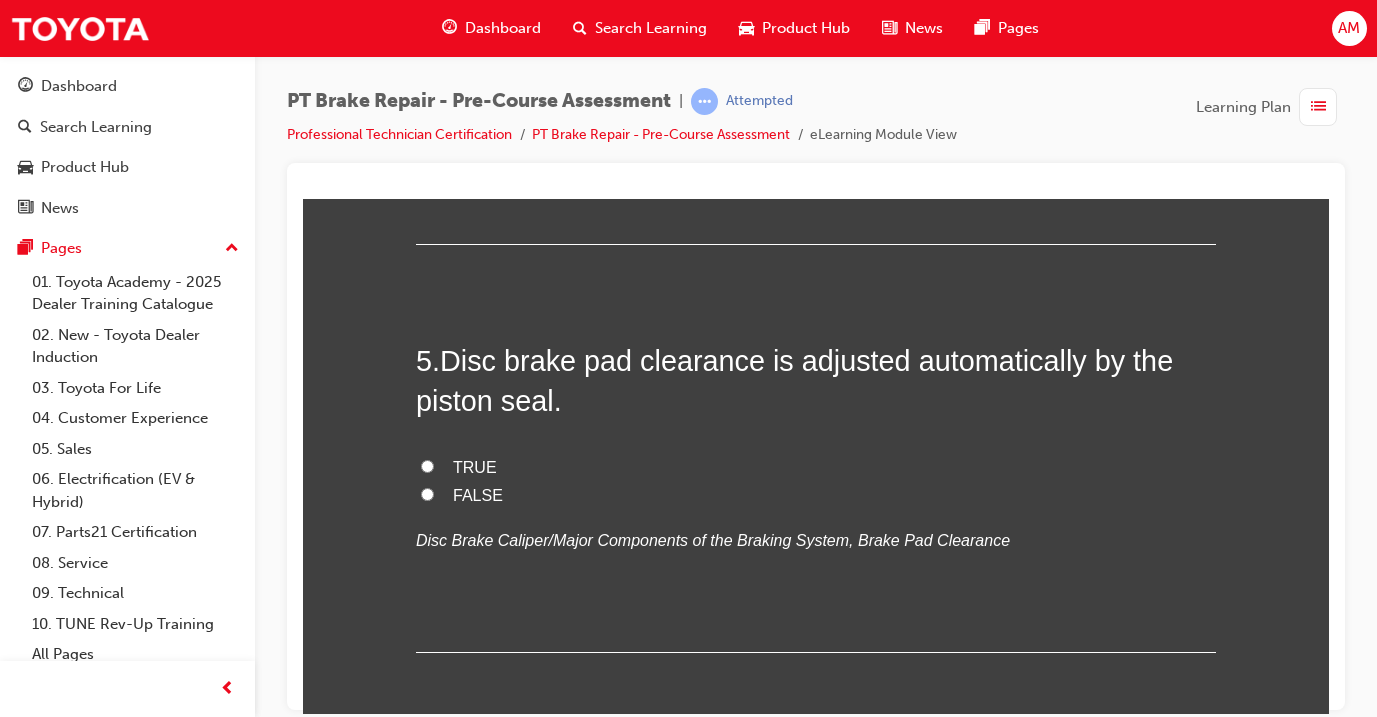 click on "TRUE" at bounding box center (475, 466) 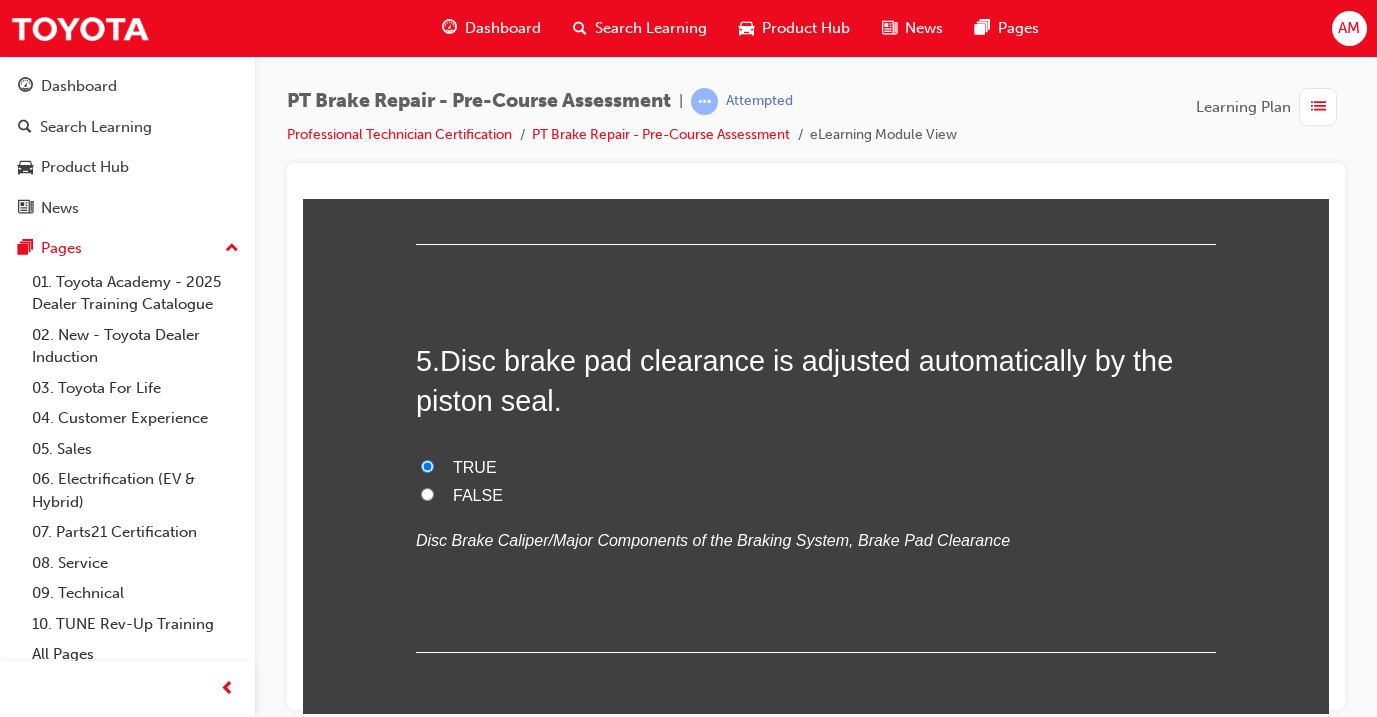 radio on "true" 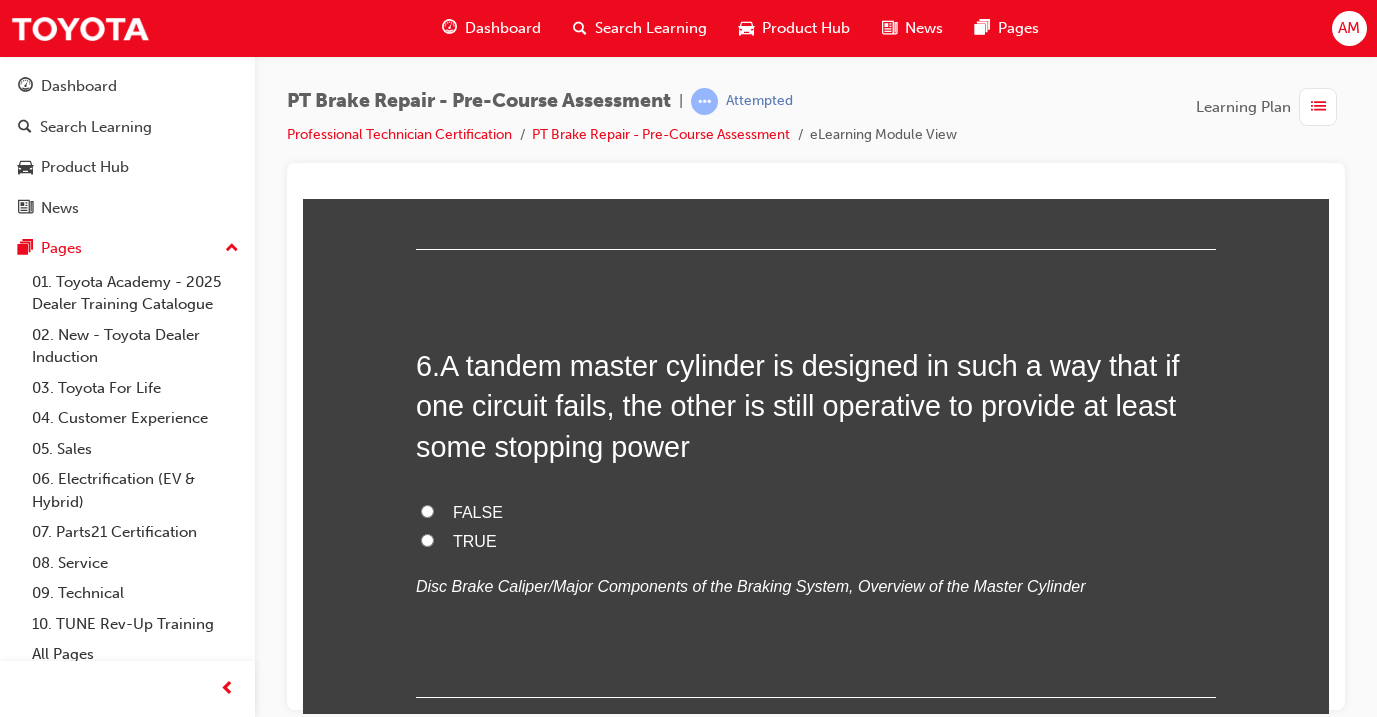 scroll, scrollTop: 2165, scrollLeft: 0, axis: vertical 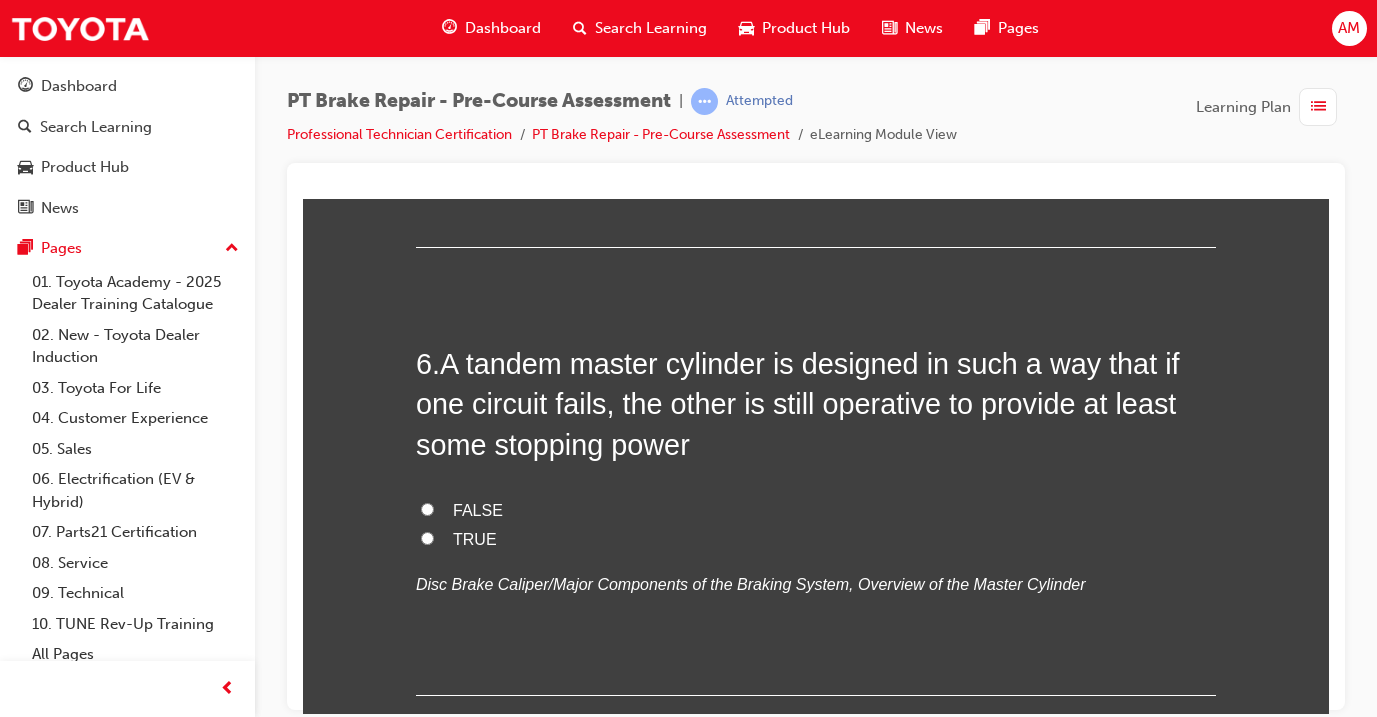 click on "TRUE" at bounding box center (816, 539) 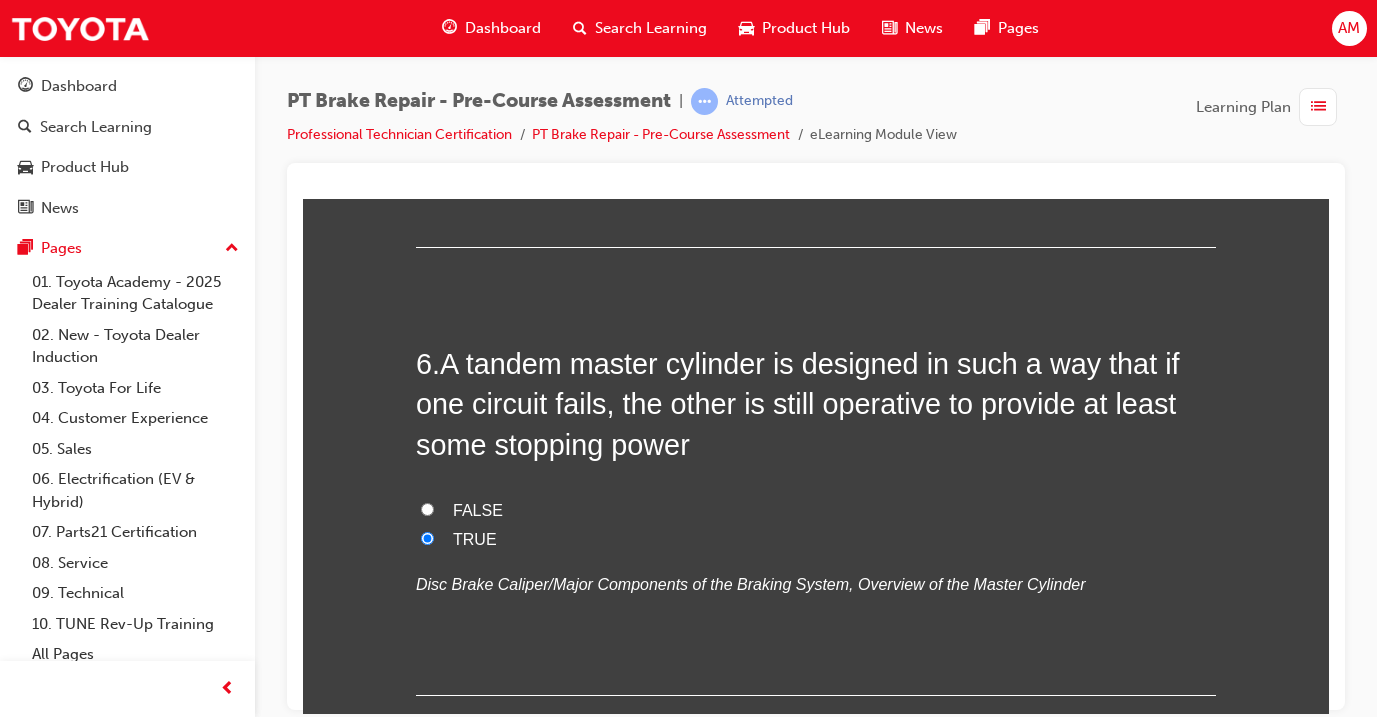 radio on "true" 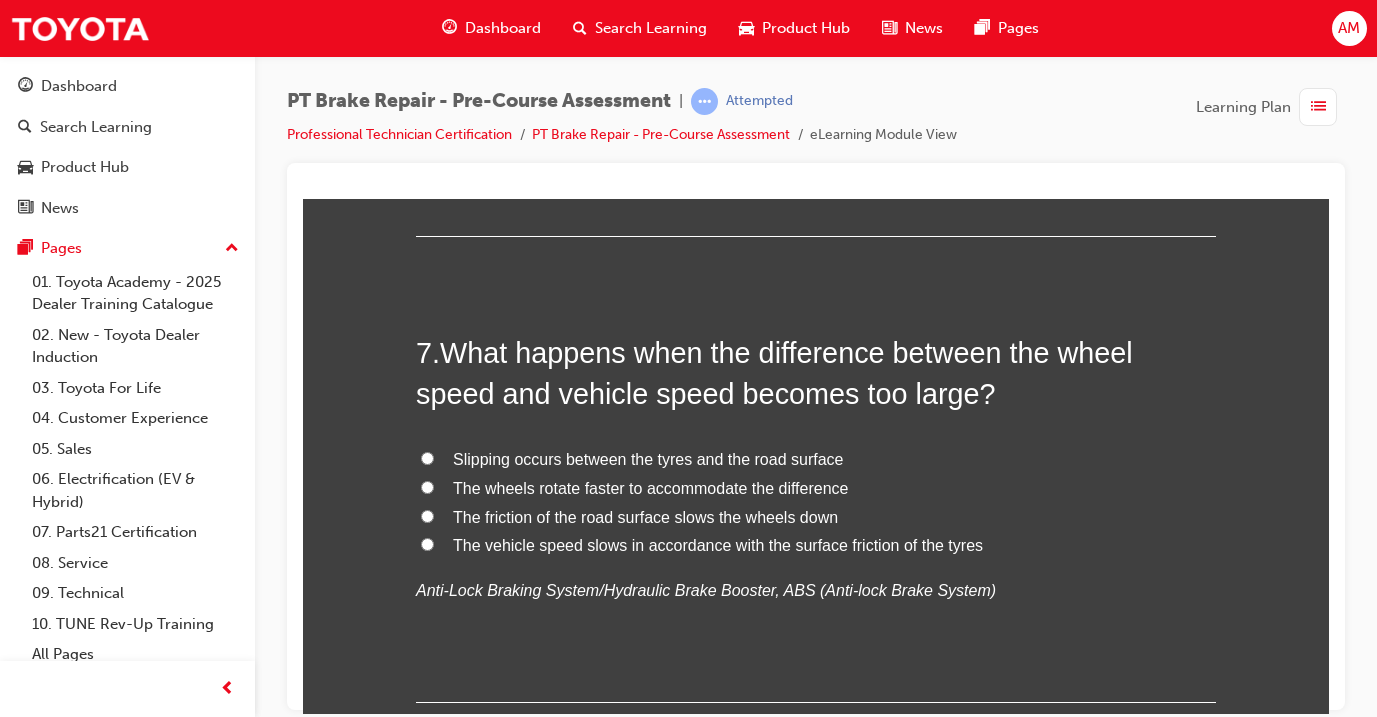 scroll, scrollTop: 2627, scrollLeft: 0, axis: vertical 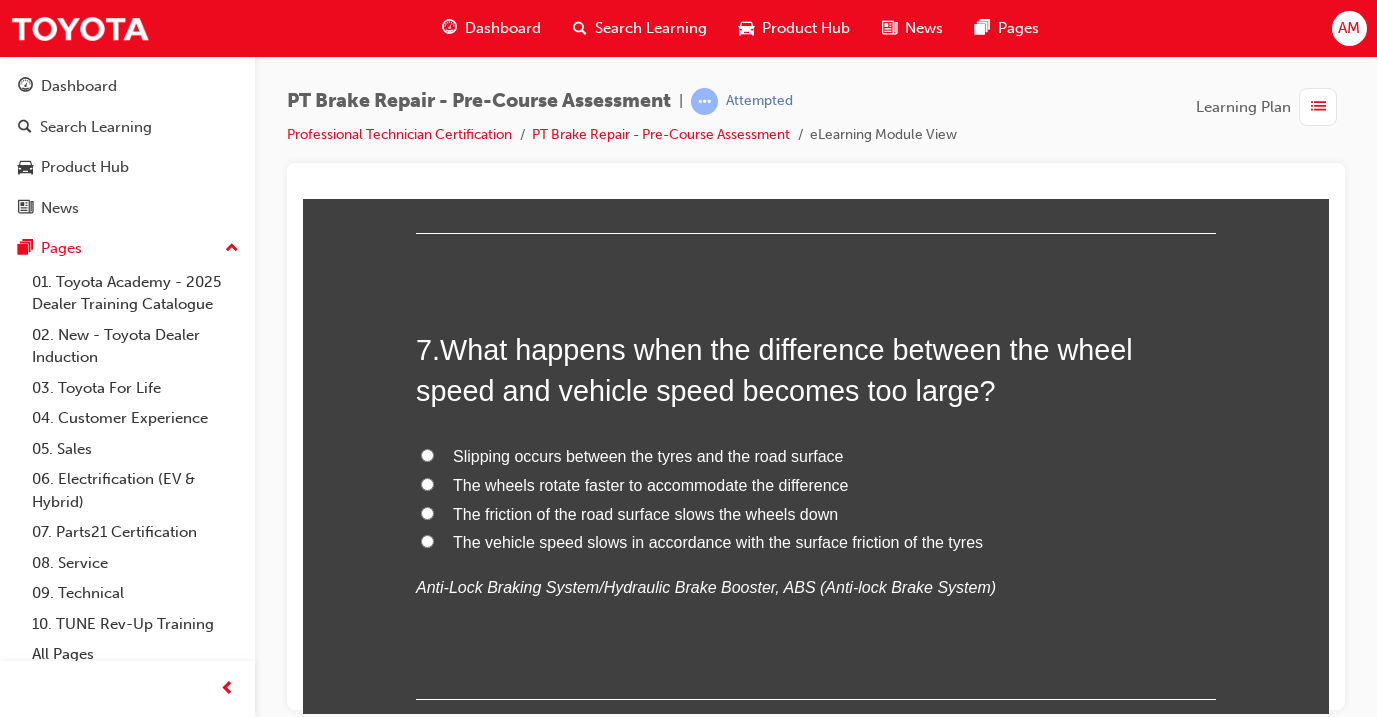 click on "Slipping occurs between the tyres and the road surface" at bounding box center (648, 455) 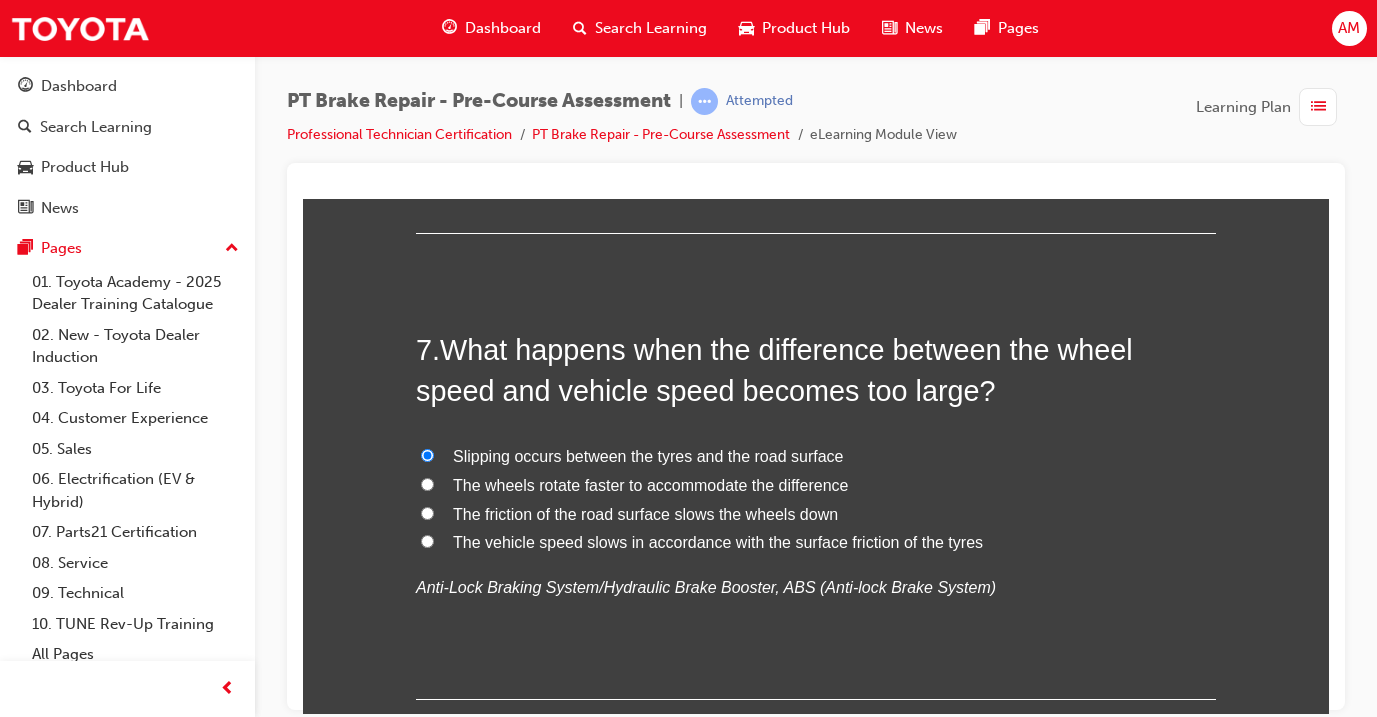 radio on "true" 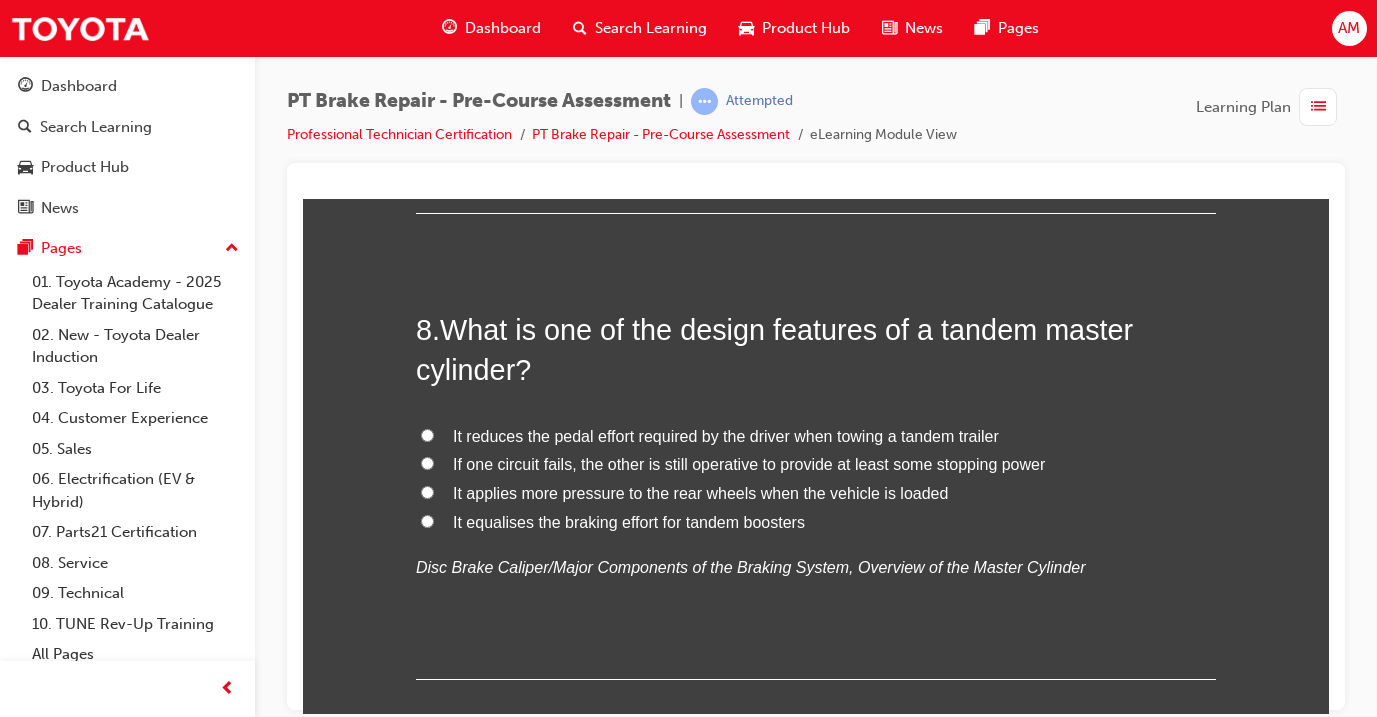 scroll, scrollTop: 3103, scrollLeft: 0, axis: vertical 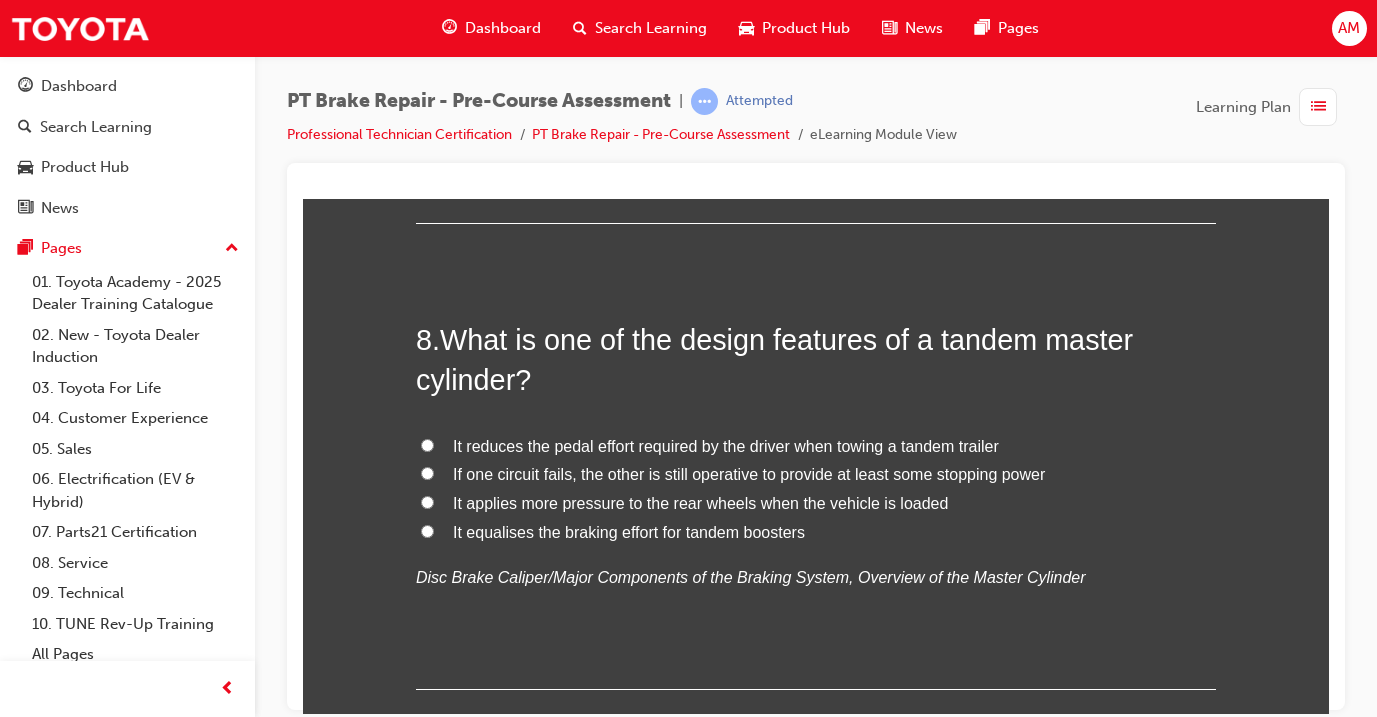 click on "If one circuit fails, the other is still operative to provide at least some stopping power" at bounding box center (749, 473) 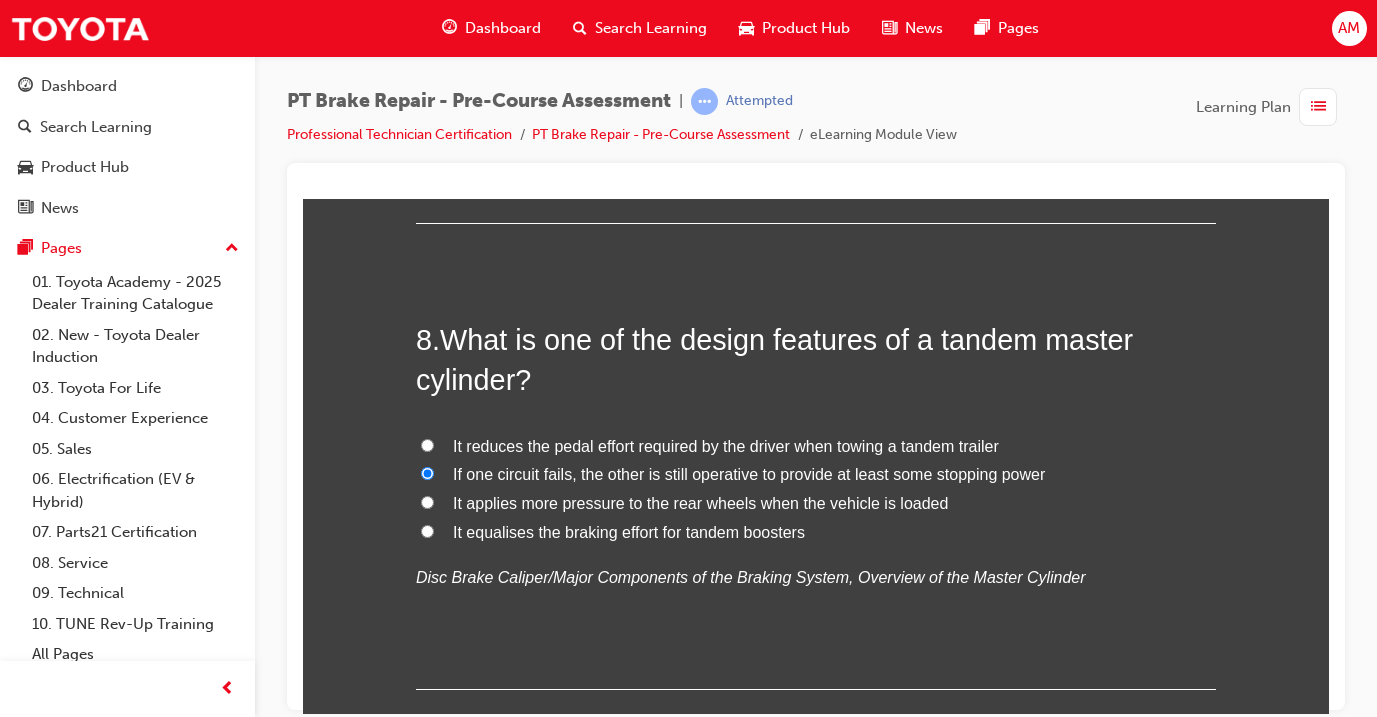 radio on "true" 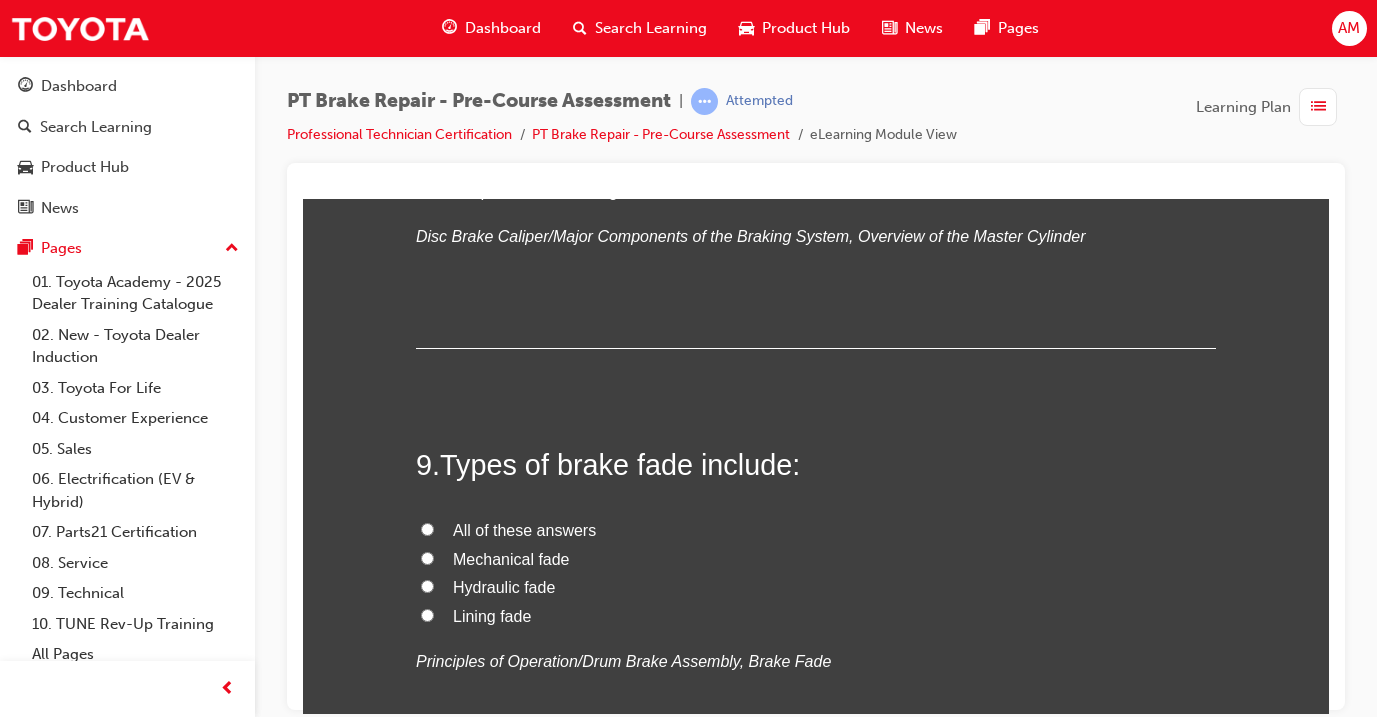 scroll, scrollTop: 3446, scrollLeft: 0, axis: vertical 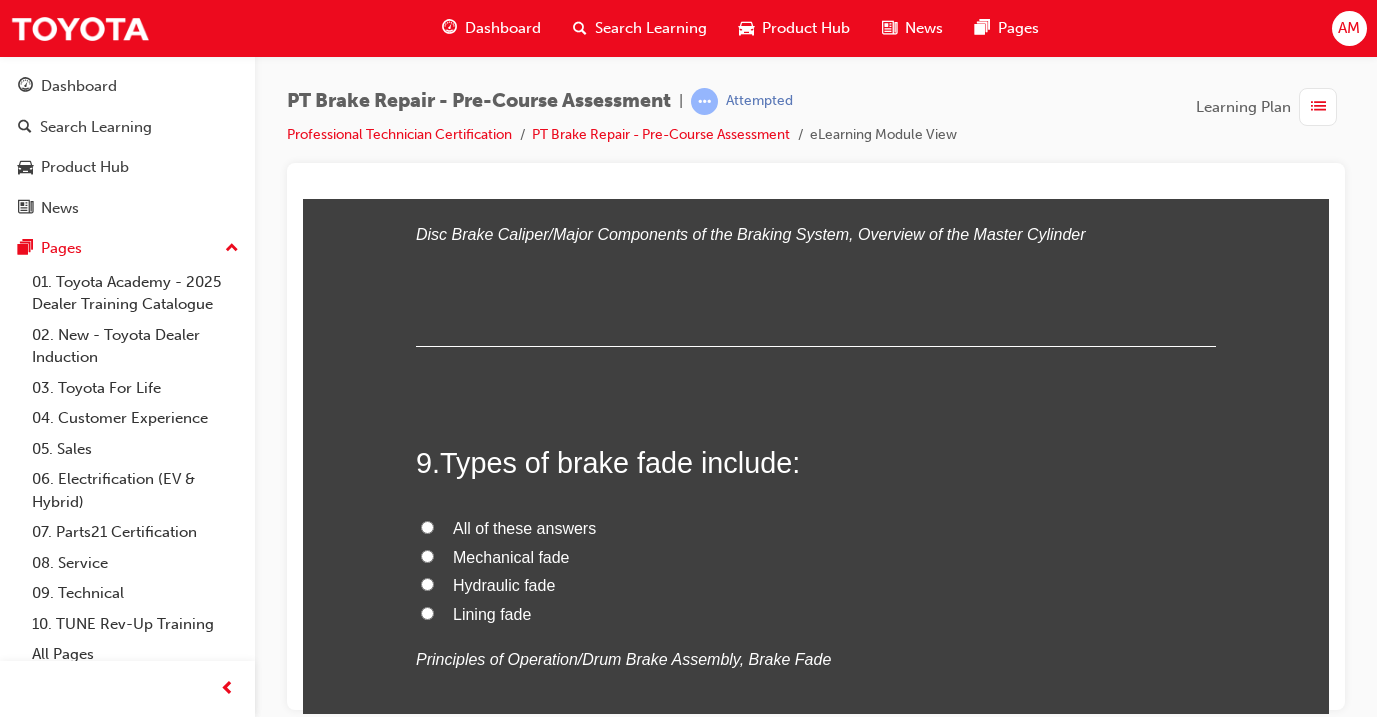 click on "All of these answers" at bounding box center (524, 527) 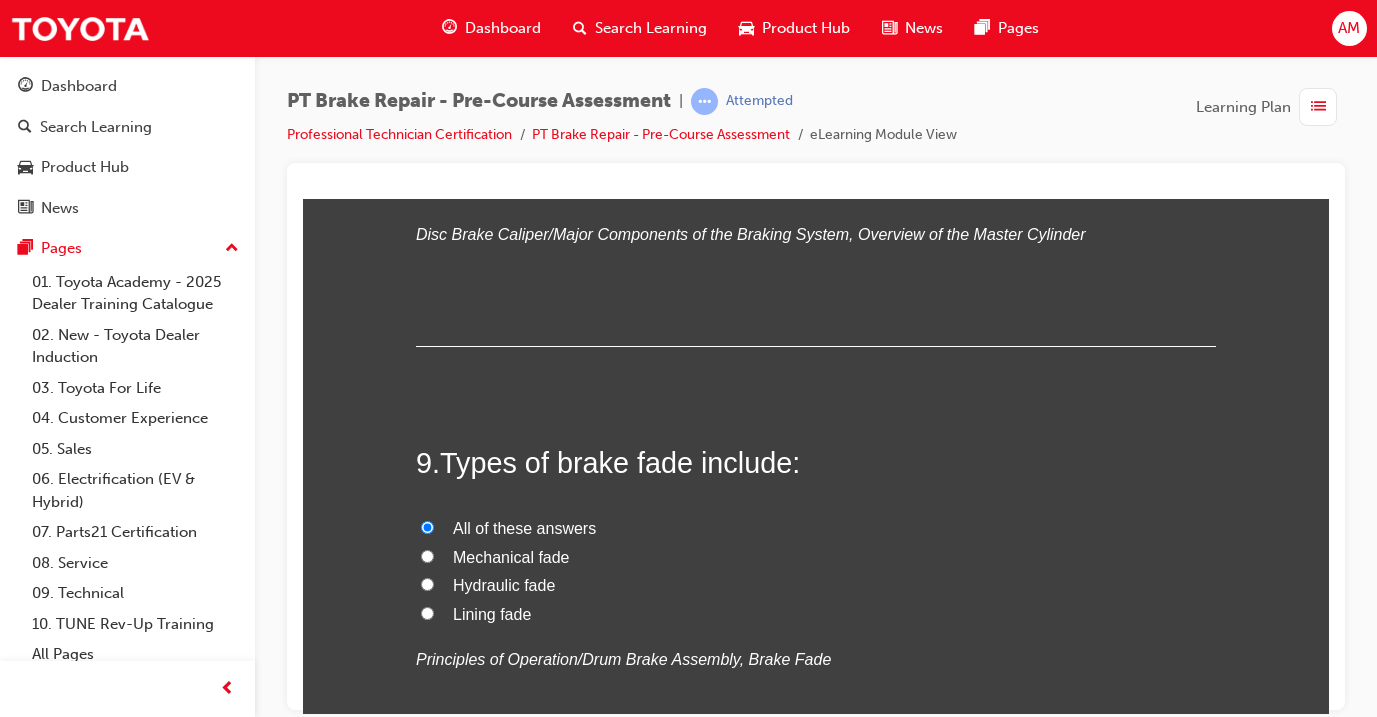 radio on "true" 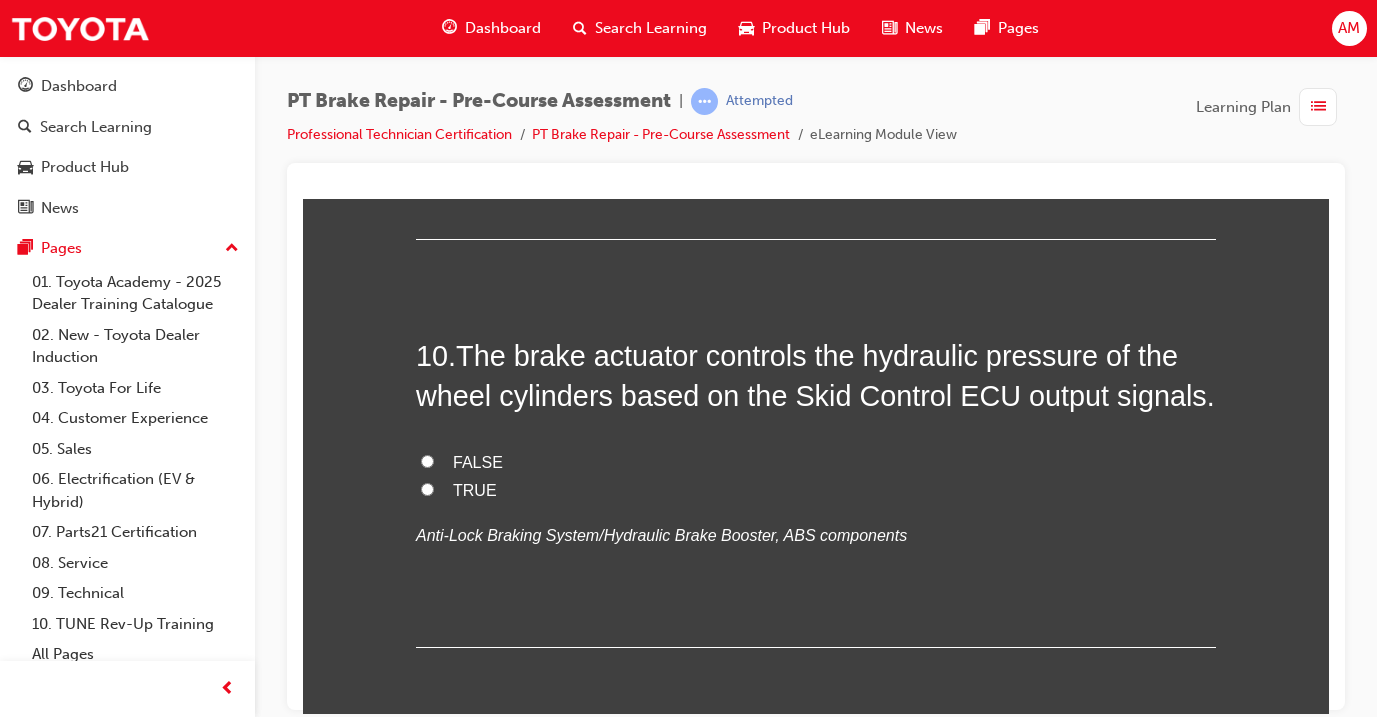 scroll, scrollTop: 3972, scrollLeft: 0, axis: vertical 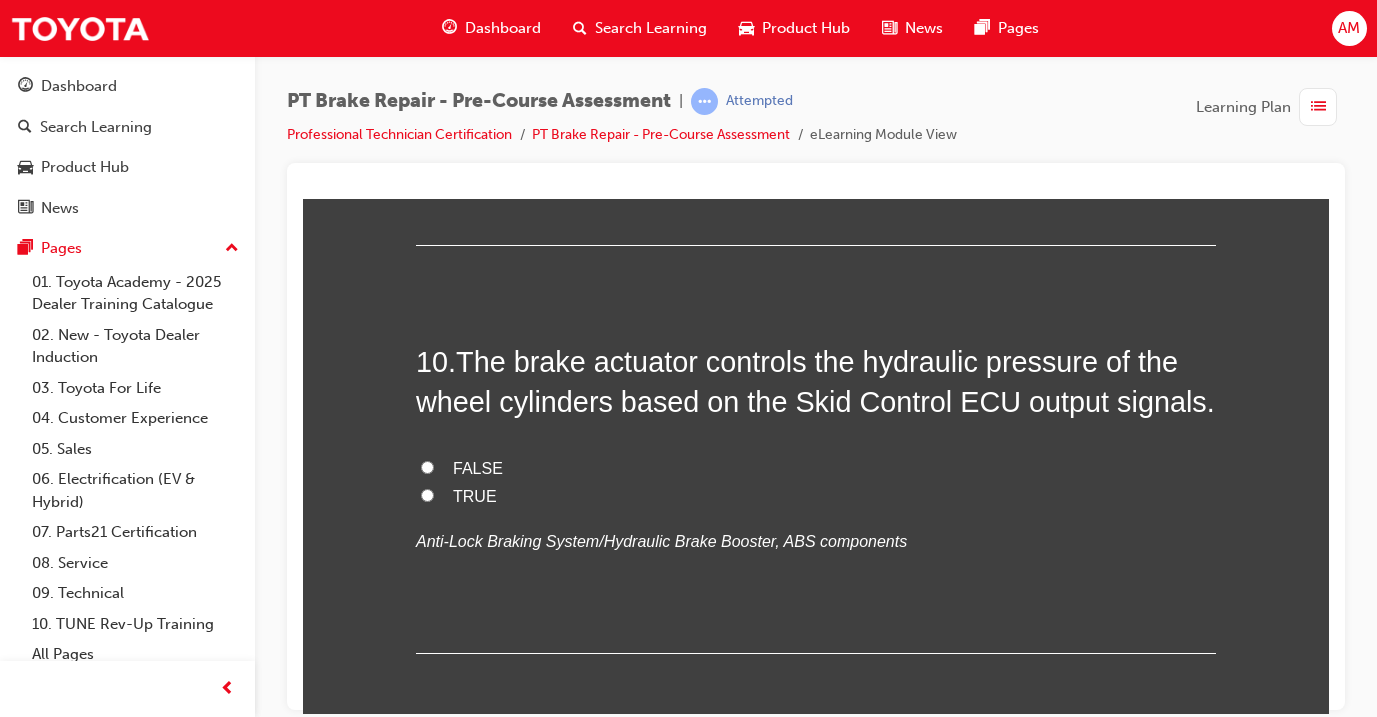 click on "TRUE" at bounding box center [816, 496] 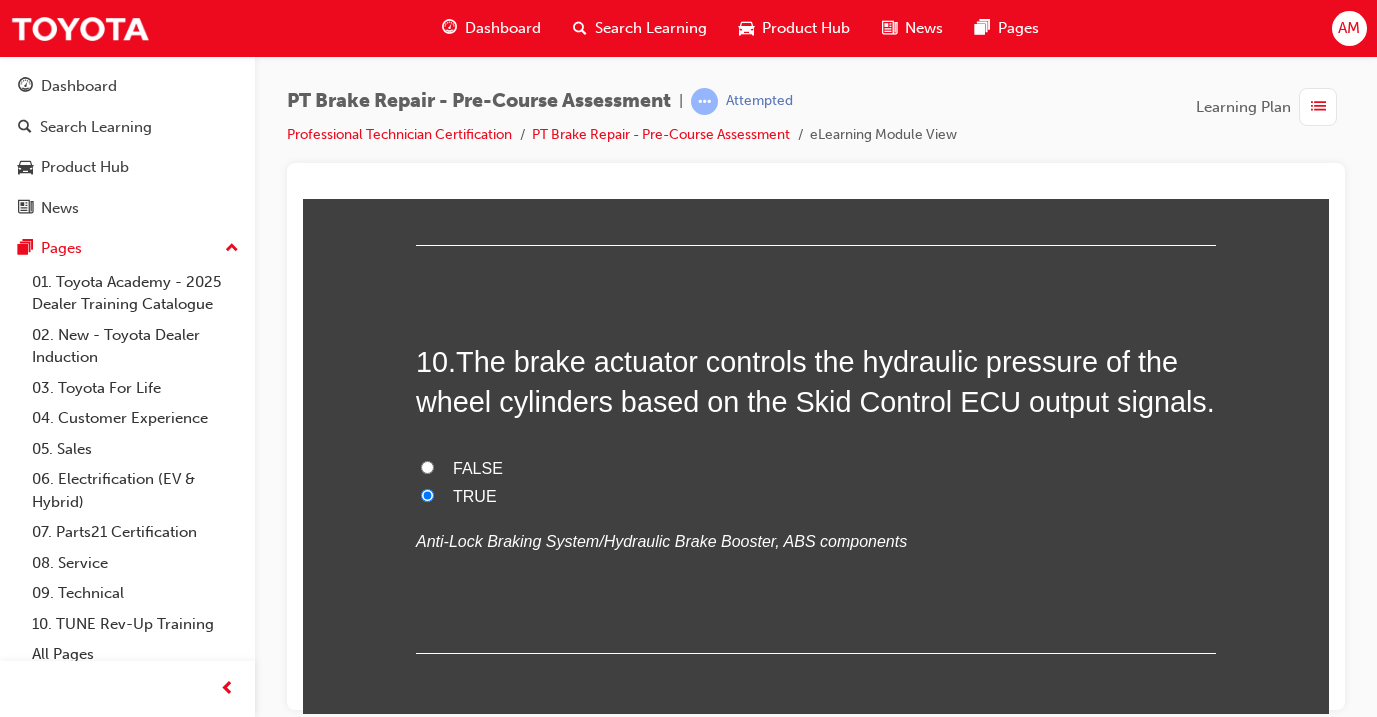 radio on "true" 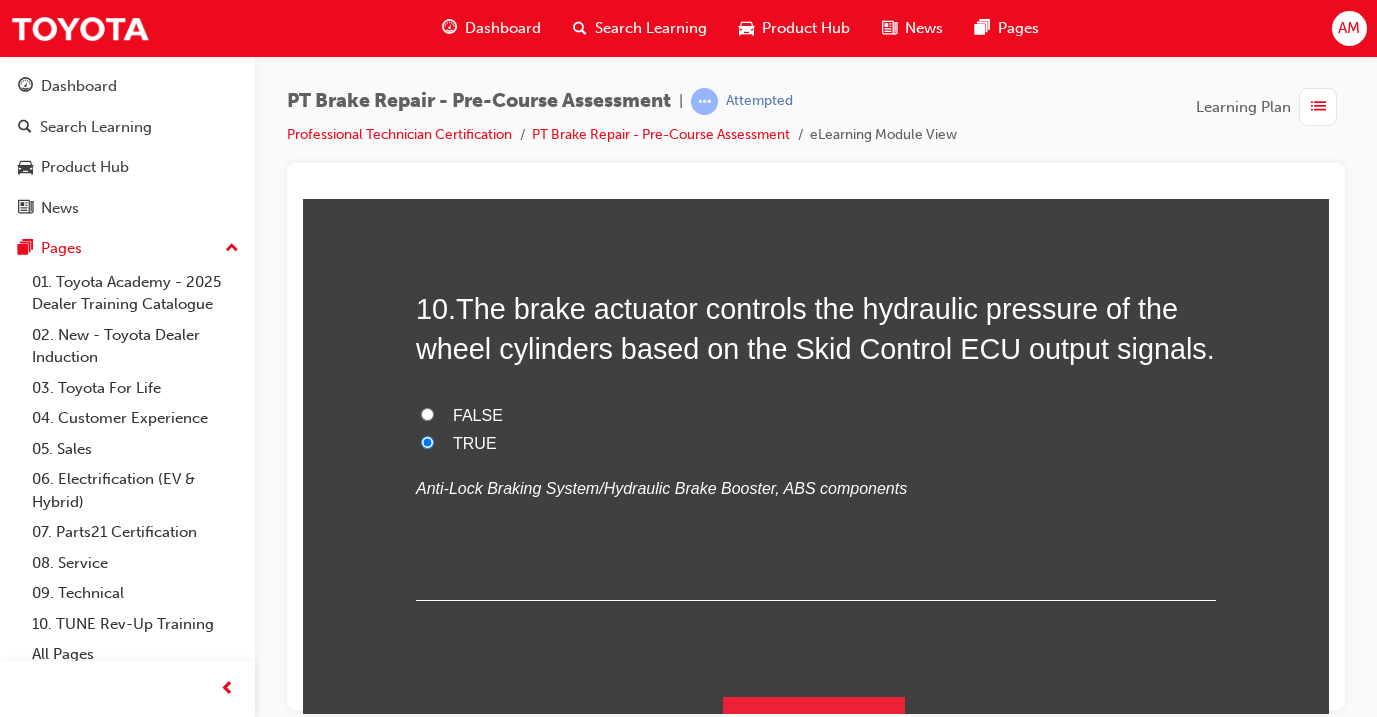 scroll, scrollTop: 4024, scrollLeft: 0, axis: vertical 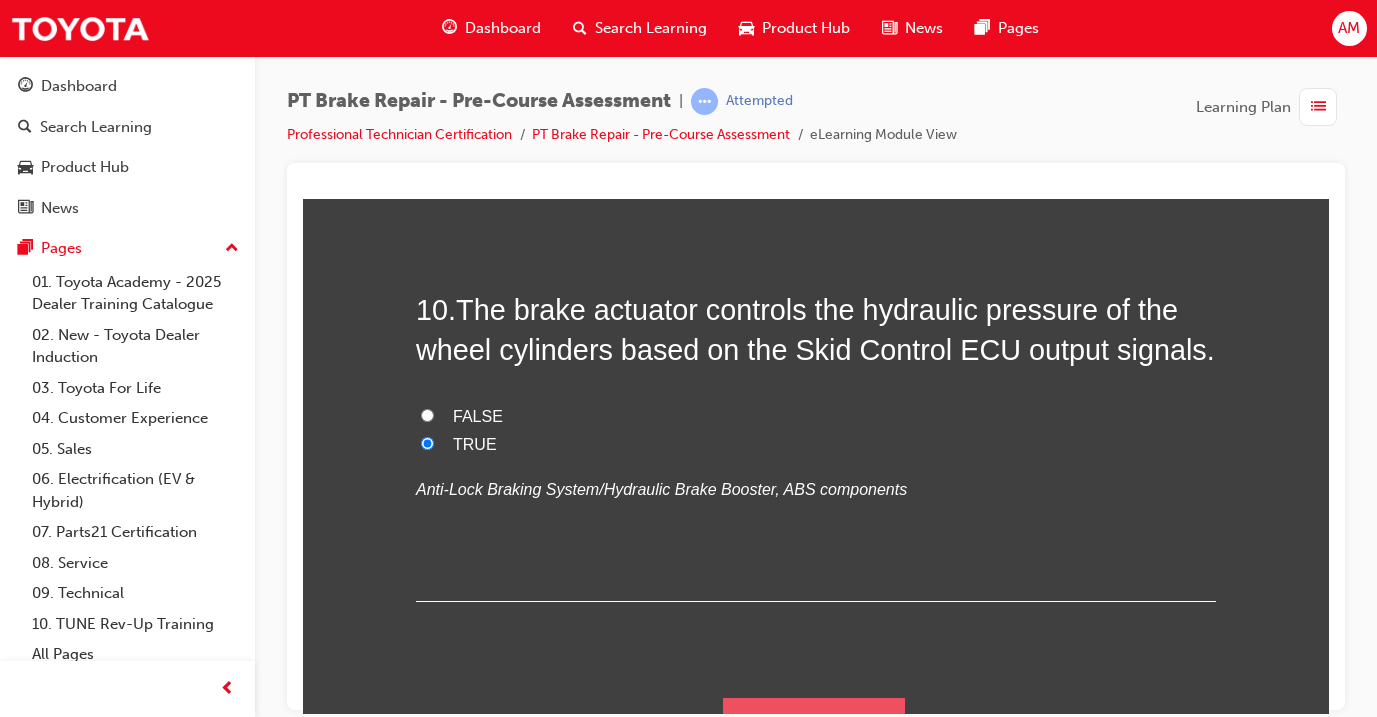 click on "Submit Answers" at bounding box center (814, 725) 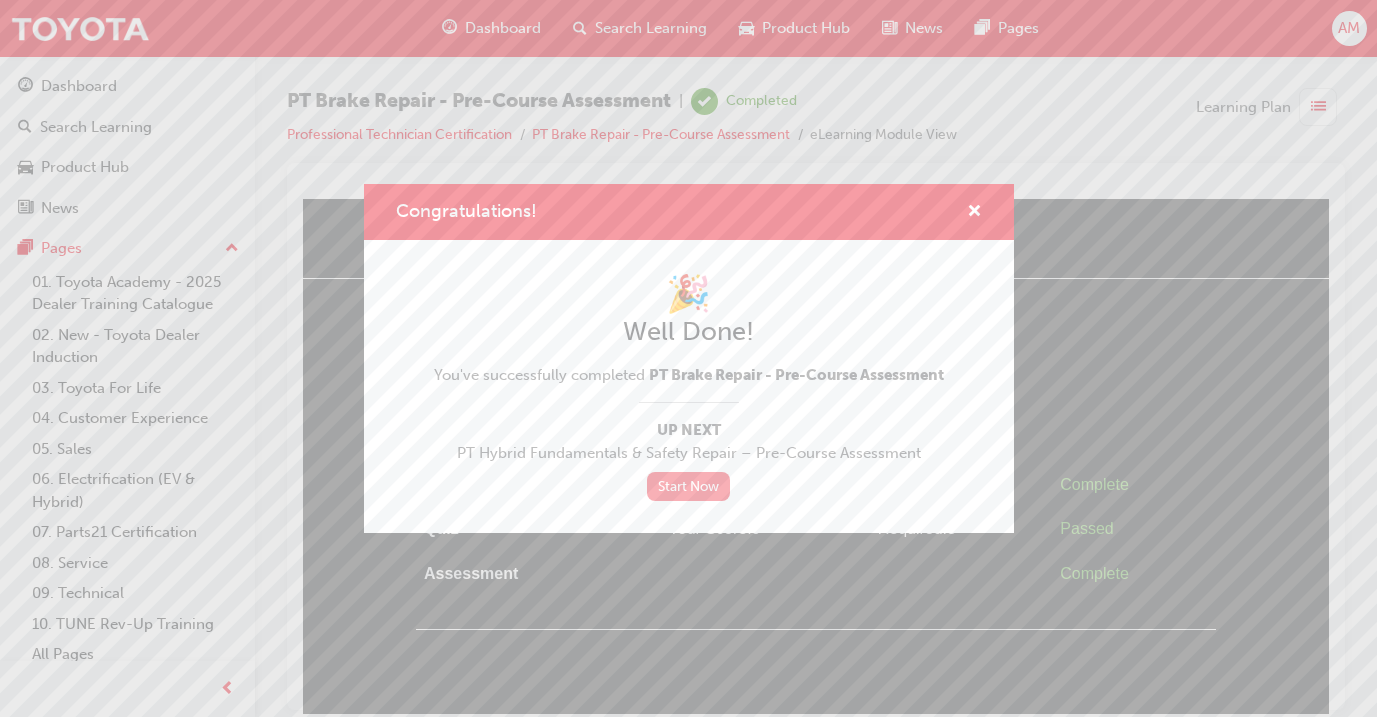 click on "Start Now" at bounding box center [689, 486] 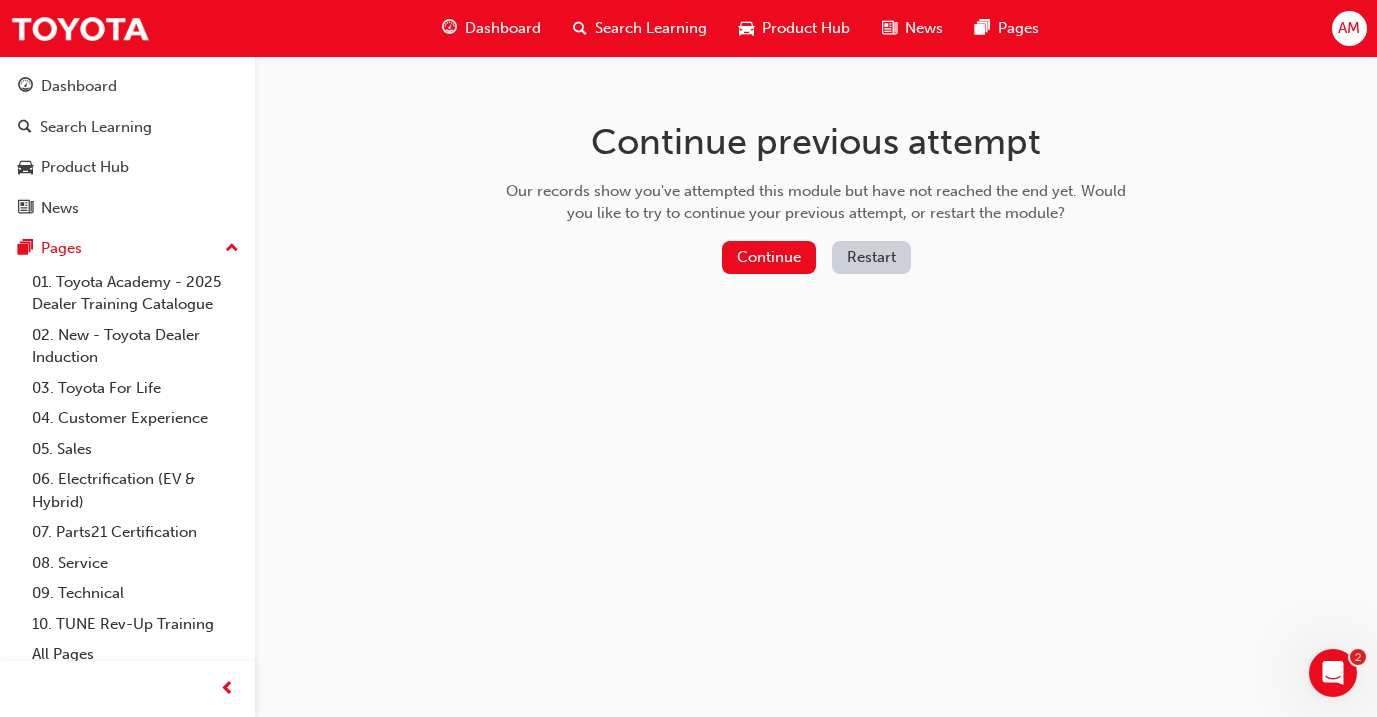 click on "Dashboard" at bounding box center (503, 28) 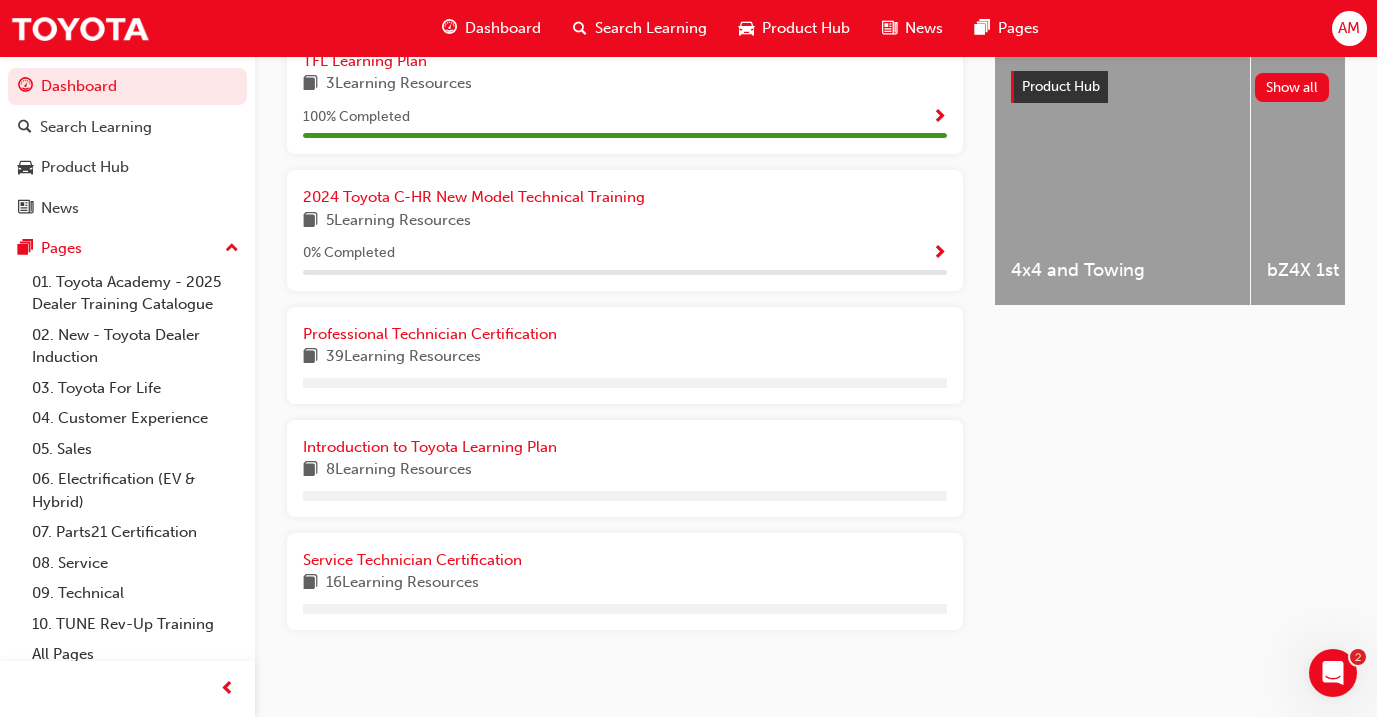 scroll, scrollTop: 787, scrollLeft: 0, axis: vertical 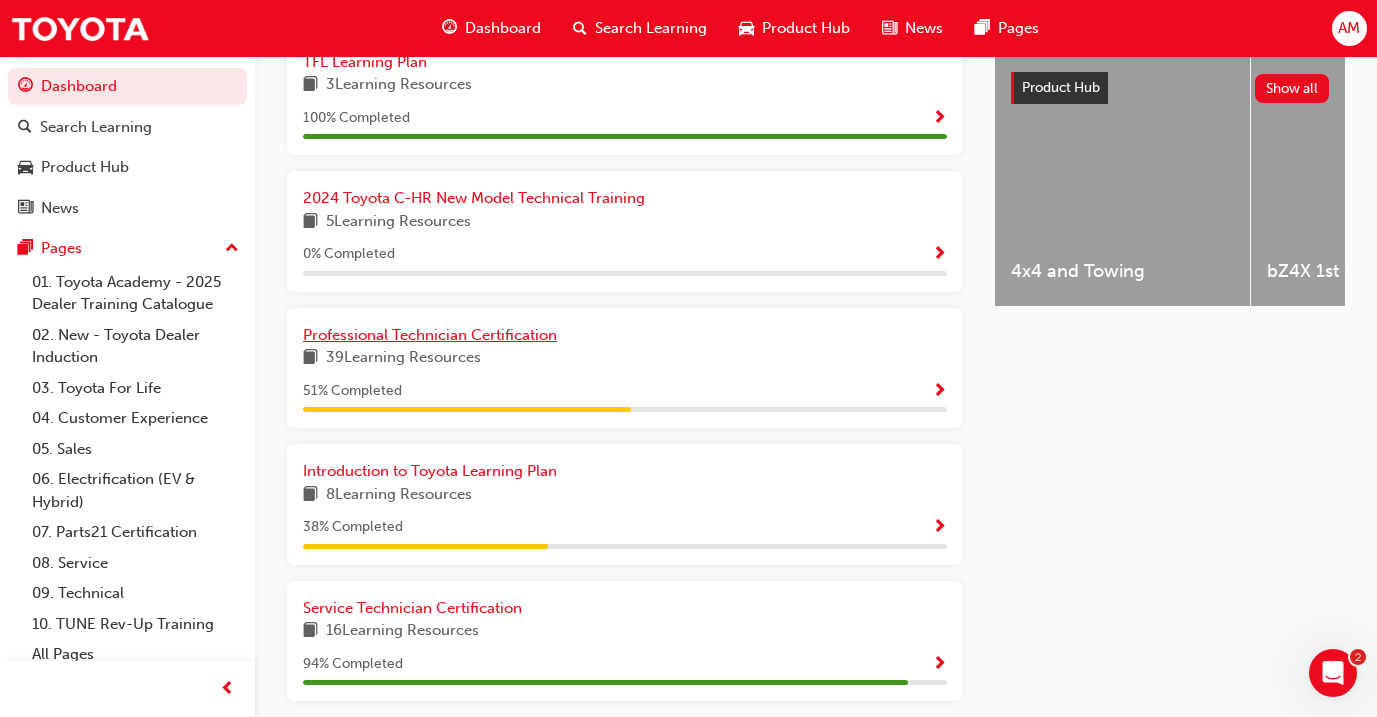 click on "Professional Technician Certification" at bounding box center (430, 335) 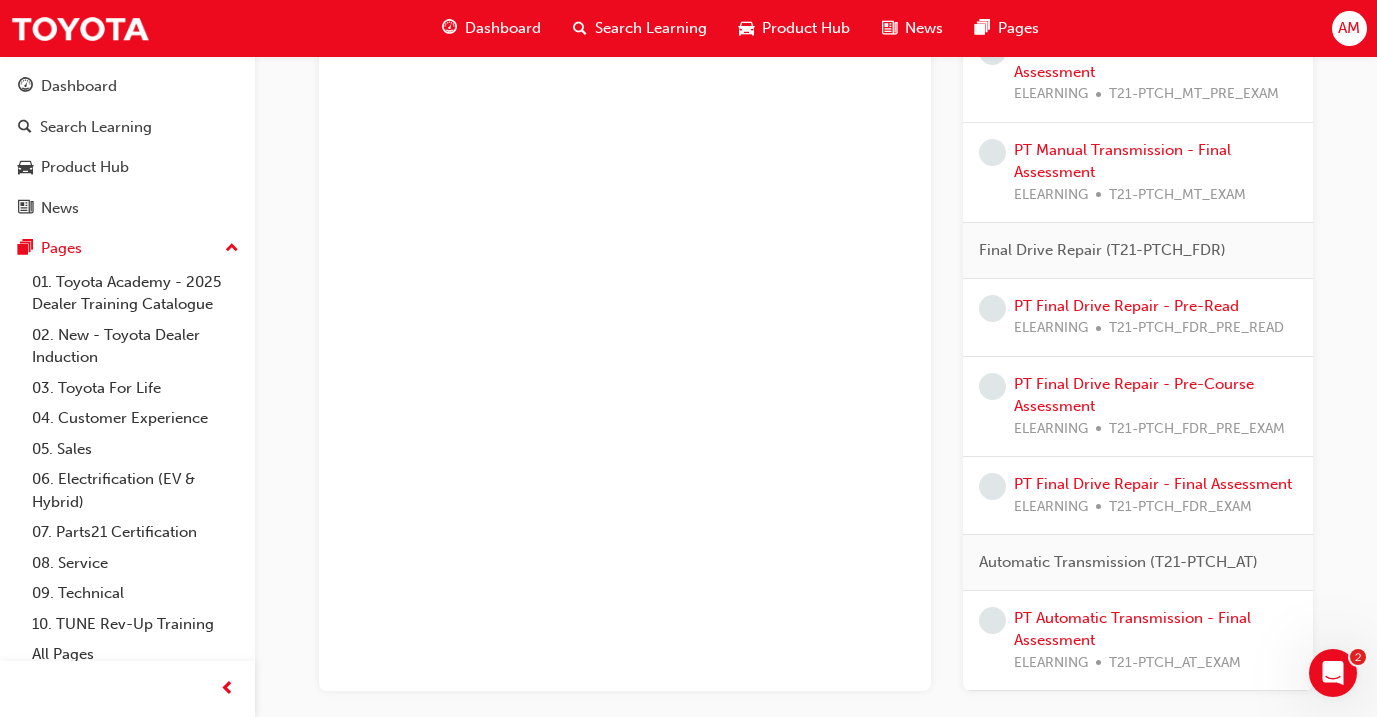 scroll, scrollTop: 2248, scrollLeft: 0, axis: vertical 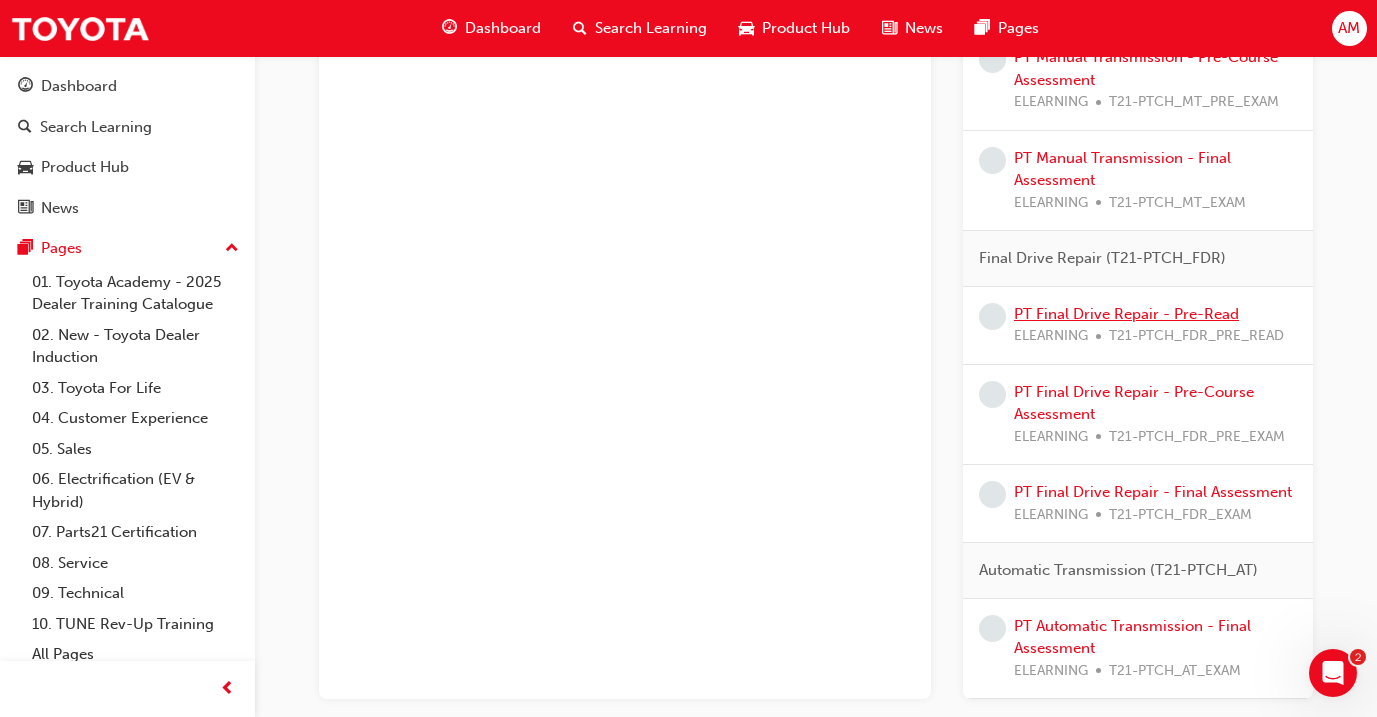 click on "PT Final Drive Repair - Pre-Read" at bounding box center (1126, 314) 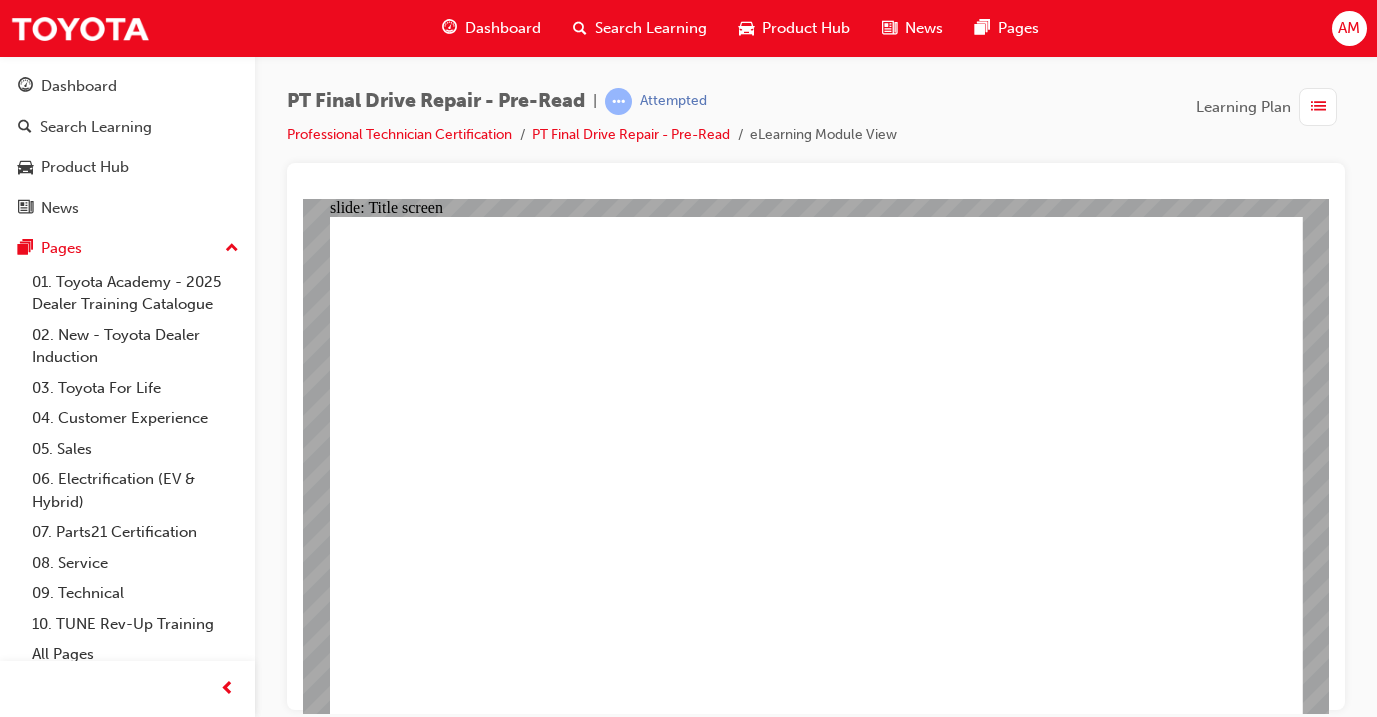 scroll, scrollTop: 0, scrollLeft: 0, axis: both 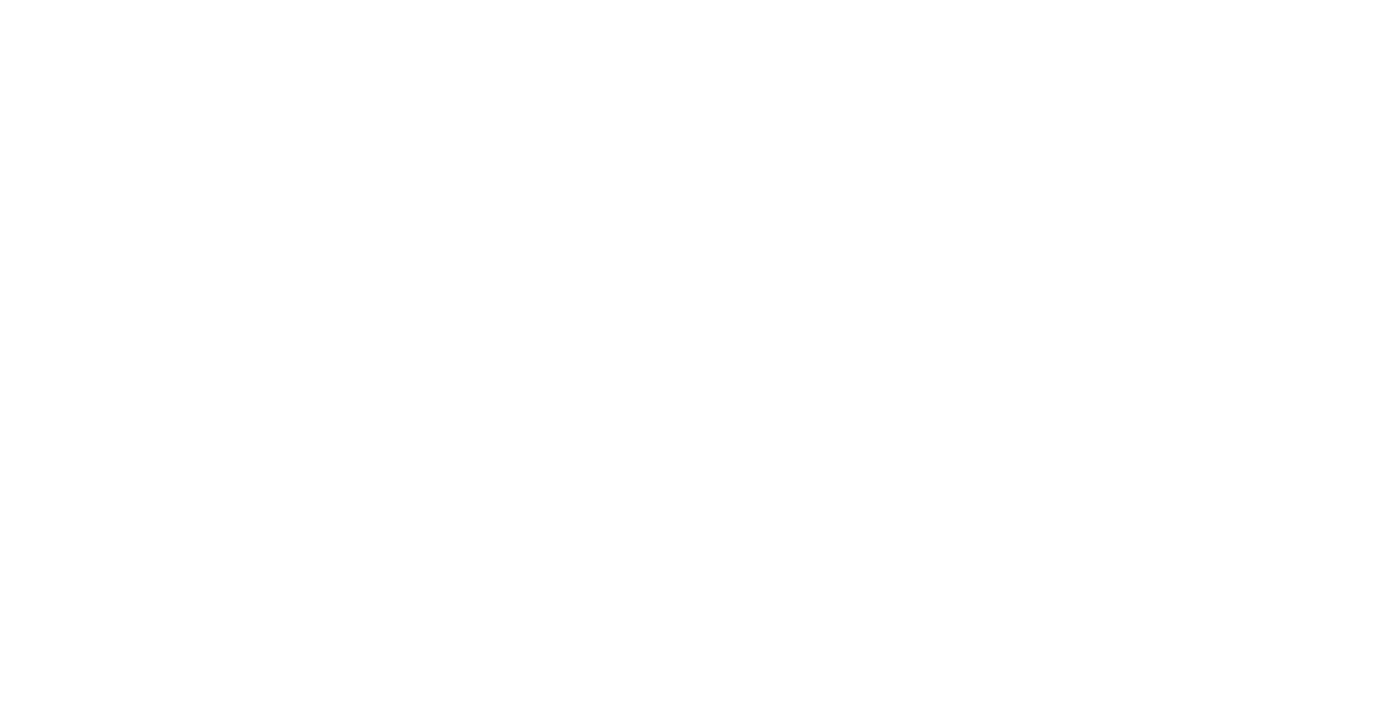click 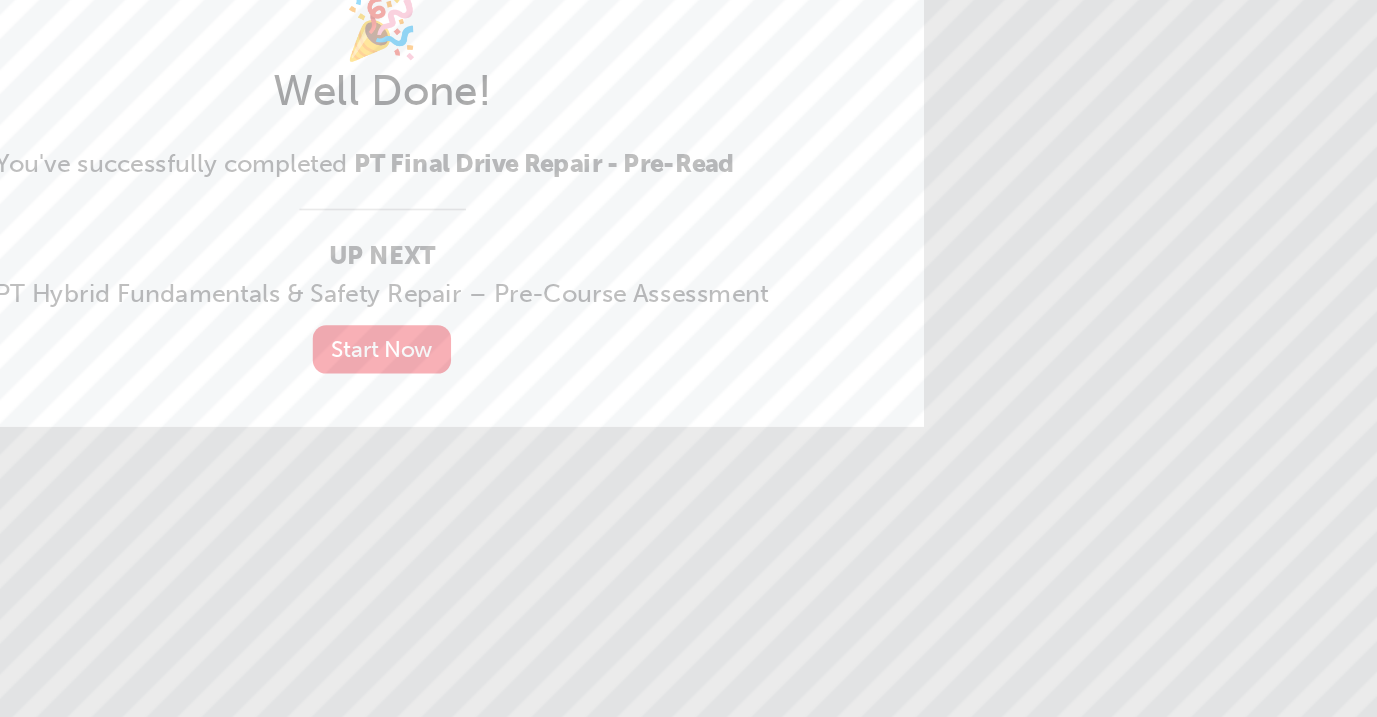 click on "Start Now" at bounding box center (689, 486) 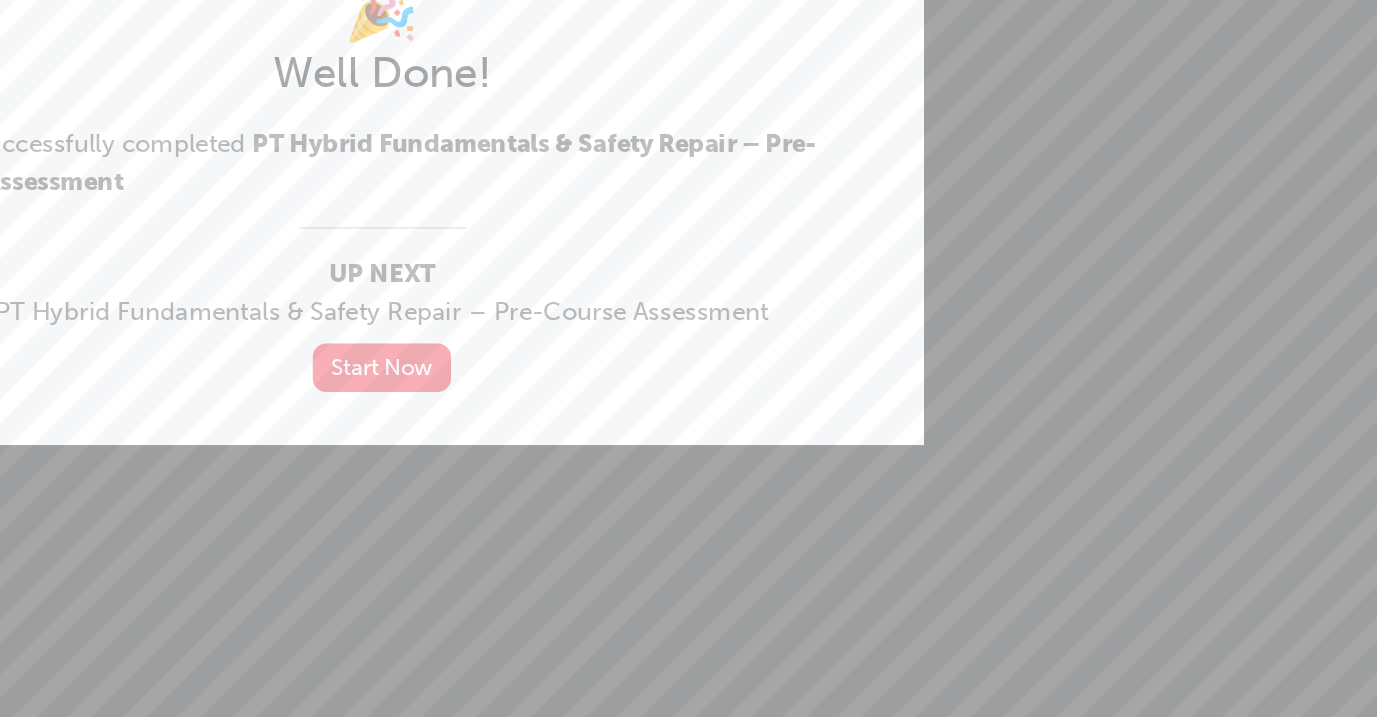 scroll, scrollTop: 0, scrollLeft: 0, axis: both 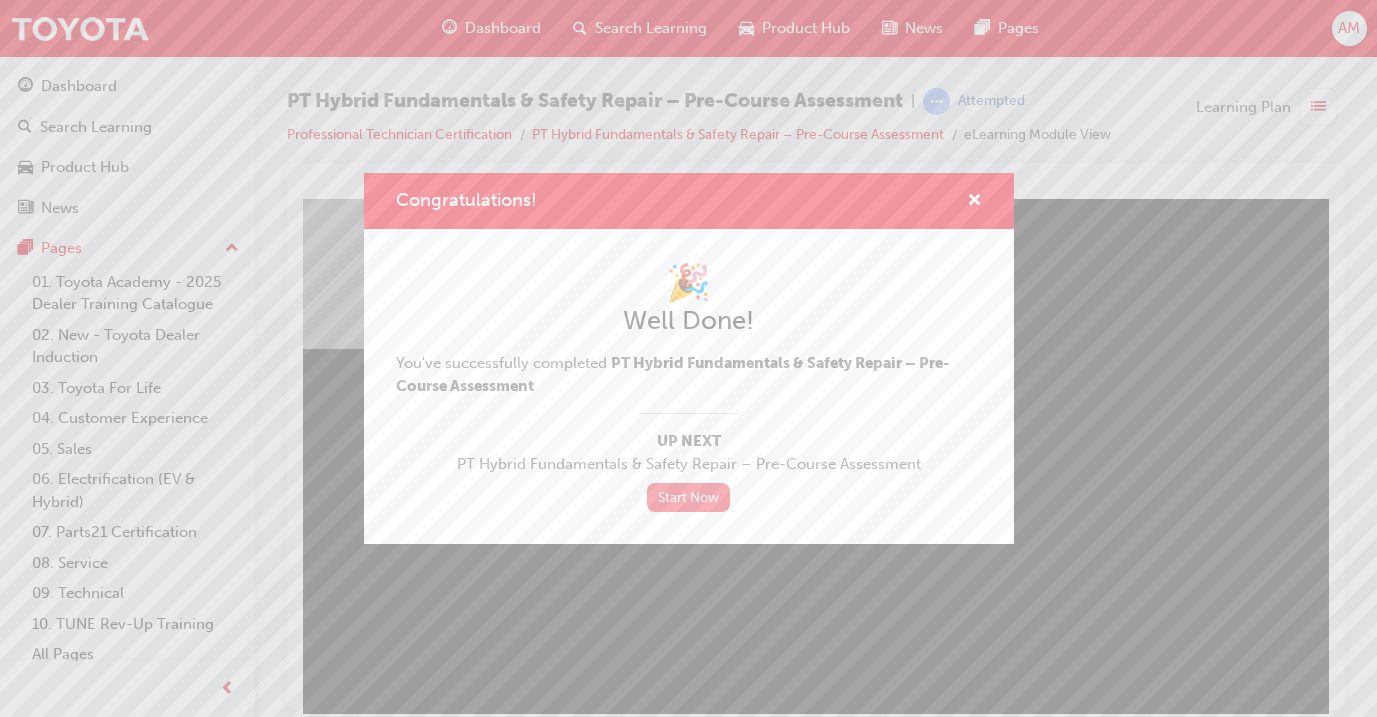 click on "Start Now" at bounding box center (689, 497) 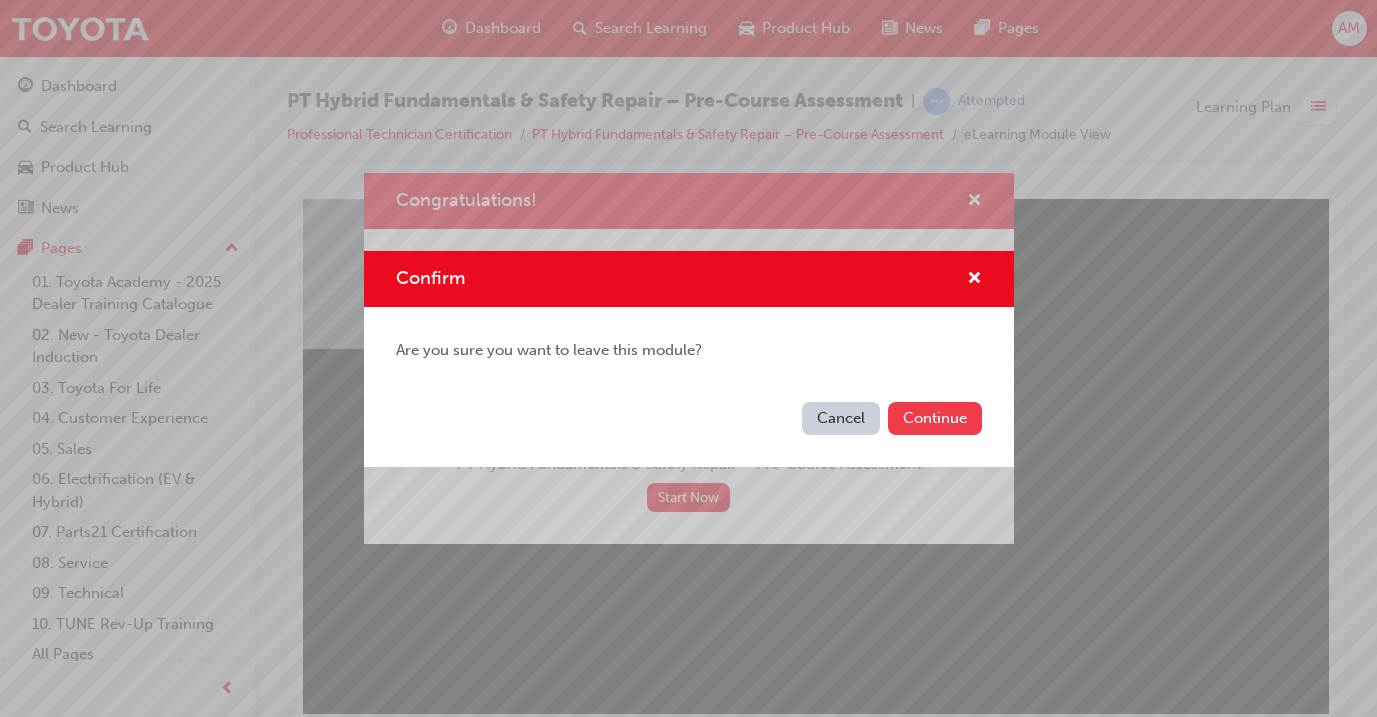 click on "Continue" at bounding box center [935, 418] 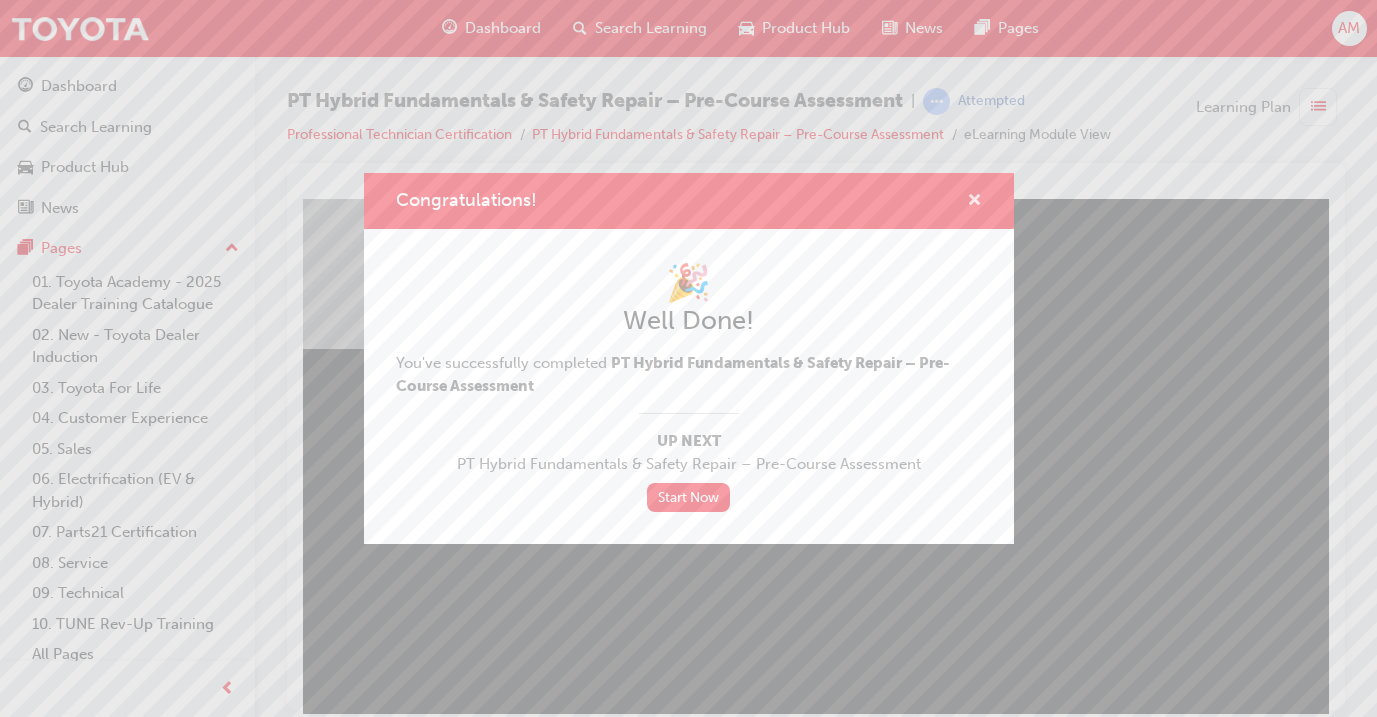 click at bounding box center (974, 202) 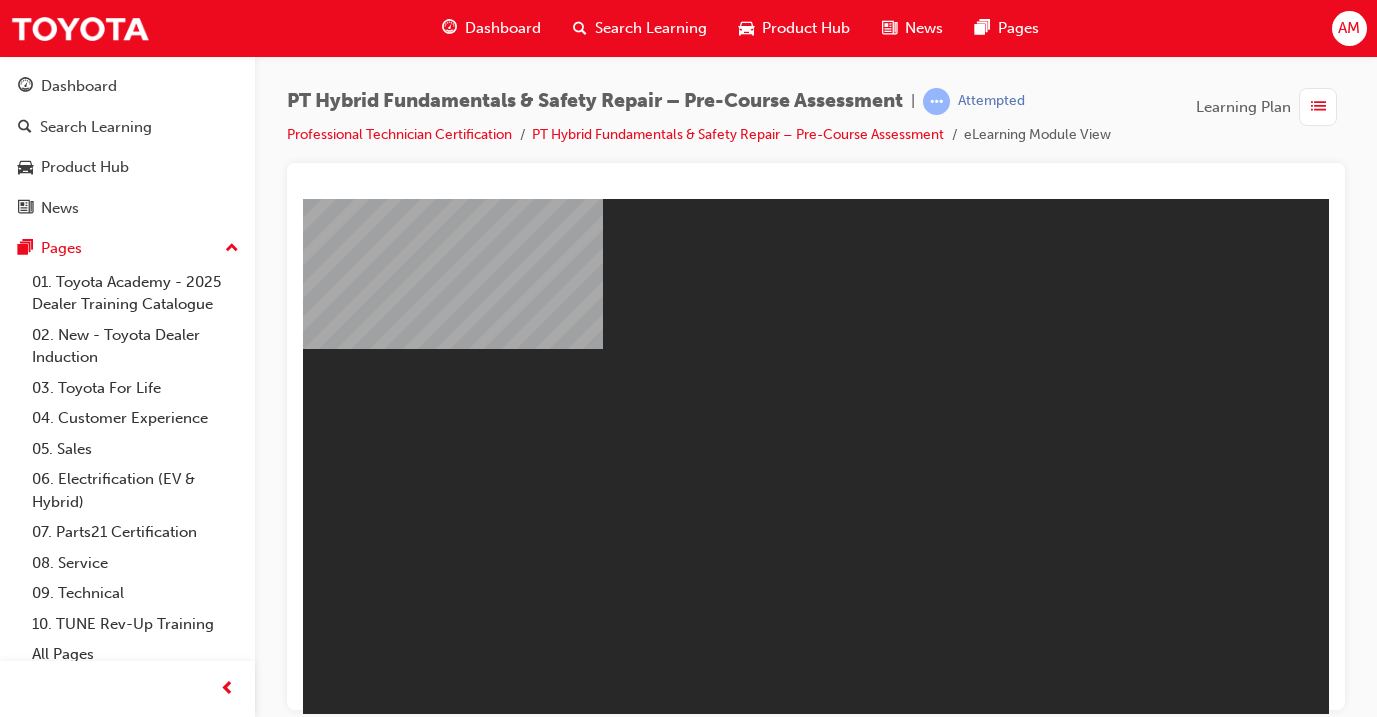scroll, scrollTop: 0, scrollLeft: 0, axis: both 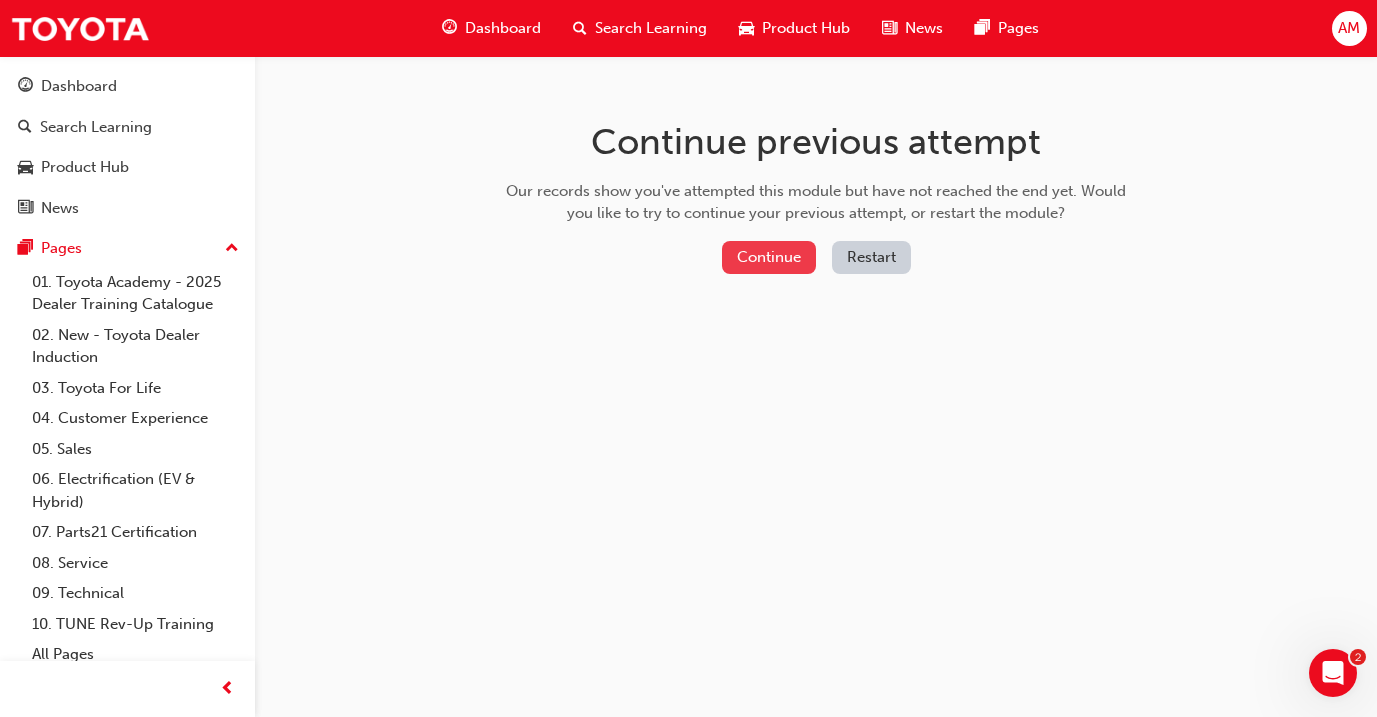 click on "Continue" at bounding box center [769, 257] 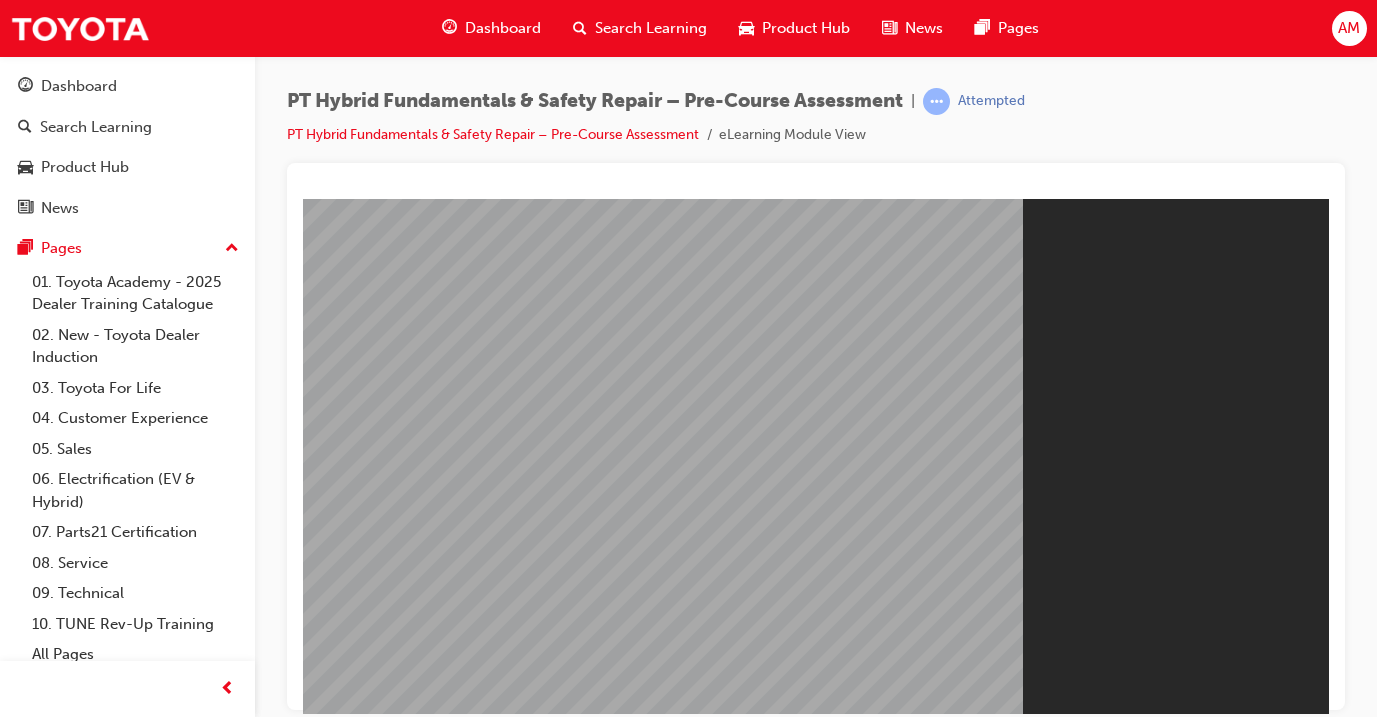 scroll, scrollTop: 0, scrollLeft: 0, axis: both 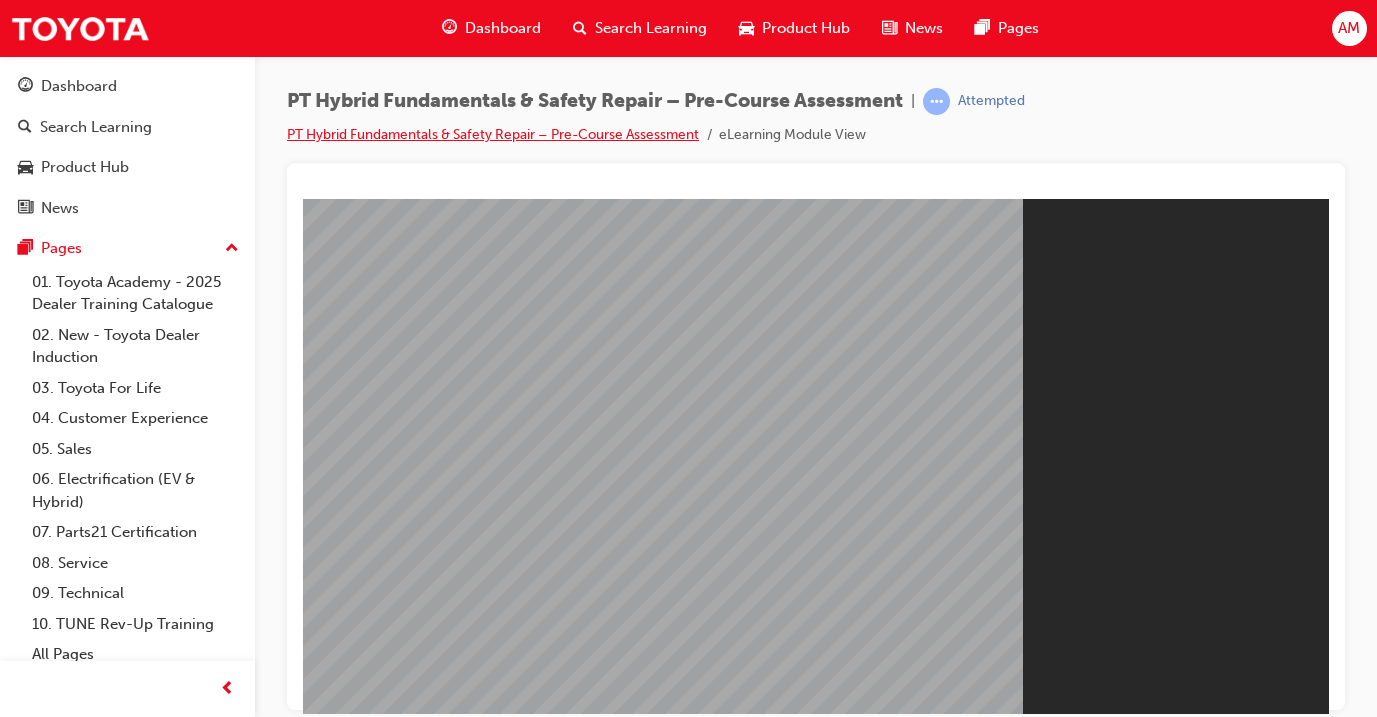 click on "PT Hybrid Fundamentals & Safety Repair – Pre-Course Assessment" at bounding box center [493, 134] 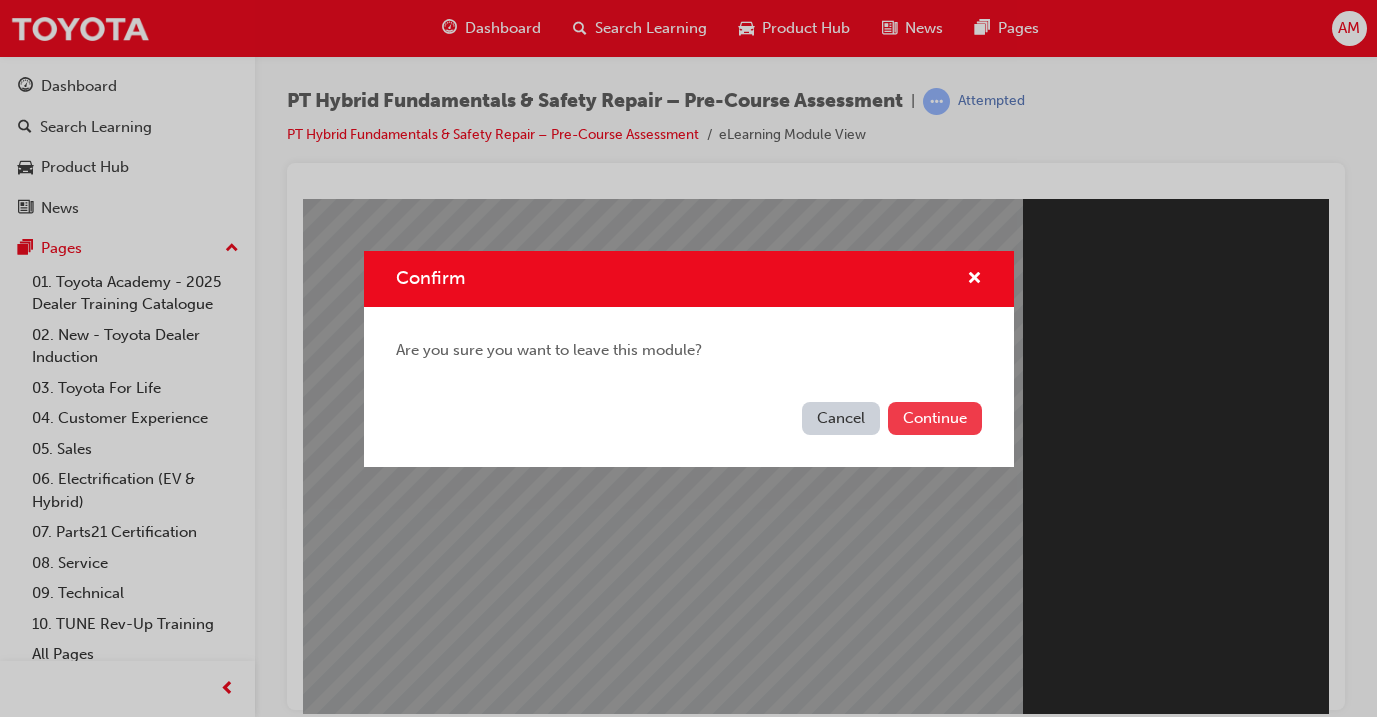 click on "Continue" at bounding box center [935, 418] 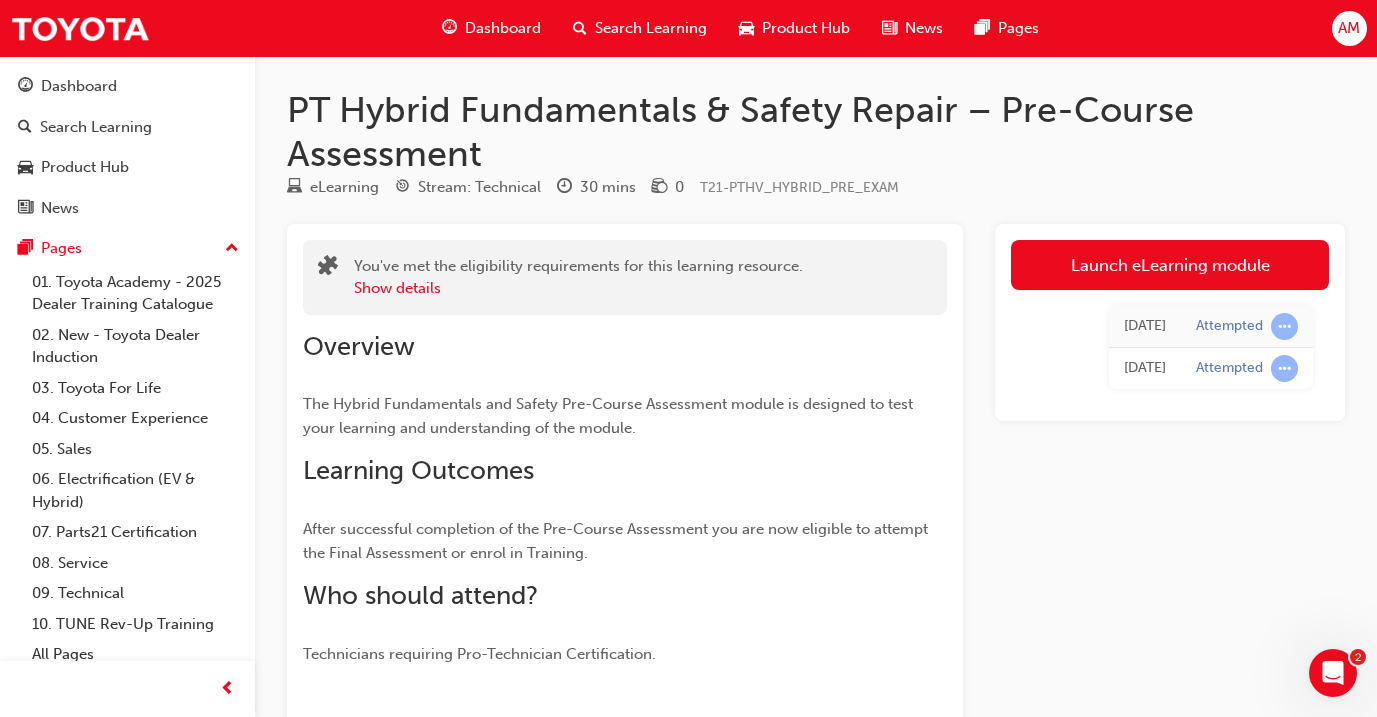 scroll, scrollTop: 0, scrollLeft: 0, axis: both 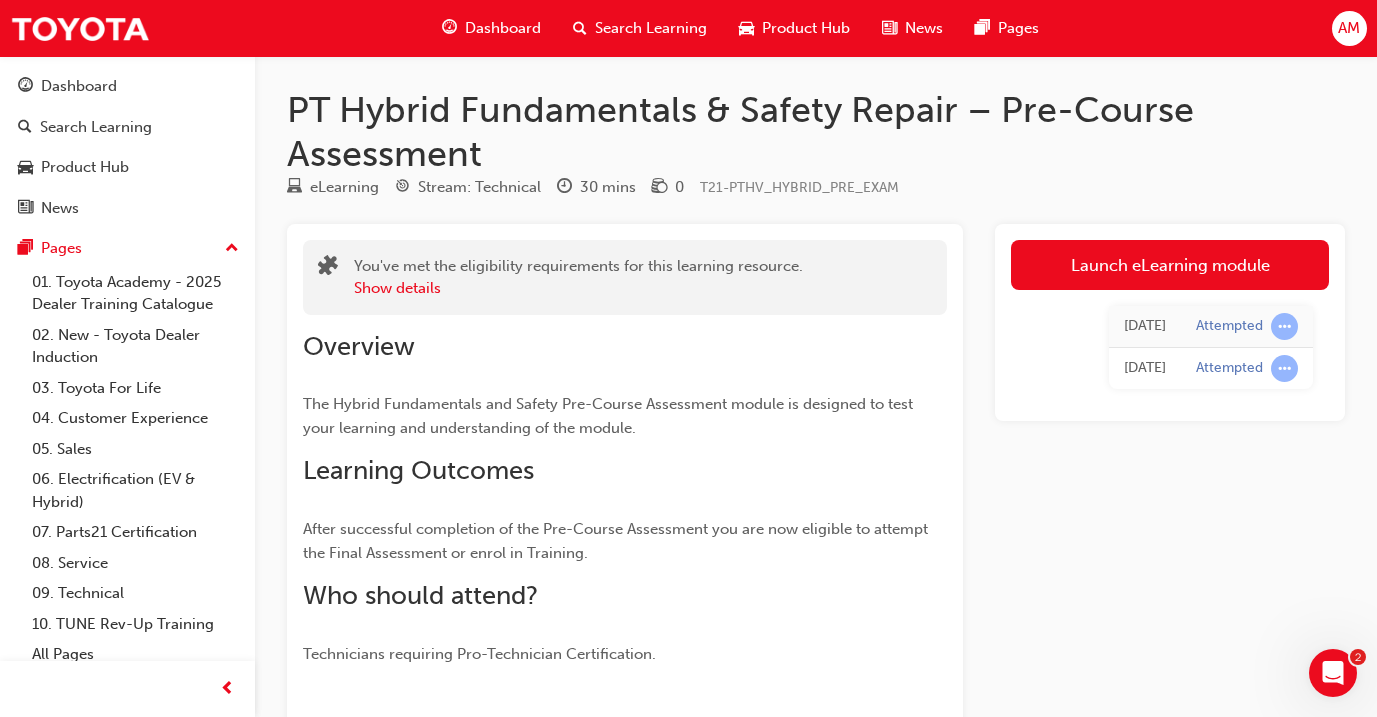 click on "Dashboard" at bounding box center (503, 28) 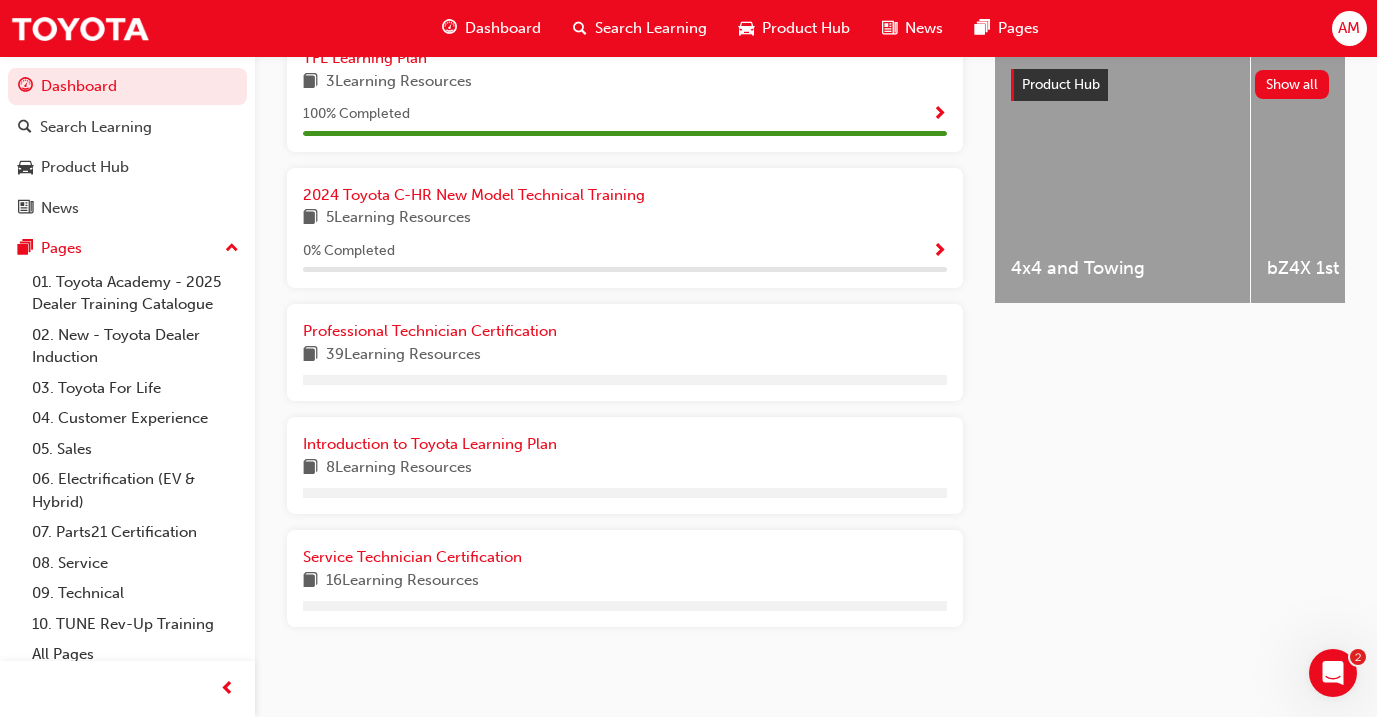 scroll, scrollTop: 718, scrollLeft: 0, axis: vertical 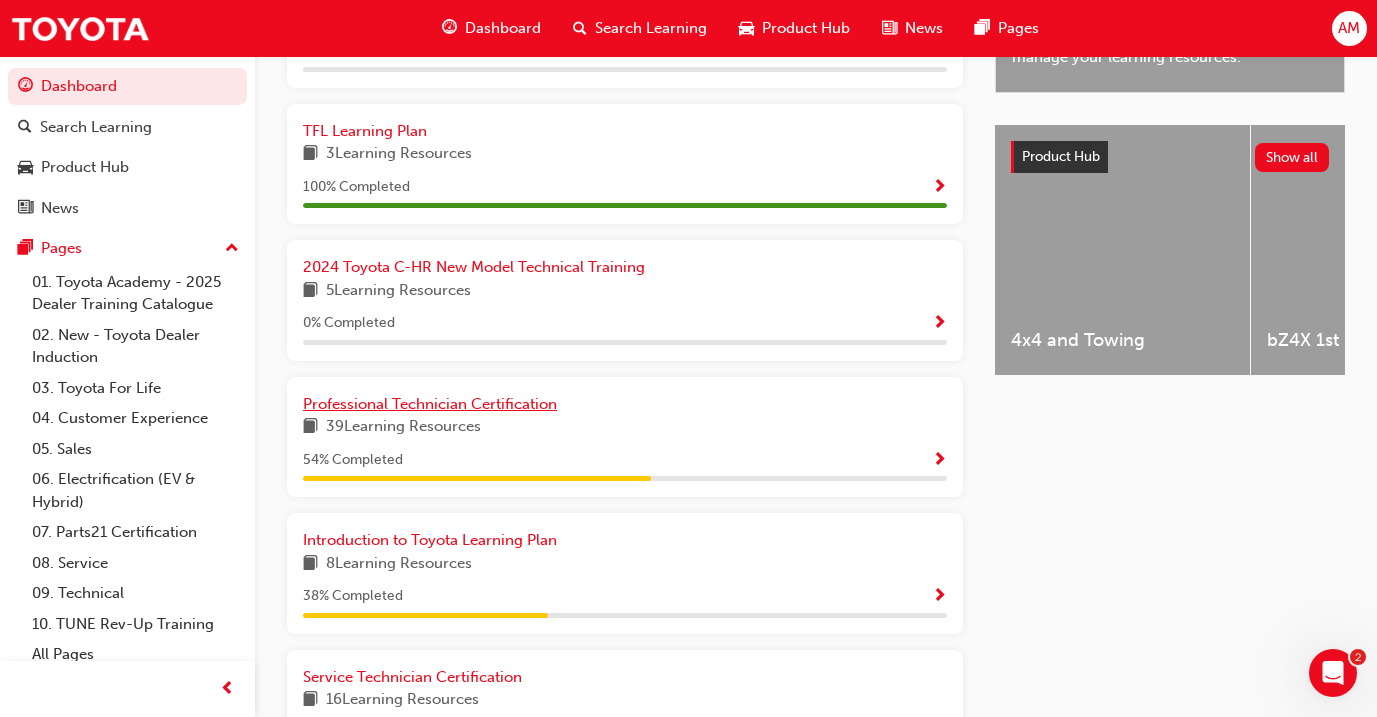 click on "Professional Technician Certification" at bounding box center (430, 404) 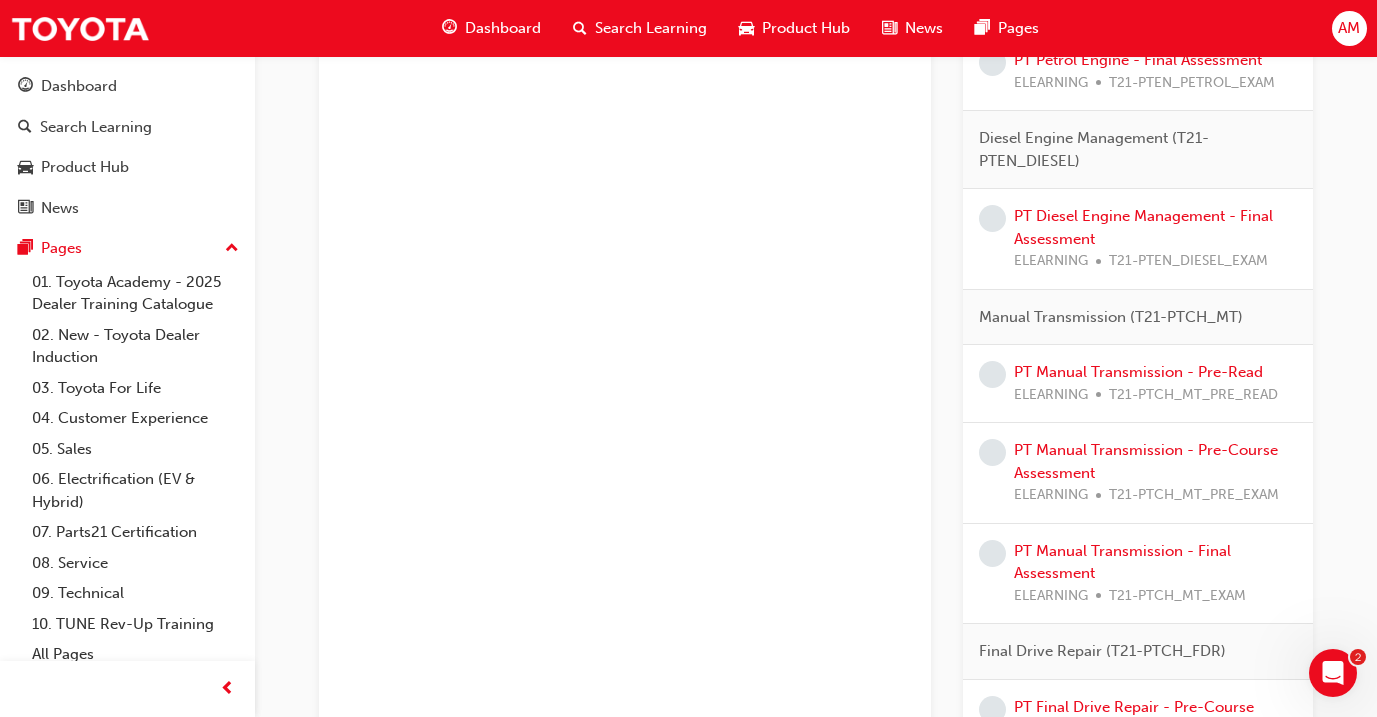scroll, scrollTop: 1845, scrollLeft: 0, axis: vertical 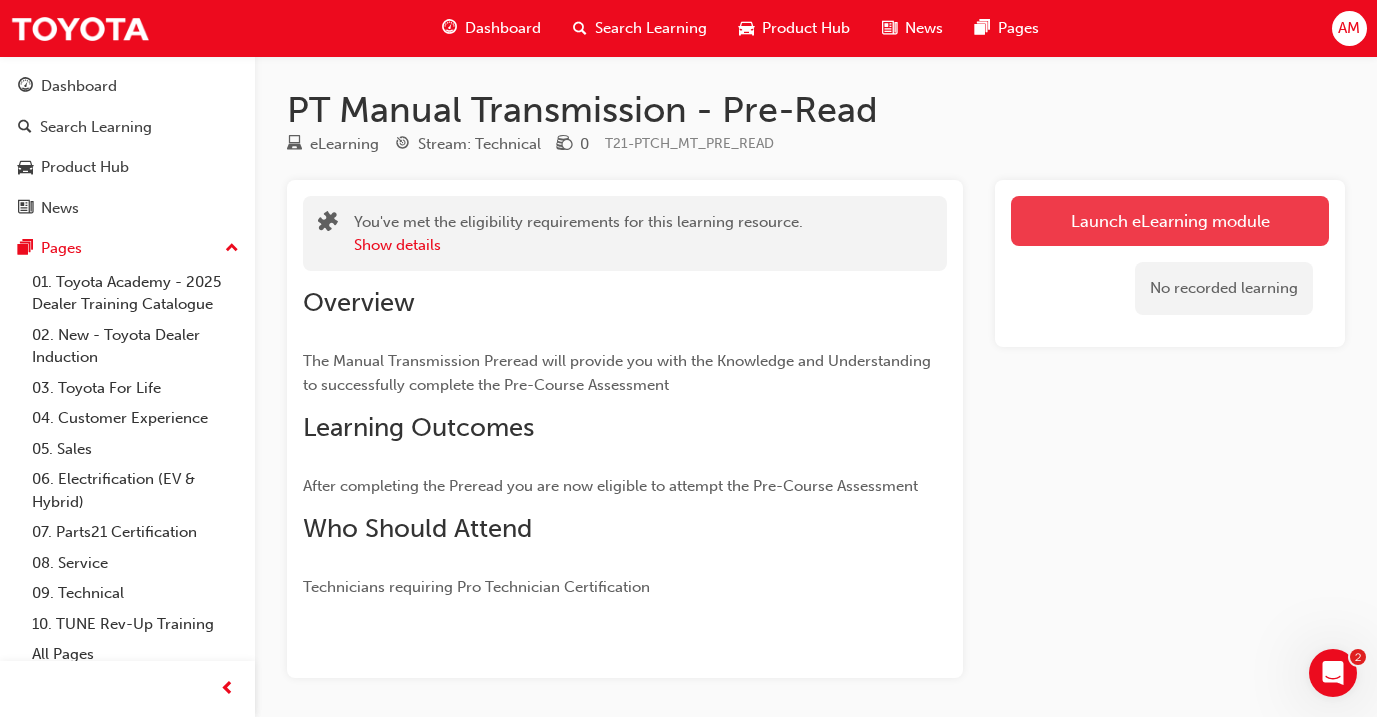 click on "Launch eLearning module" at bounding box center (1170, 221) 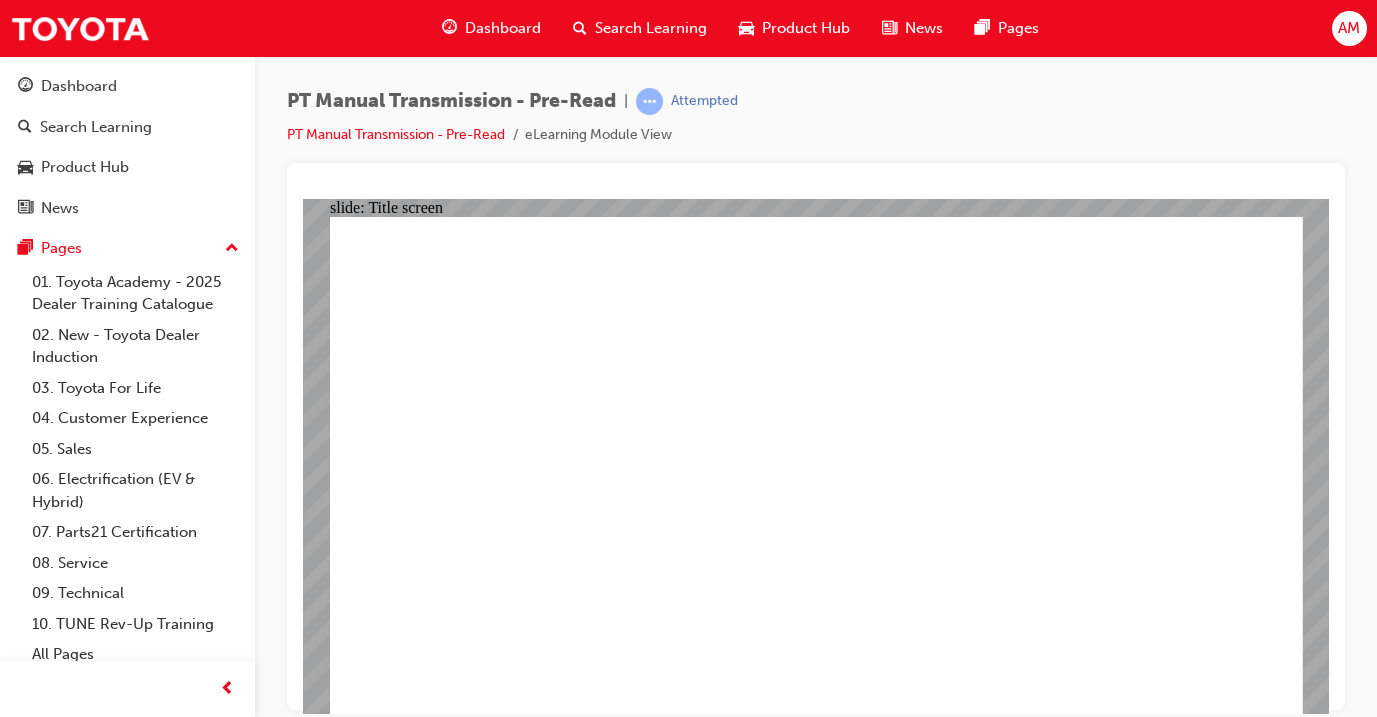 scroll, scrollTop: 0, scrollLeft: 0, axis: both 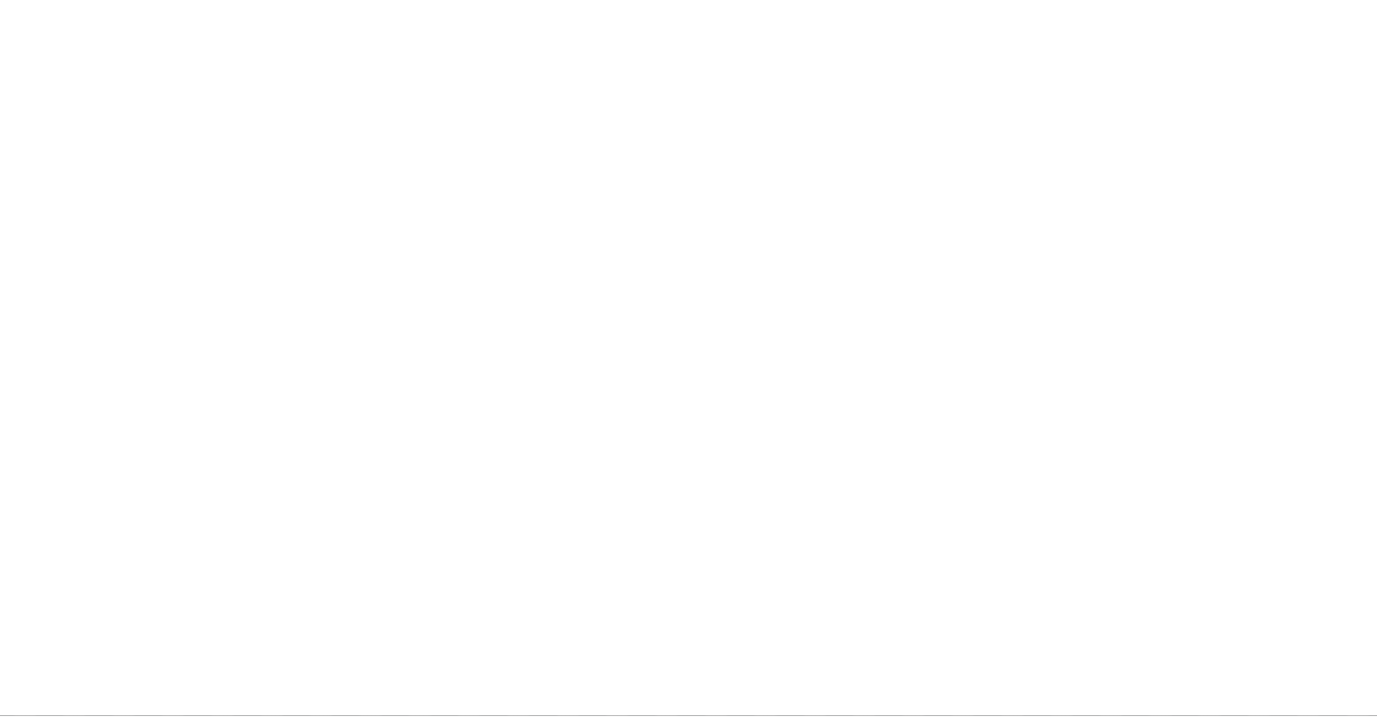 click 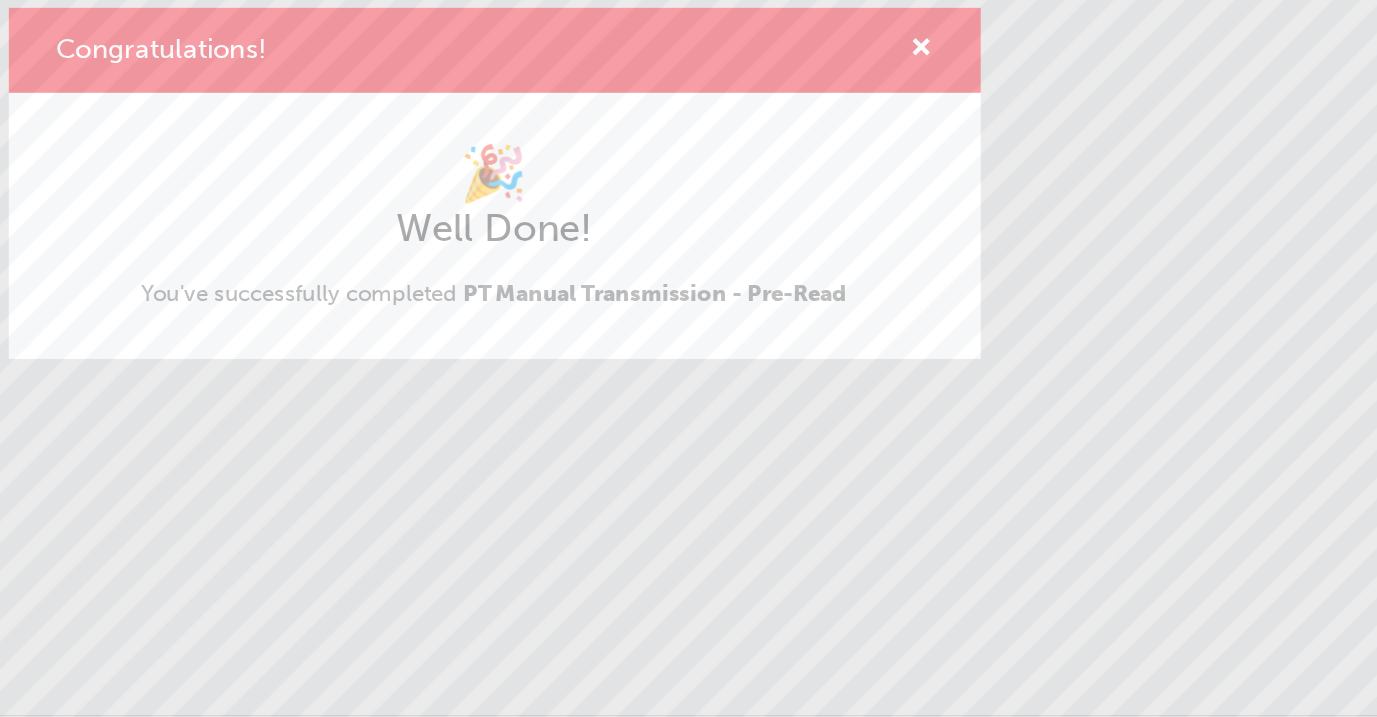 click on "Congratulations! 🎉 Well Done! You've successfully completed   PT Manual Transmission - Pre-Read" at bounding box center (688, 358) 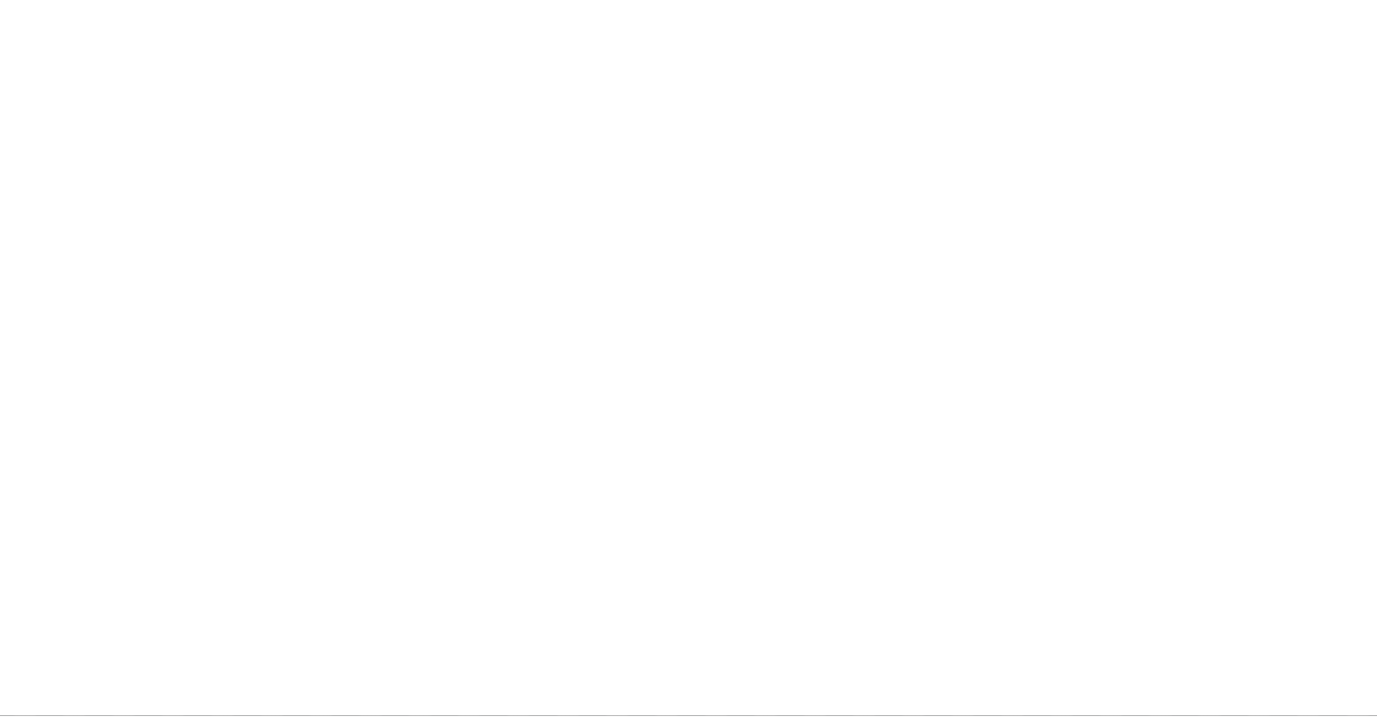 click 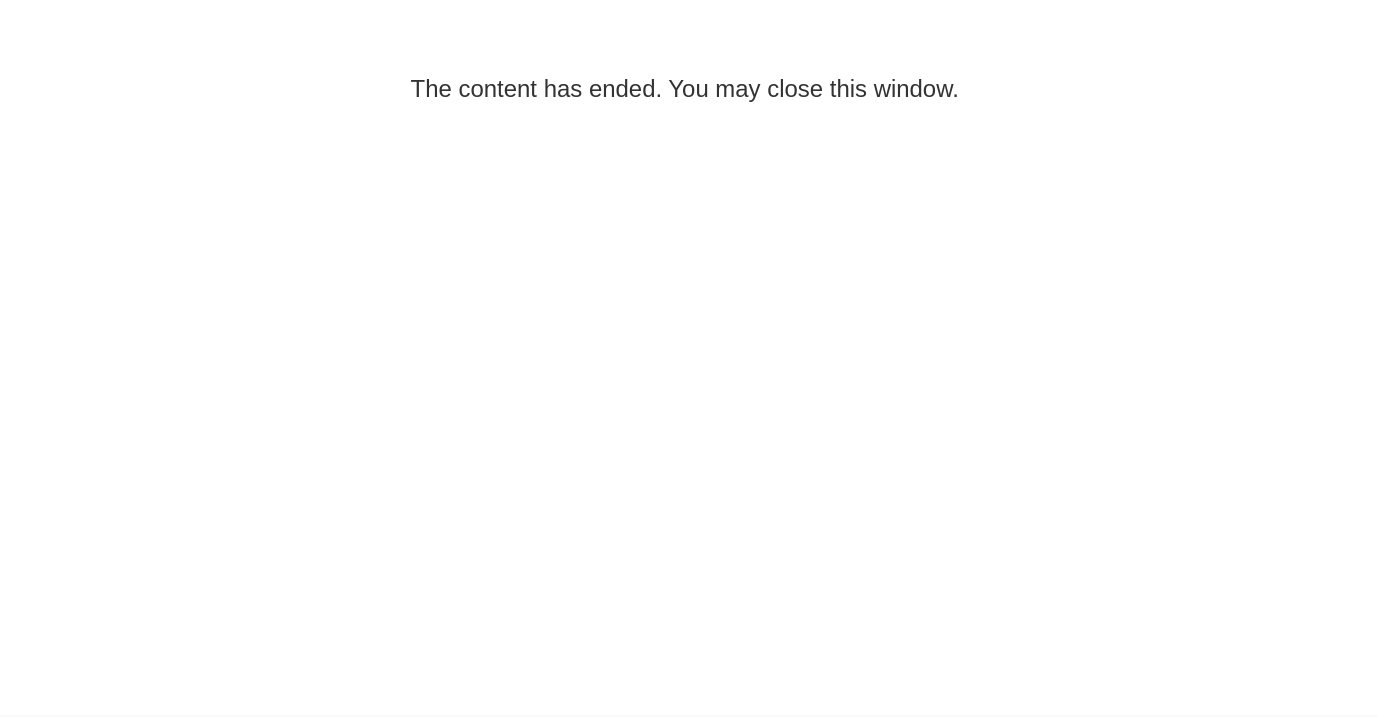 scroll, scrollTop: 0, scrollLeft: 0, axis: both 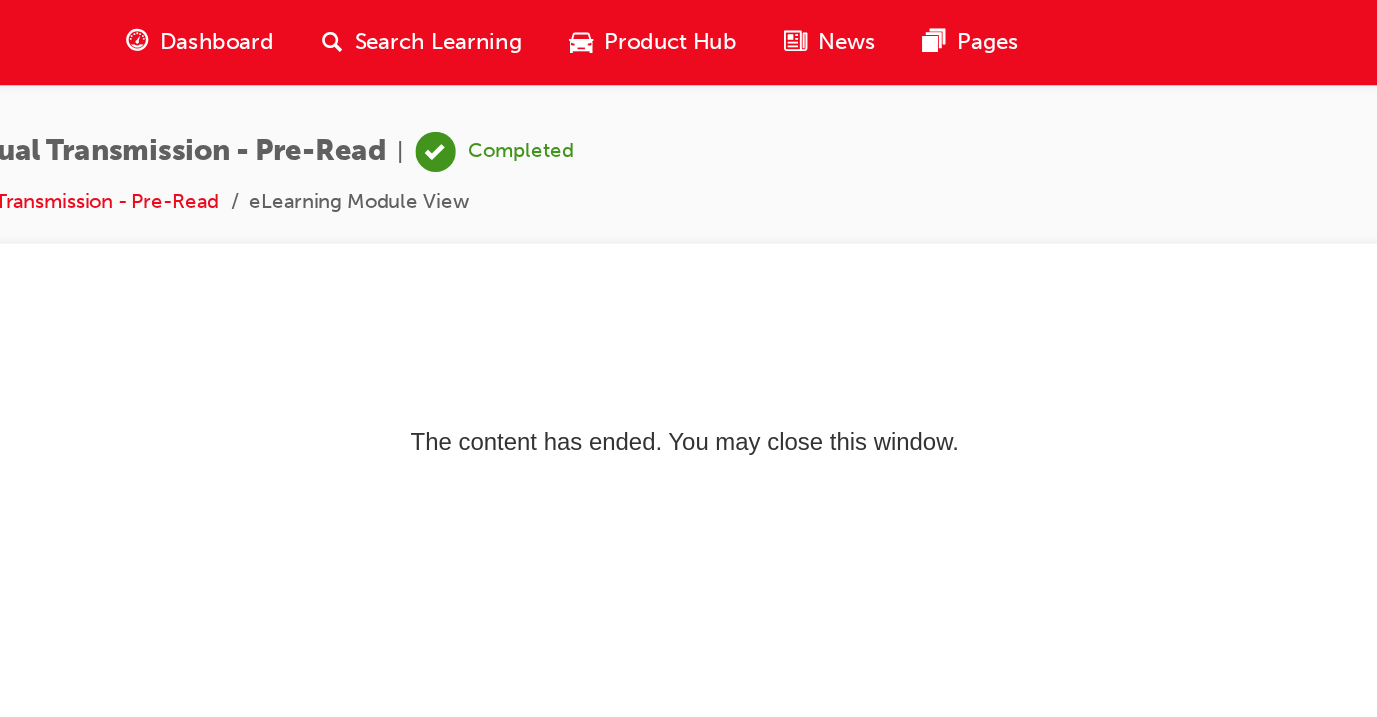 click on "Dashboard" at bounding box center (503, 28) 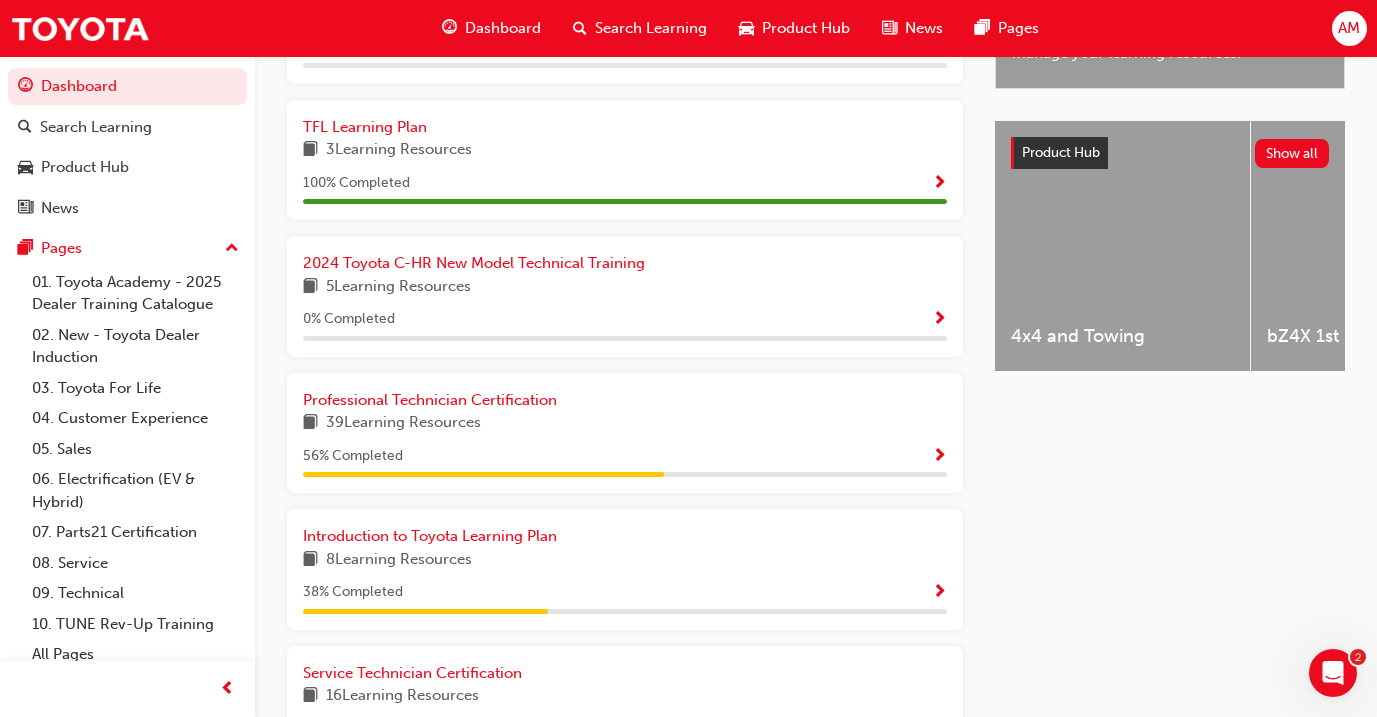 scroll, scrollTop: 748, scrollLeft: 0, axis: vertical 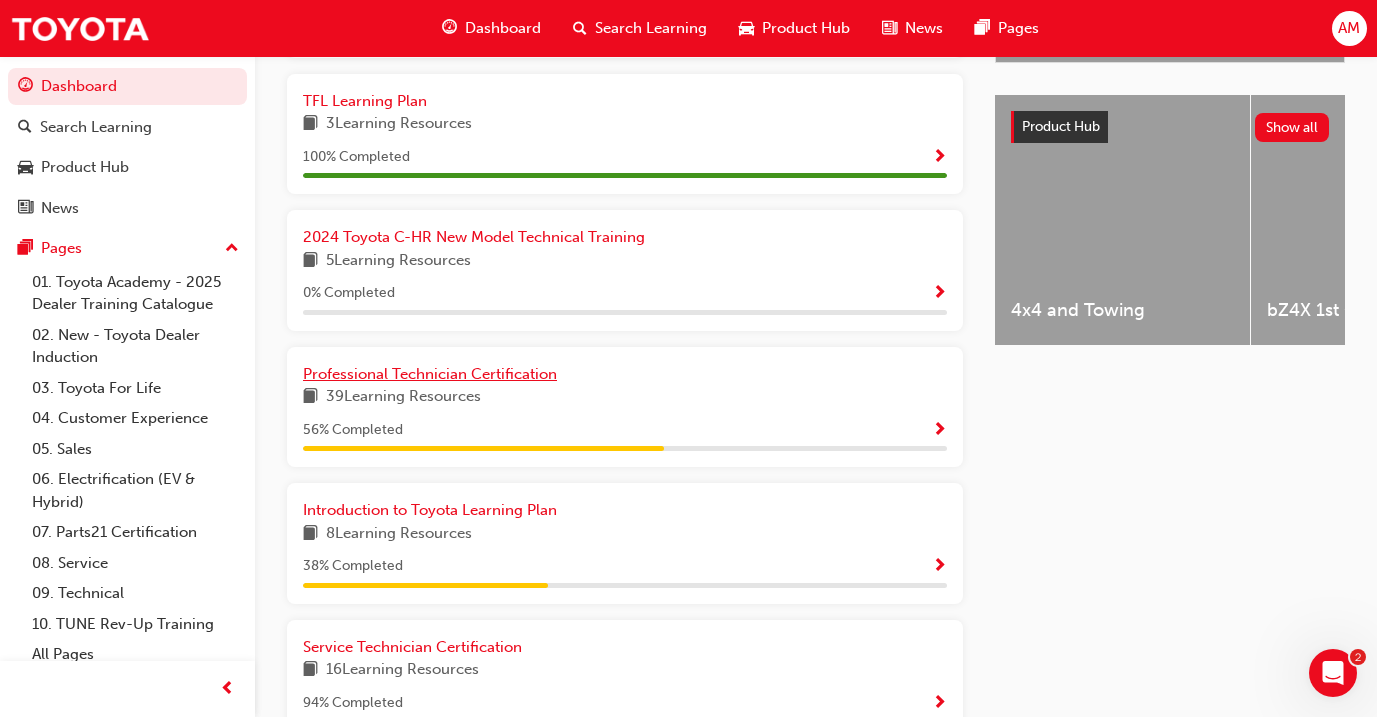 click on "Professional Technician Certification" at bounding box center [430, 374] 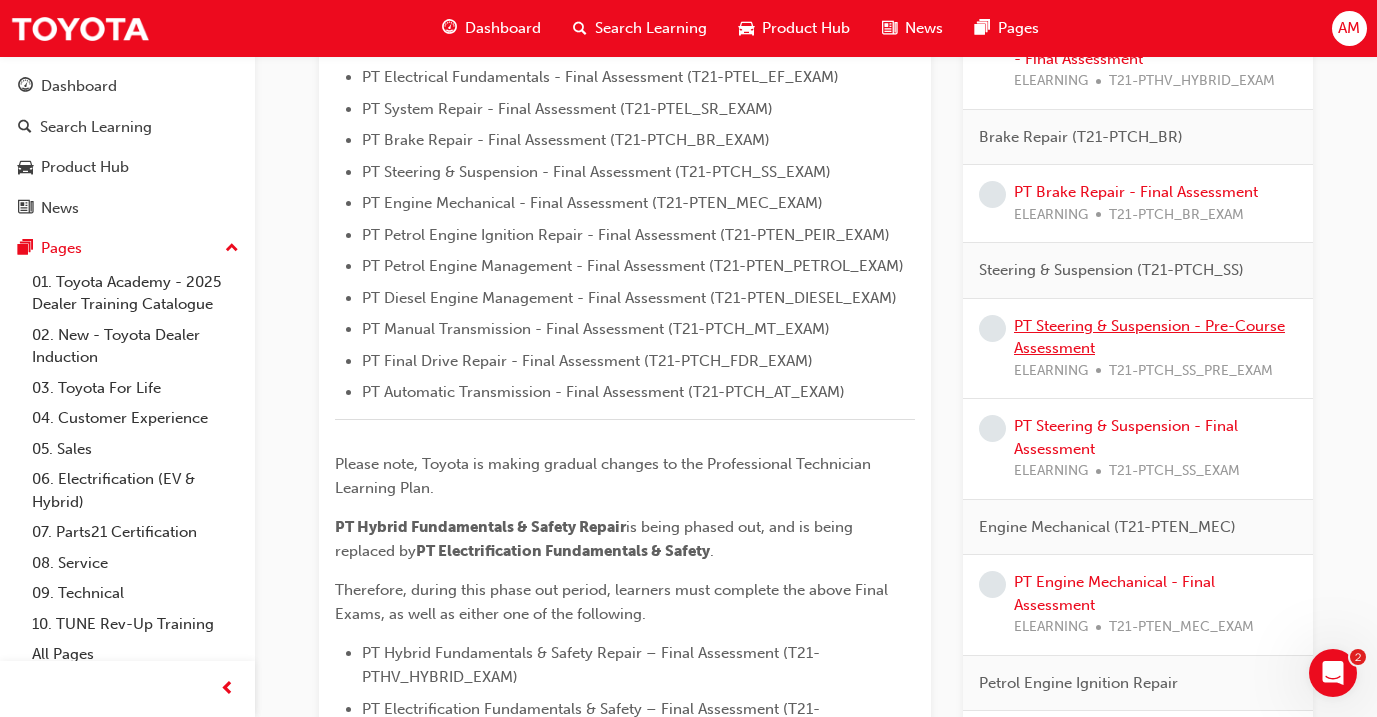 scroll, scrollTop: 639, scrollLeft: 0, axis: vertical 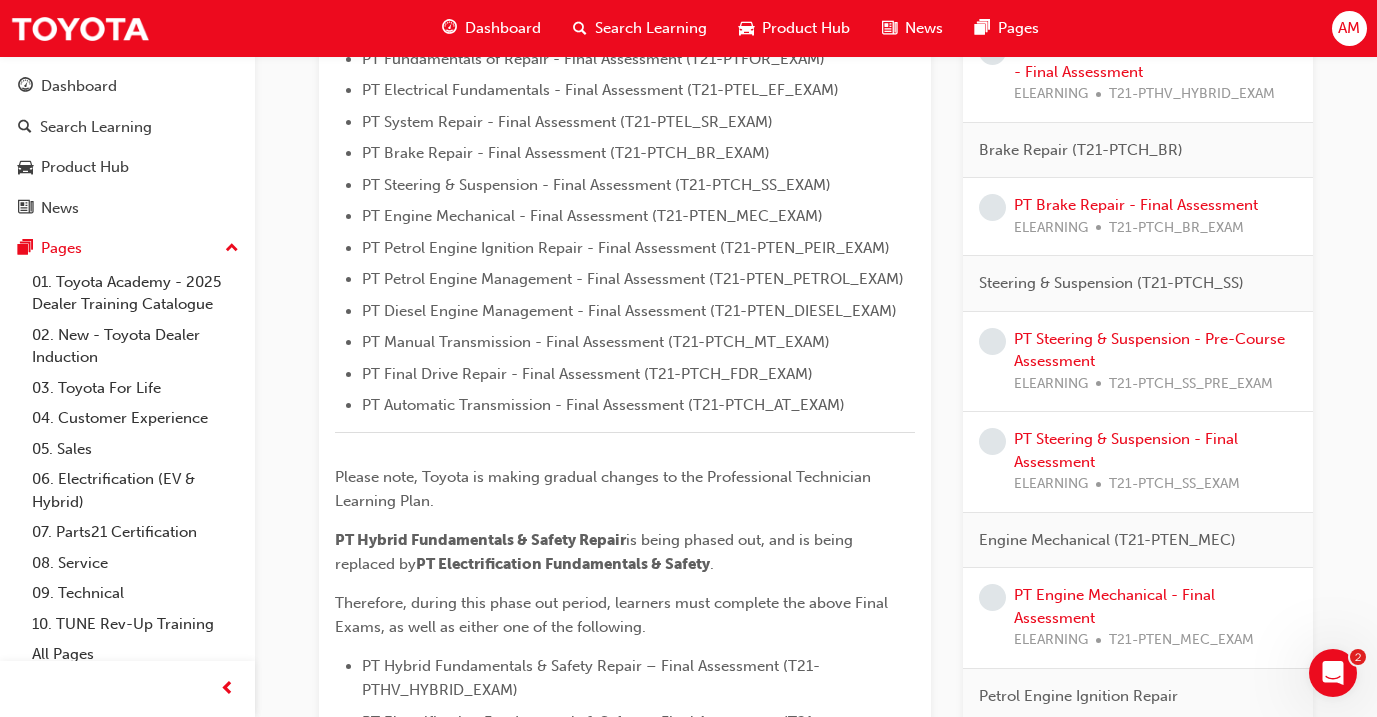 click on "PT Steering & Suspension - Pre-Course Assessment ELEARNING T21-PTCH_SS_PRE_EXAM" at bounding box center [1155, 362] 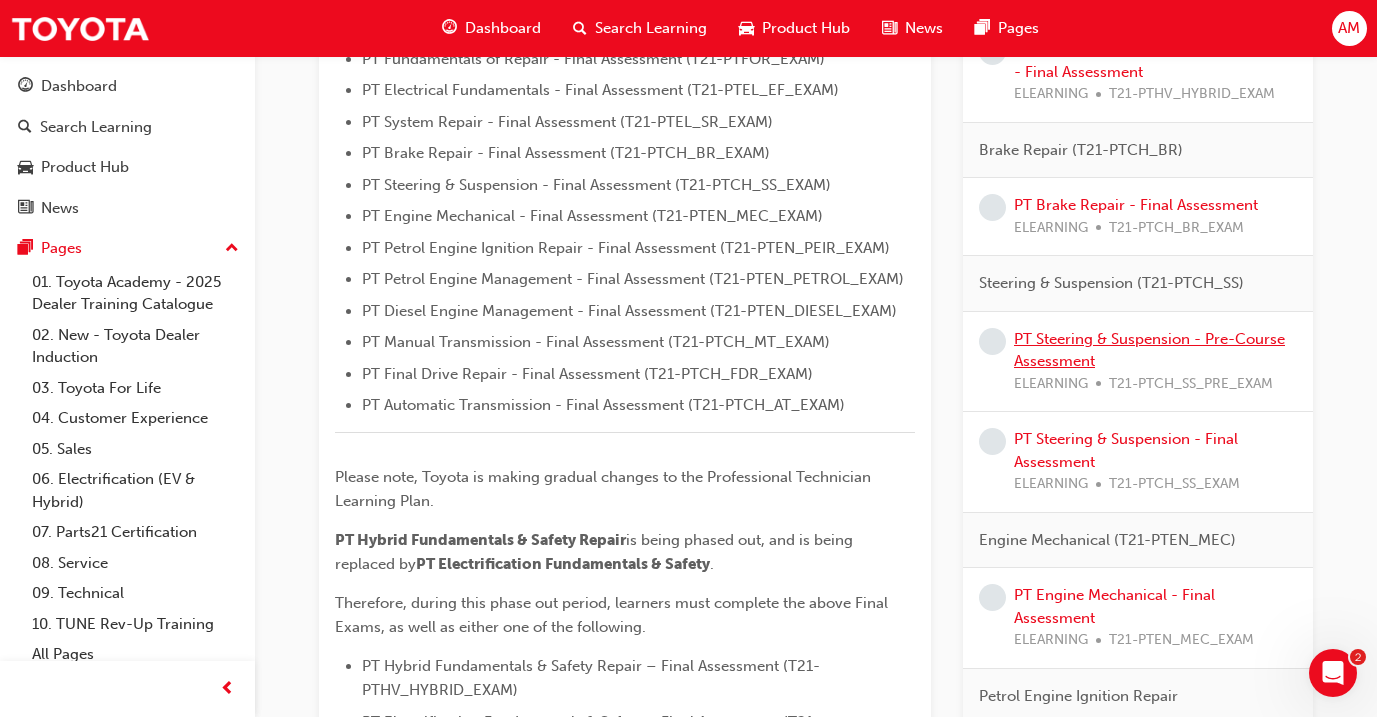 click on "PT Steering & Suspension - Pre-Course Assessment" at bounding box center [1149, 350] 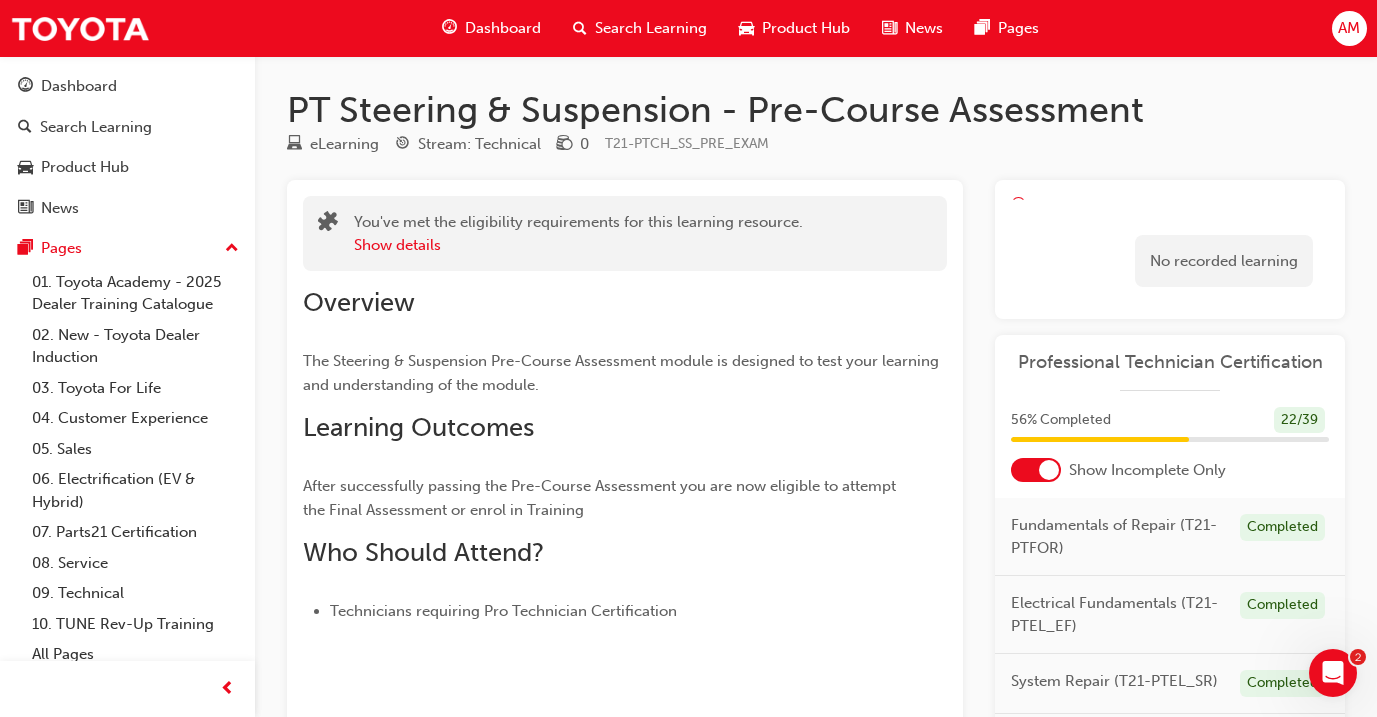 scroll, scrollTop: 0, scrollLeft: 0, axis: both 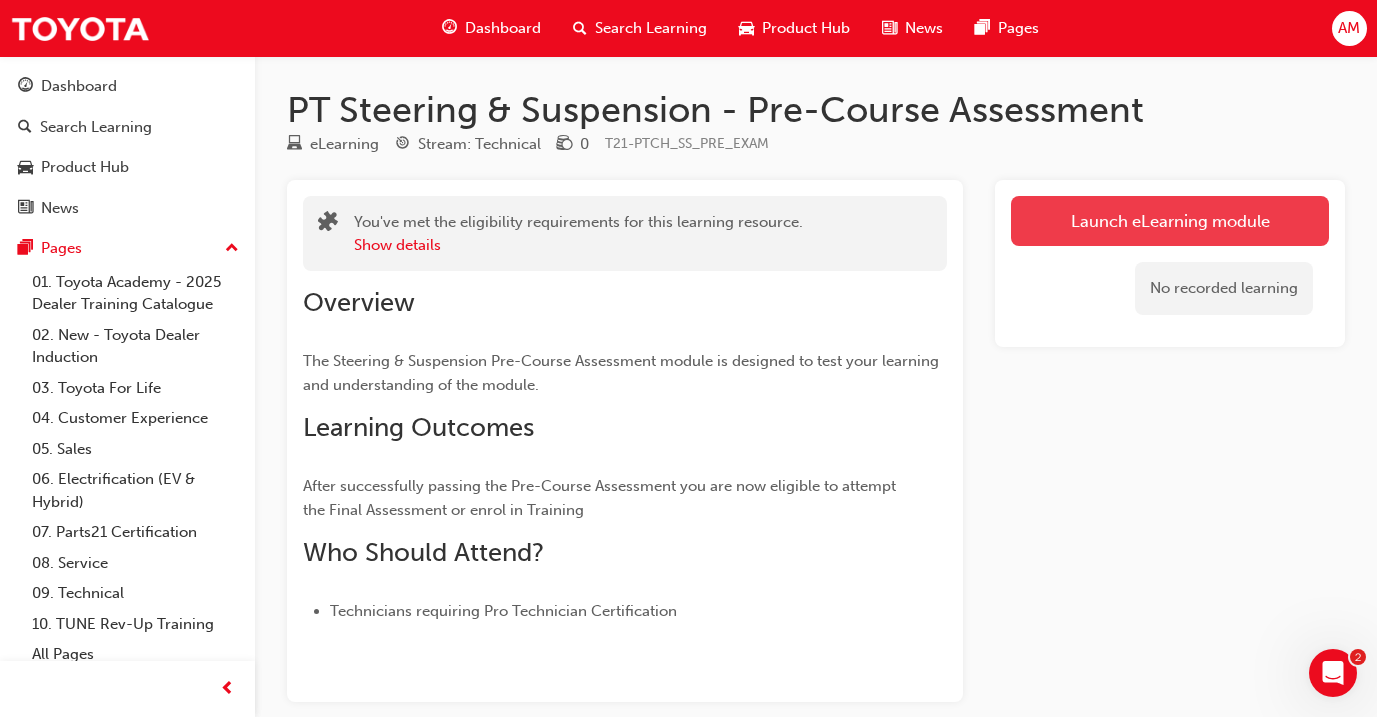 click on "Launch eLearning module" at bounding box center (1170, 221) 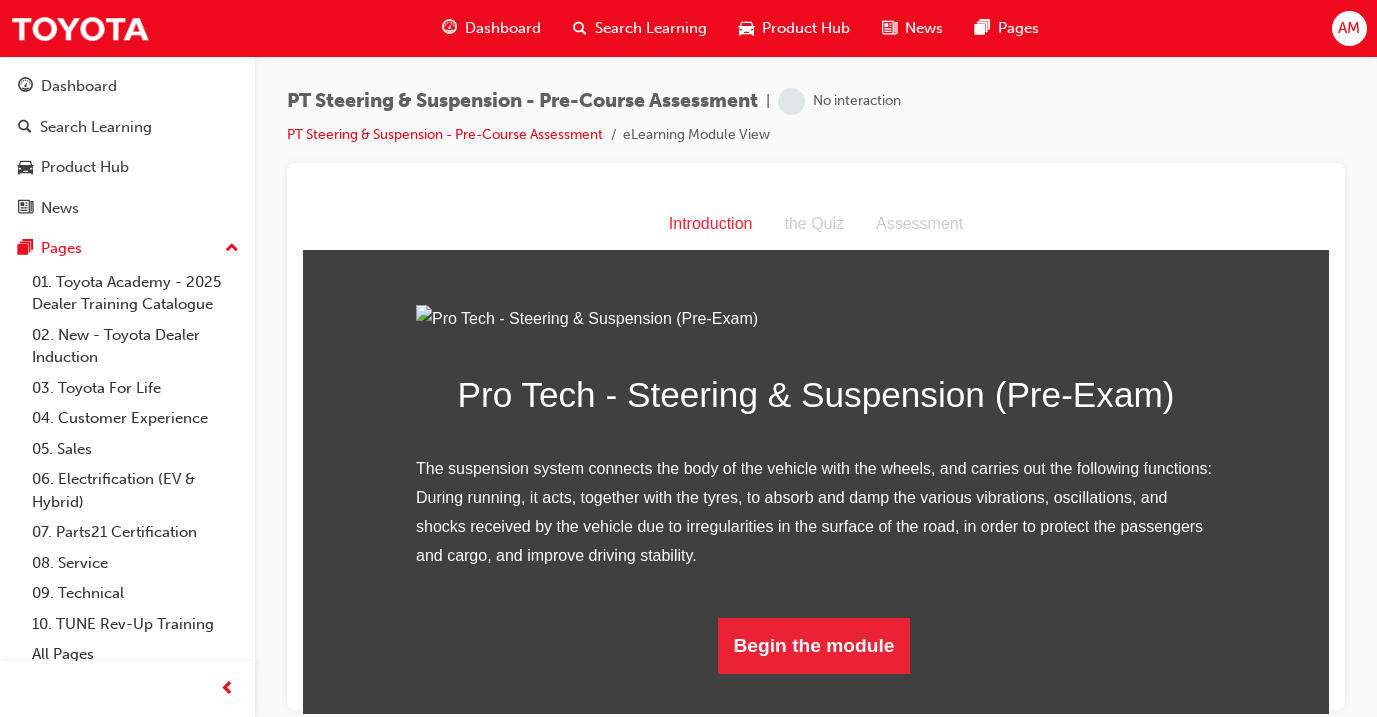 scroll, scrollTop: 0, scrollLeft: 0, axis: both 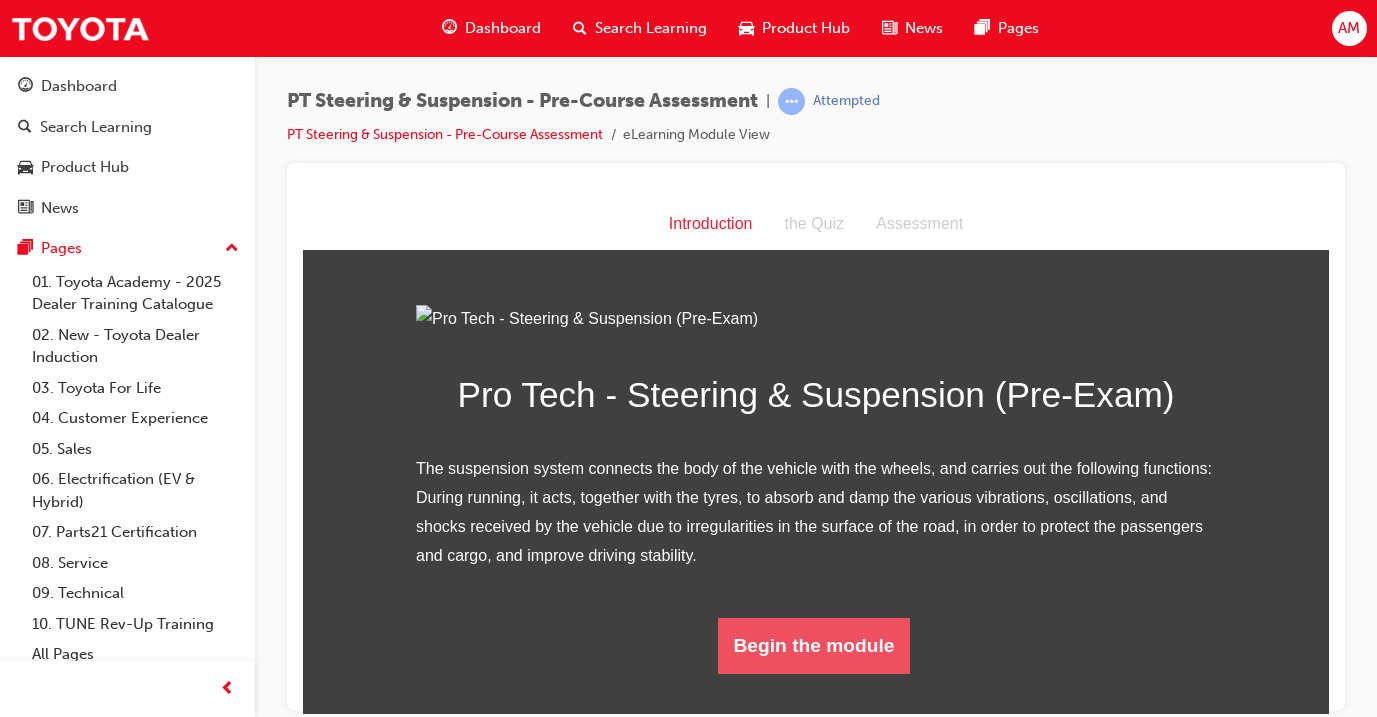 click on "Begin the module" at bounding box center (814, 645) 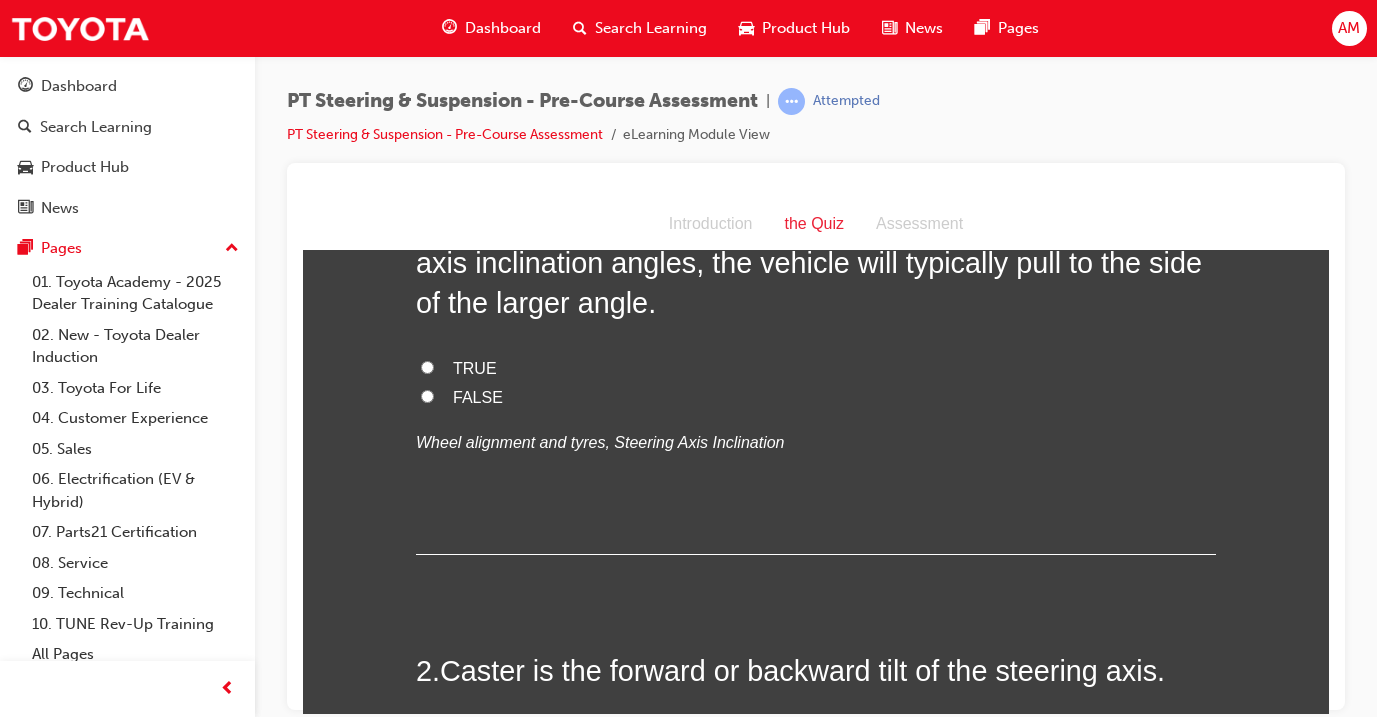 scroll, scrollTop: 0, scrollLeft: 0, axis: both 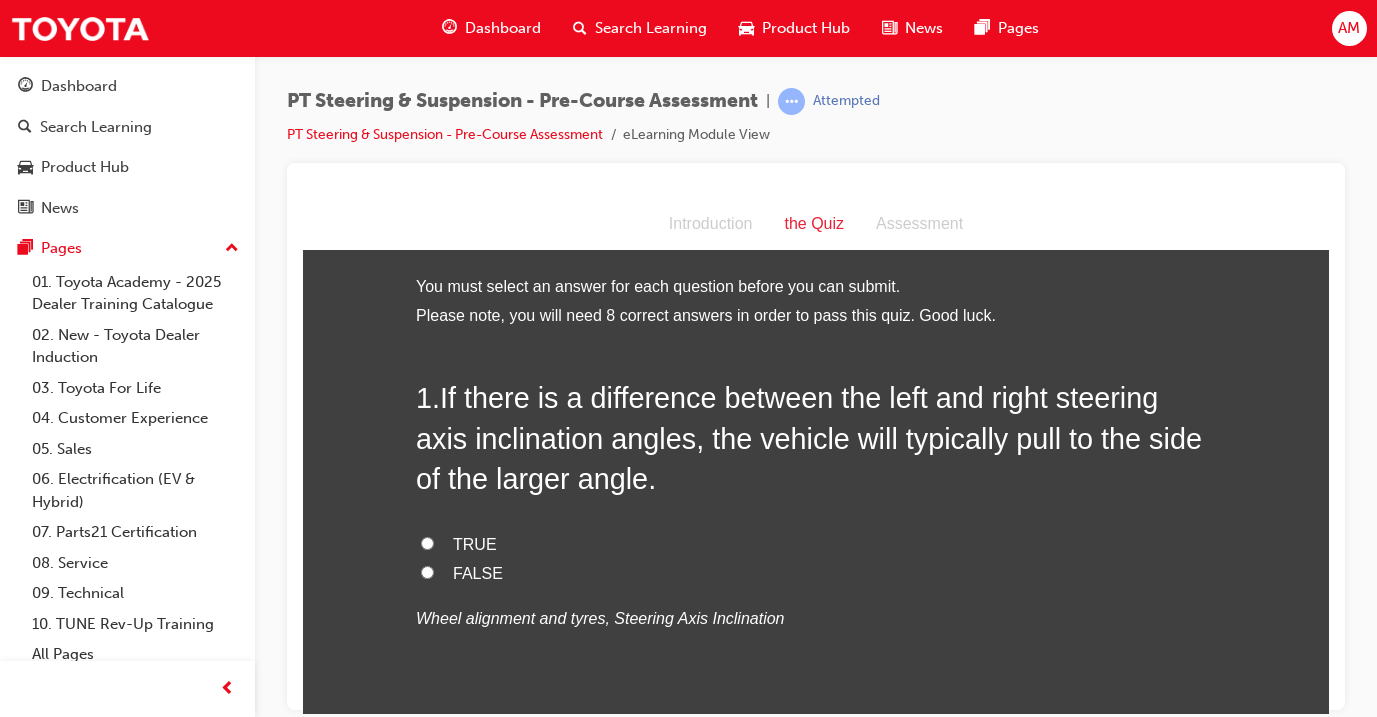 click on "TRUE" at bounding box center (475, 543) 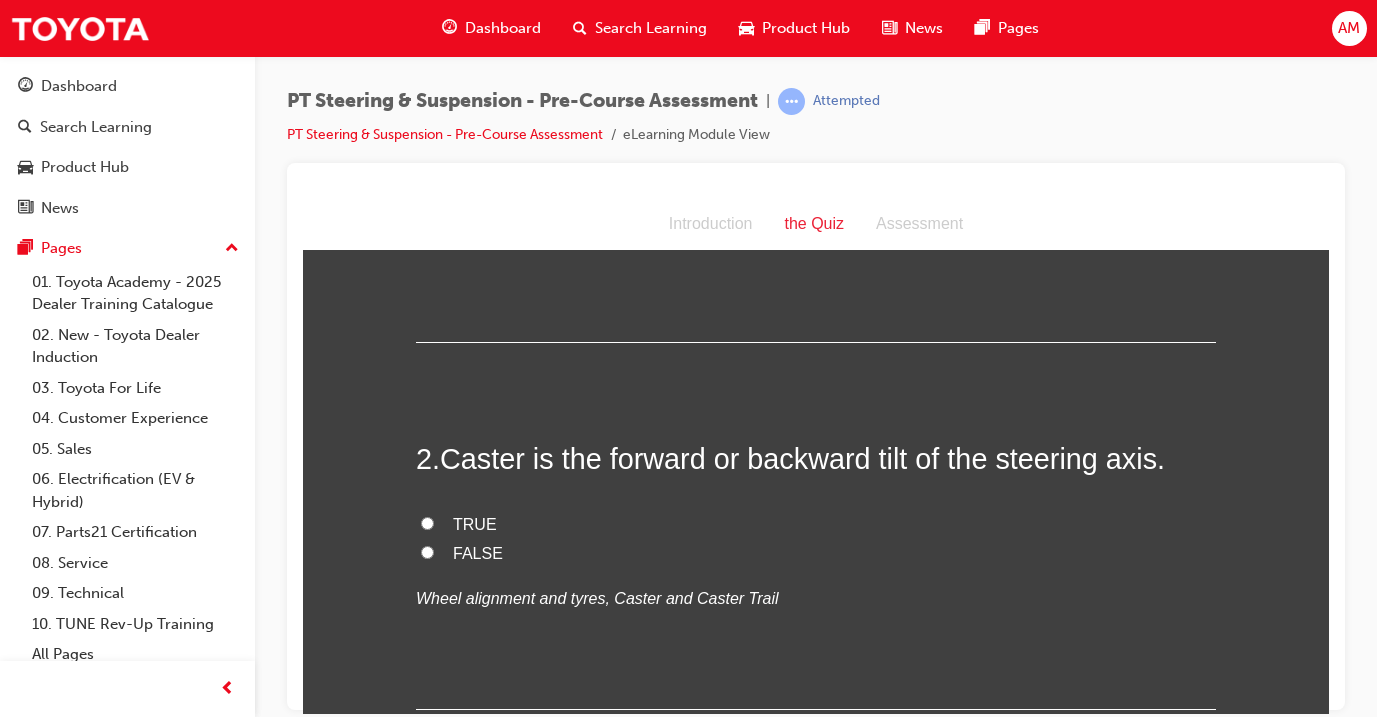scroll, scrollTop: 398, scrollLeft: 0, axis: vertical 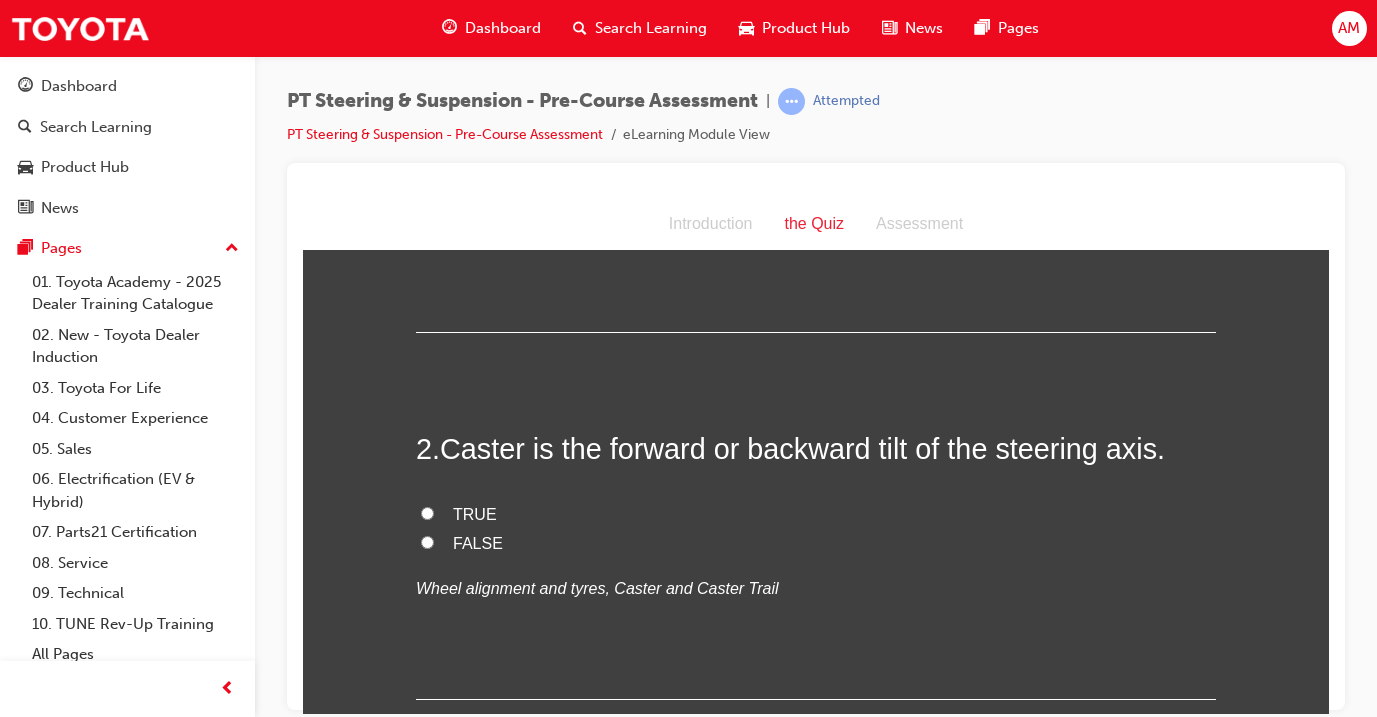 click on "TRUE" at bounding box center [475, 513] 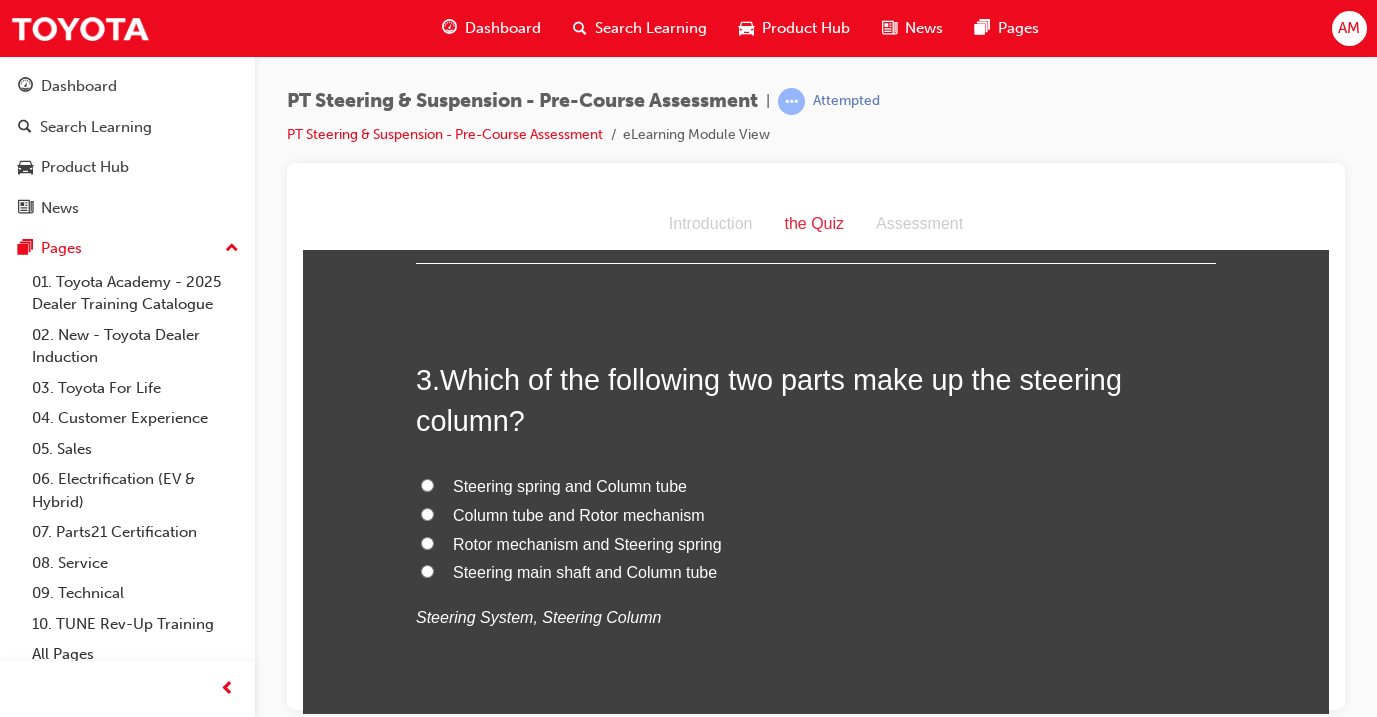 scroll, scrollTop: 836, scrollLeft: 0, axis: vertical 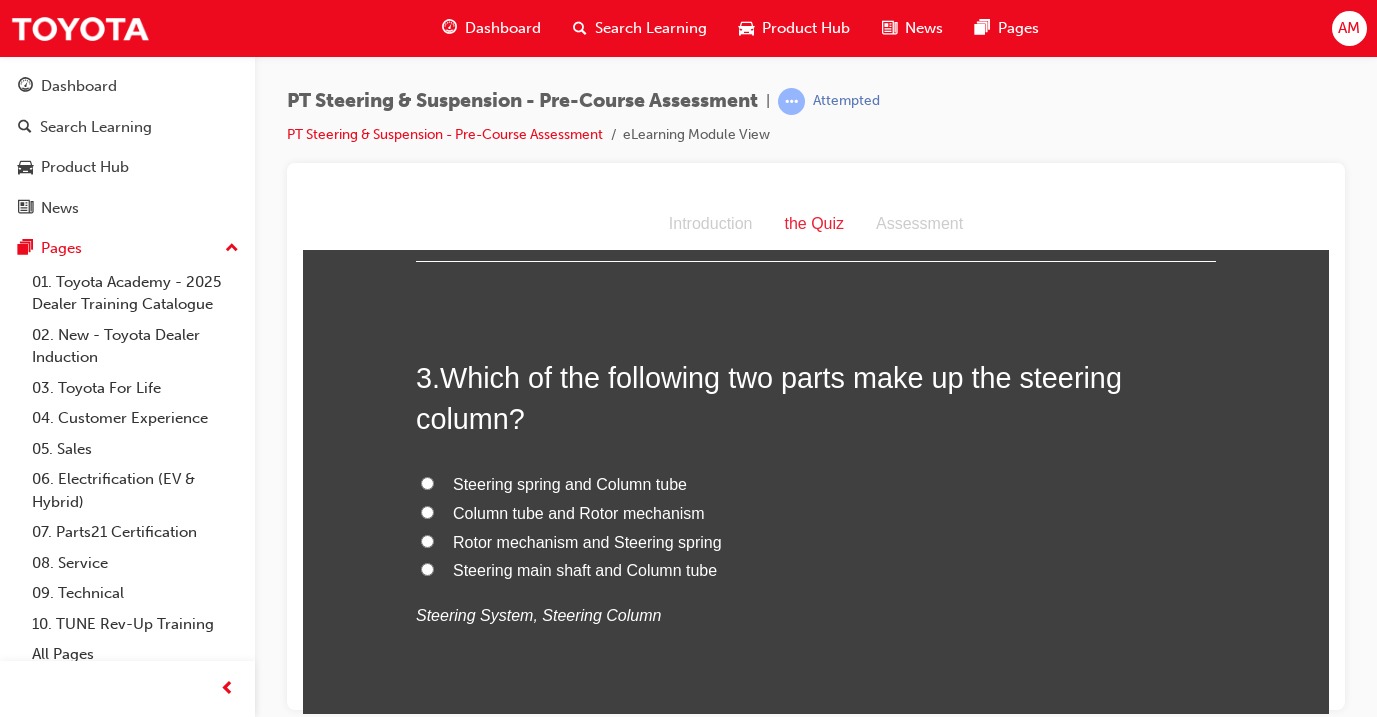 click on "Steering spring and Column tube" at bounding box center (570, 483) 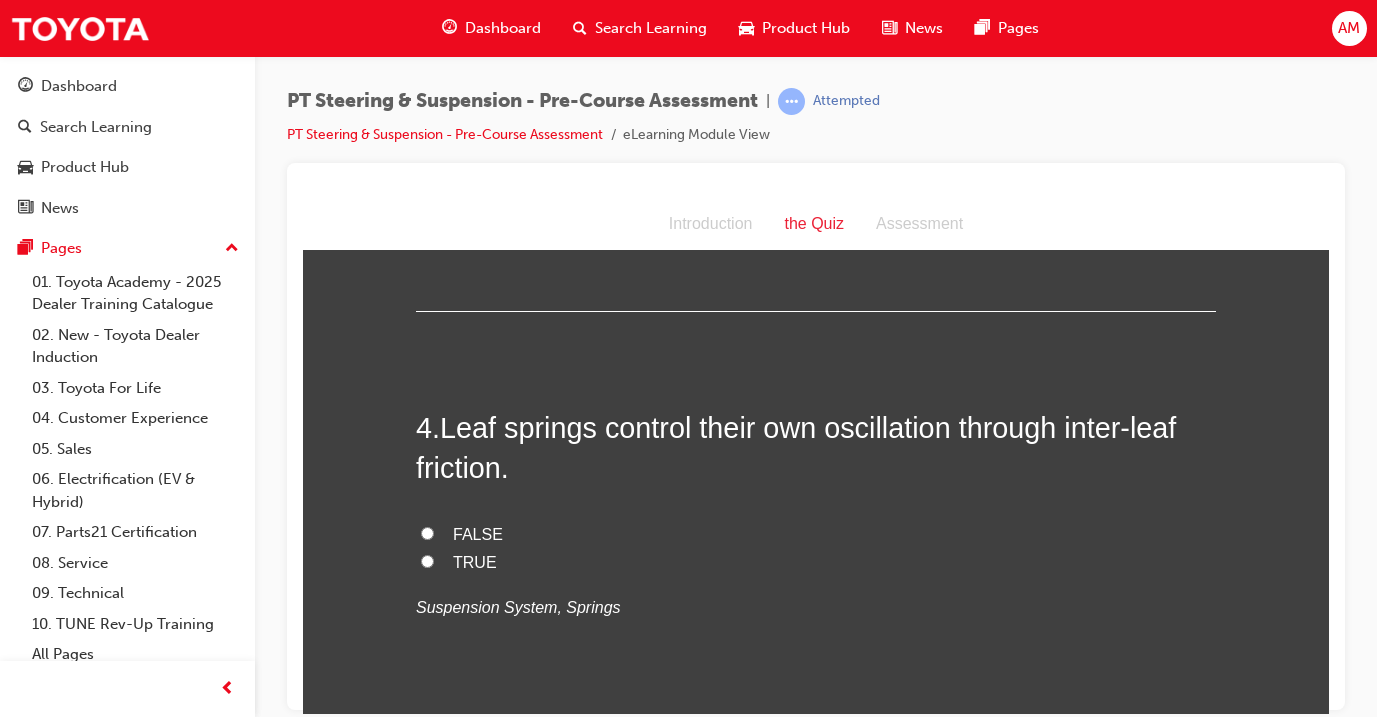 scroll, scrollTop: 1254, scrollLeft: 0, axis: vertical 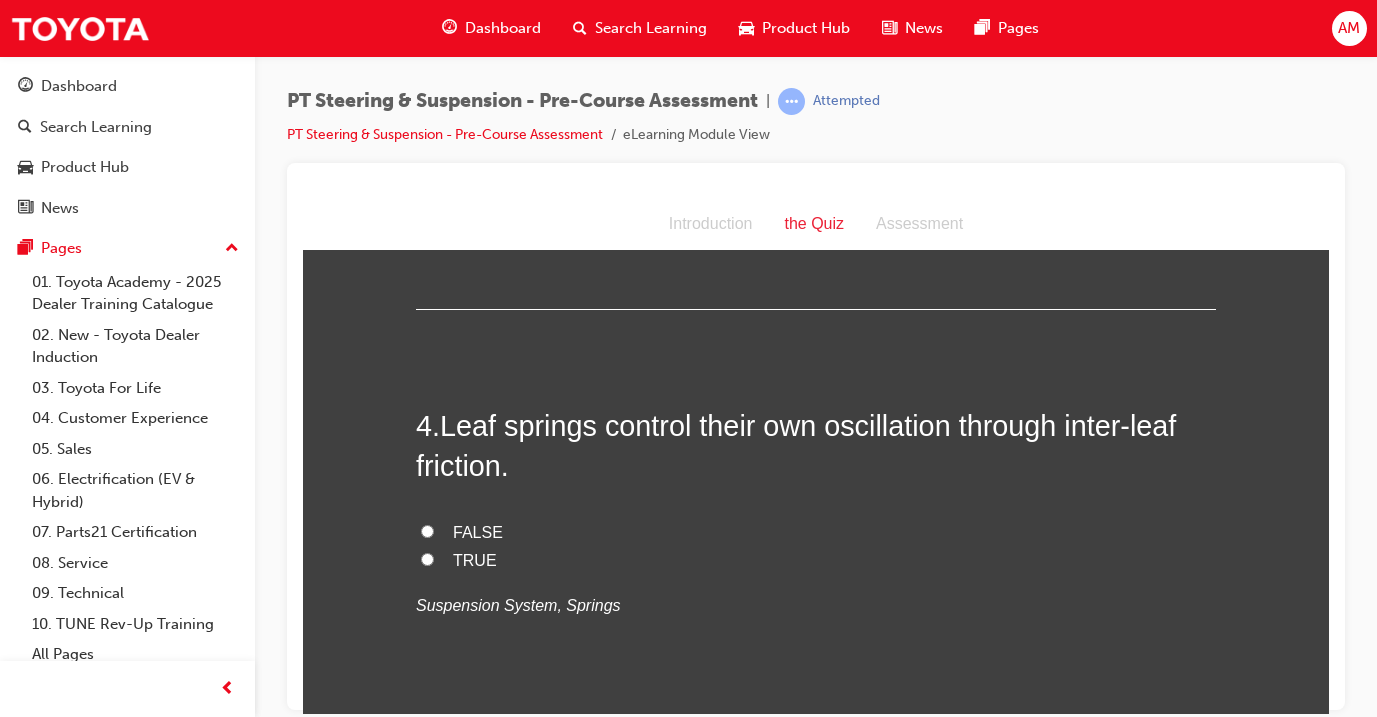 click on "FALSE" at bounding box center (478, 531) 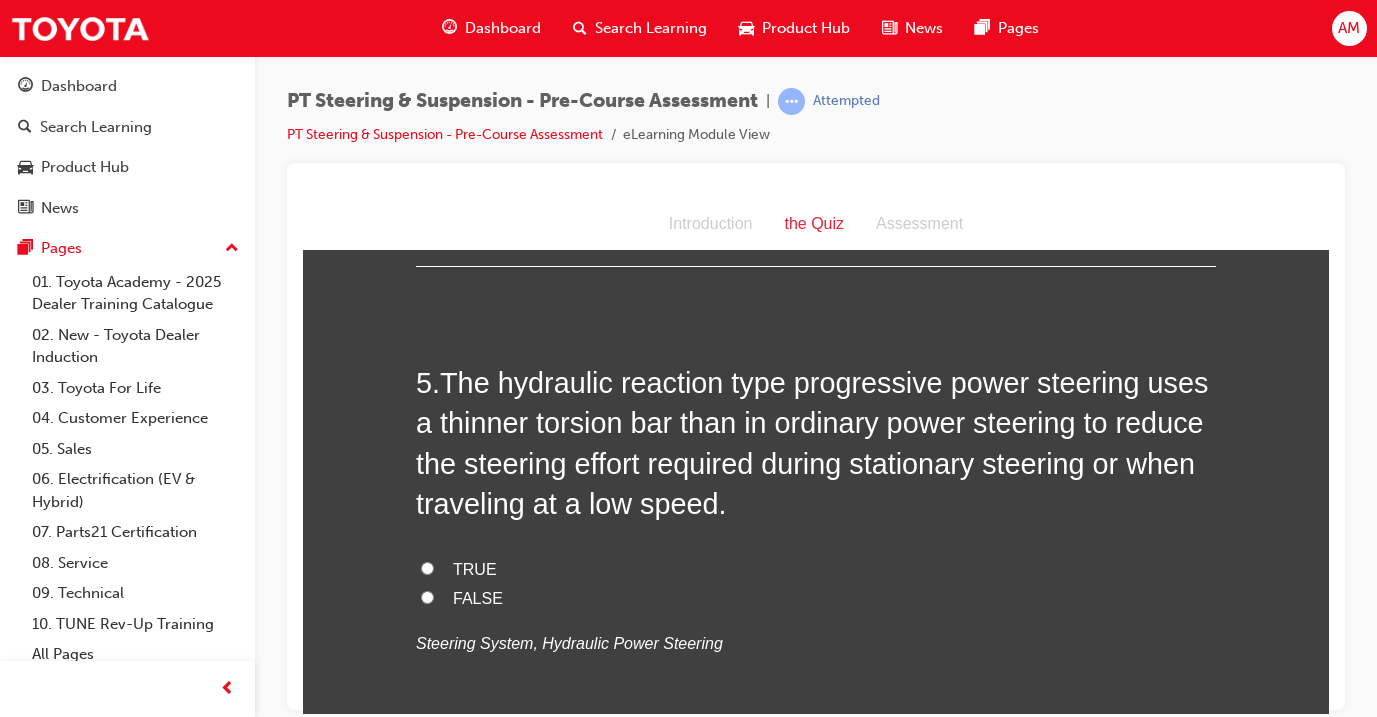 scroll, scrollTop: 1687, scrollLeft: 0, axis: vertical 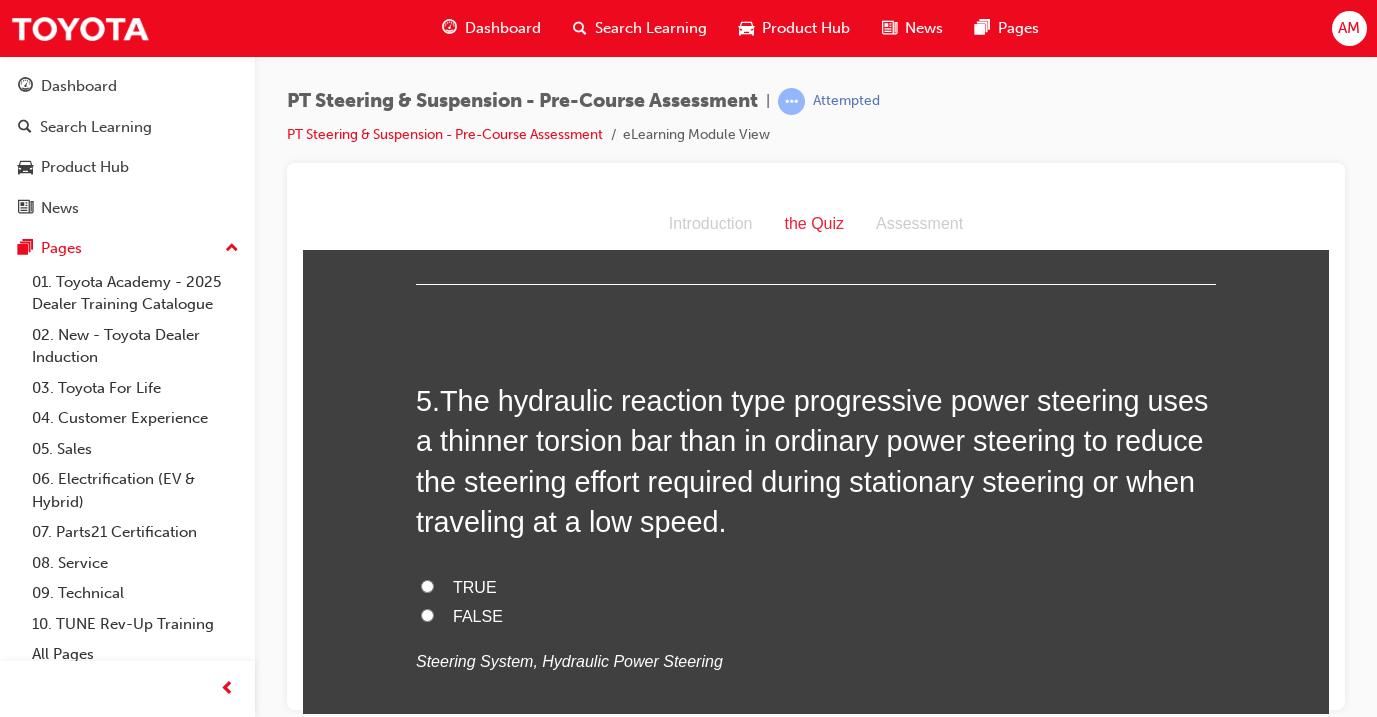 click on "TRUE" at bounding box center [816, 587] 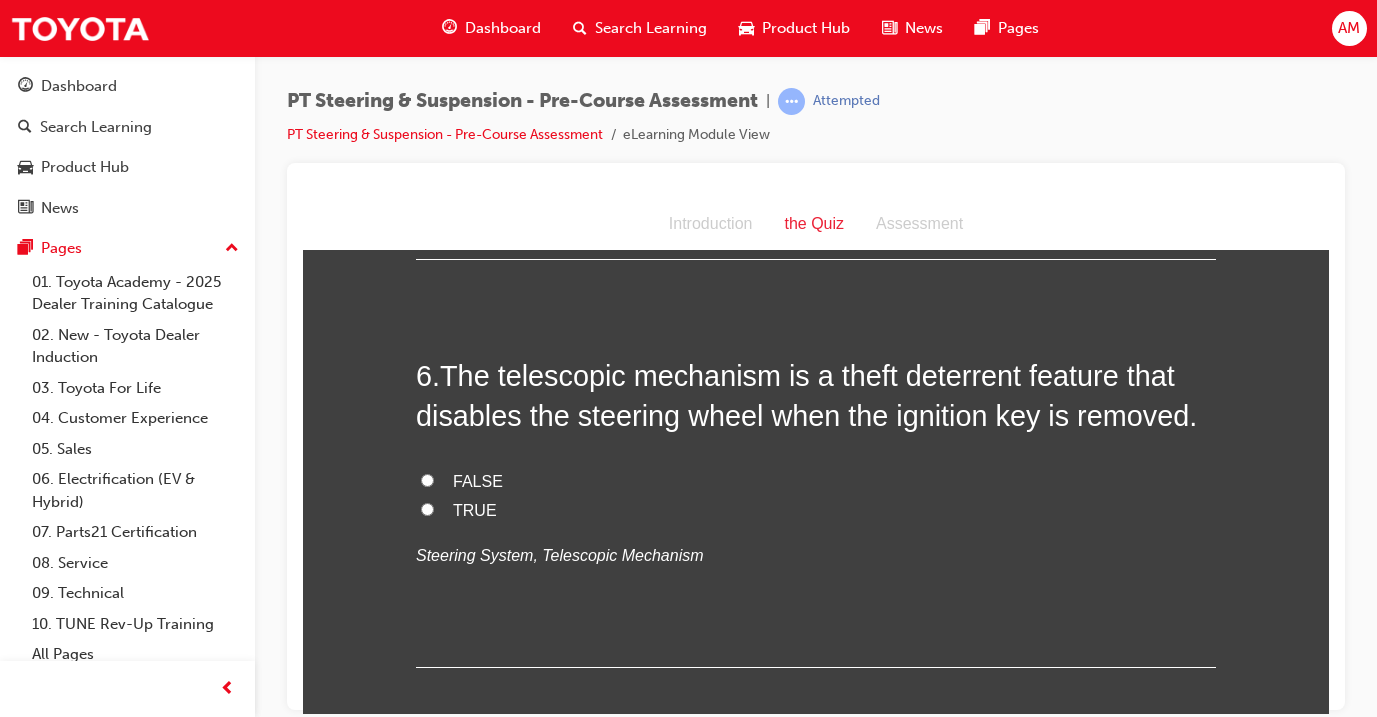 scroll, scrollTop: 2206, scrollLeft: 0, axis: vertical 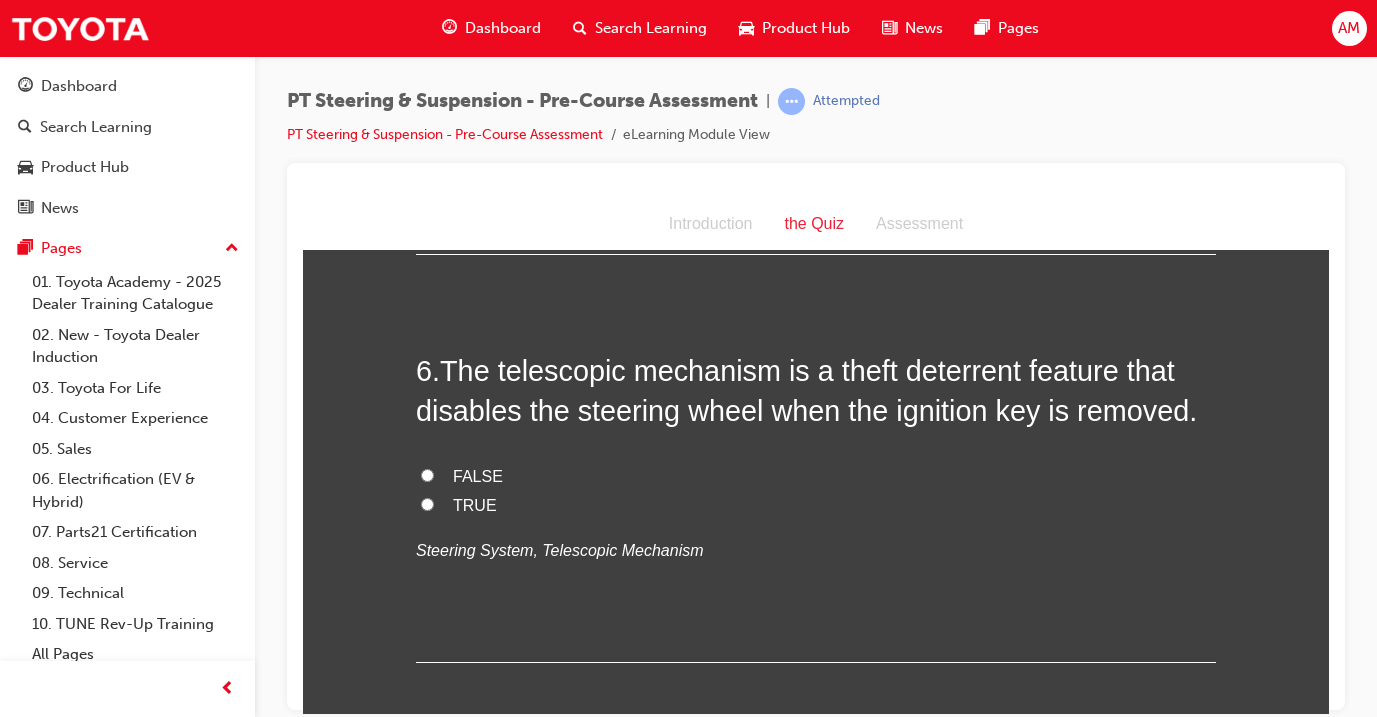 click on "FALSE" at bounding box center [478, 475] 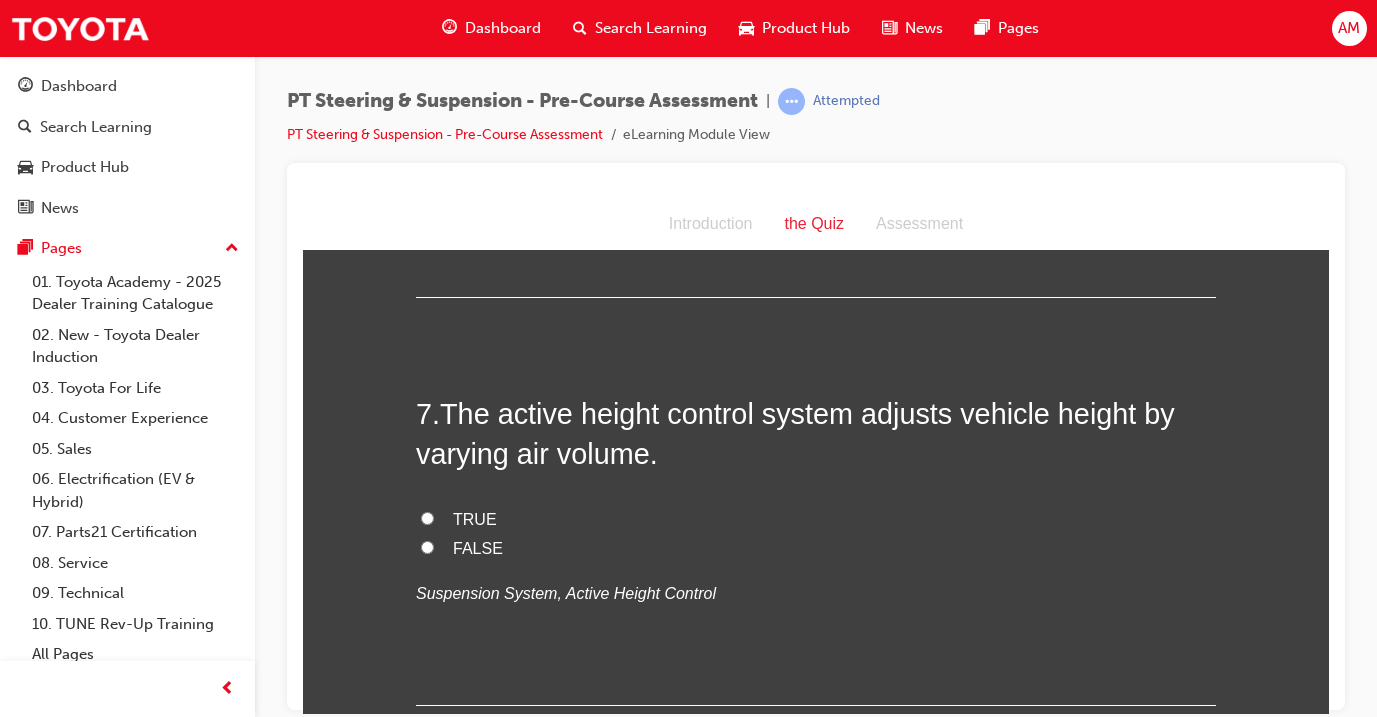 scroll, scrollTop: 2576, scrollLeft: 0, axis: vertical 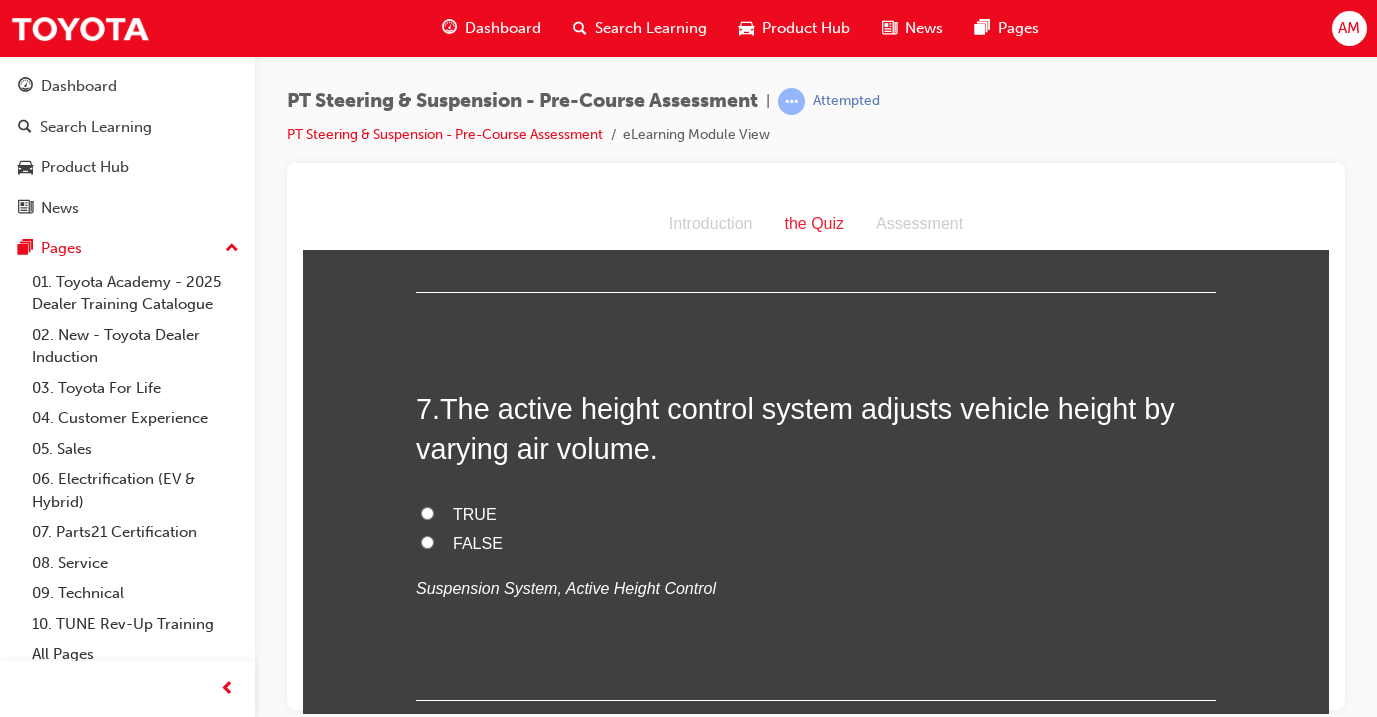 click on "TRUE" at bounding box center (427, 512) 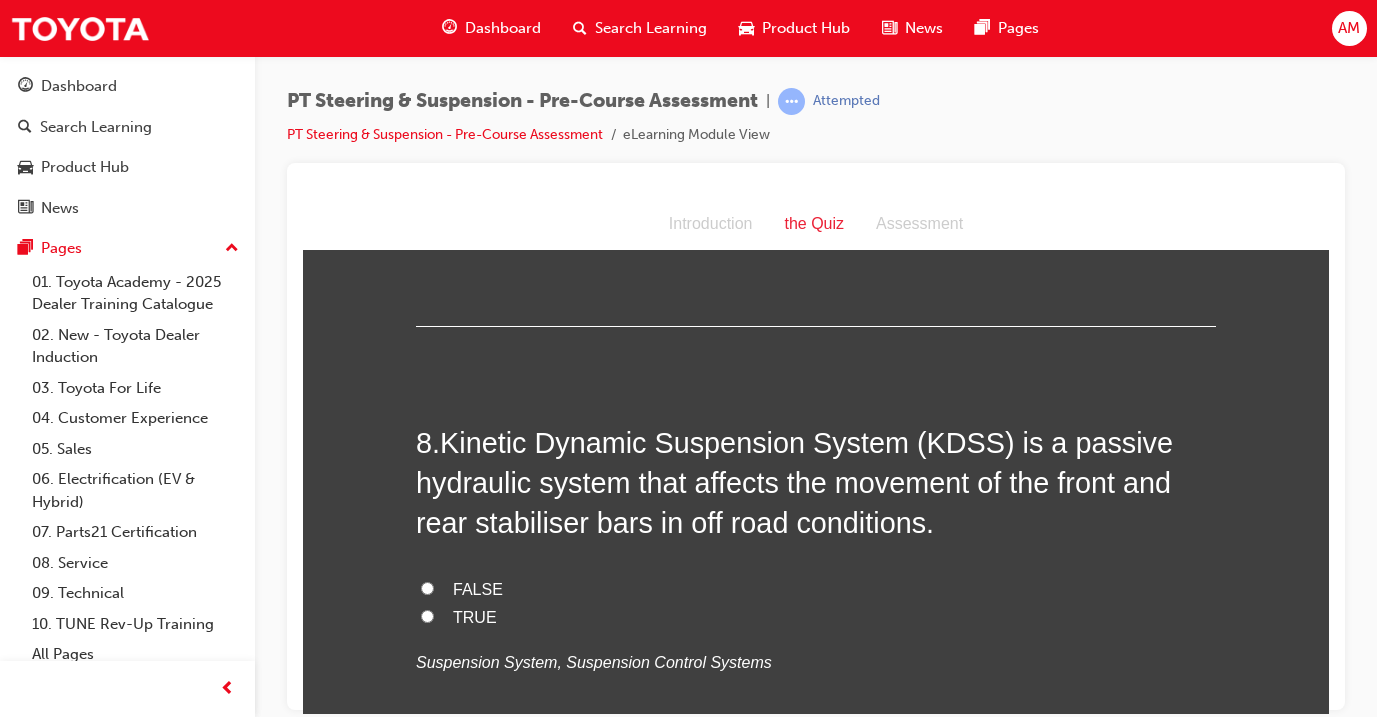 scroll, scrollTop: 2956, scrollLeft: 0, axis: vertical 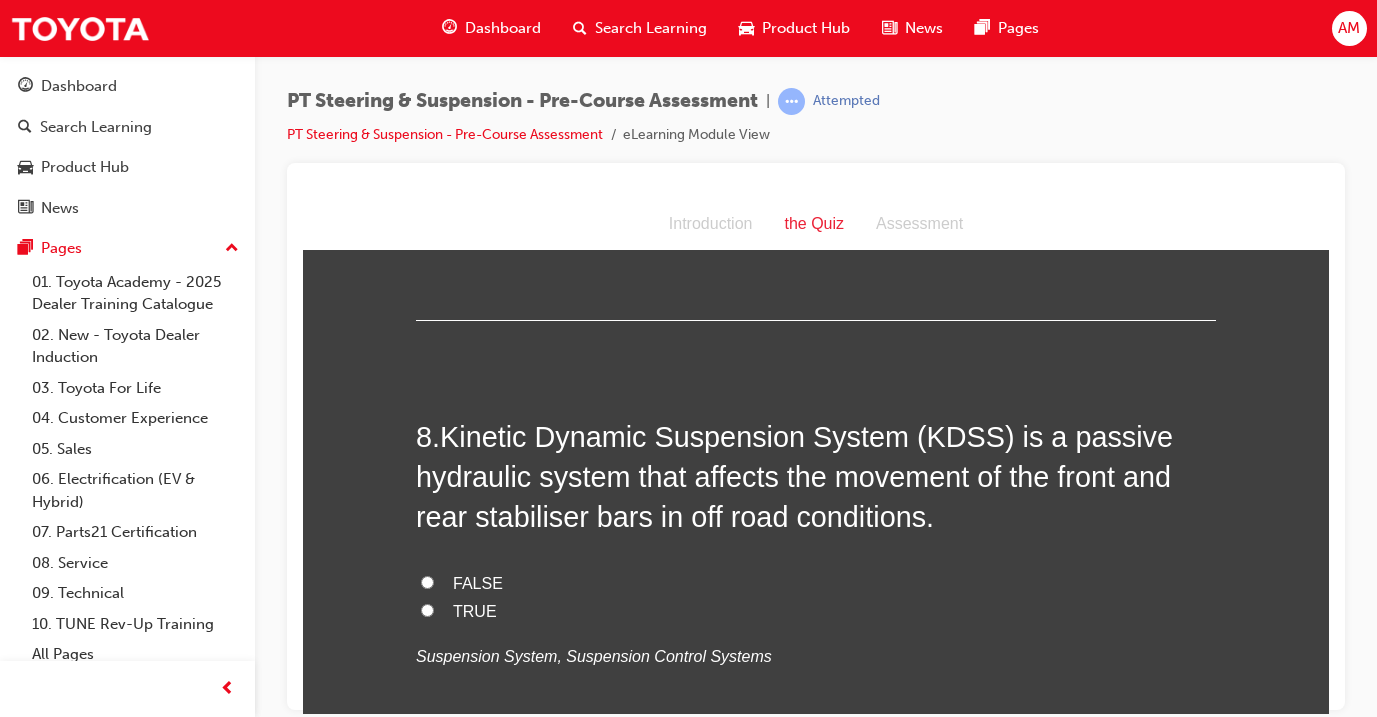 click on "FALSE" at bounding box center (427, 581) 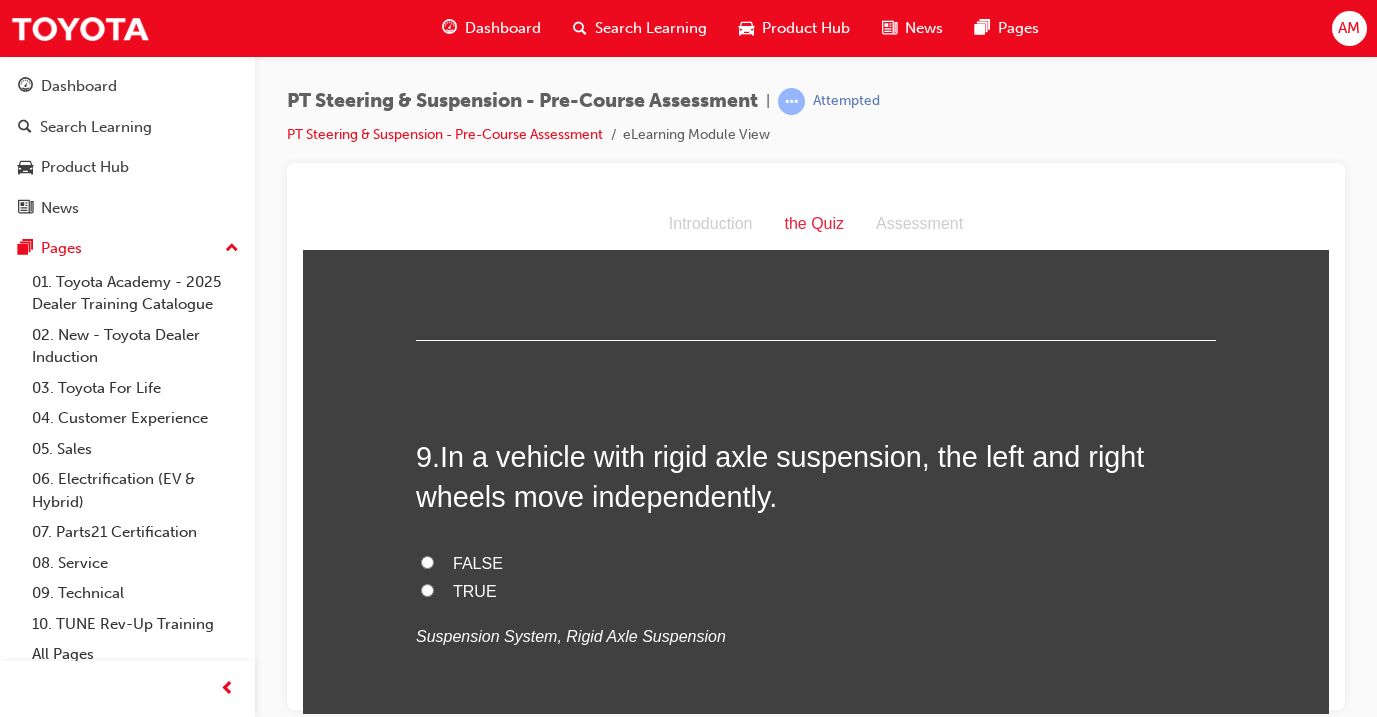 scroll, scrollTop: 3391, scrollLeft: 0, axis: vertical 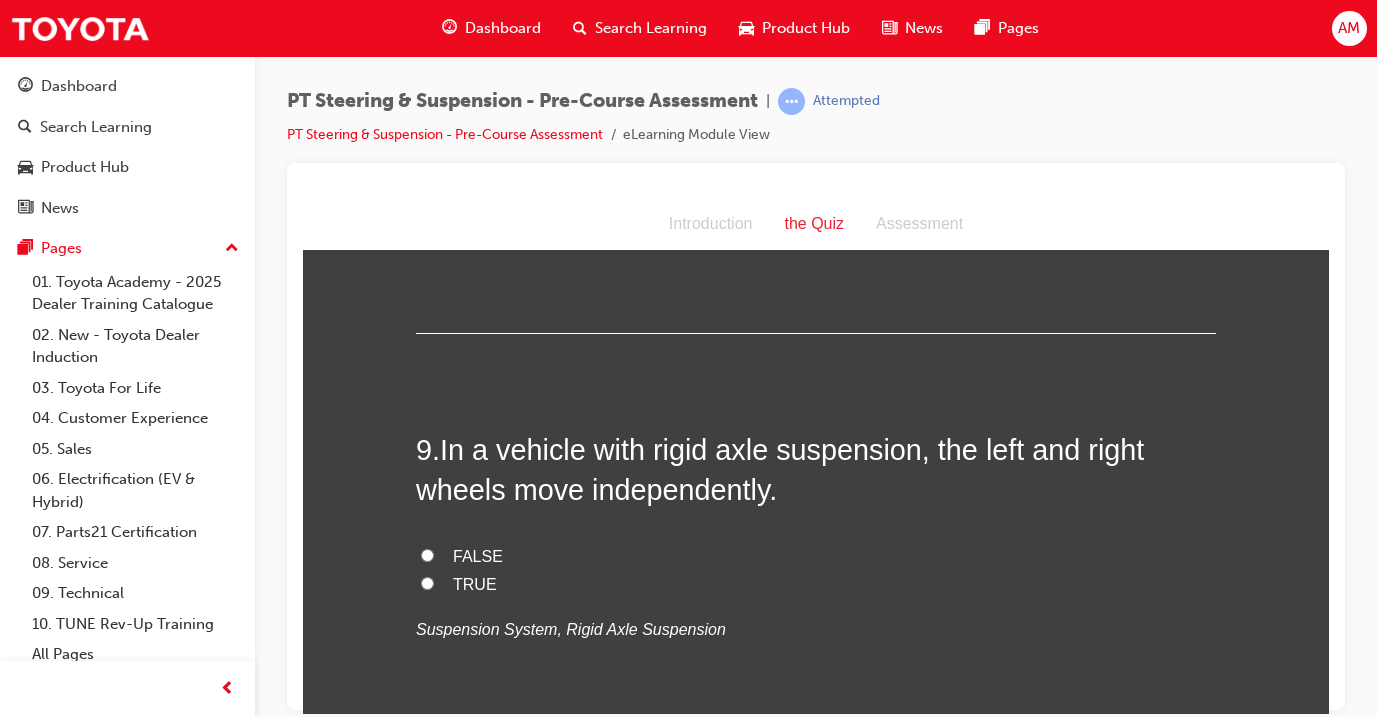 click on "FALSE" at bounding box center (478, 555) 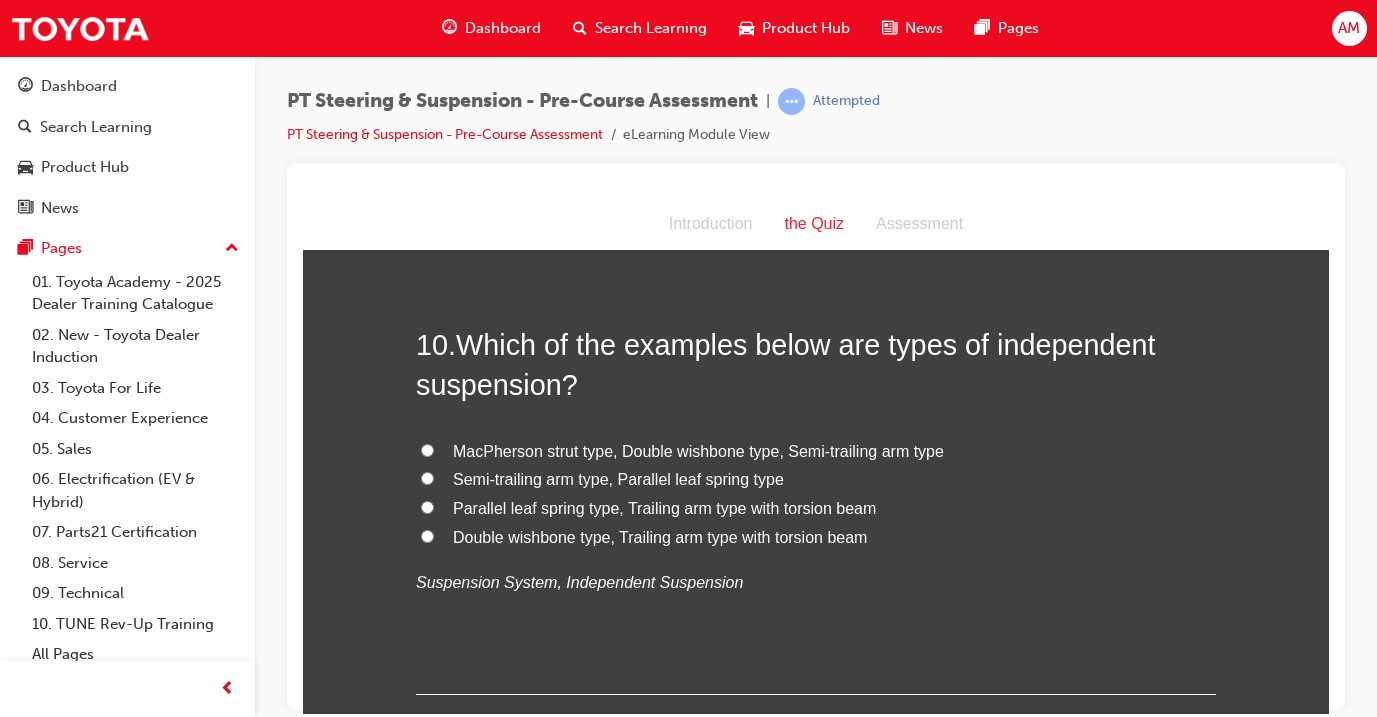 scroll, scrollTop: 3903, scrollLeft: 0, axis: vertical 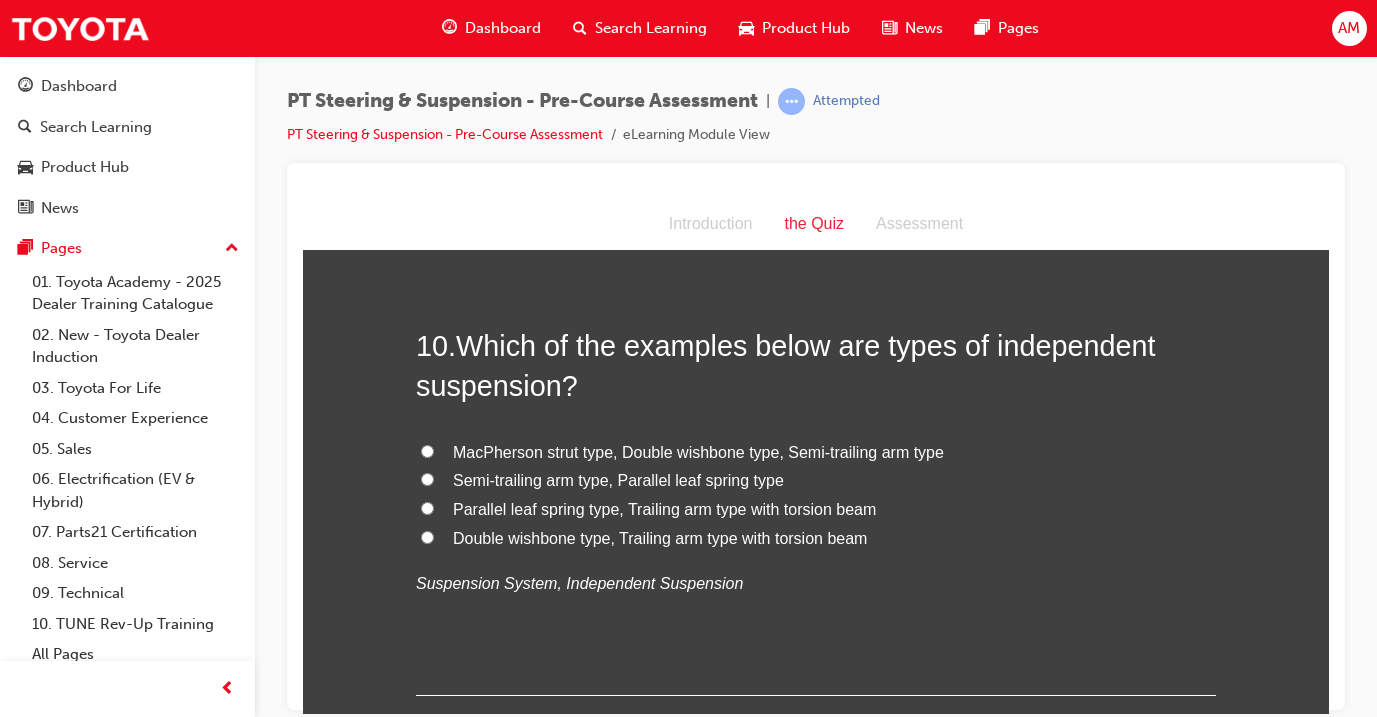 click on "Parallel leaf spring type, Trailing arm type with torsion beam" at bounding box center (664, 508) 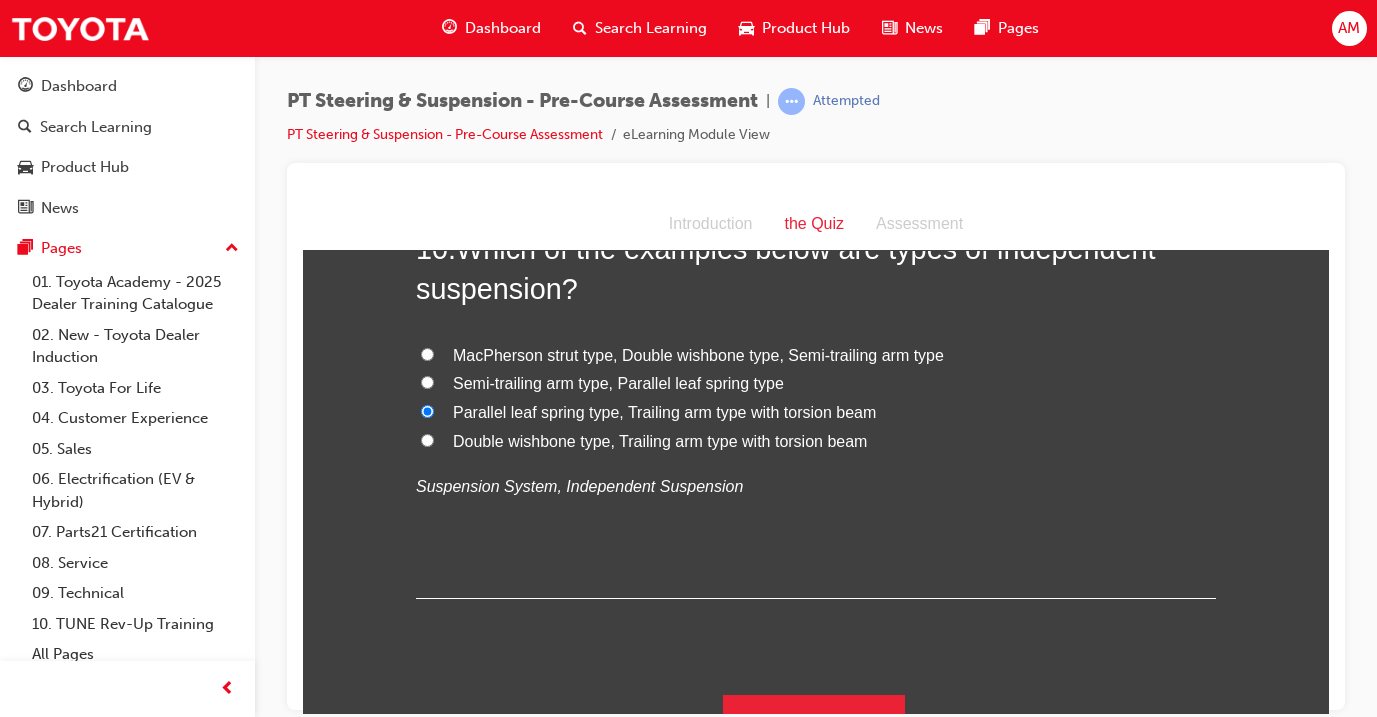 scroll, scrollTop: 3999, scrollLeft: 0, axis: vertical 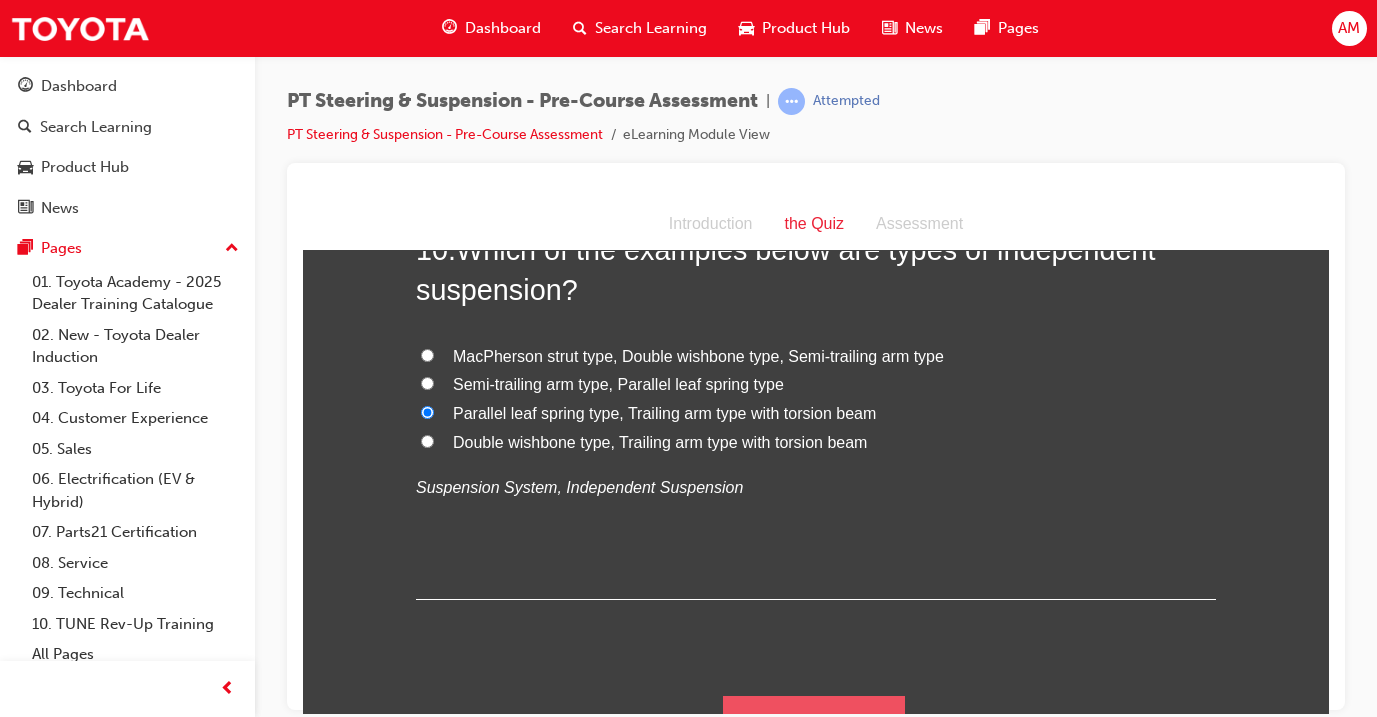 click on "Submit Answers" at bounding box center (814, 723) 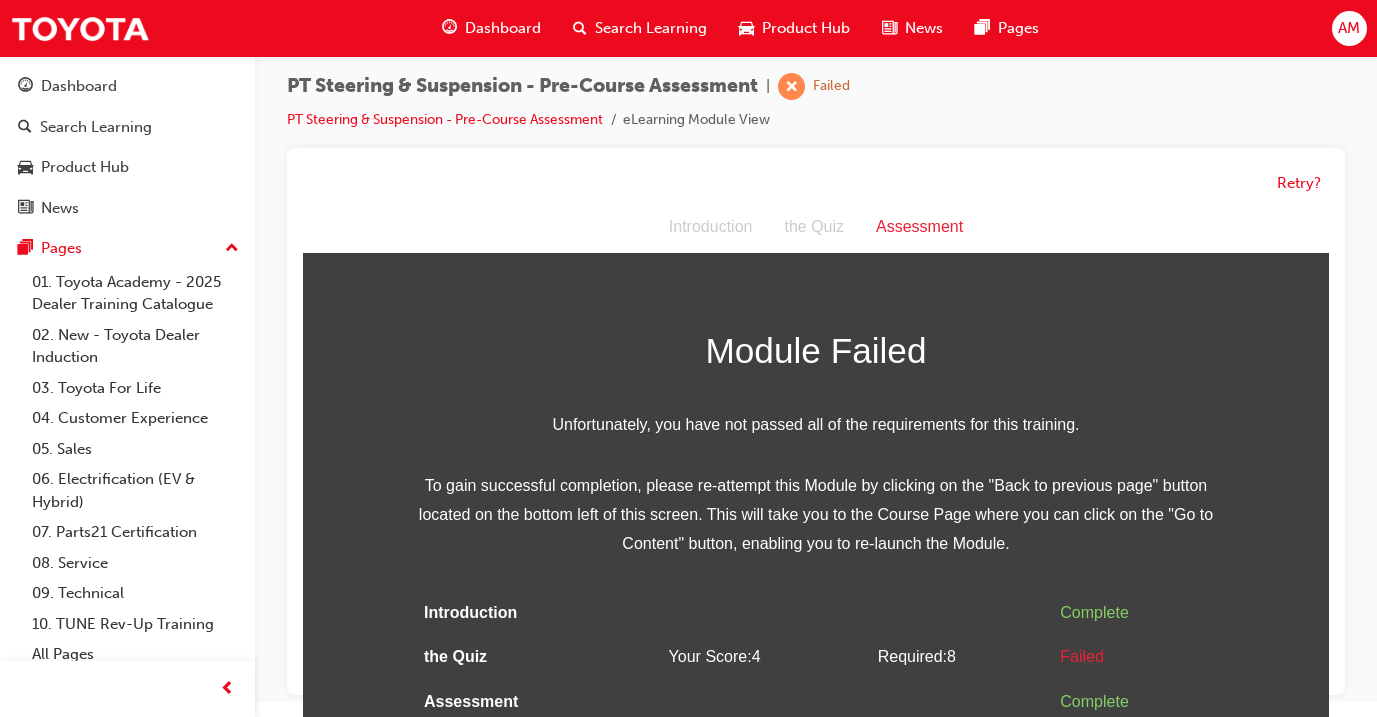scroll, scrollTop: 14, scrollLeft: 0, axis: vertical 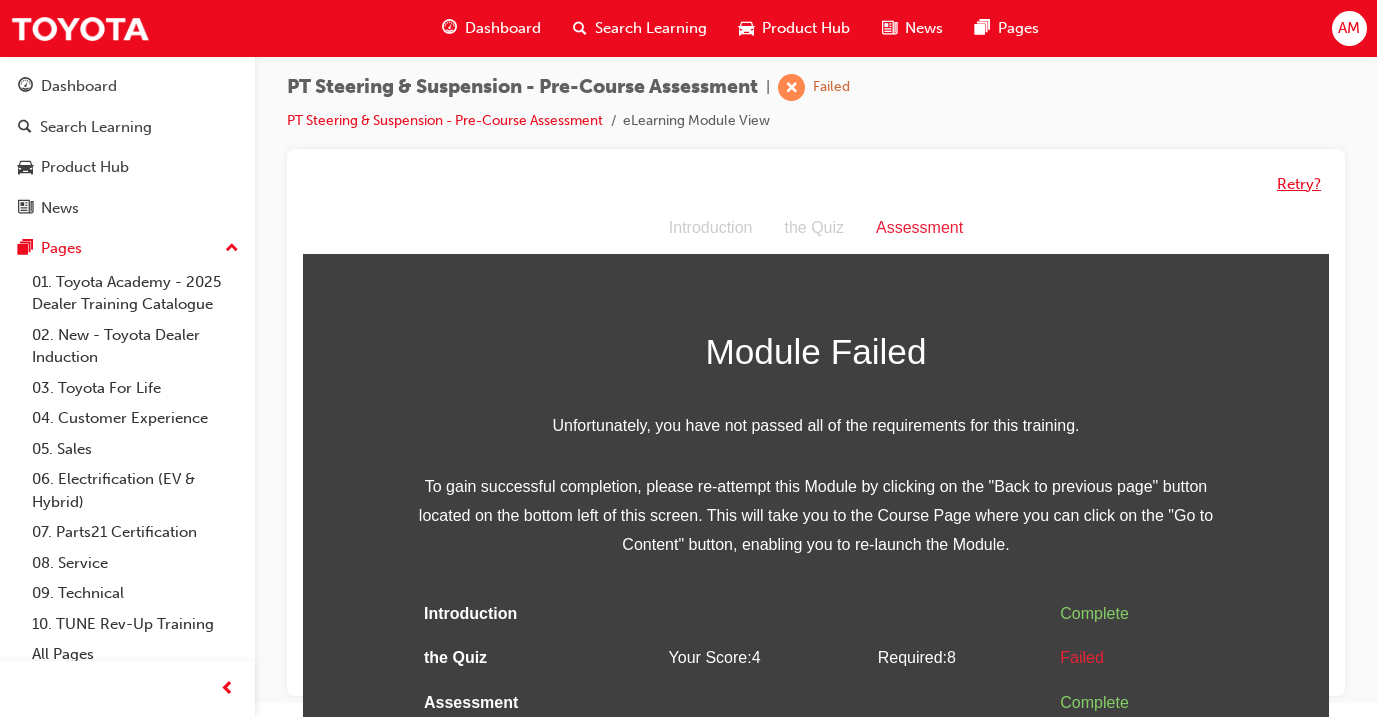 click on "Retry?" at bounding box center (1299, 184) 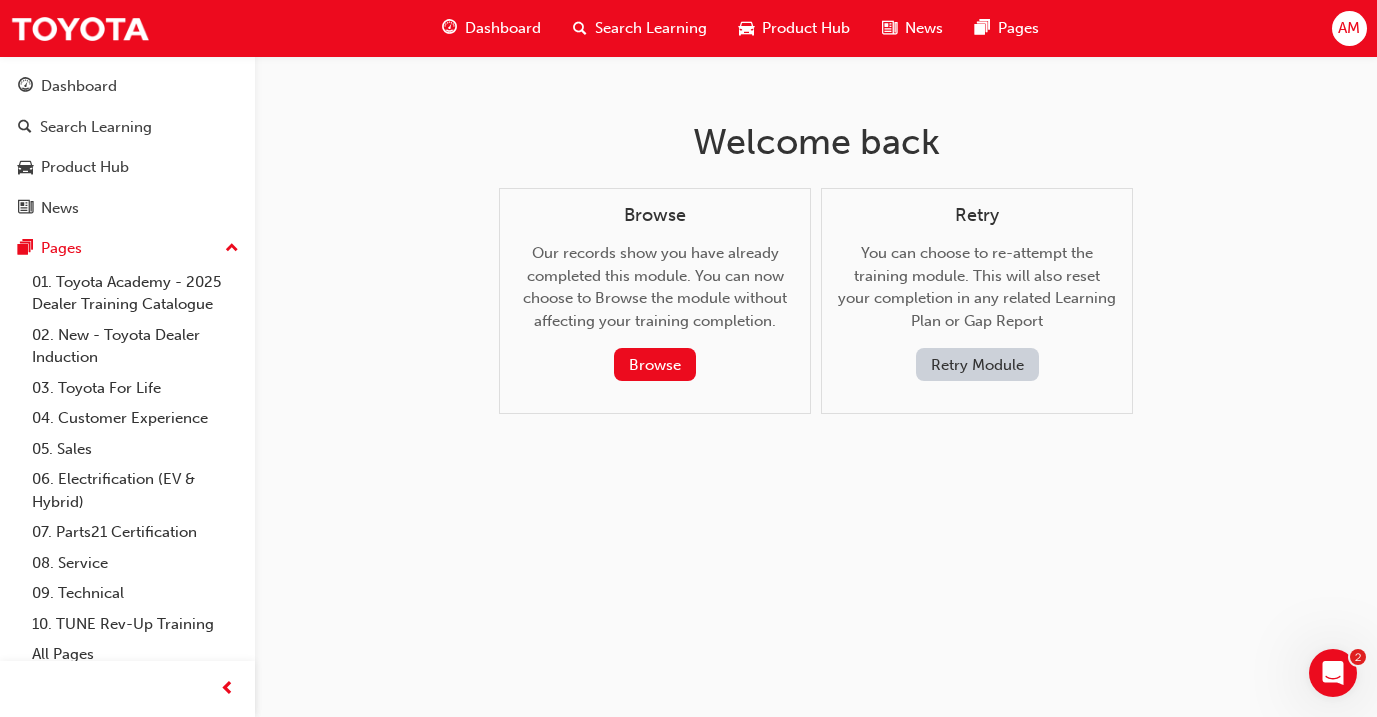 scroll, scrollTop: 0, scrollLeft: 0, axis: both 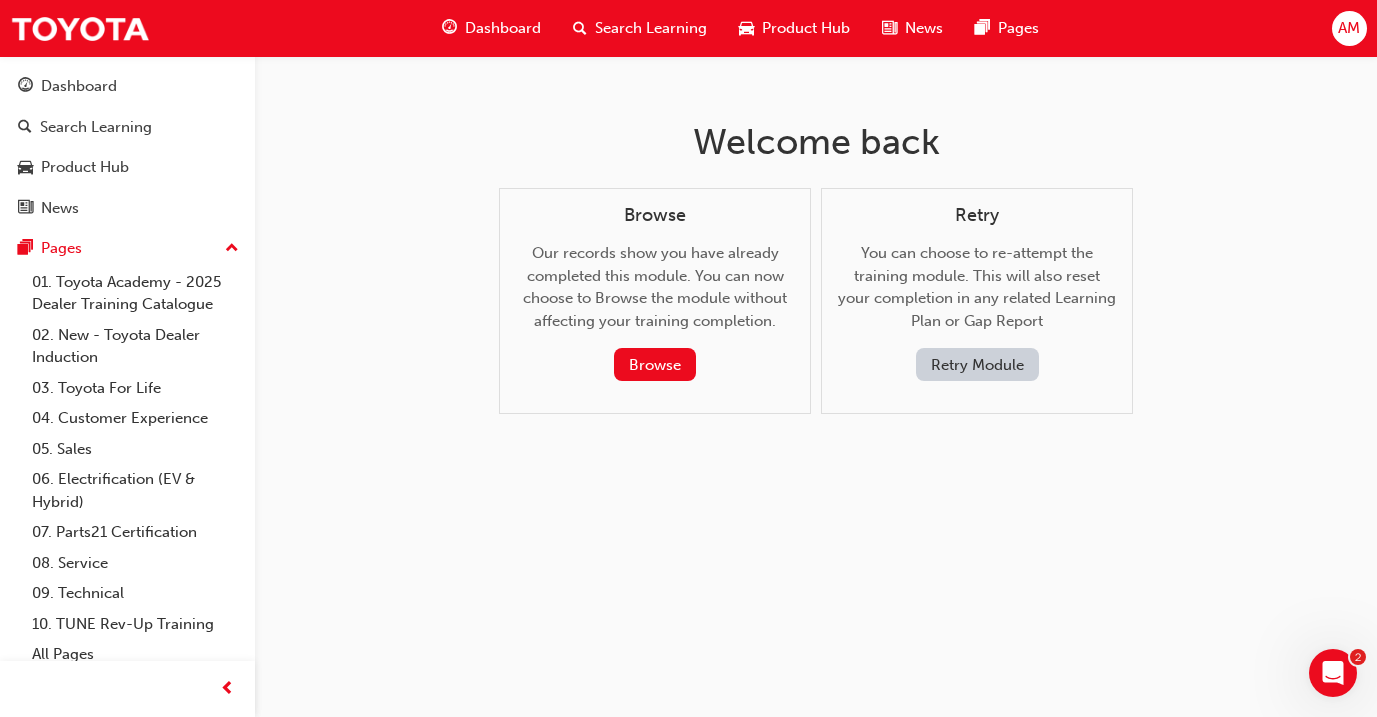 click on "Retry Module" at bounding box center [977, 364] 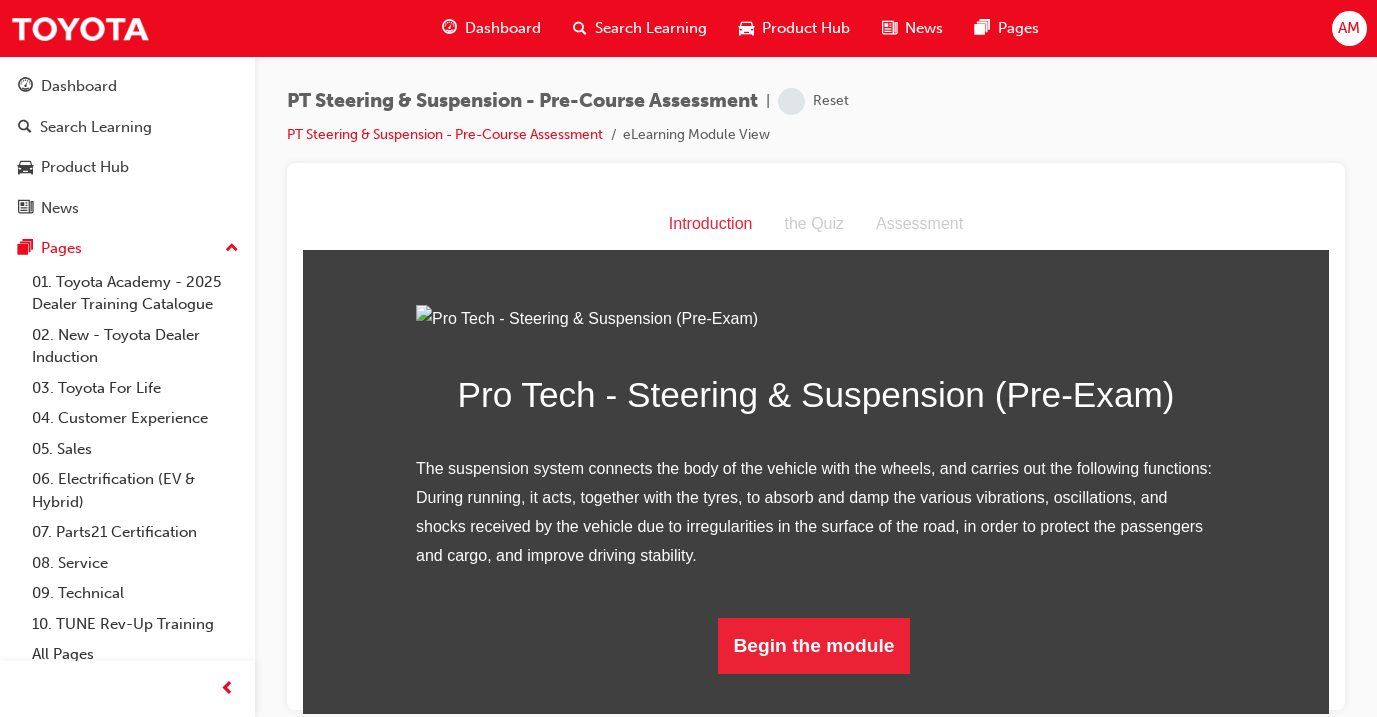 scroll, scrollTop: 176, scrollLeft: 0, axis: vertical 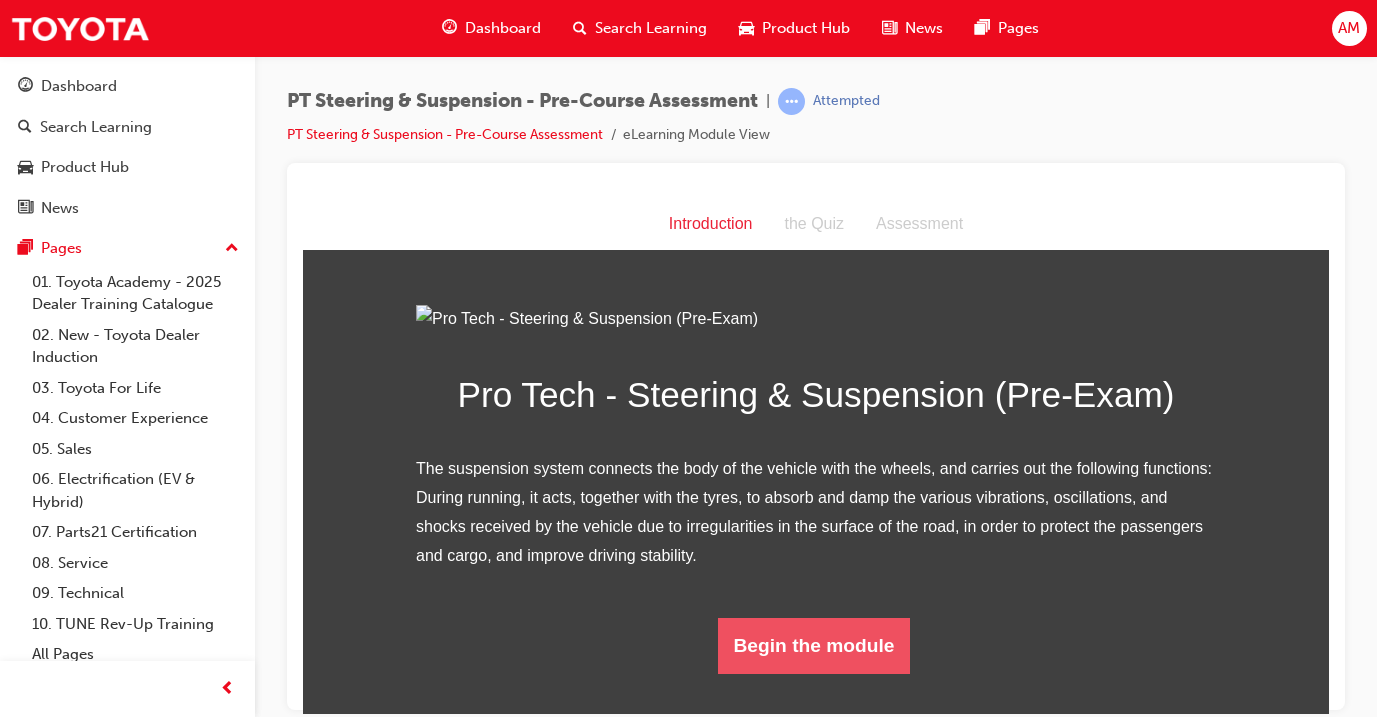 click on "Begin the module" at bounding box center [814, 645] 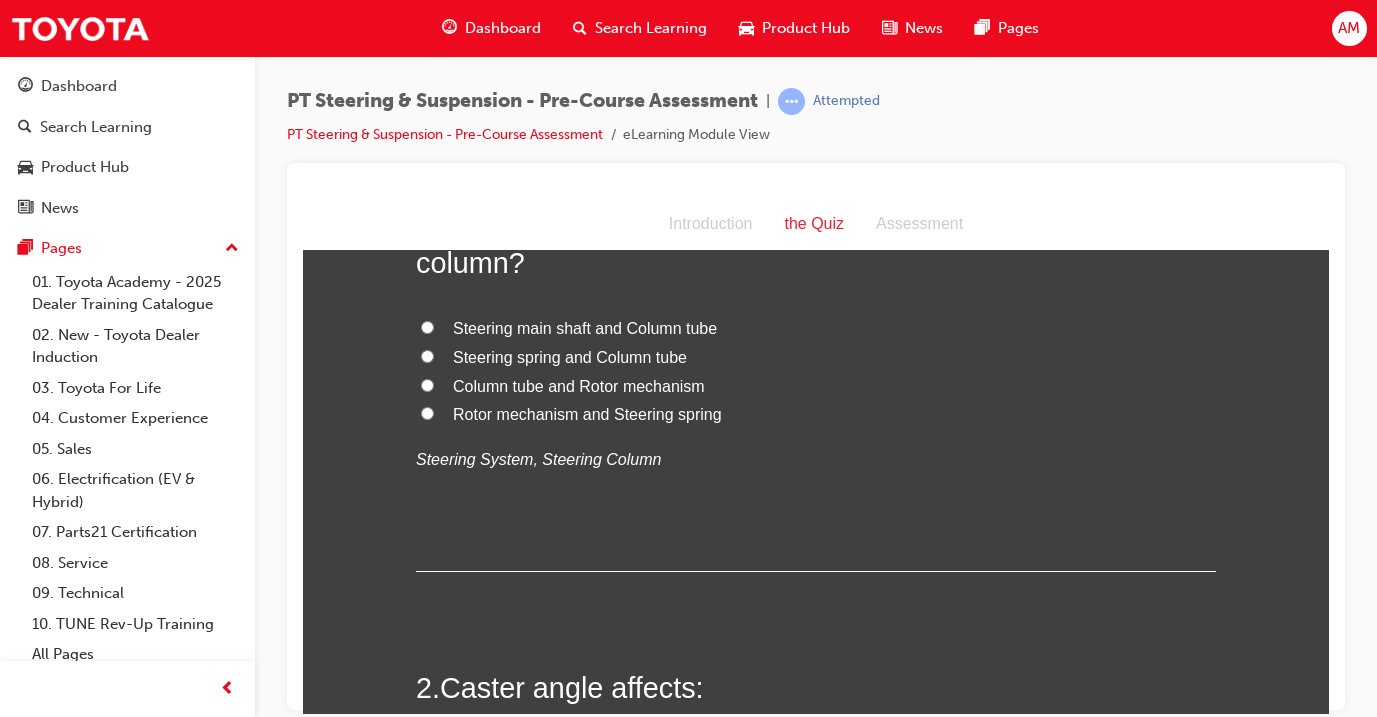 scroll, scrollTop: 0, scrollLeft: 0, axis: both 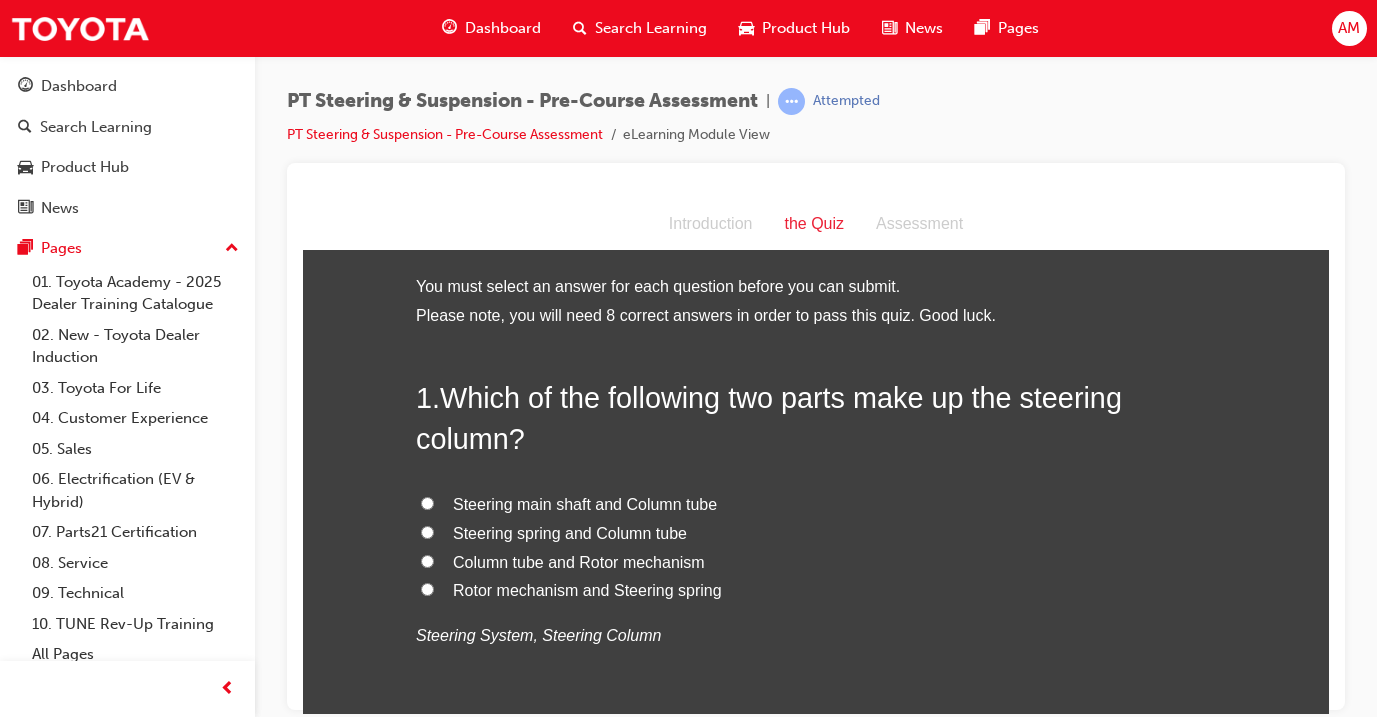 click on "Steering main shaft and Column tube" at bounding box center (585, 503) 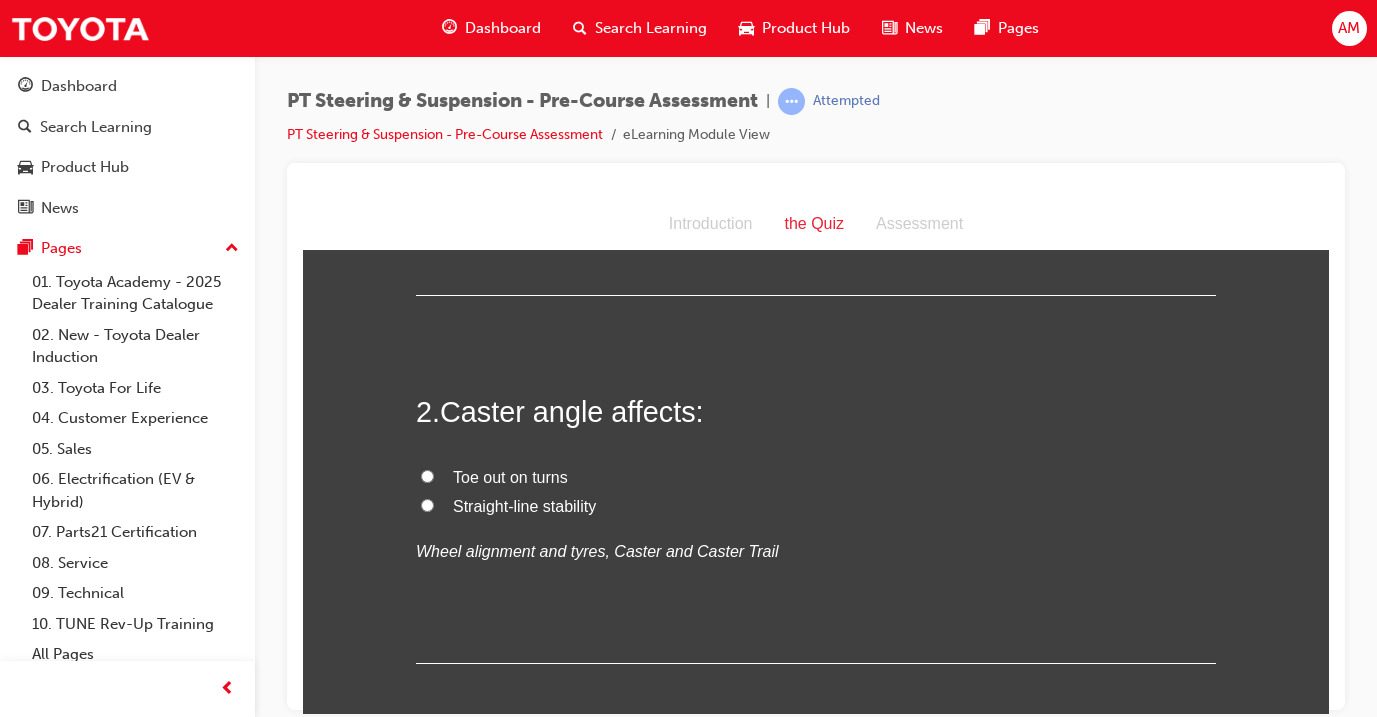 scroll, scrollTop: 465, scrollLeft: 0, axis: vertical 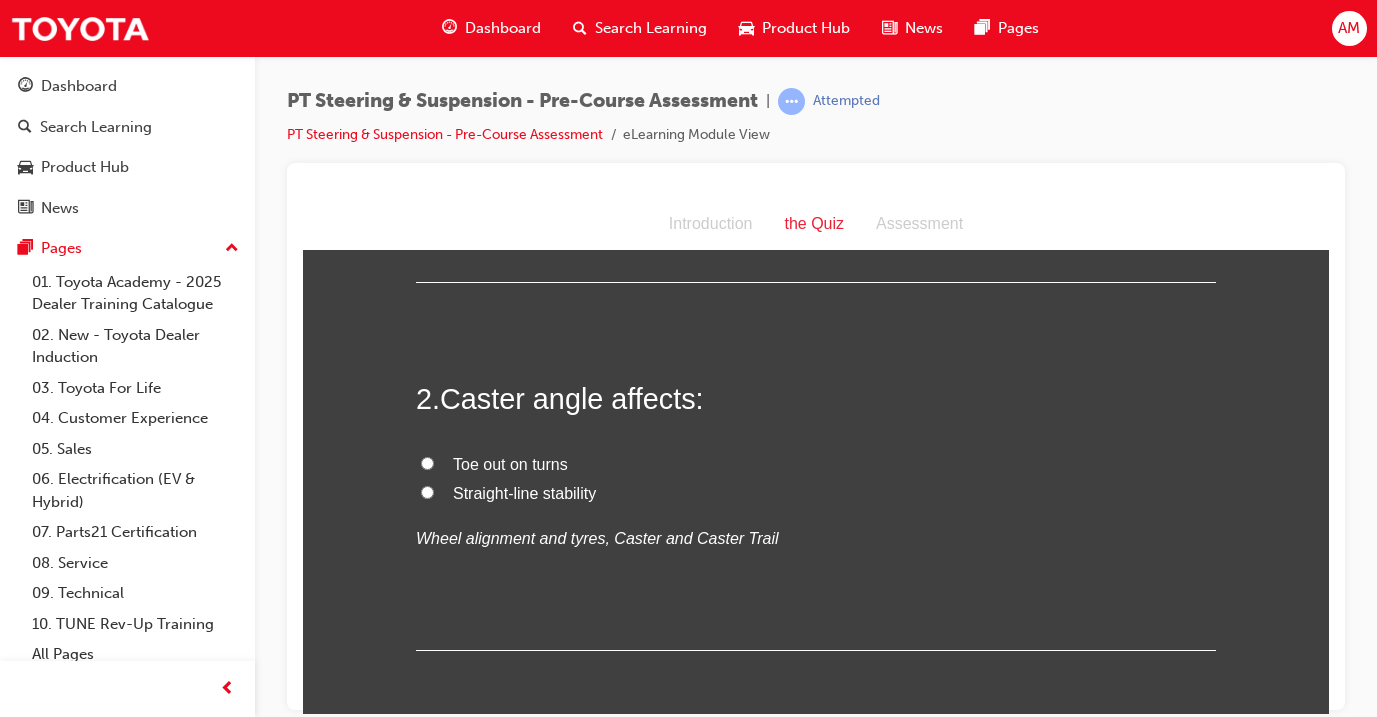 click on "Toe out on turns" at bounding box center [816, 464] 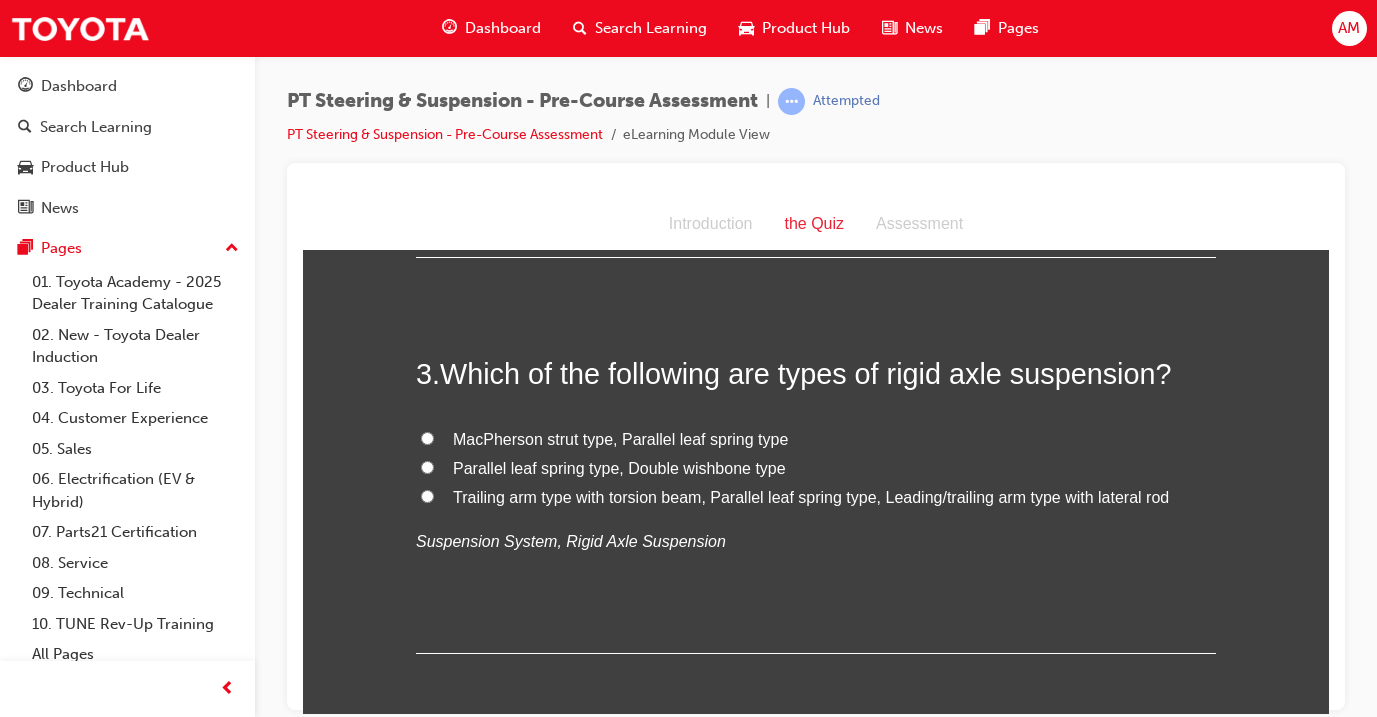 scroll, scrollTop: 863, scrollLeft: 0, axis: vertical 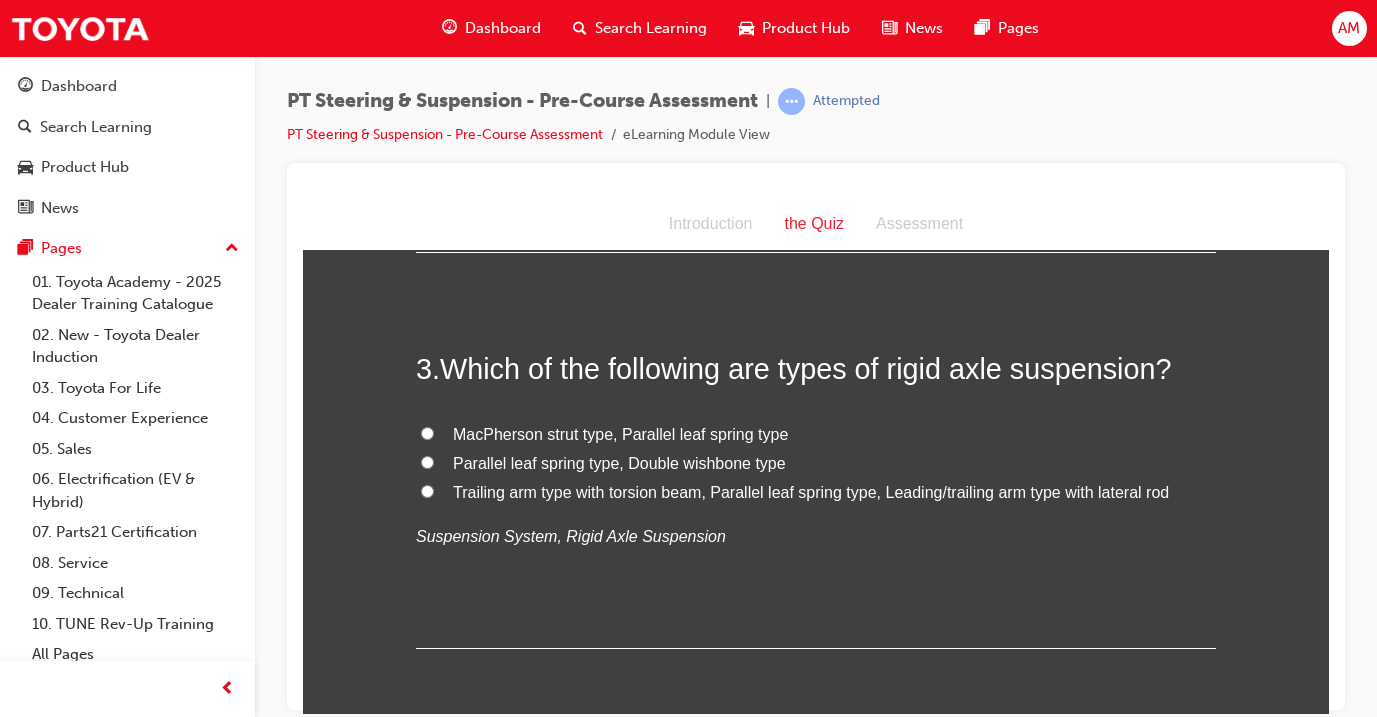 click on "Trailing arm type with torsion beam, Parallel leaf spring type, Leading/trailing arm type with lateral rod" at bounding box center (811, 491) 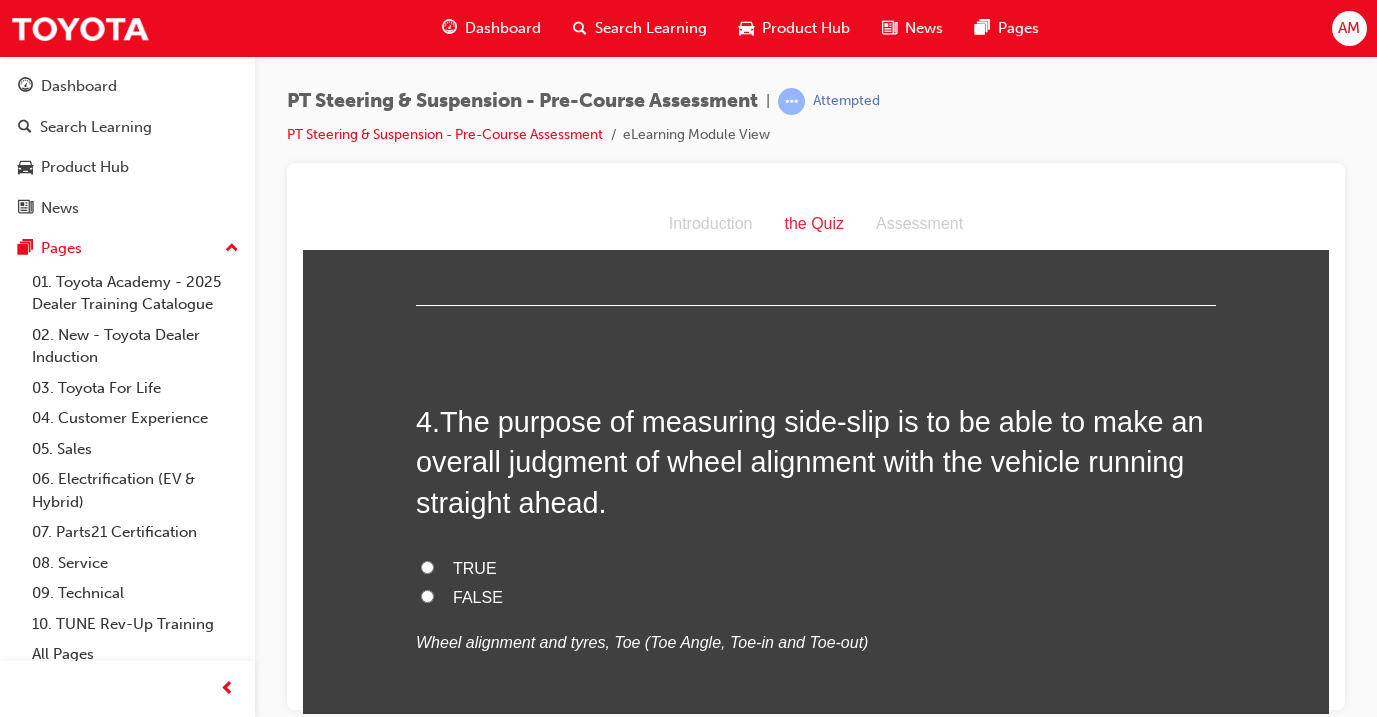 scroll, scrollTop: 1221, scrollLeft: 0, axis: vertical 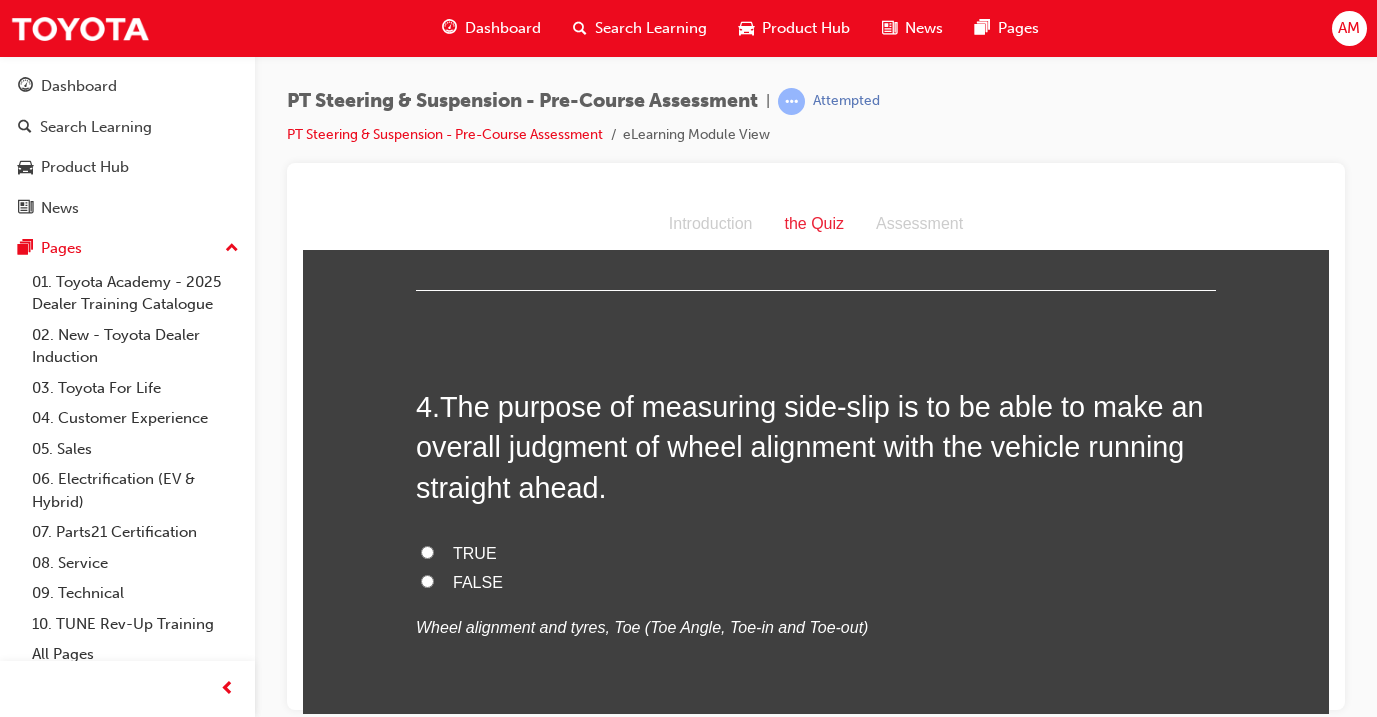 click on "TRUE" at bounding box center [475, 552] 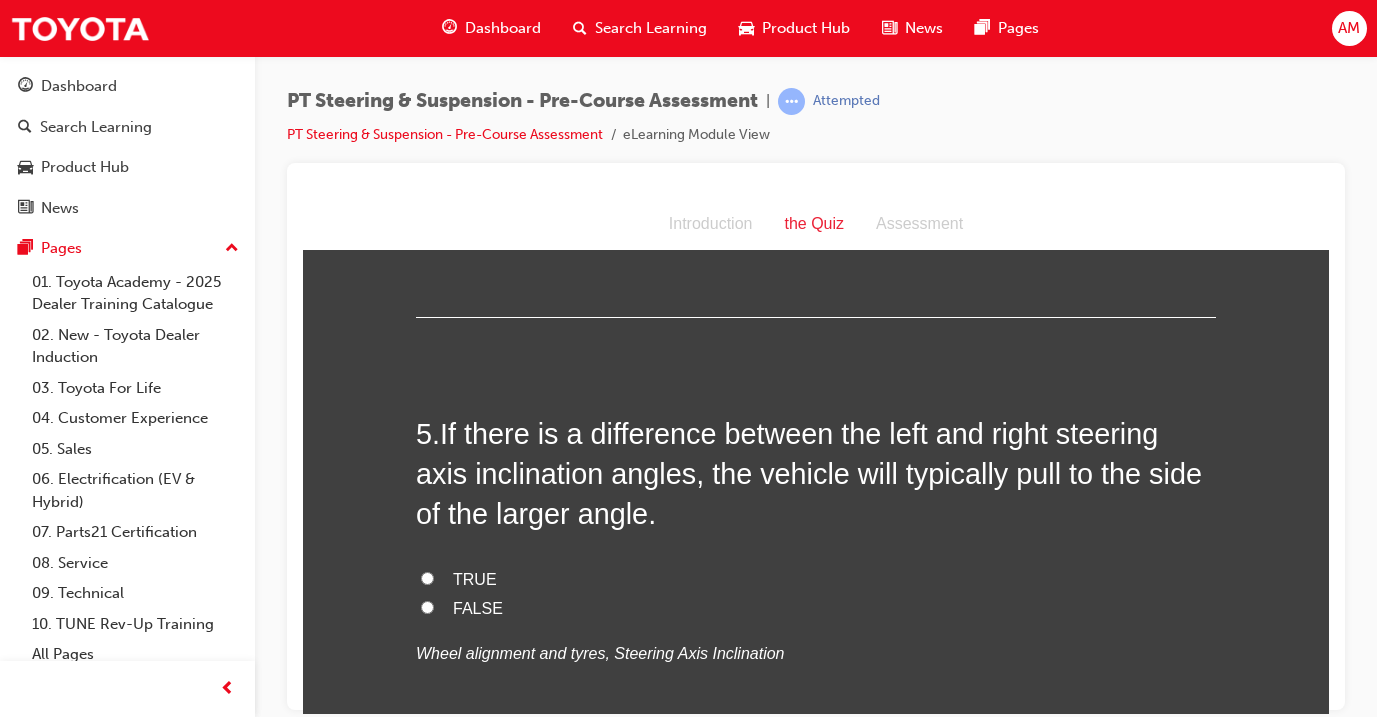 scroll, scrollTop: 1650, scrollLeft: 0, axis: vertical 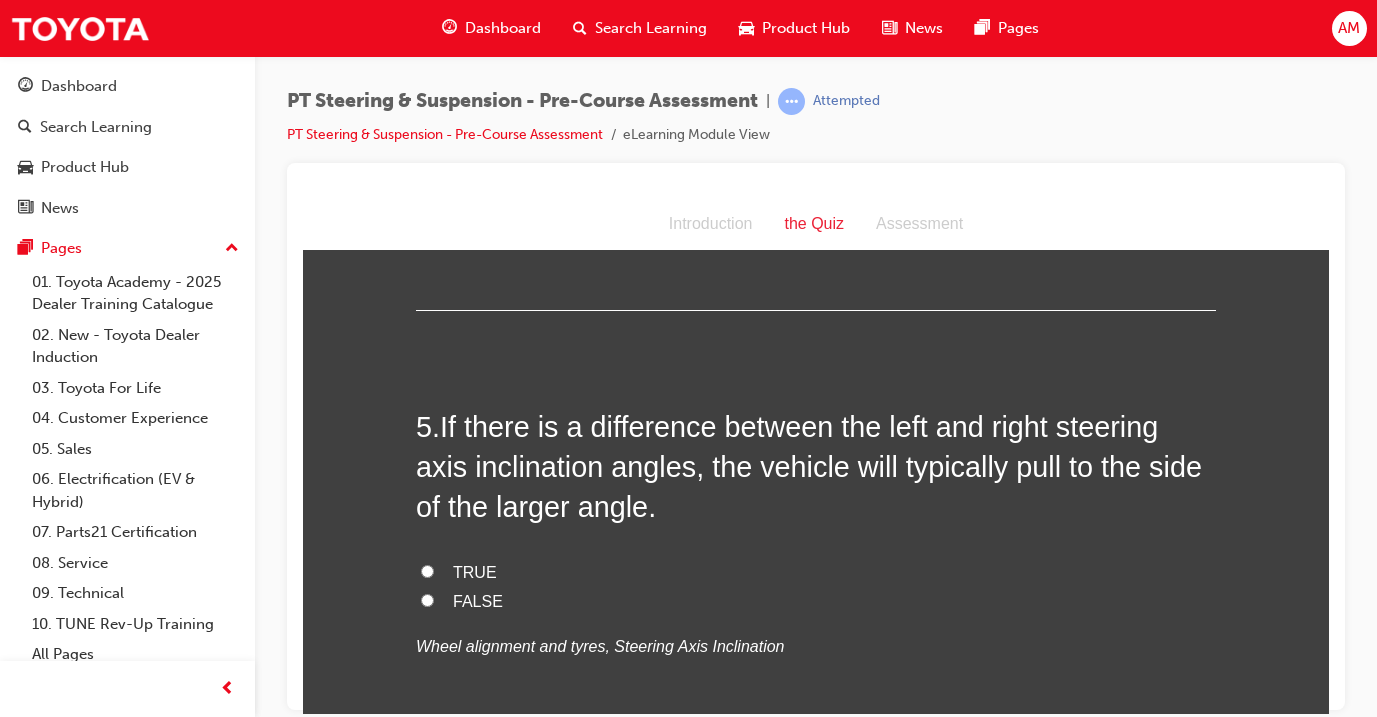 click on "TRUE" at bounding box center [475, 571] 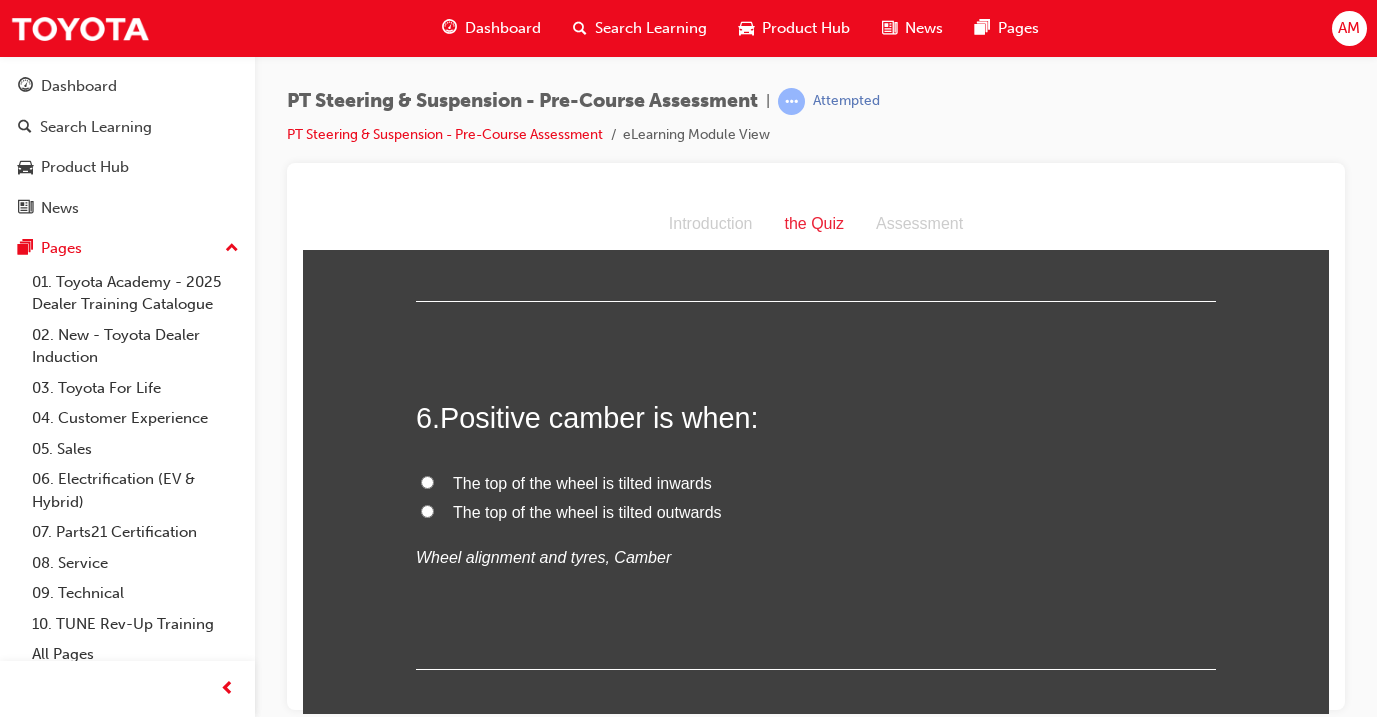 scroll, scrollTop: 2110, scrollLeft: 0, axis: vertical 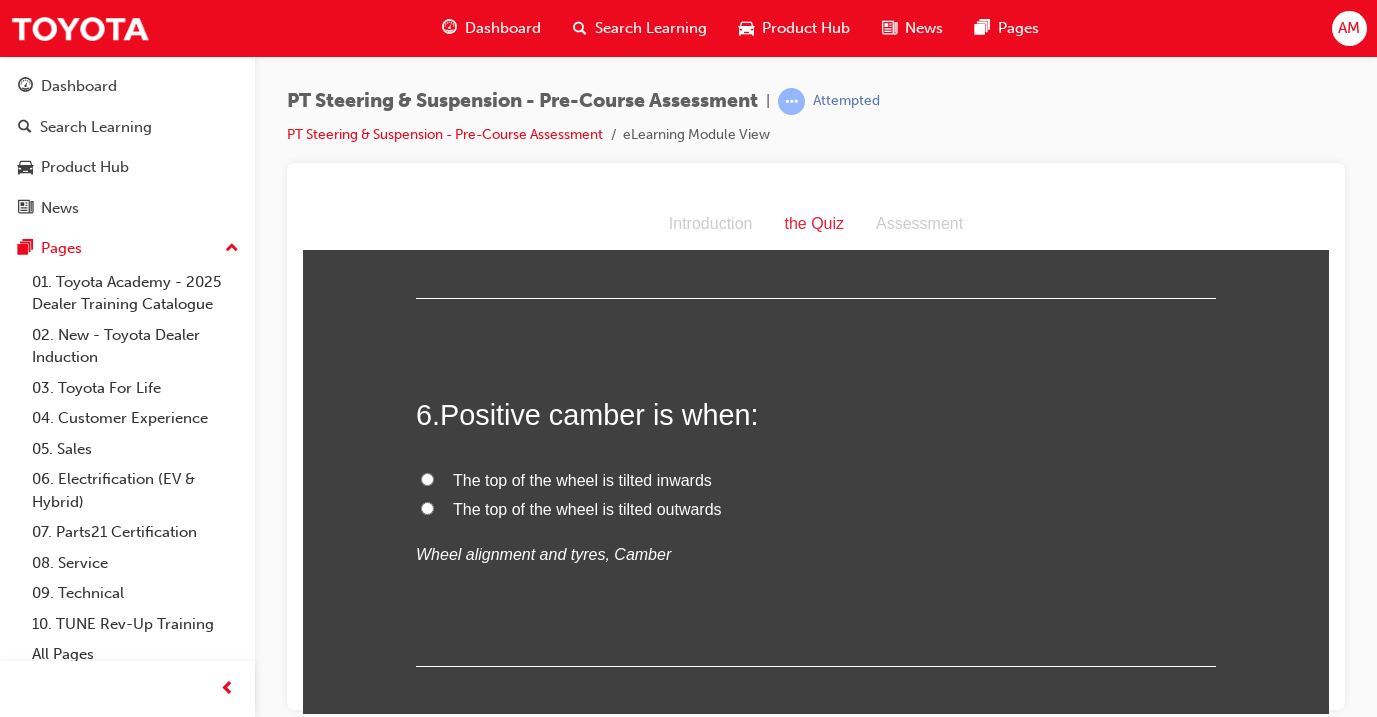 click on "The top of the wheel is tilted outwards" at bounding box center [587, 508] 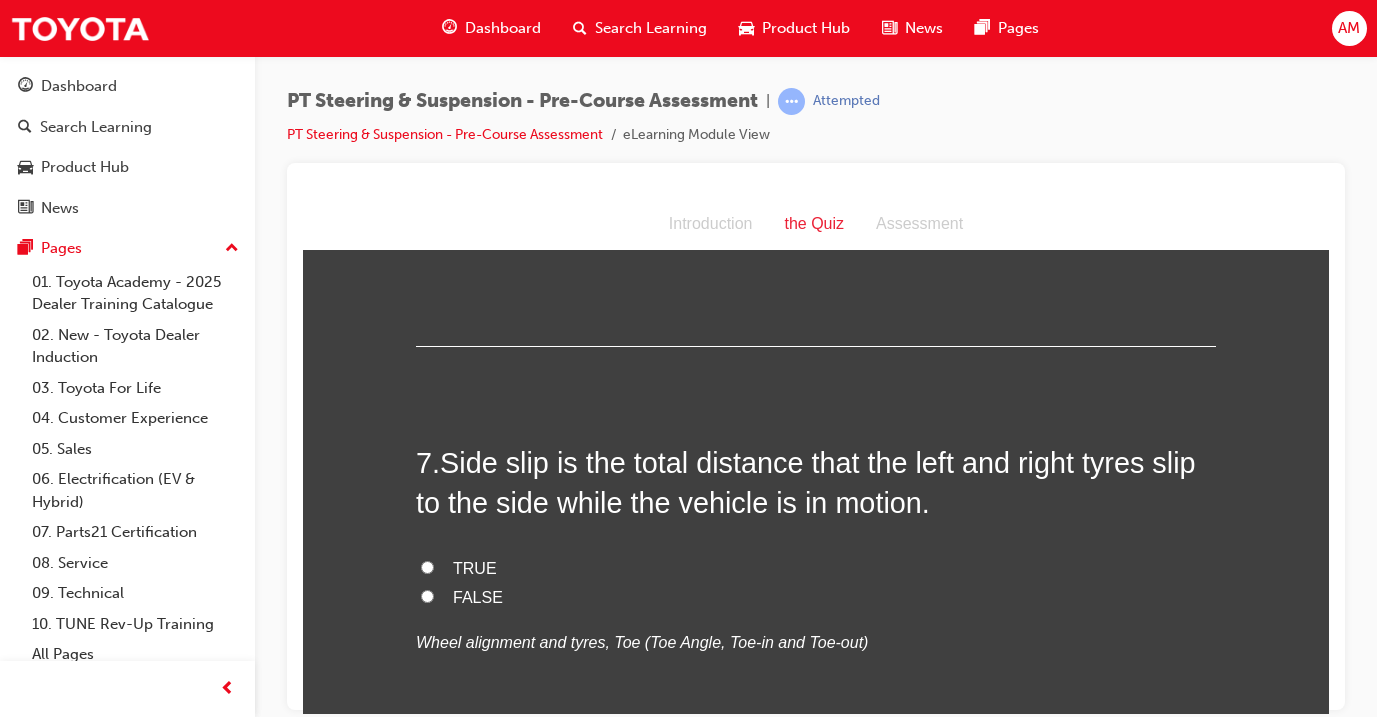 scroll, scrollTop: 2435, scrollLeft: 0, axis: vertical 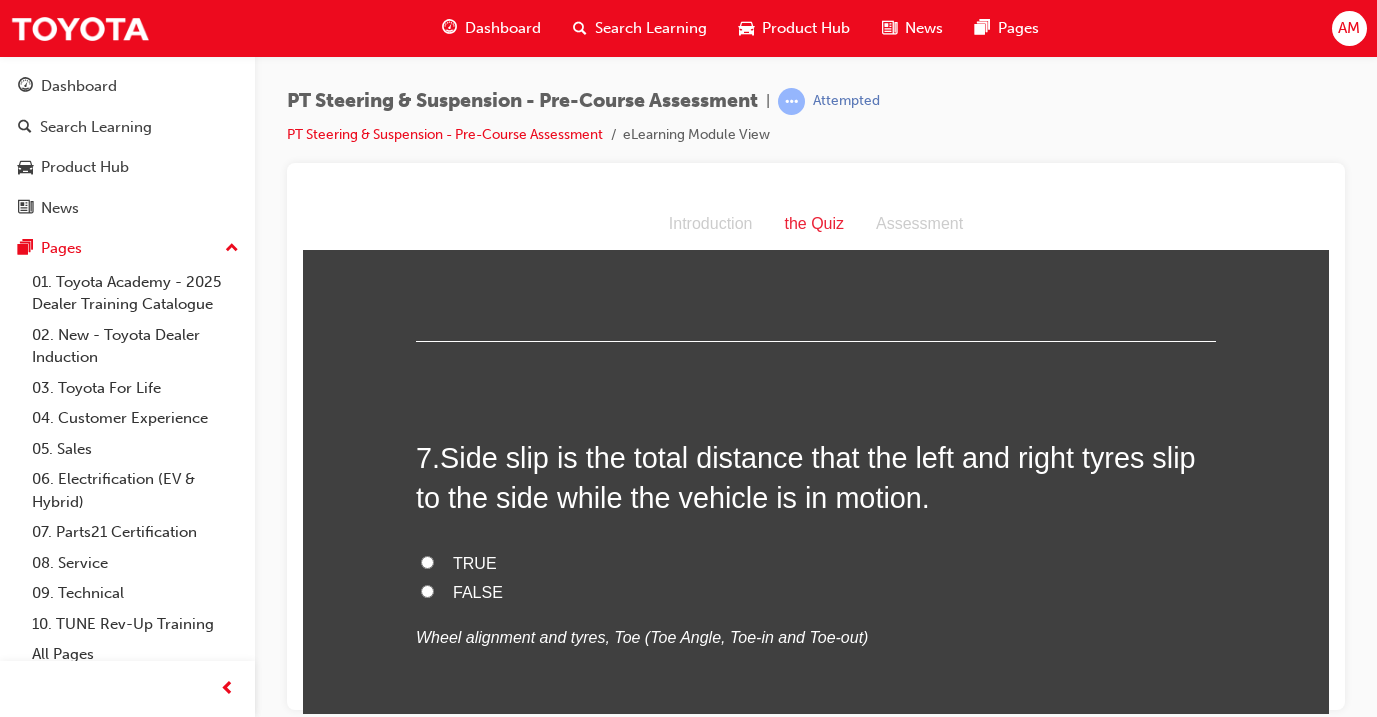 click on "TRUE" at bounding box center [816, 563] 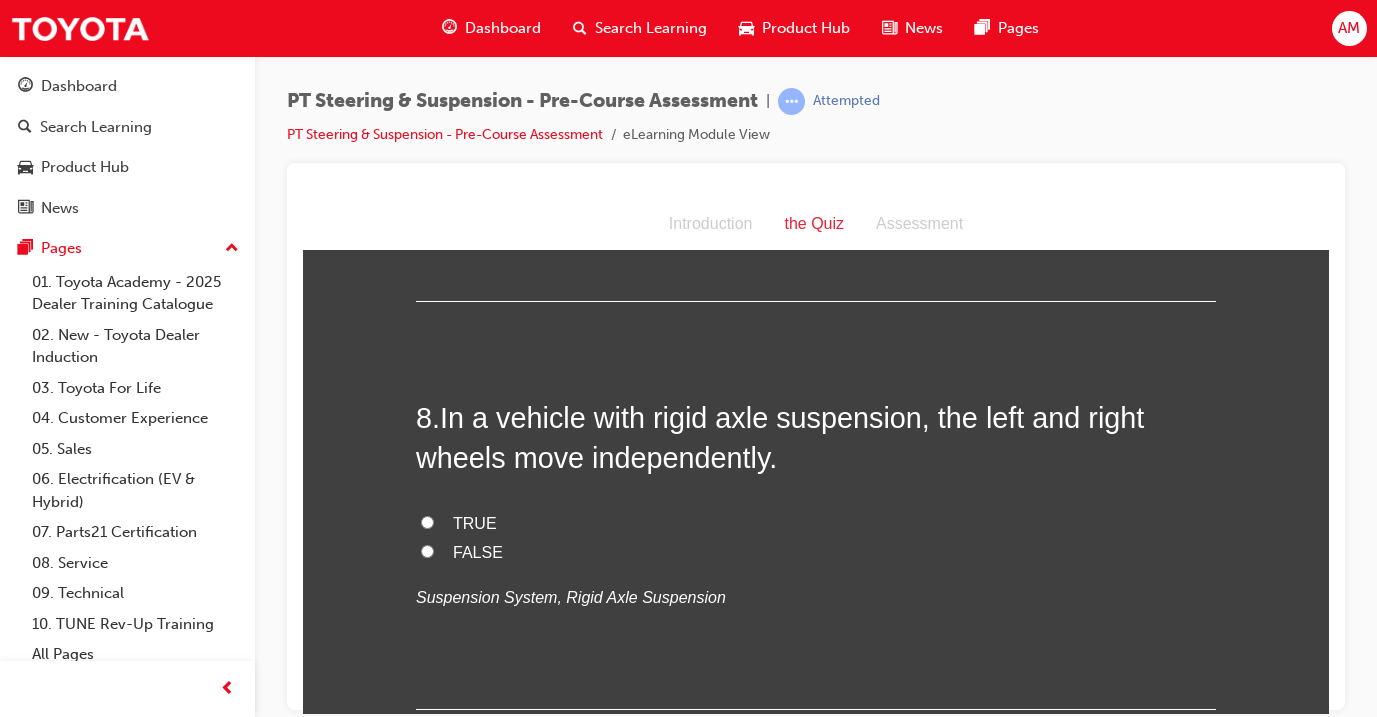 scroll, scrollTop: 2881, scrollLeft: 0, axis: vertical 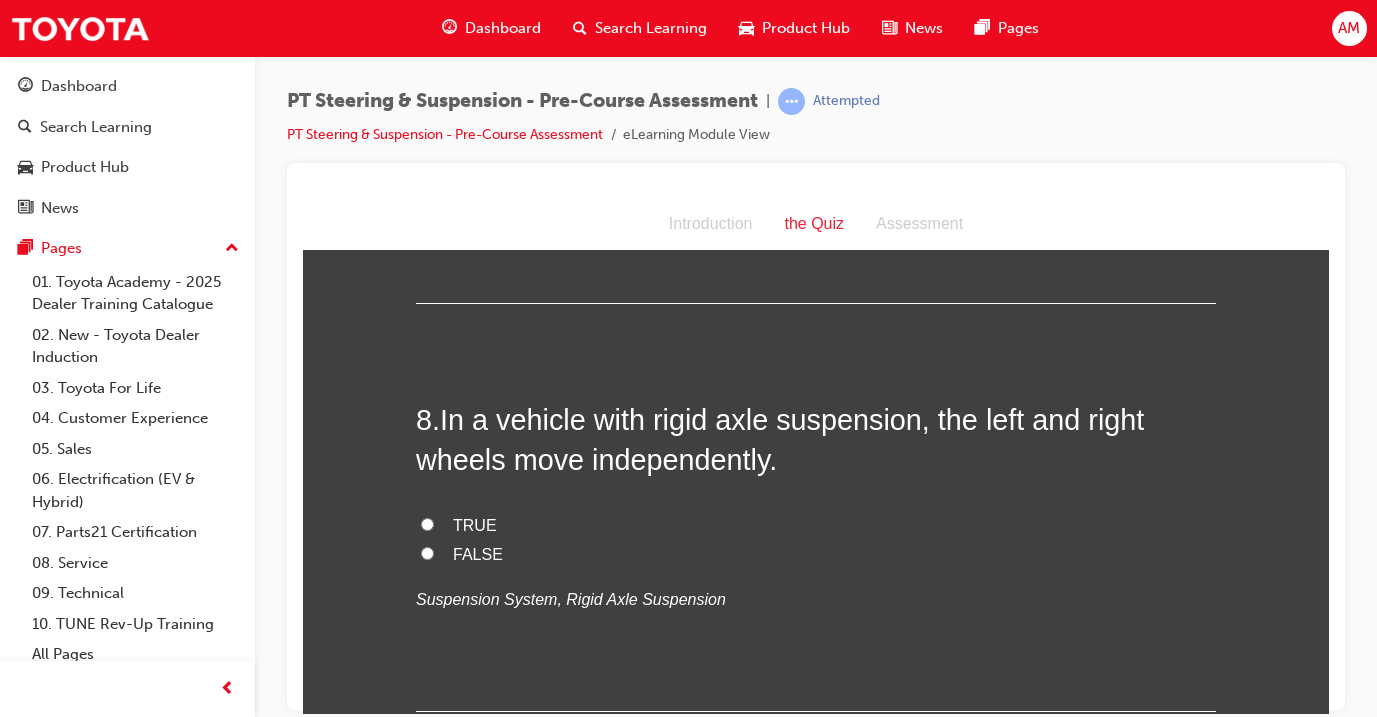 click on "FALSE" at bounding box center (816, 554) 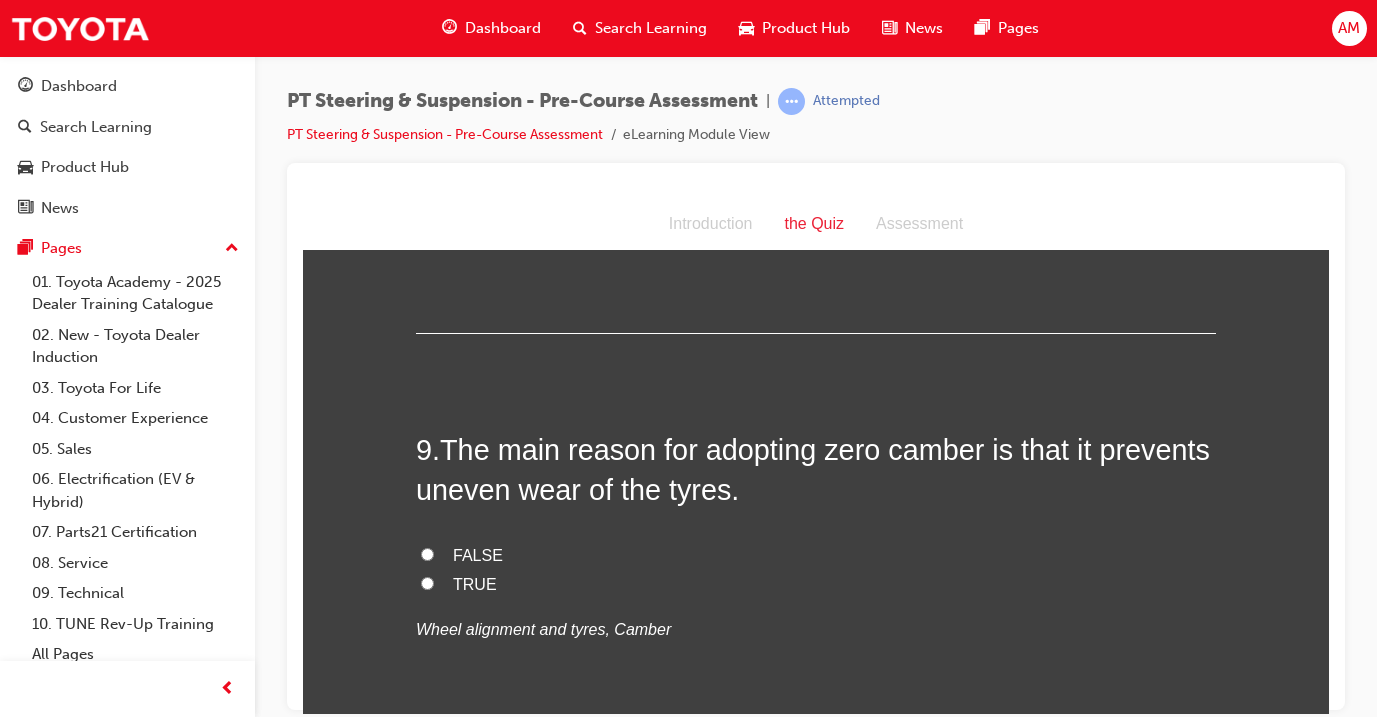 scroll, scrollTop: 3279, scrollLeft: 0, axis: vertical 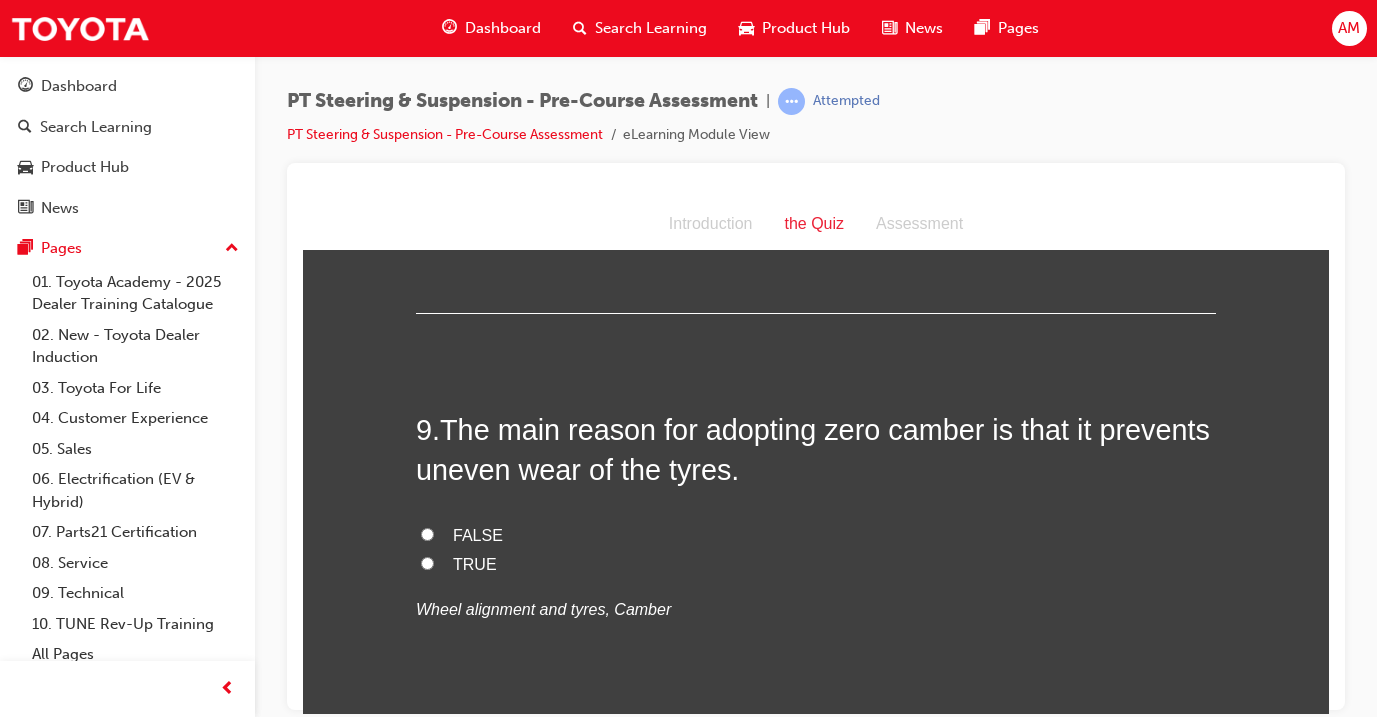 click on "FALSE" at bounding box center (816, 535) 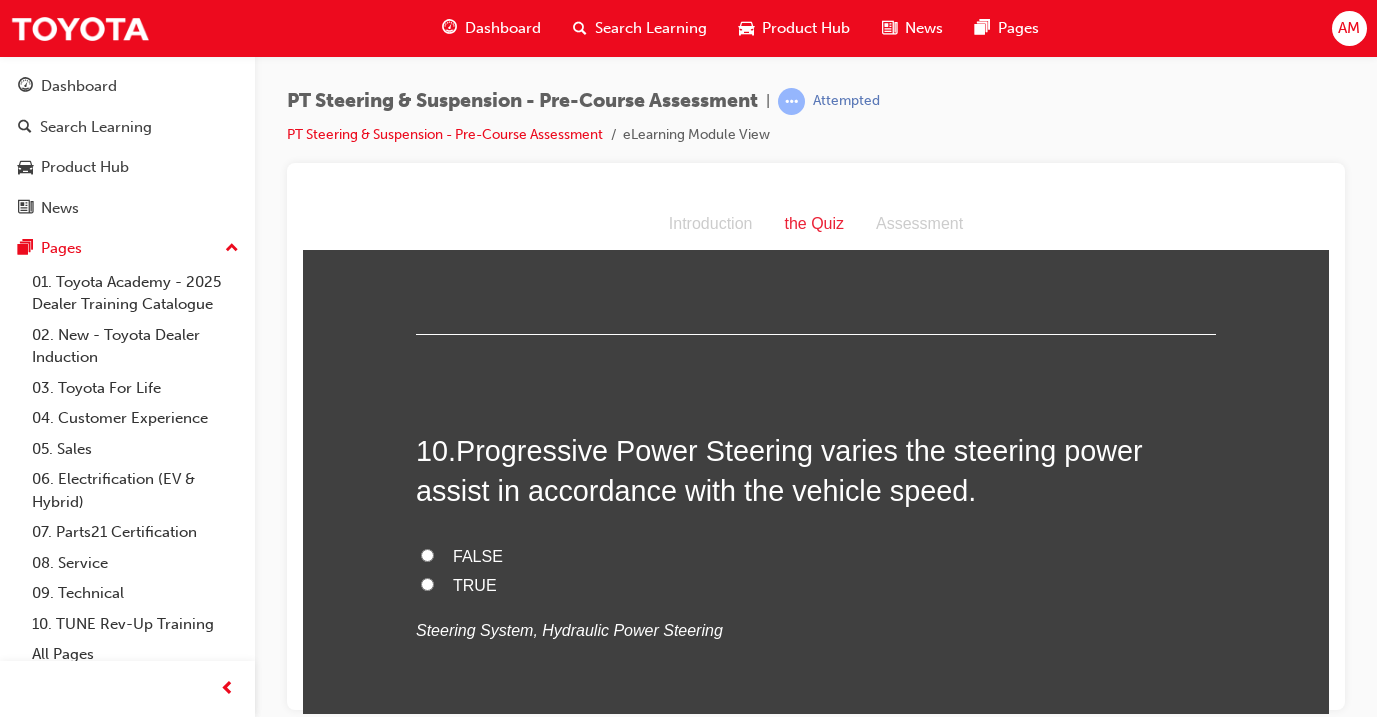 scroll, scrollTop: 3669, scrollLeft: 0, axis: vertical 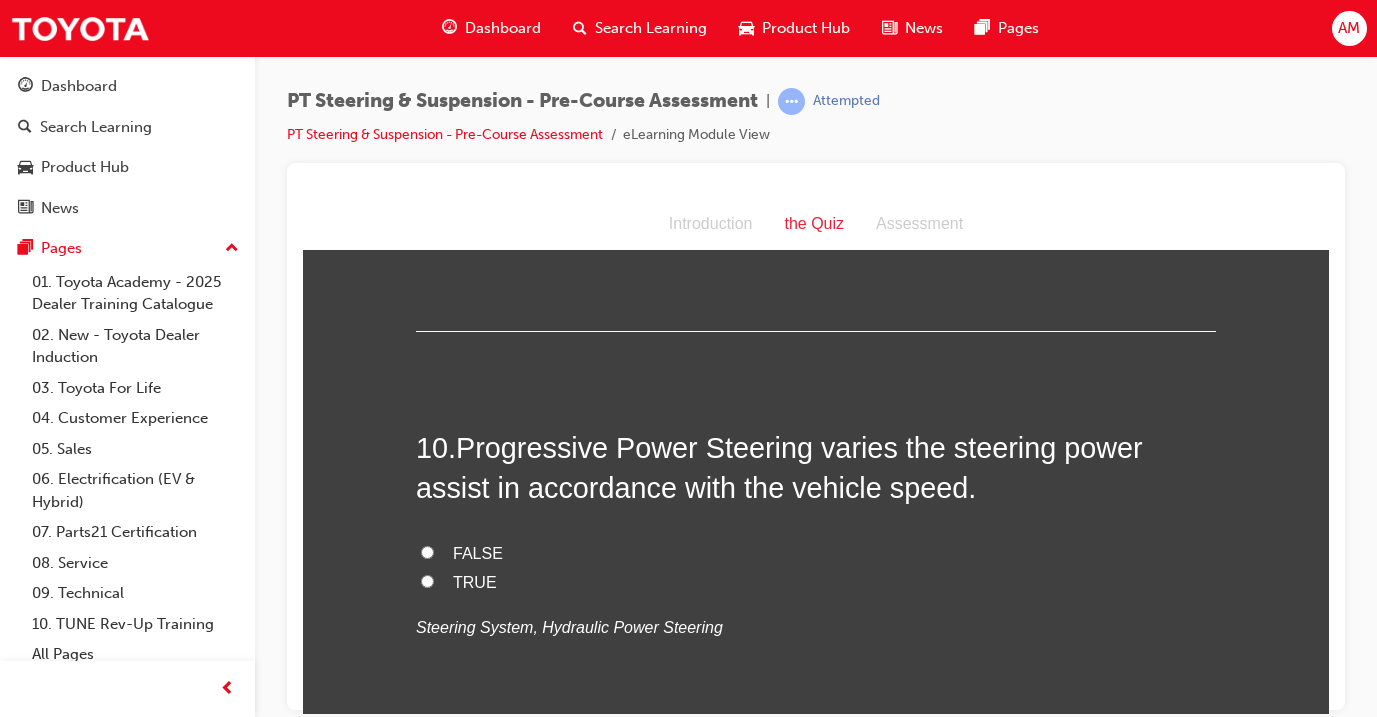 click on "TRUE" at bounding box center (475, 581) 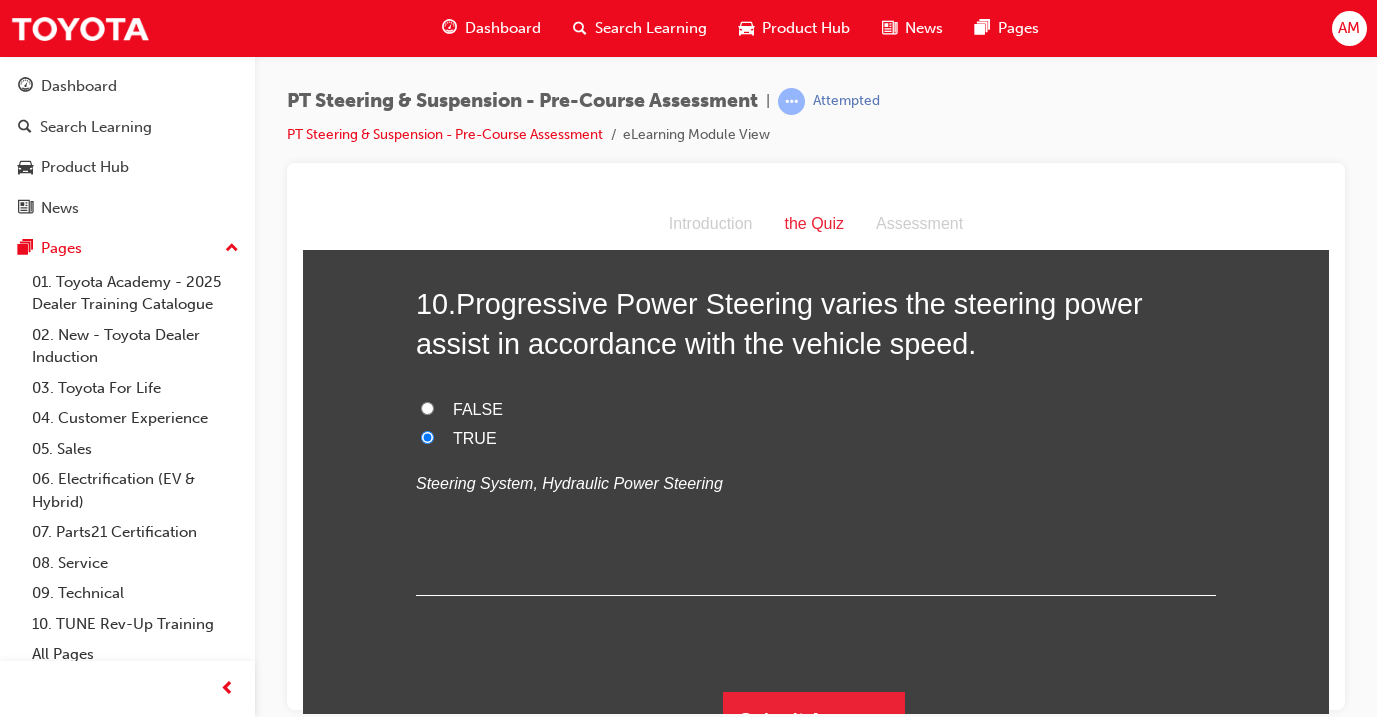 scroll, scrollTop: 3811, scrollLeft: 0, axis: vertical 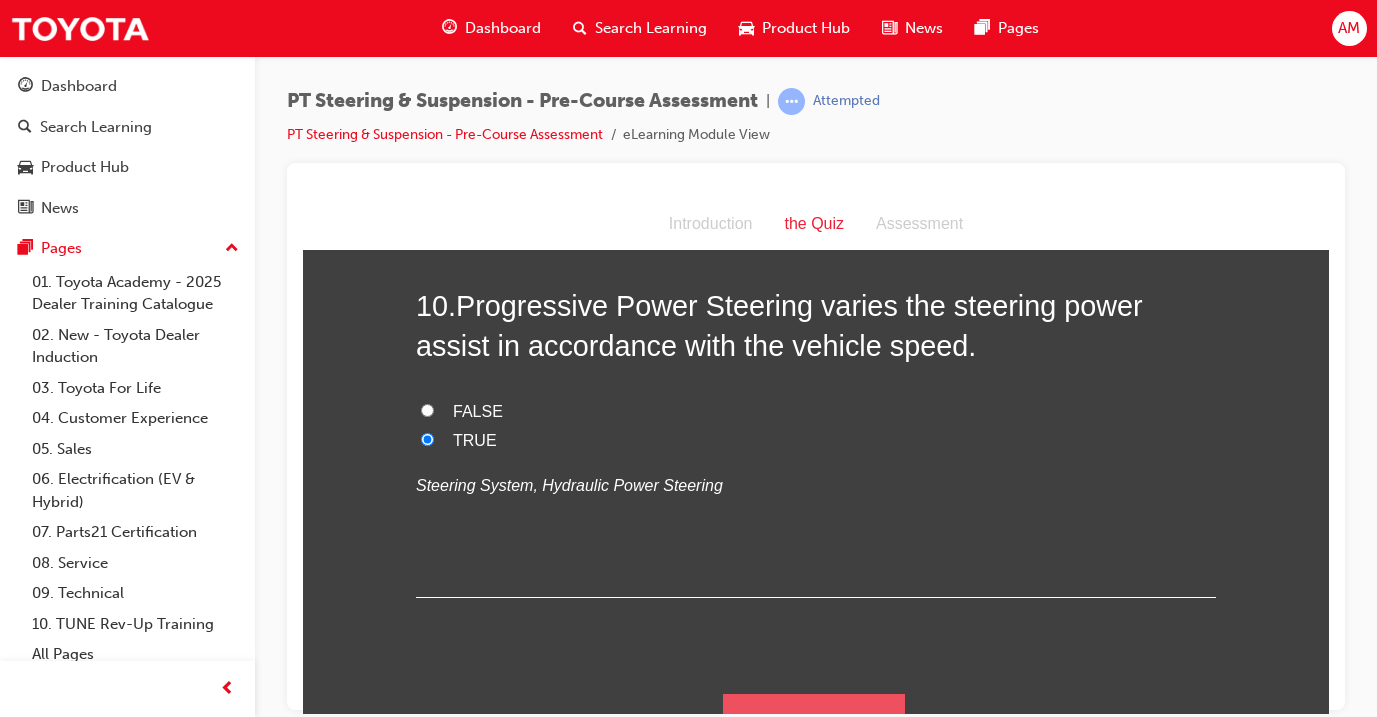 click on "Submit Answers" at bounding box center (814, 721) 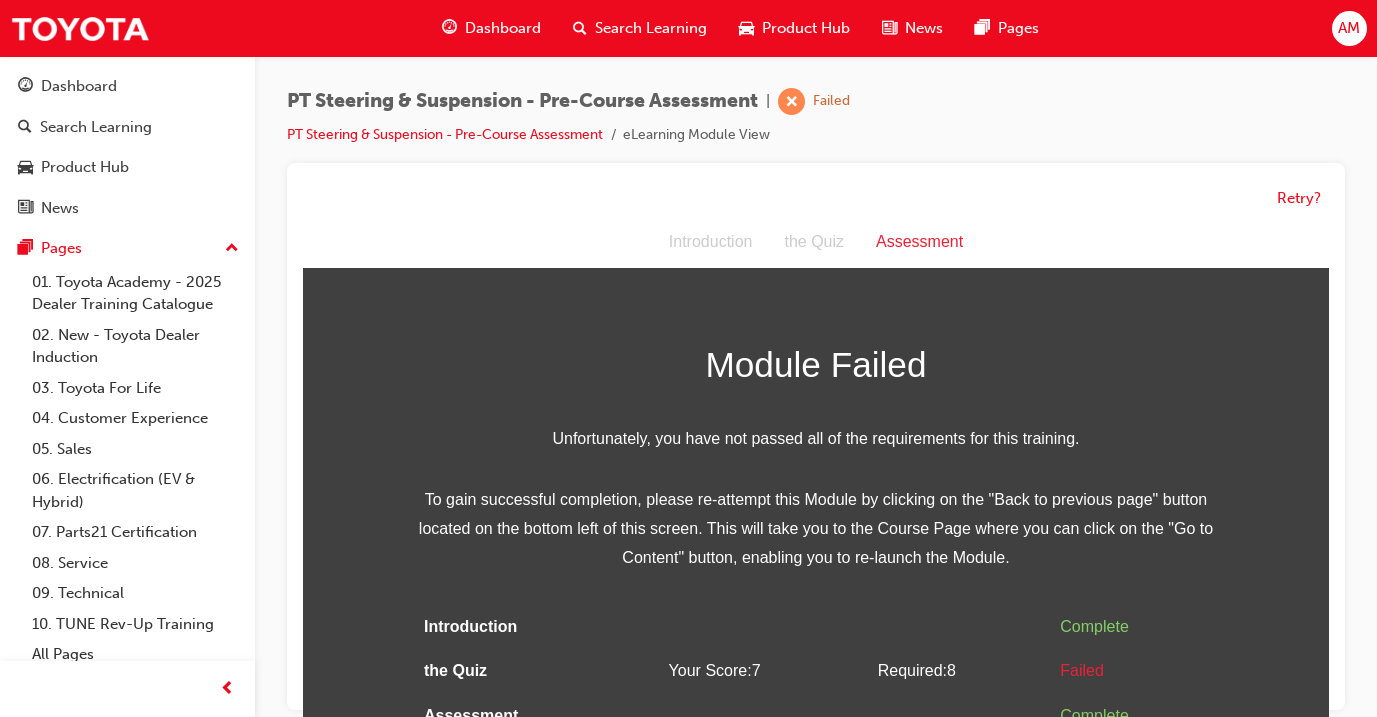 scroll, scrollTop: 2, scrollLeft: 0, axis: vertical 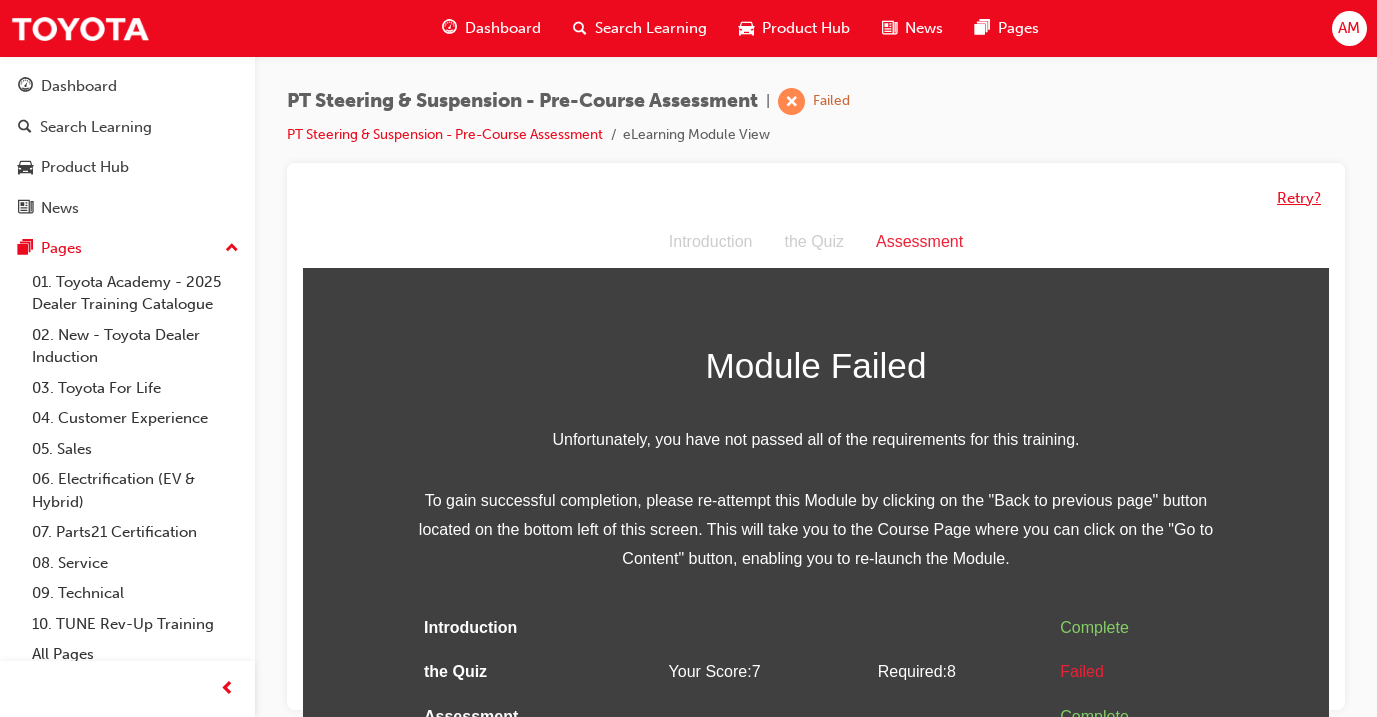 click on "Retry?" at bounding box center (1299, 198) 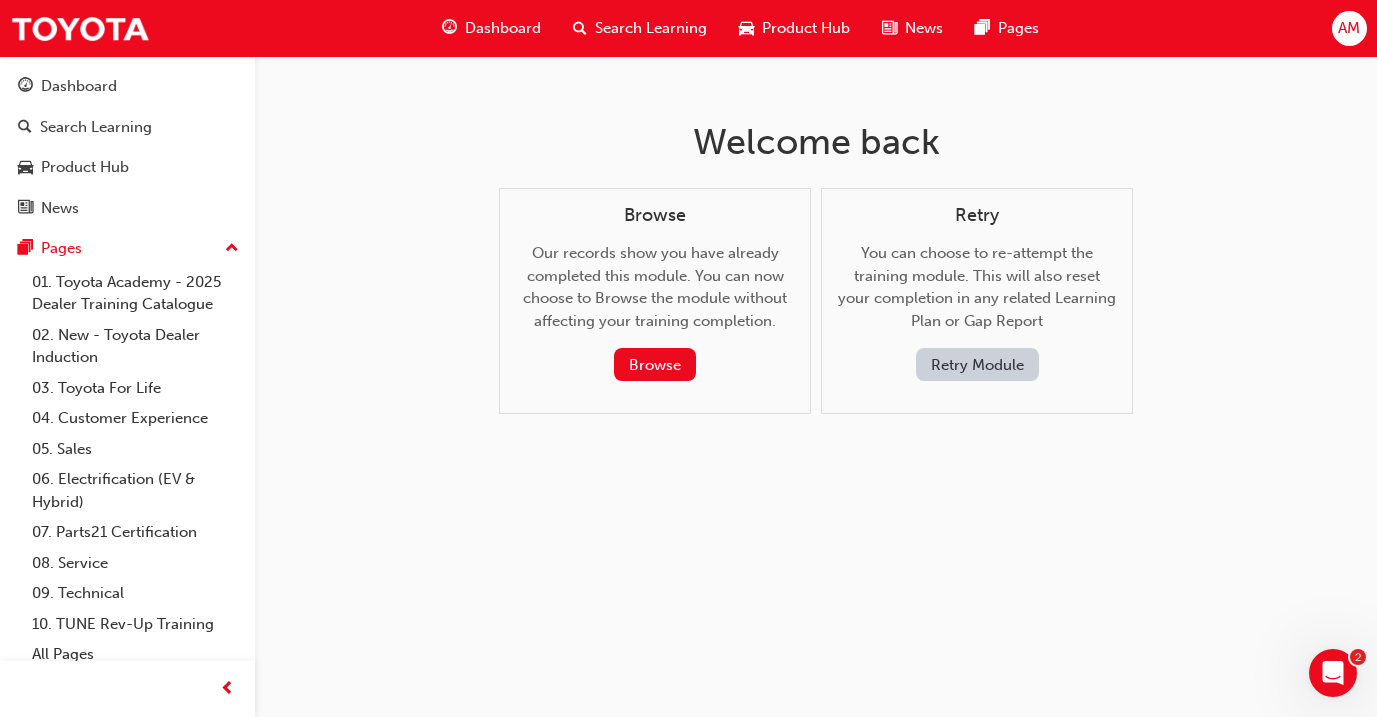 click on "Retry Module" at bounding box center (977, 364) 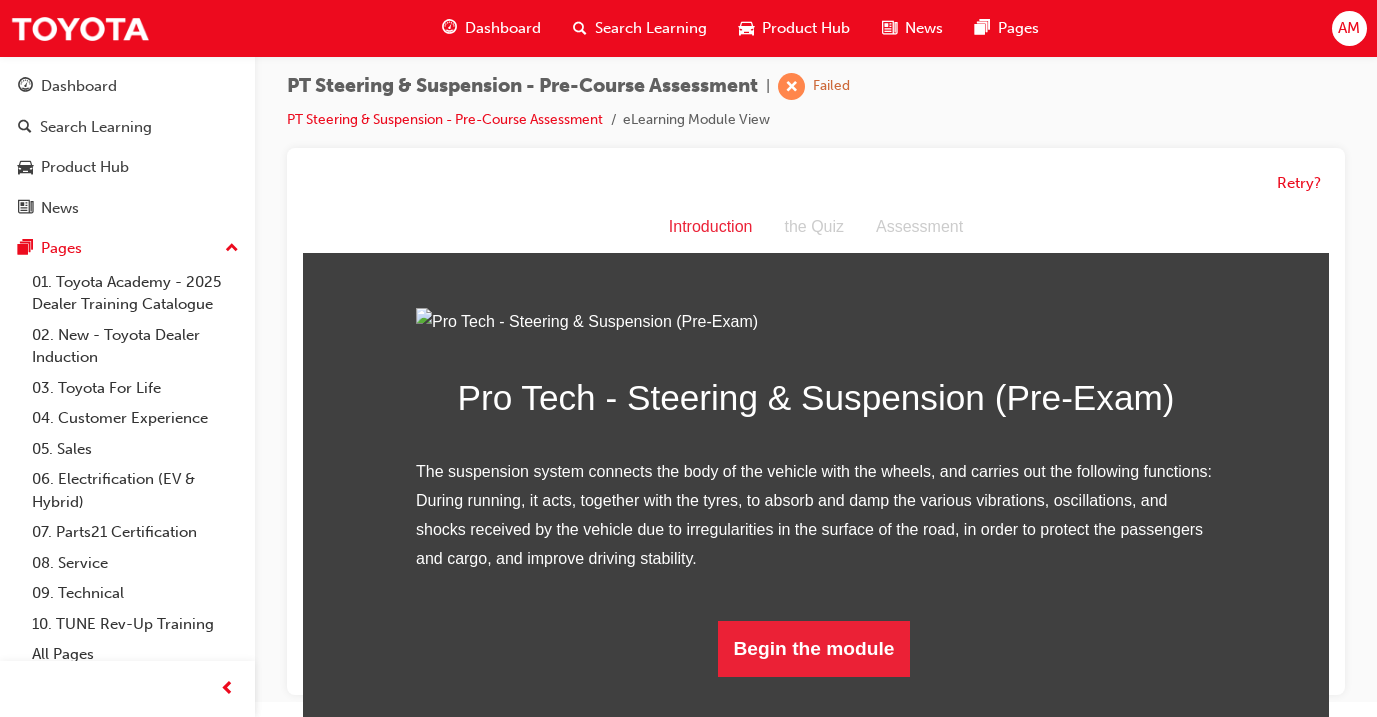 scroll, scrollTop: 14, scrollLeft: 0, axis: vertical 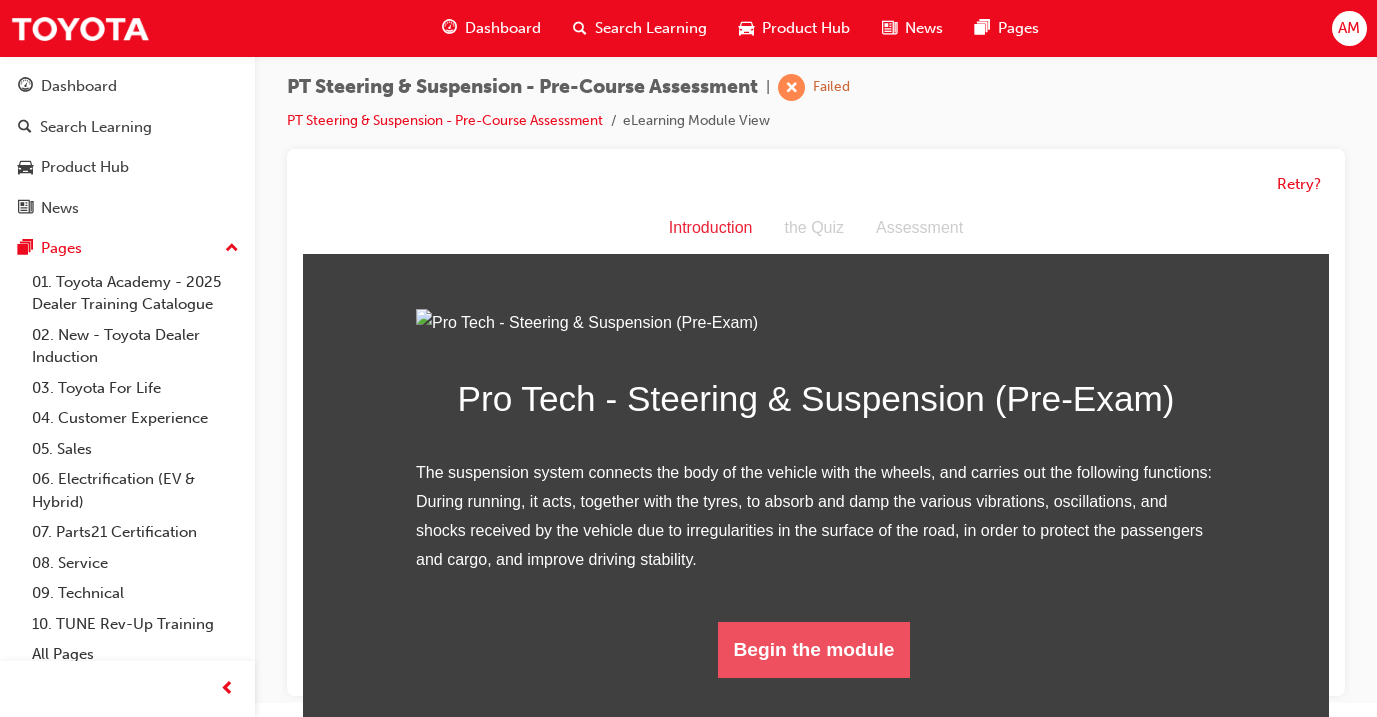 click on "Begin the module" at bounding box center [814, 650] 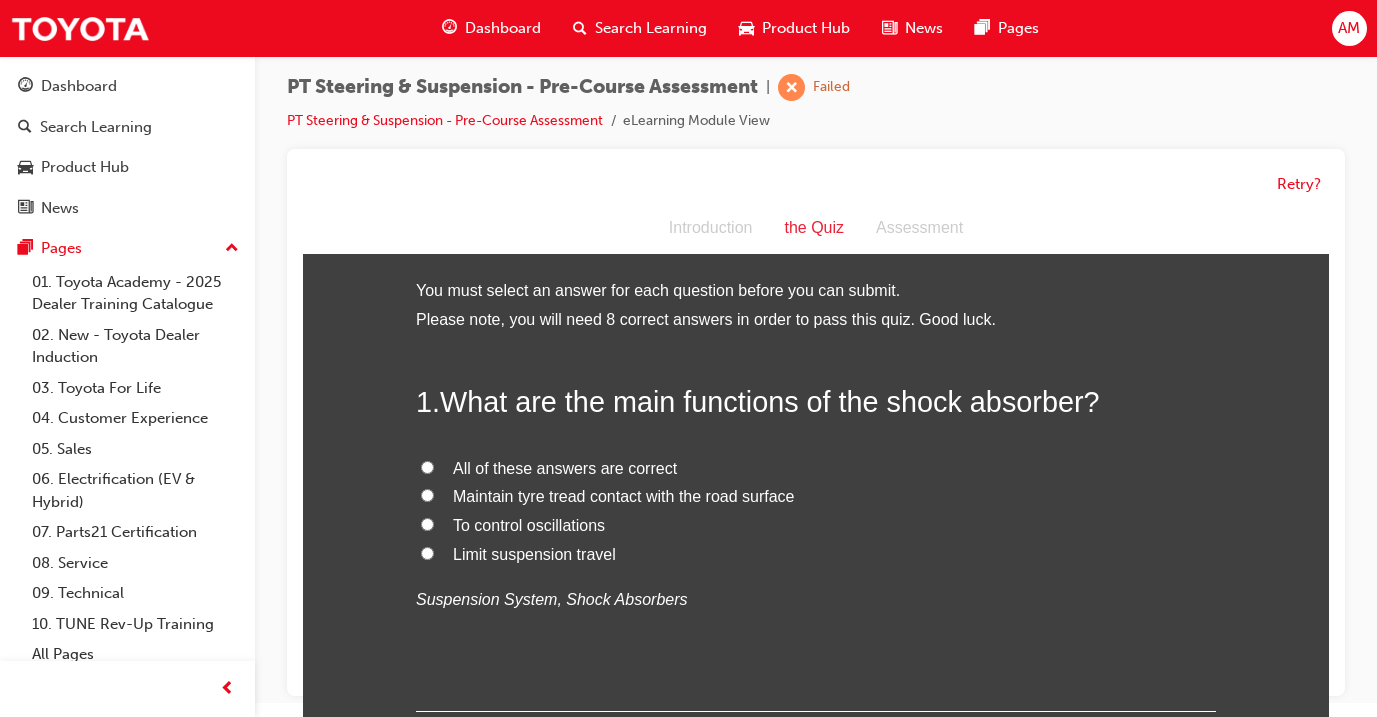 scroll, scrollTop: 0, scrollLeft: 0, axis: both 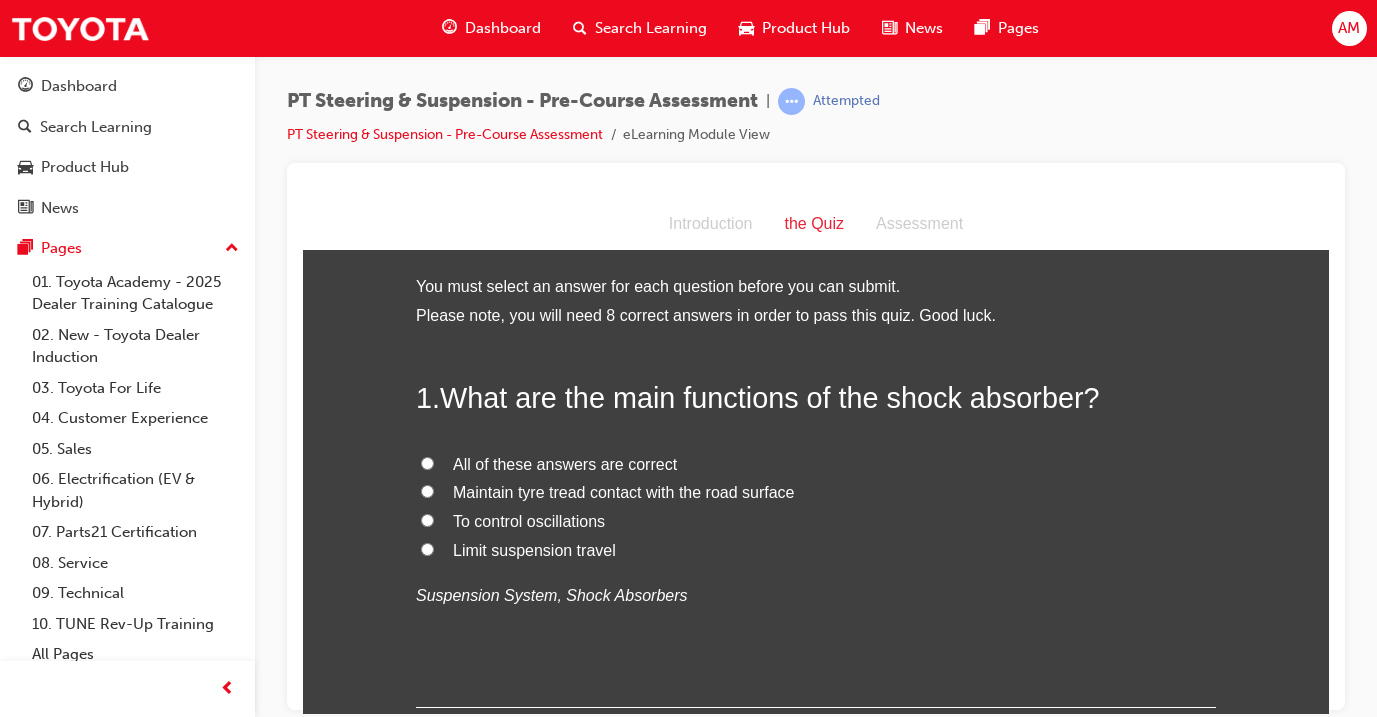 click on "All of these answers are correct" at bounding box center (565, 463) 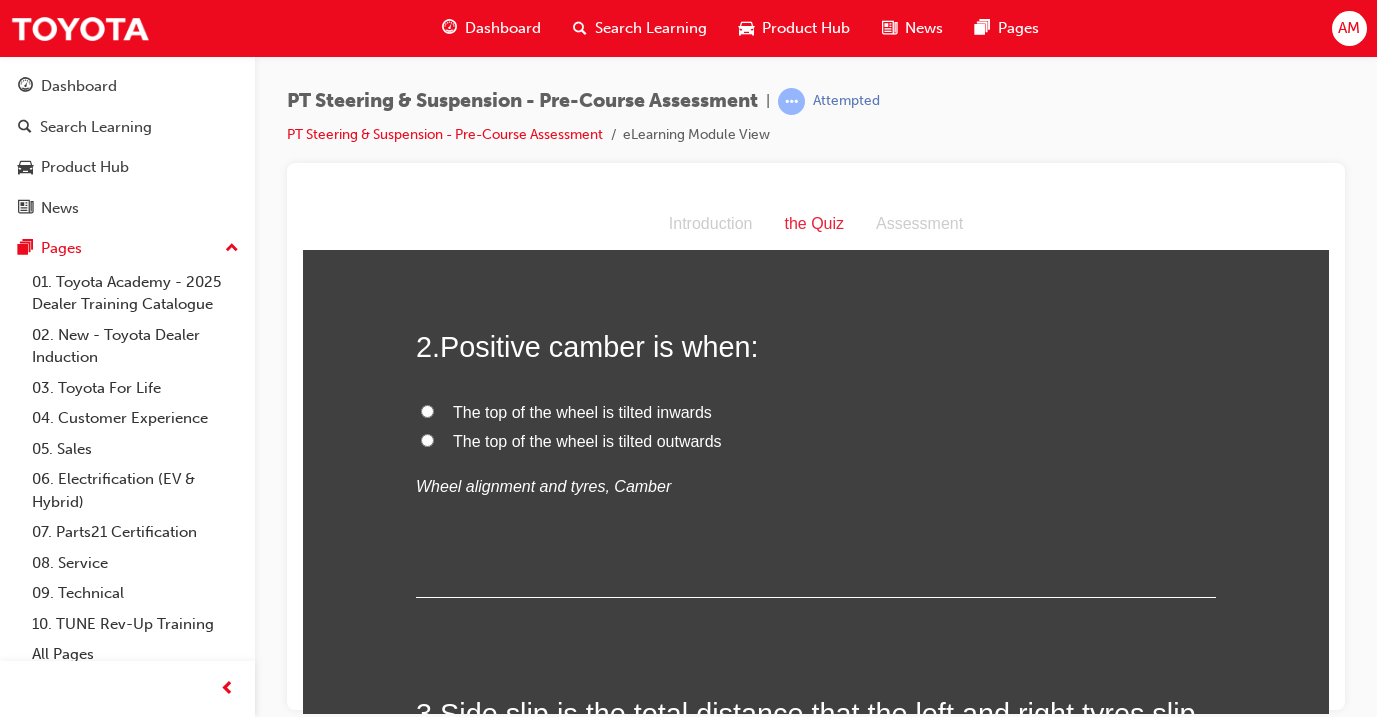 scroll, scrollTop: 475, scrollLeft: 0, axis: vertical 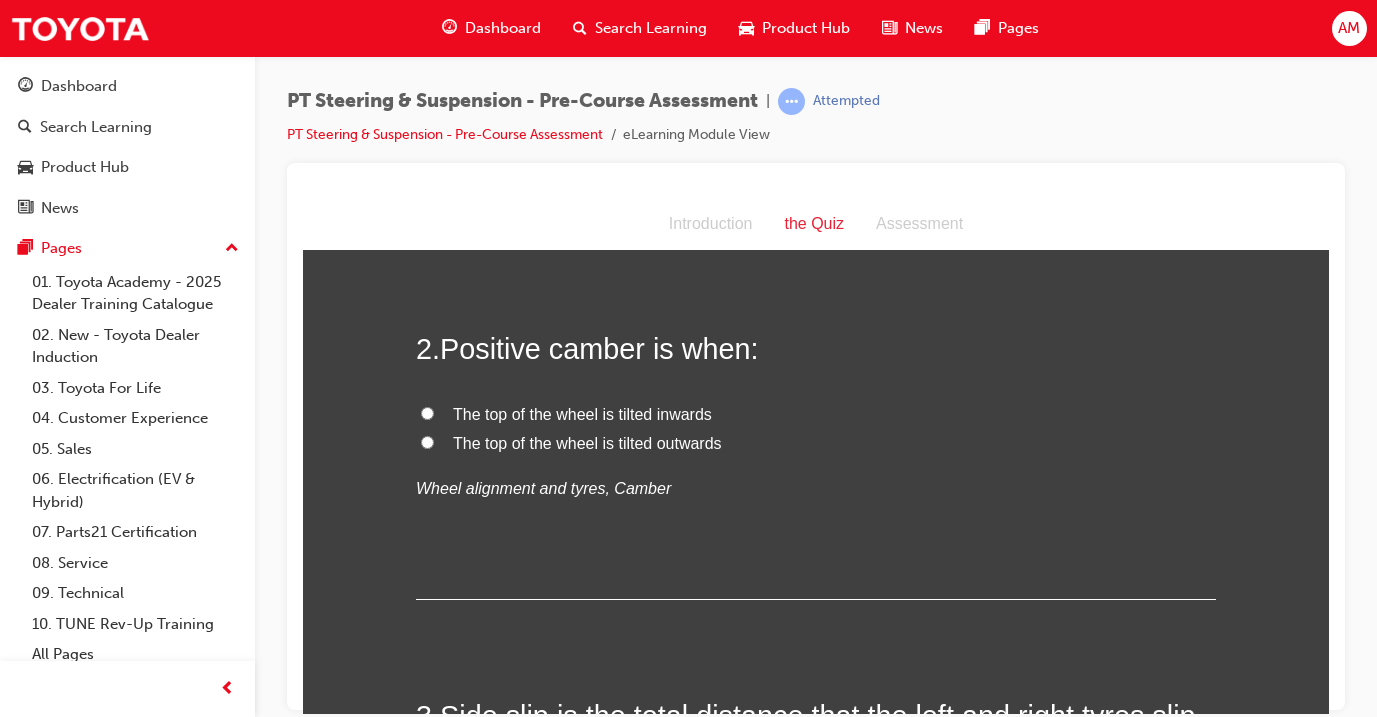 click on "The top of the wheel is tilted outwards" at bounding box center [587, 442] 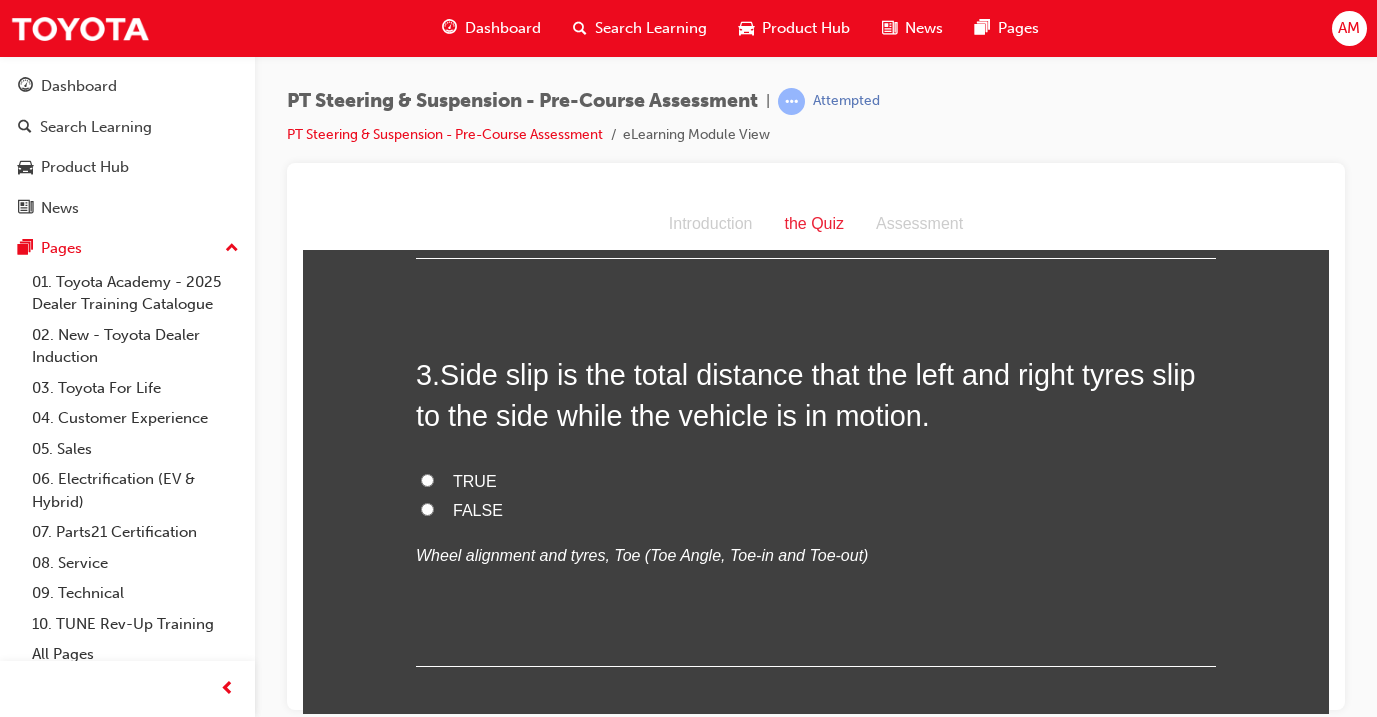 scroll, scrollTop: 818, scrollLeft: 0, axis: vertical 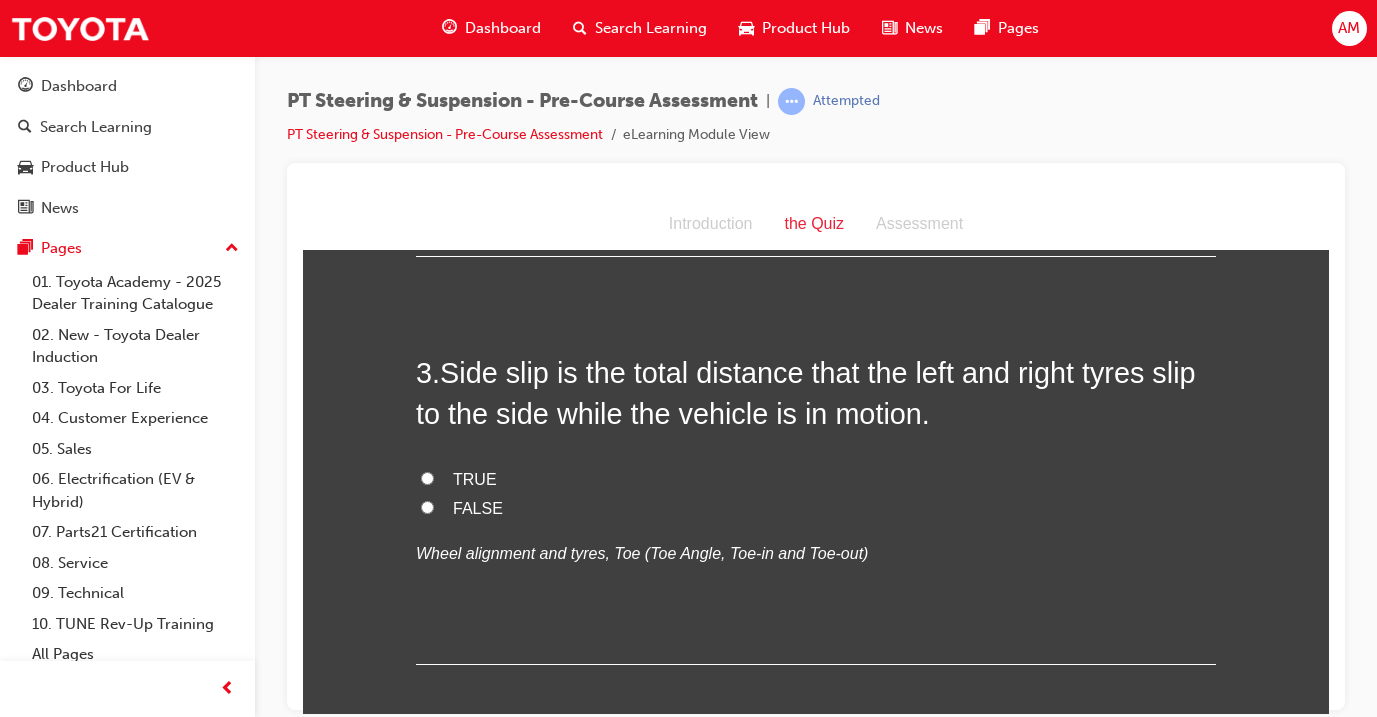 click on "TRUE" at bounding box center (816, 479) 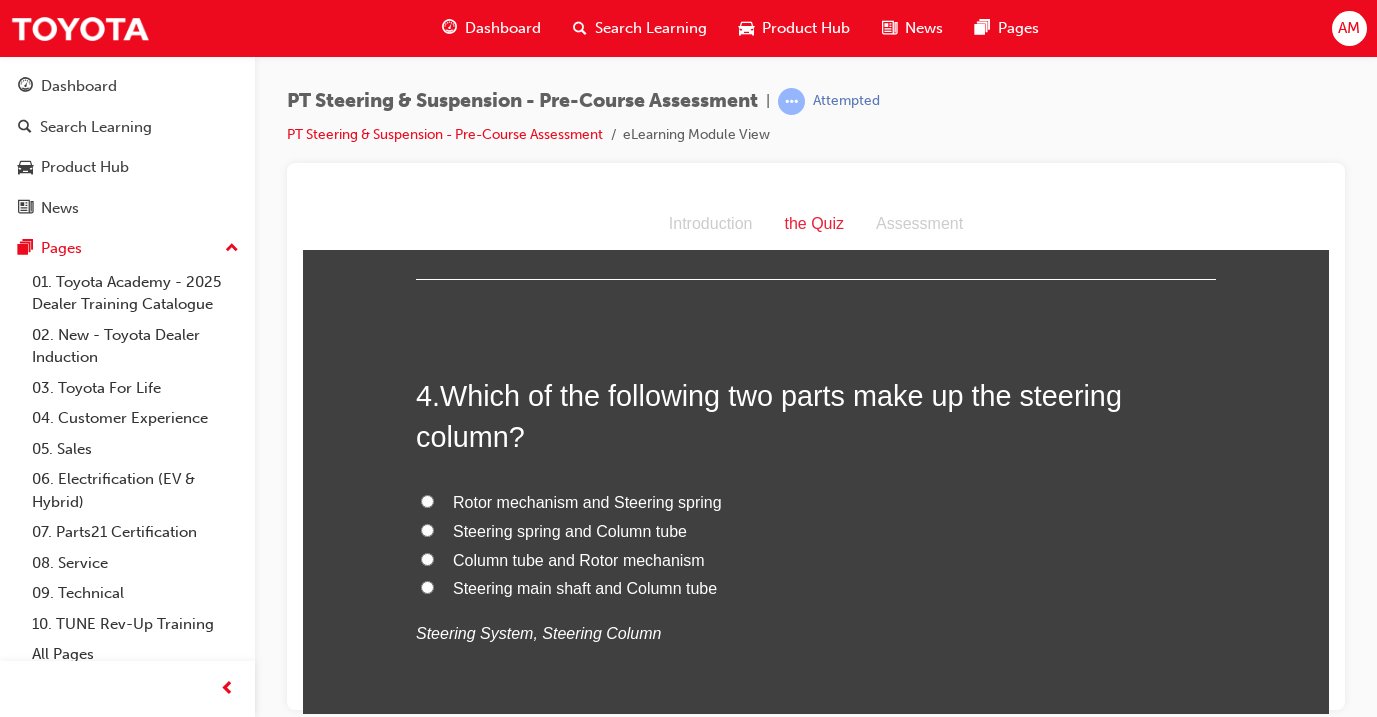 scroll, scrollTop: 1208, scrollLeft: 0, axis: vertical 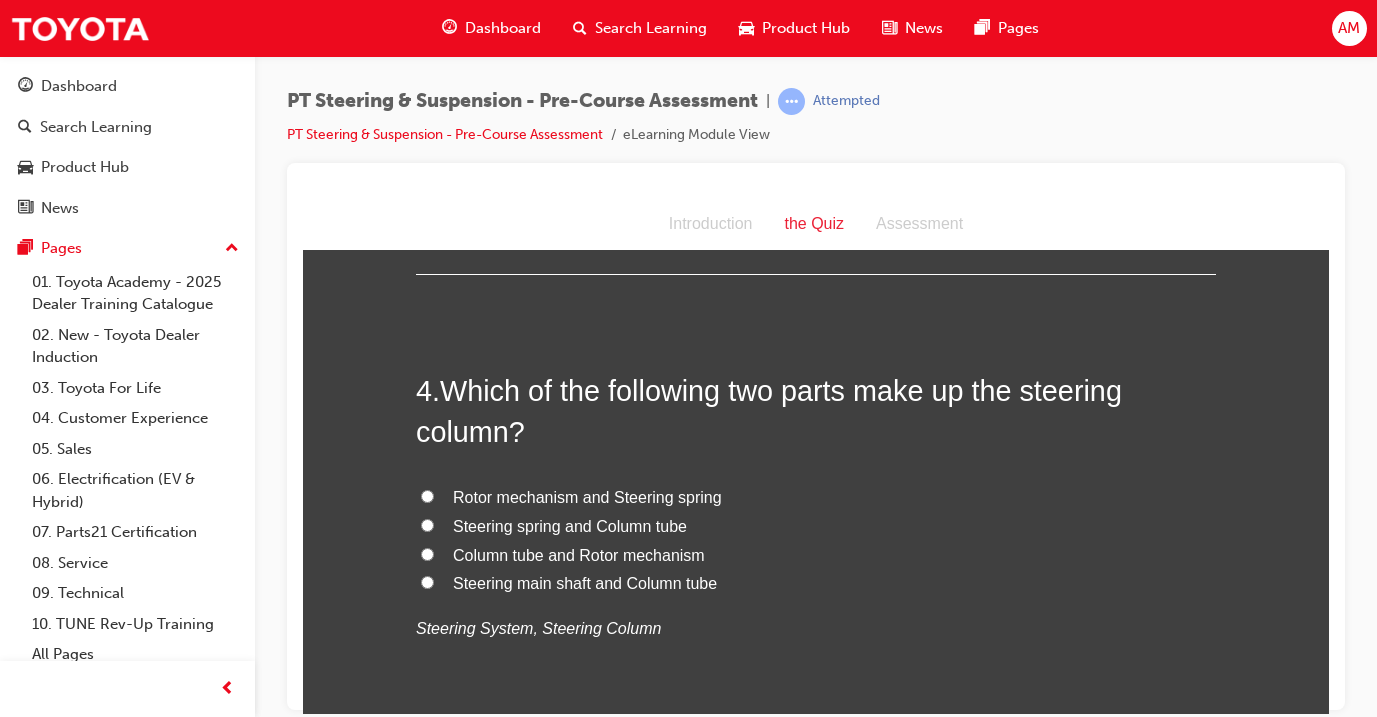 click on "Steering main shaft and Column tube" at bounding box center (585, 582) 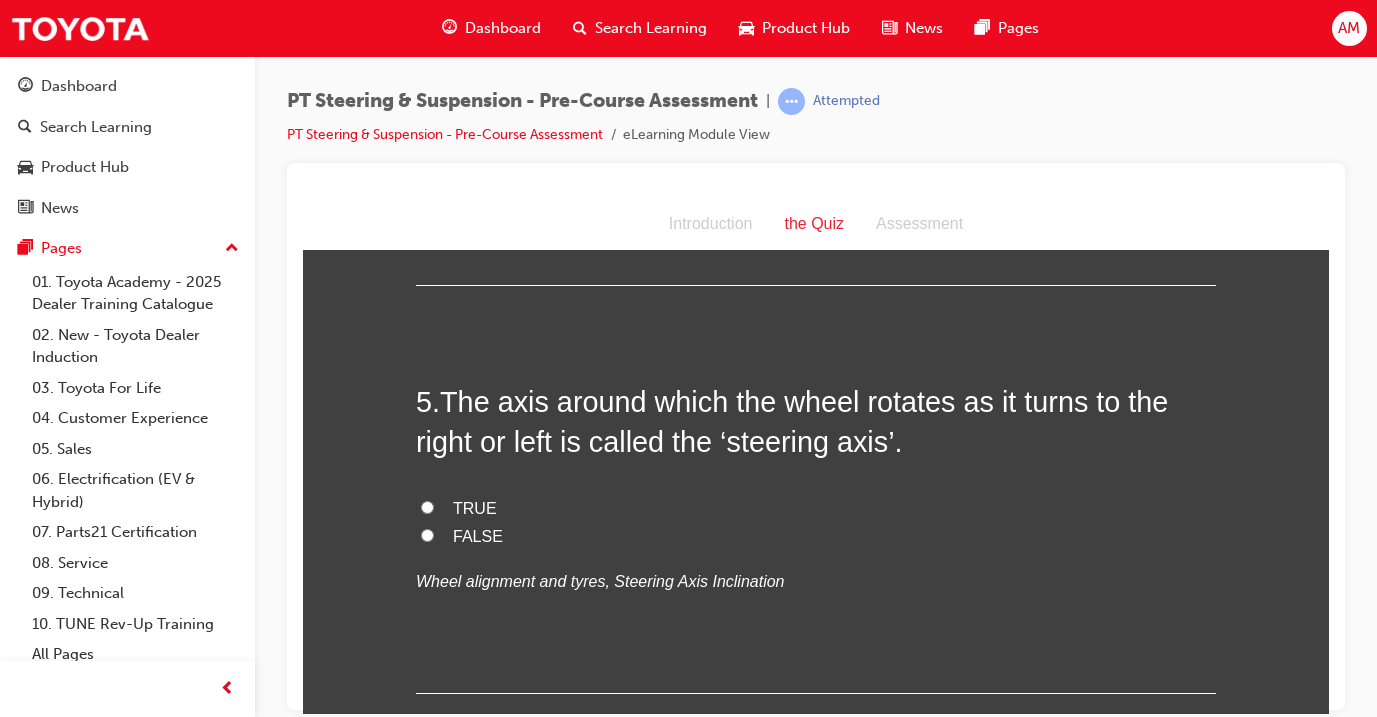 scroll, scrollTop: 1665, scrollLeft: 0, axis: vertical 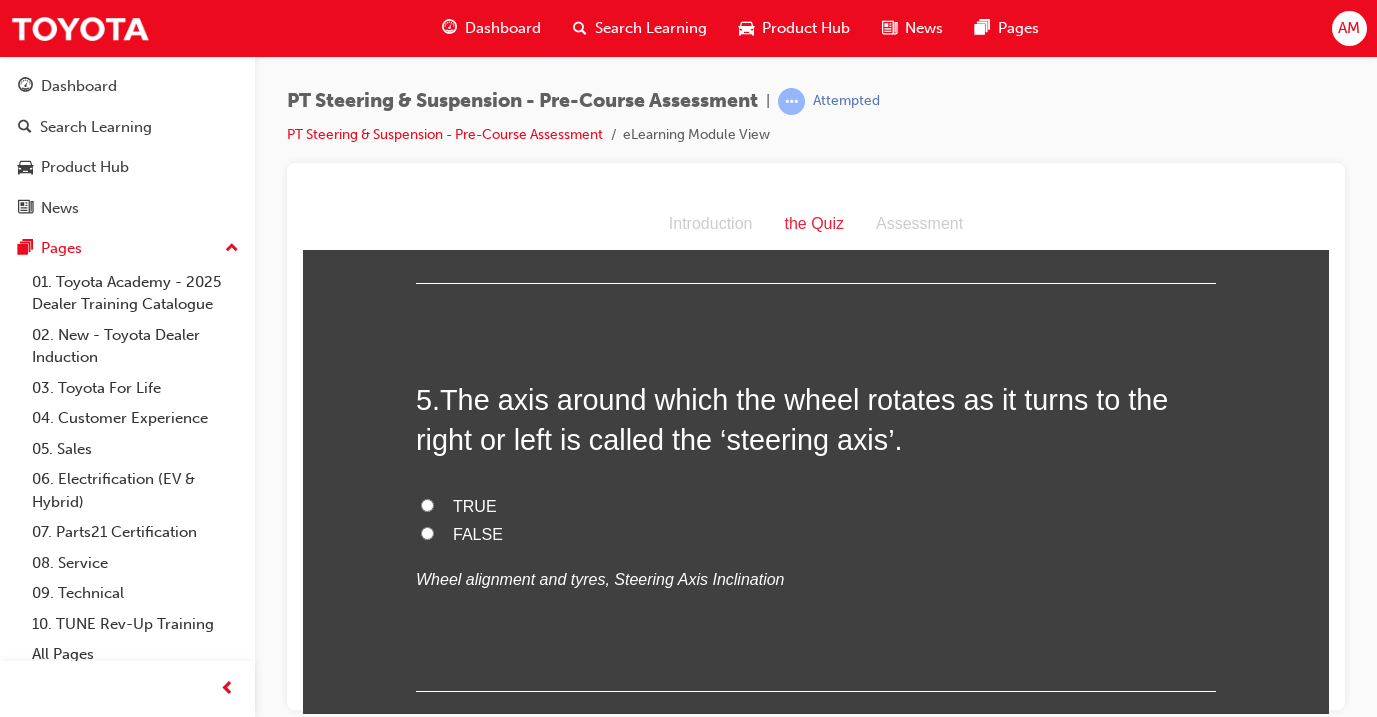 click on "TRUE" at bounding box center (475, 505) 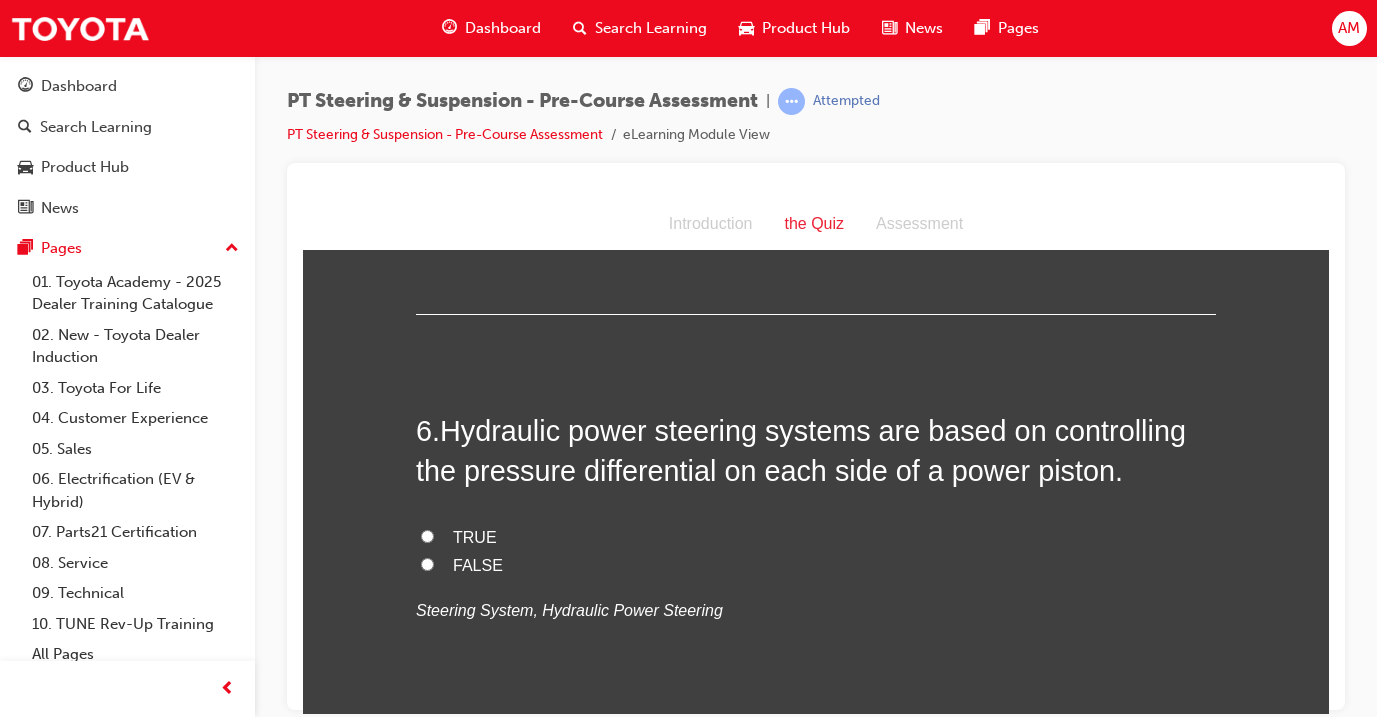 scroll, scrollTop: 2045, scrollLeft: 0, axis: vertical 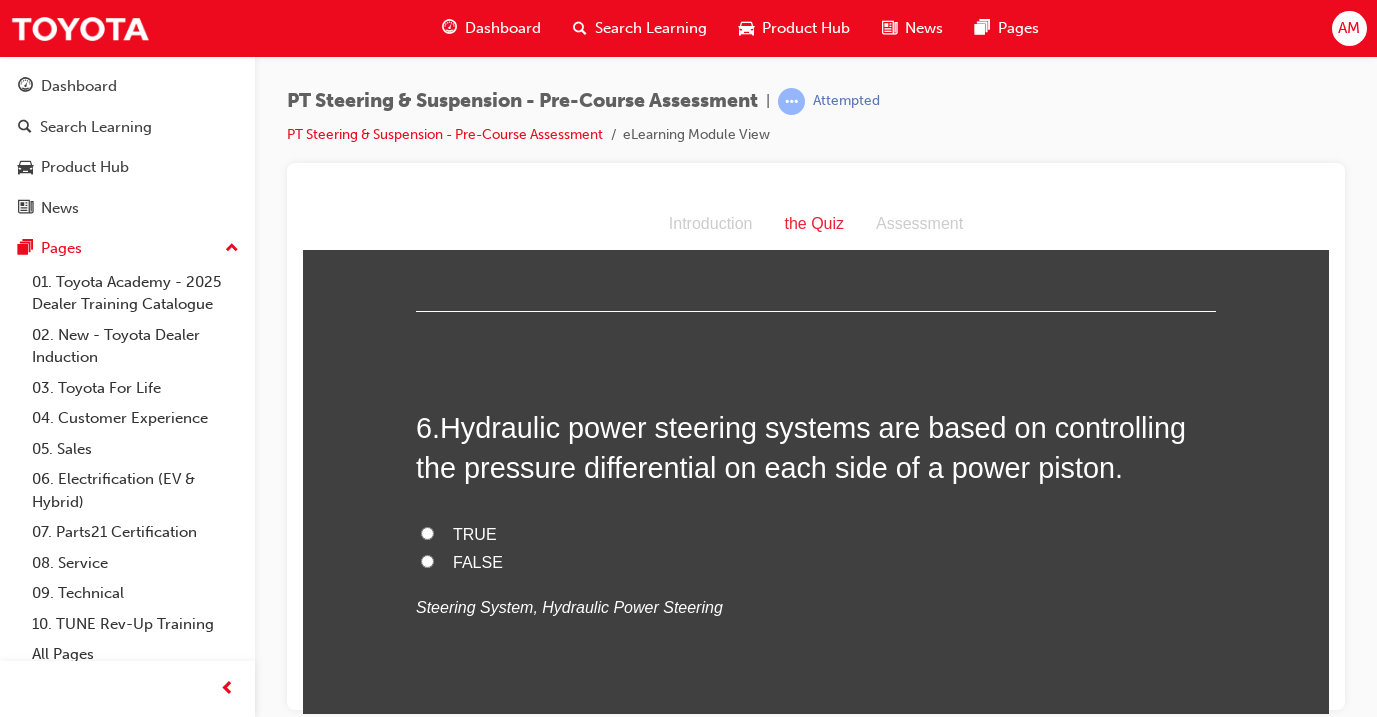 click on "TRUE" at bounding box center (475, 533) 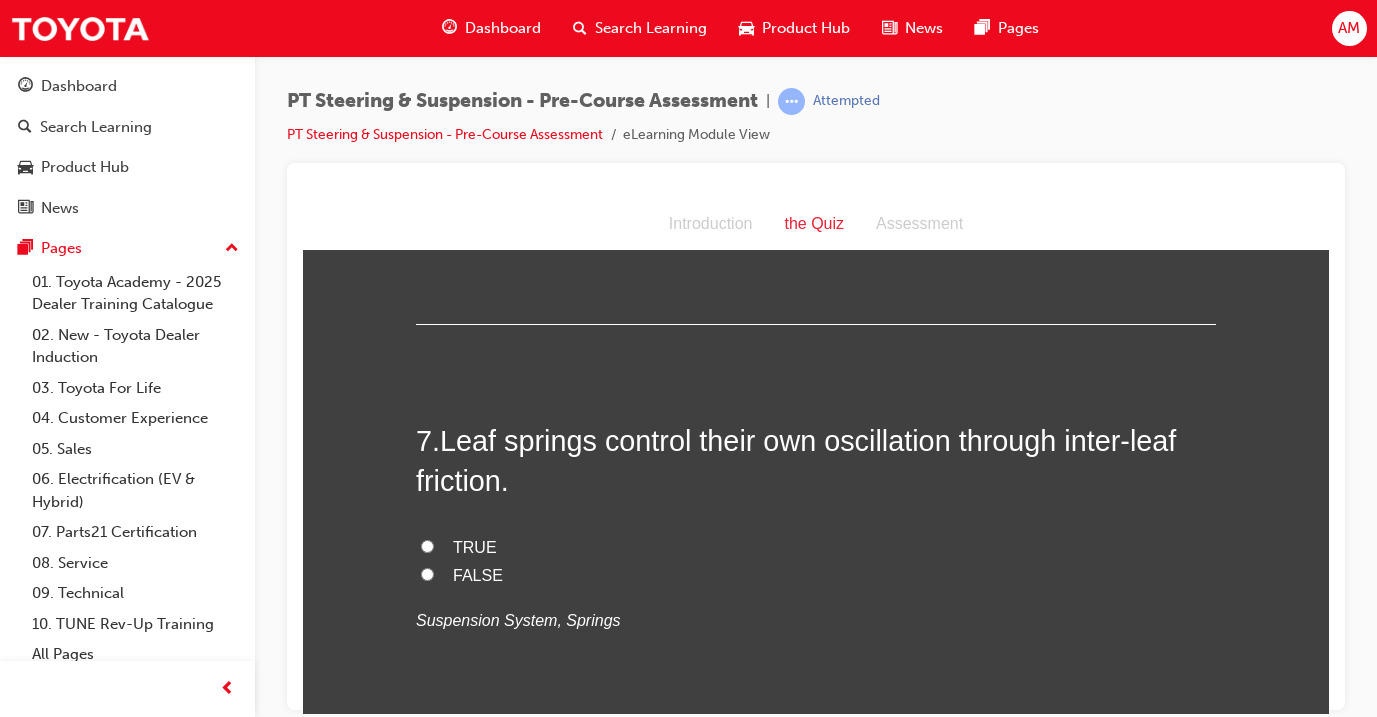 scroll, scrollTop: 2442, scrollLeft: 0, axis: vertical 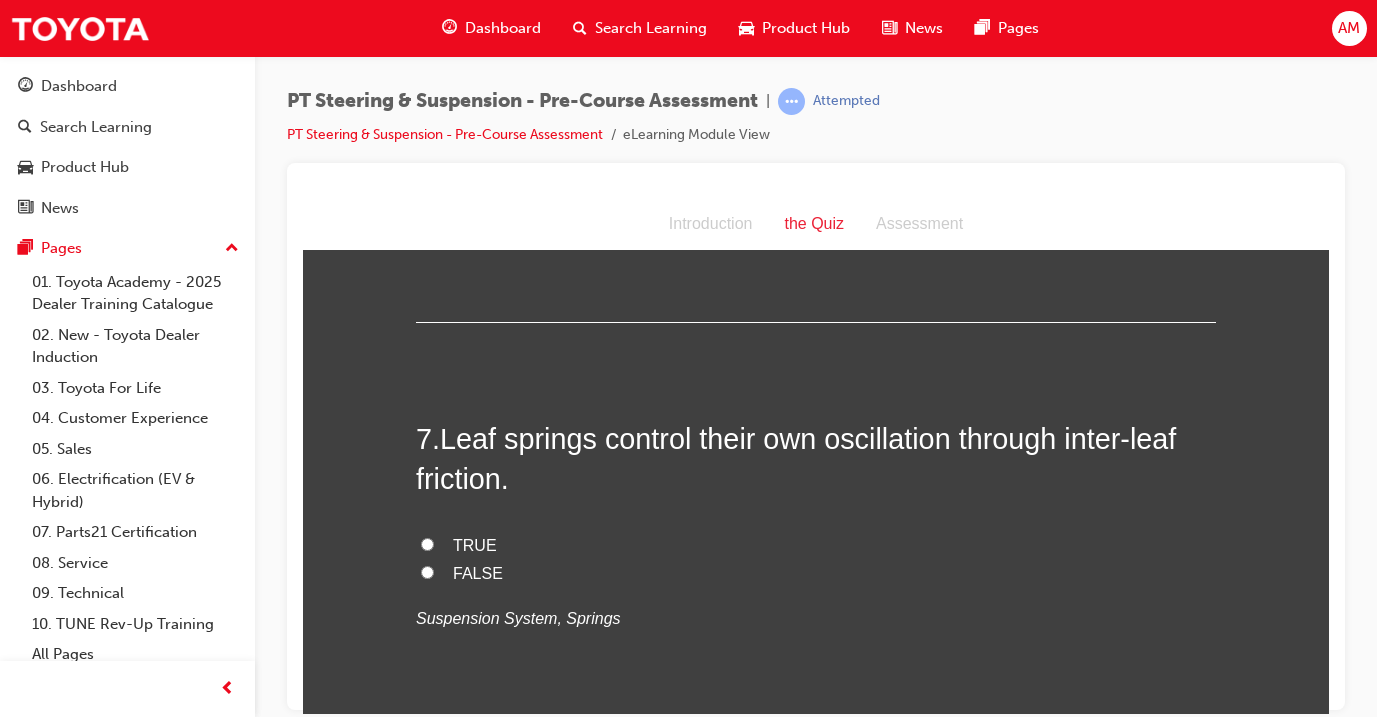 click on "TRUE" at bounding box center [475, 544] 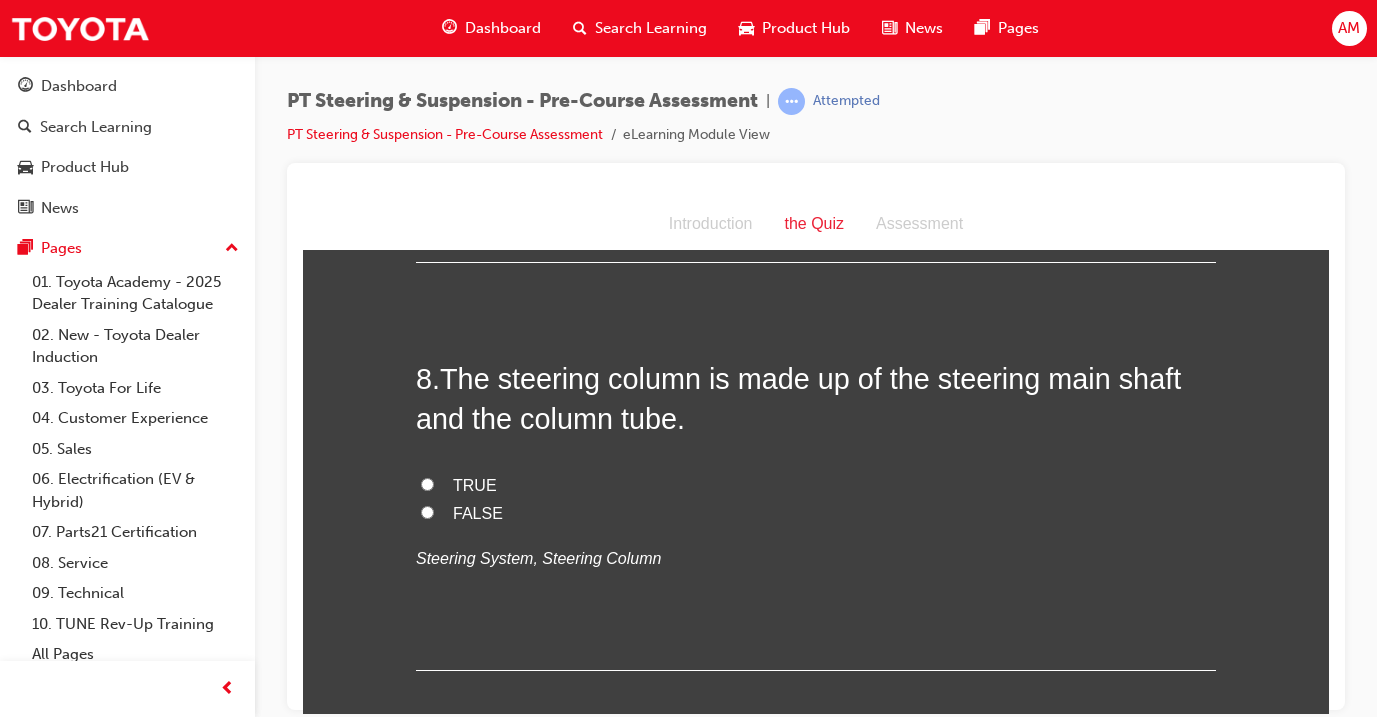 scroll, scrollTop: 2908, scrollLeft: 0, axis: vertical 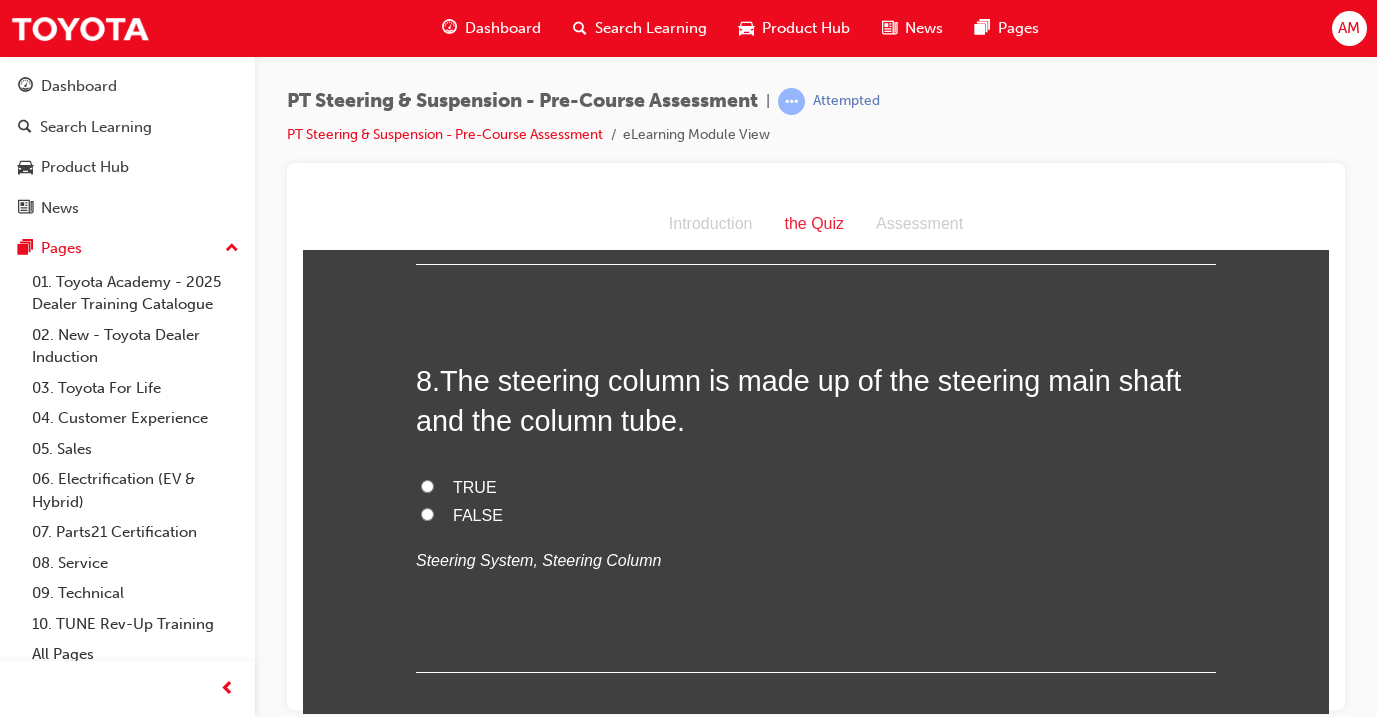 click on "TRUE" at bounding box center (475, 486) 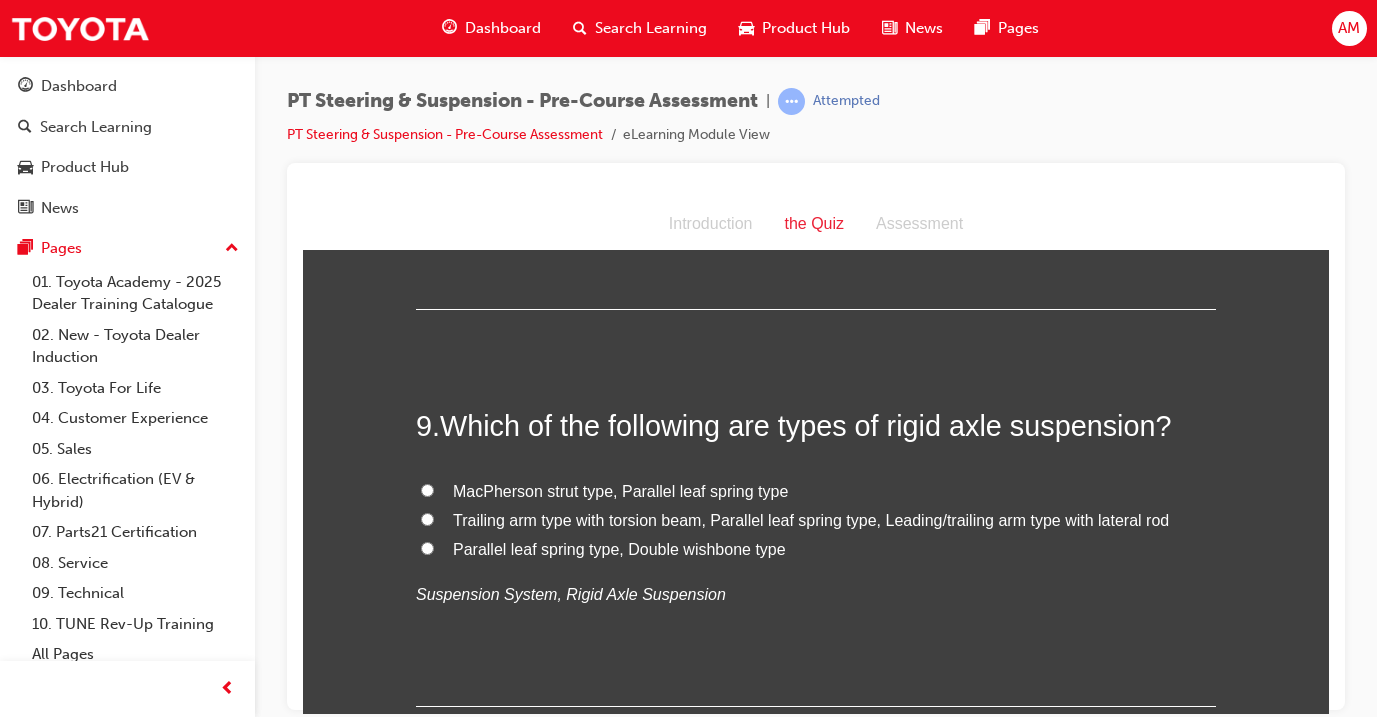 scroll, scrollTop: 3268, scrollLeft: 0, axis: vertical 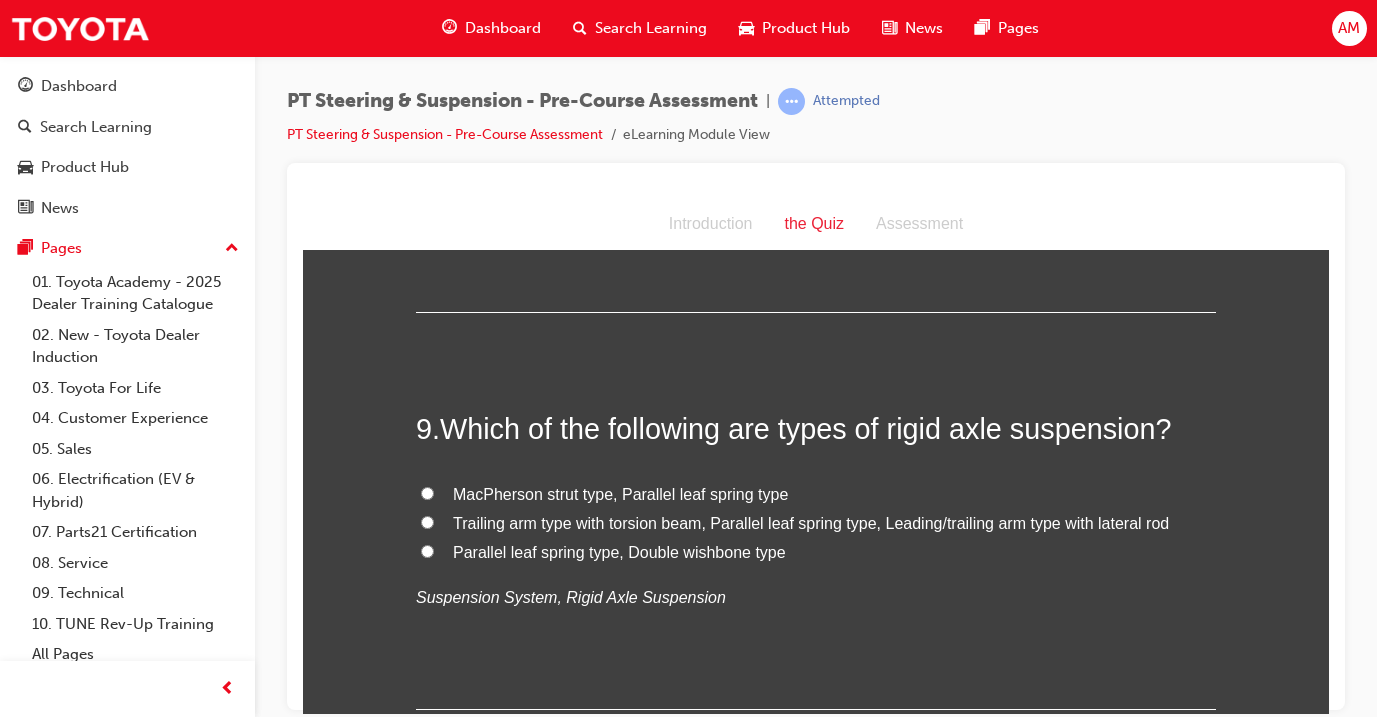 click on "Trailing arm type with torsion beam, Parallel leaf spring type, Leading/trailing arm type with lateral rod" at bounding box center (811, 522) 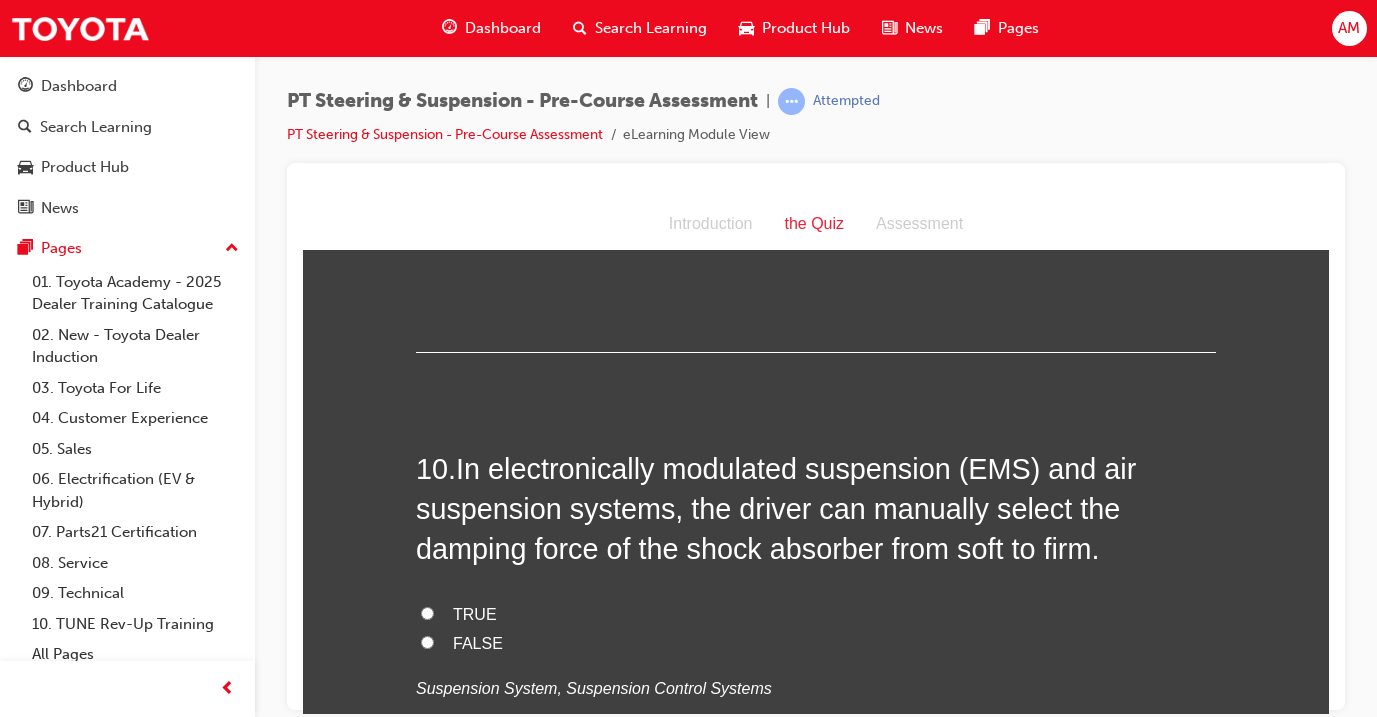 scroll, scrollTop: 3632, scrollLeft: 0, axis: vertical 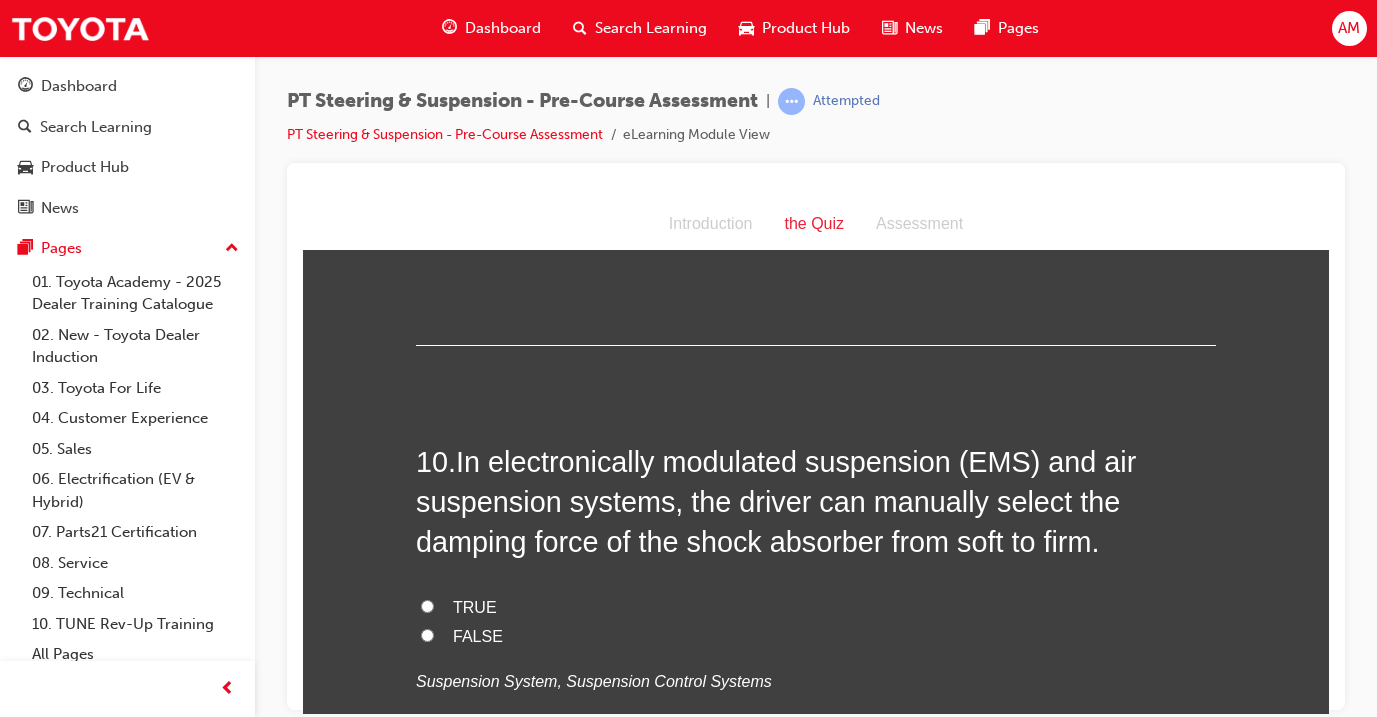 click on "TRUE" at bounding box center (816, 607) 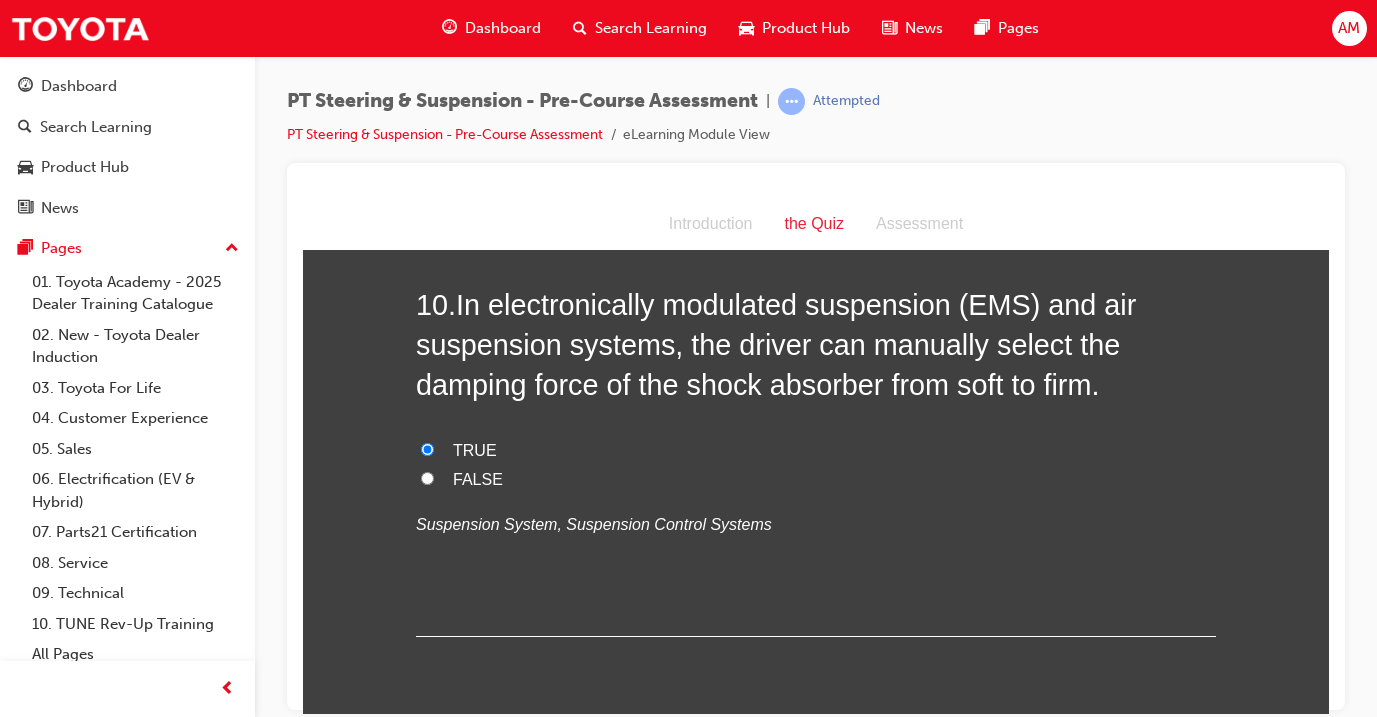scroll, scrollTop: 3794, scrollLeft: 0, axis: vertical 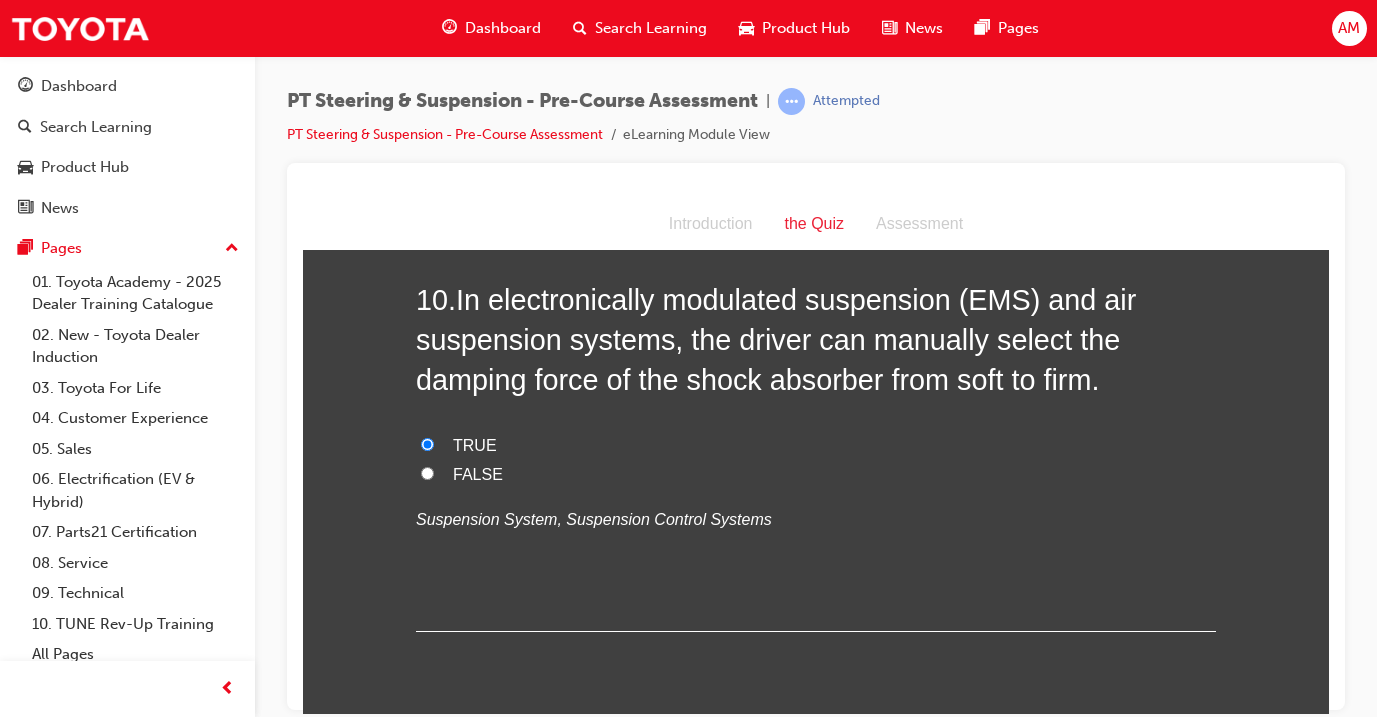 click on "Submit Answers" at bounding box center [814, 755] 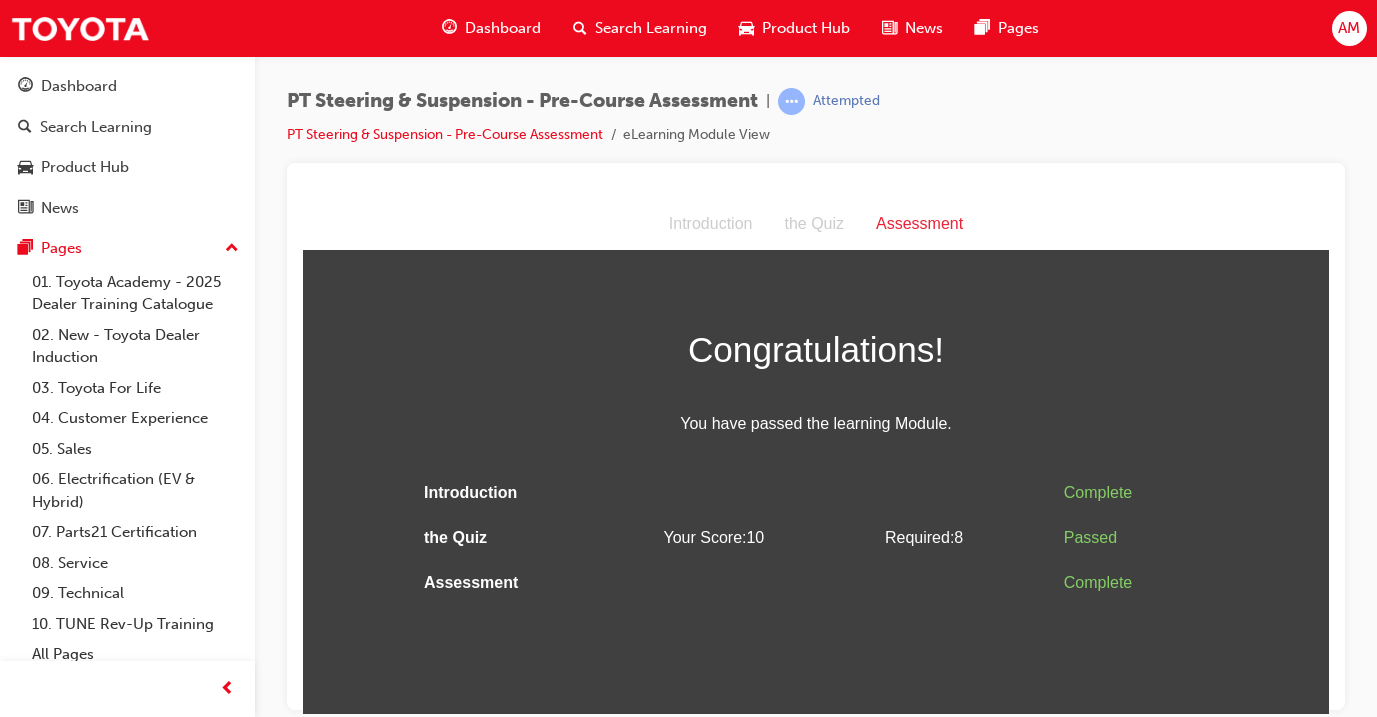 scroll, scrollTop: 0, scrollLeft: 0, axis: both 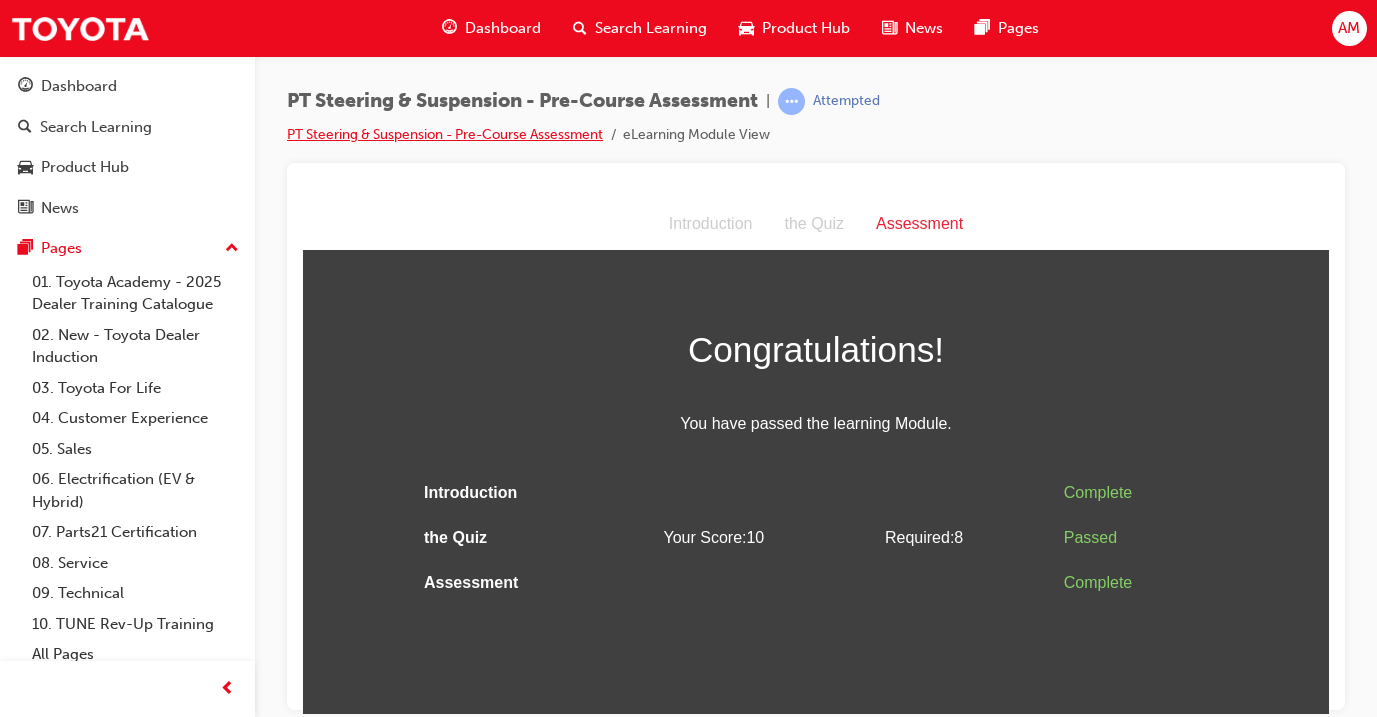 click on "PT Steering & Suspension - Pre-Course Assessment" at bounding box center [445, 134] 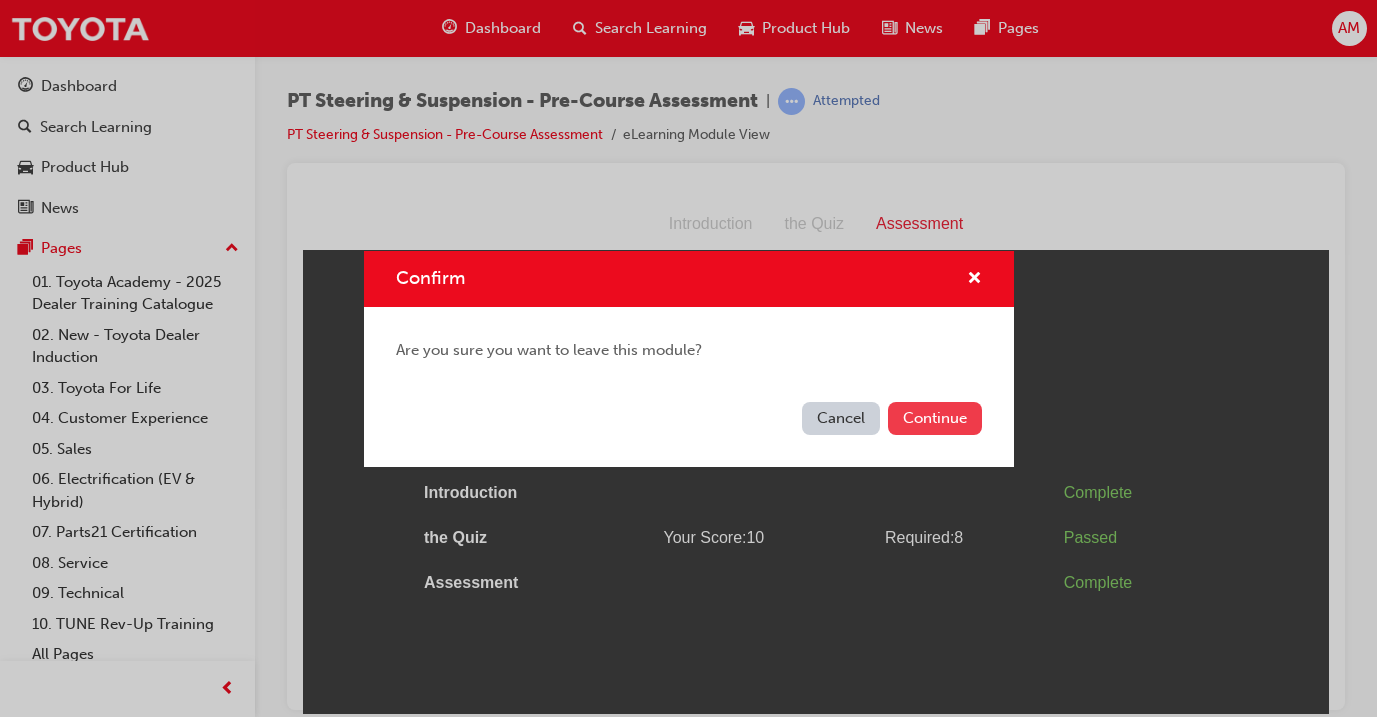 click on "Continue" at bounding box center (935, 418) 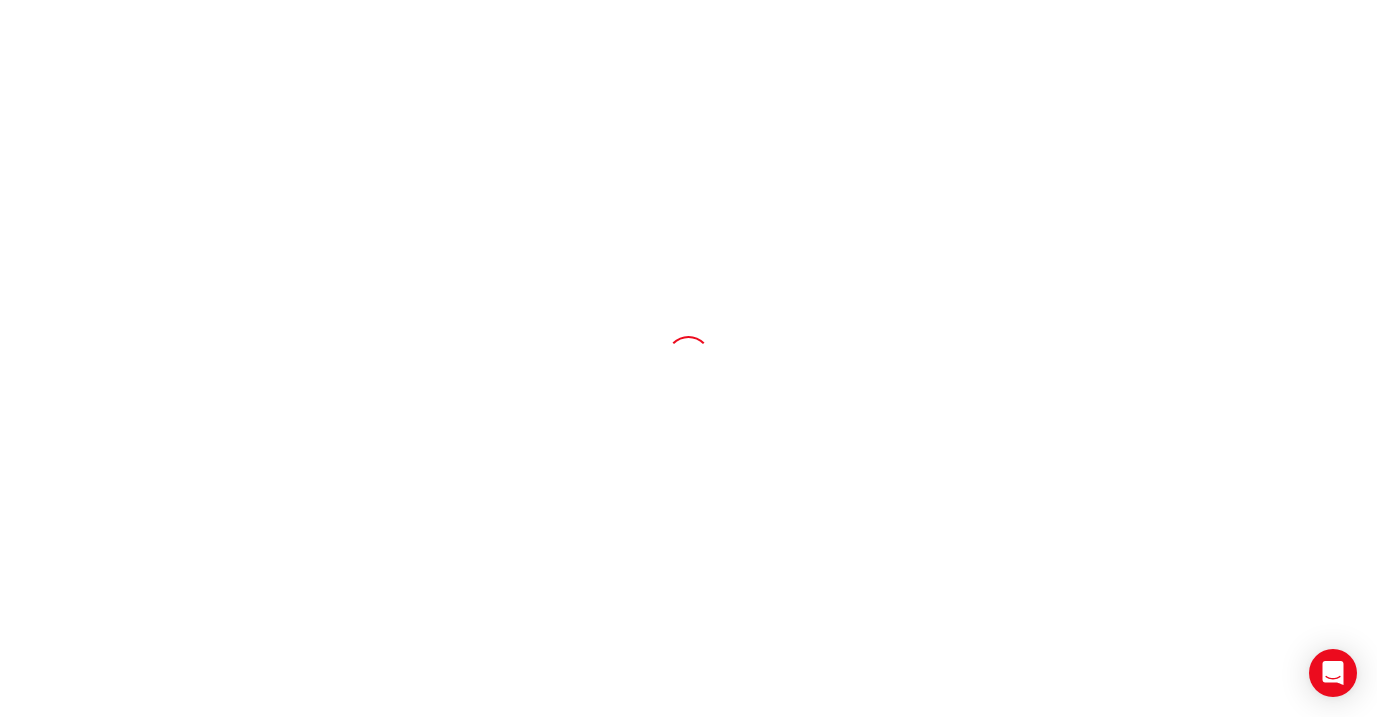 scroll, scrollTop: 0, scrollLeft: 0, axis: both 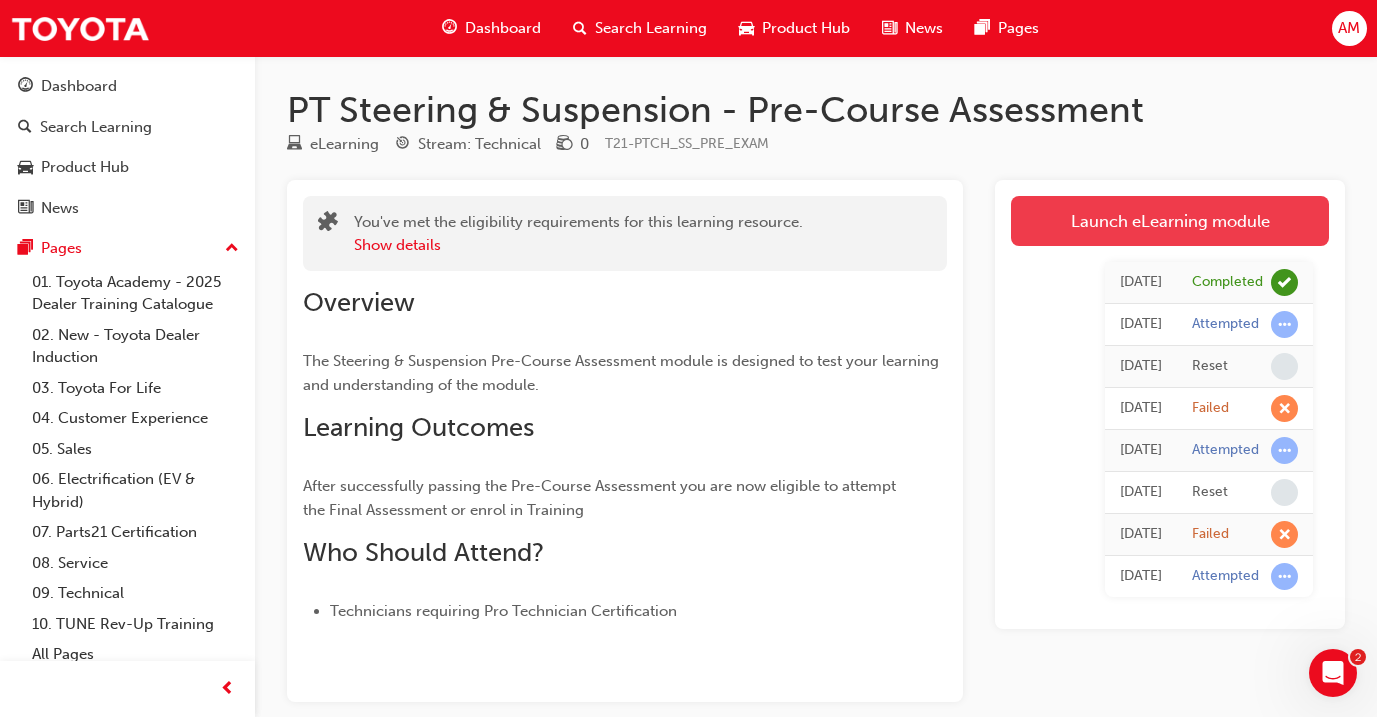 click on "Launch eLearning module" at bounding box center [1170, 221] 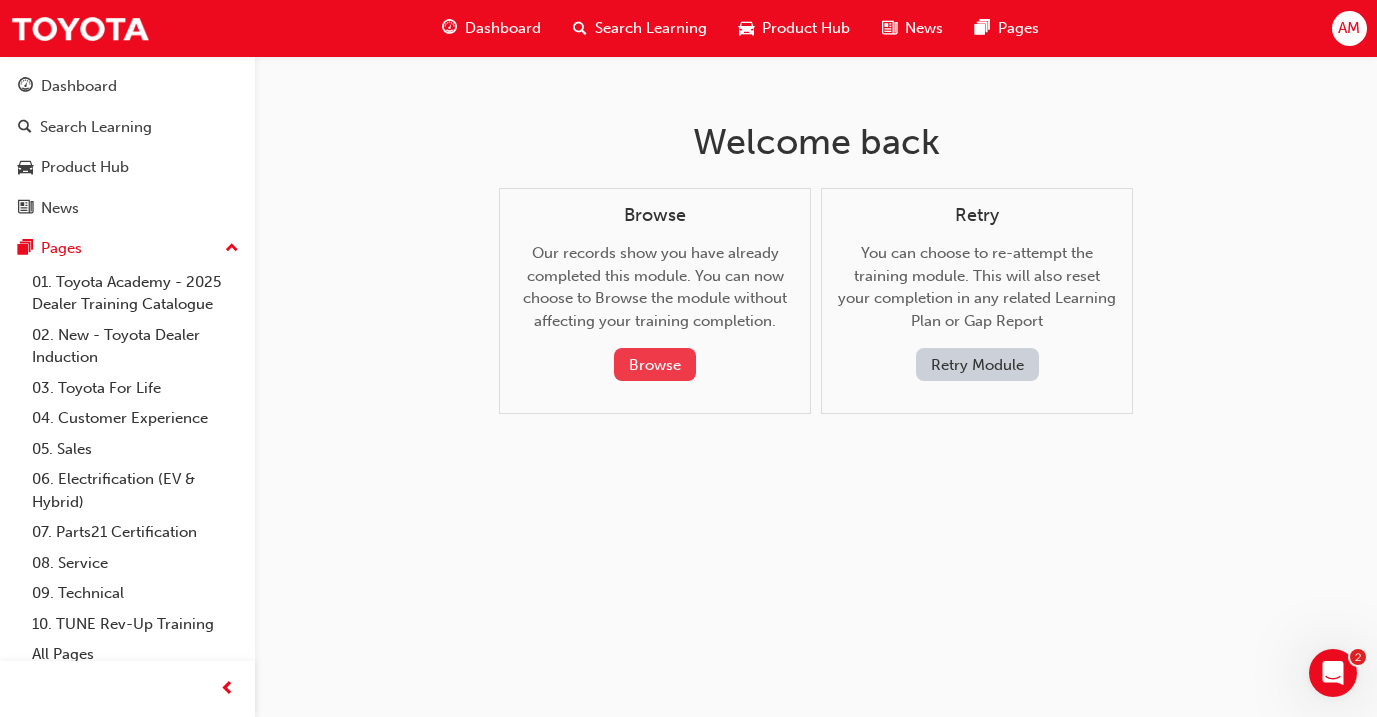 click on "Browse" at bounding box center (655, 364) 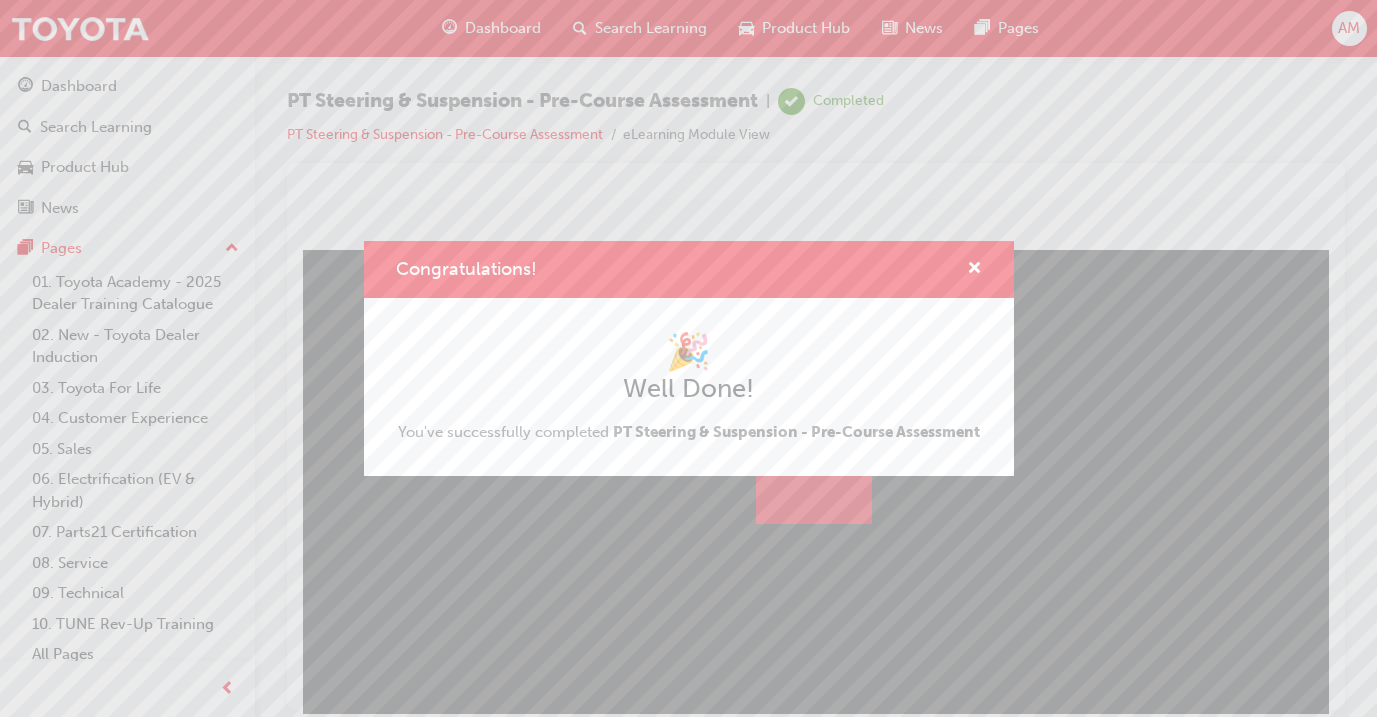 scroll, scrollTop: 0, scrollLeft: 0, axis: both 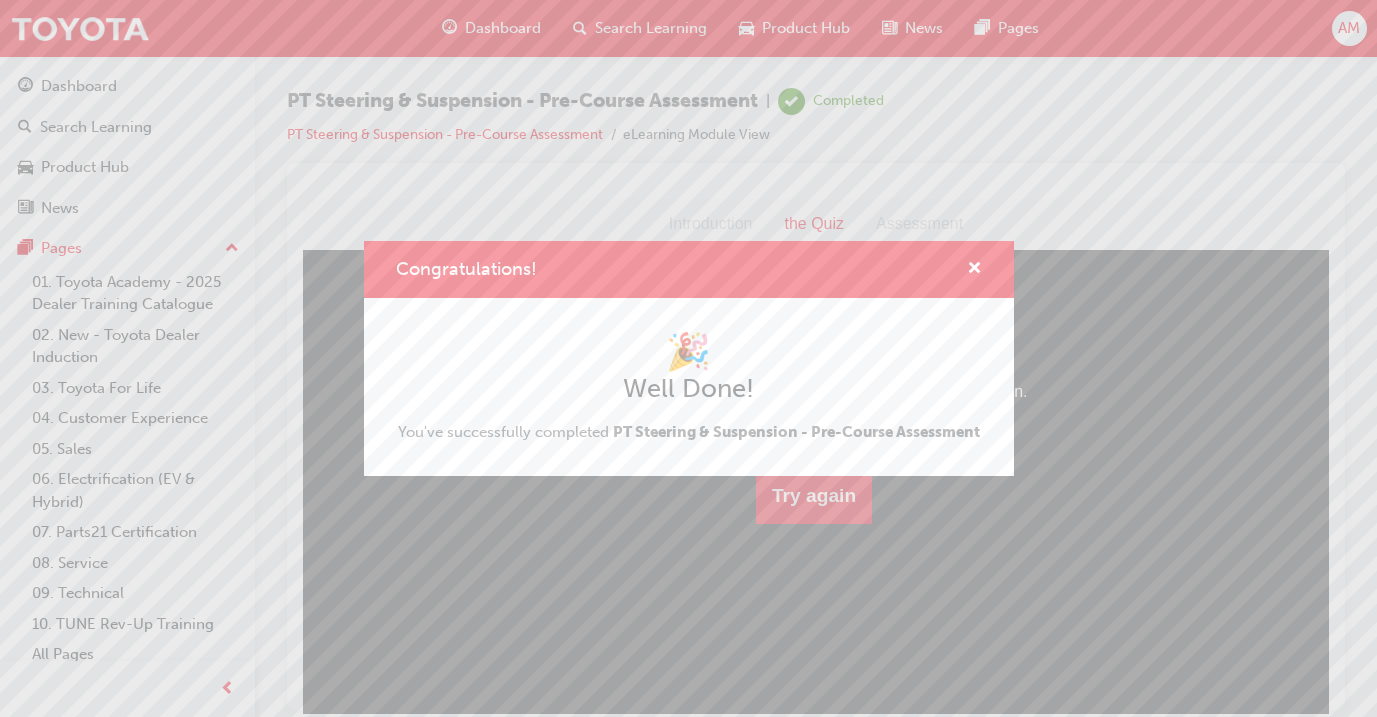 click on "Congratulations! 🎉 Well Done! You've successfully completed   PT Steering & Suspension - Pre-Course Assessment" at bounding box center [688, 358] 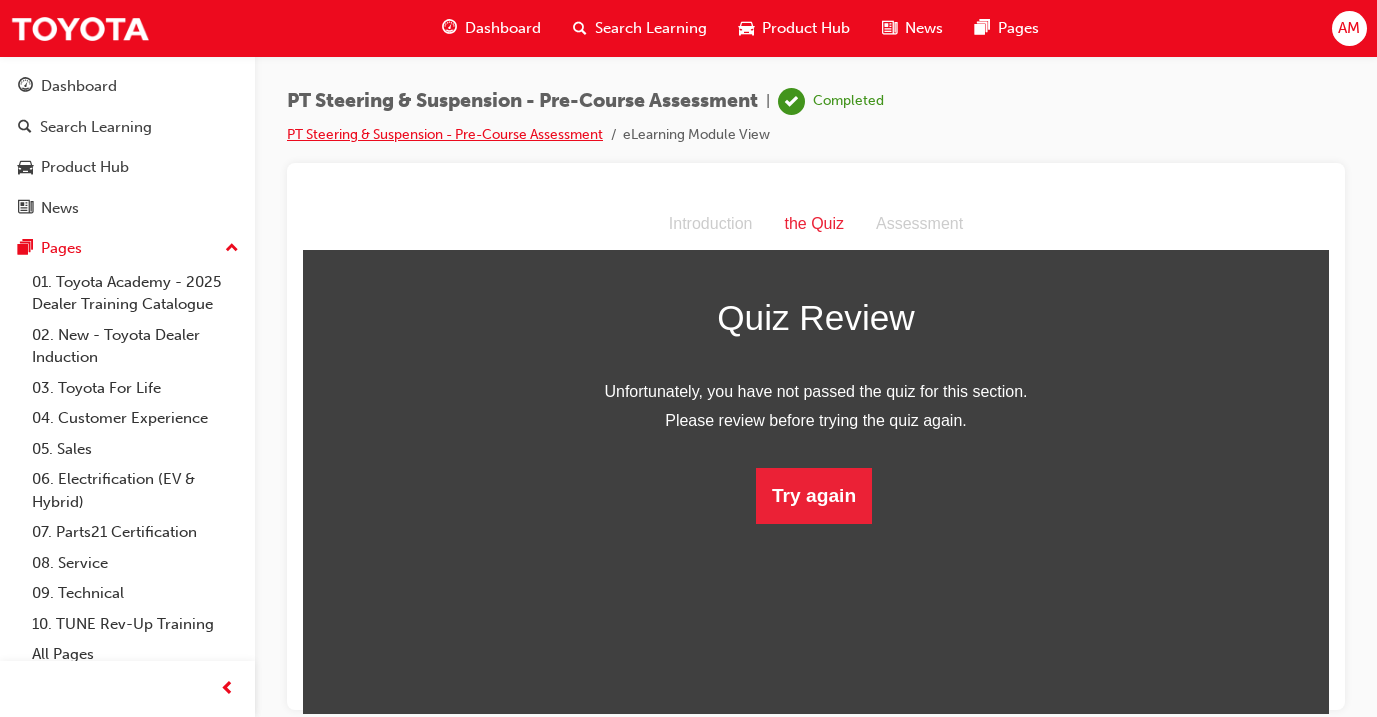 click on "PT Steering & Suspension - Pre-Course Assessment" at bounding box center [445, 134] 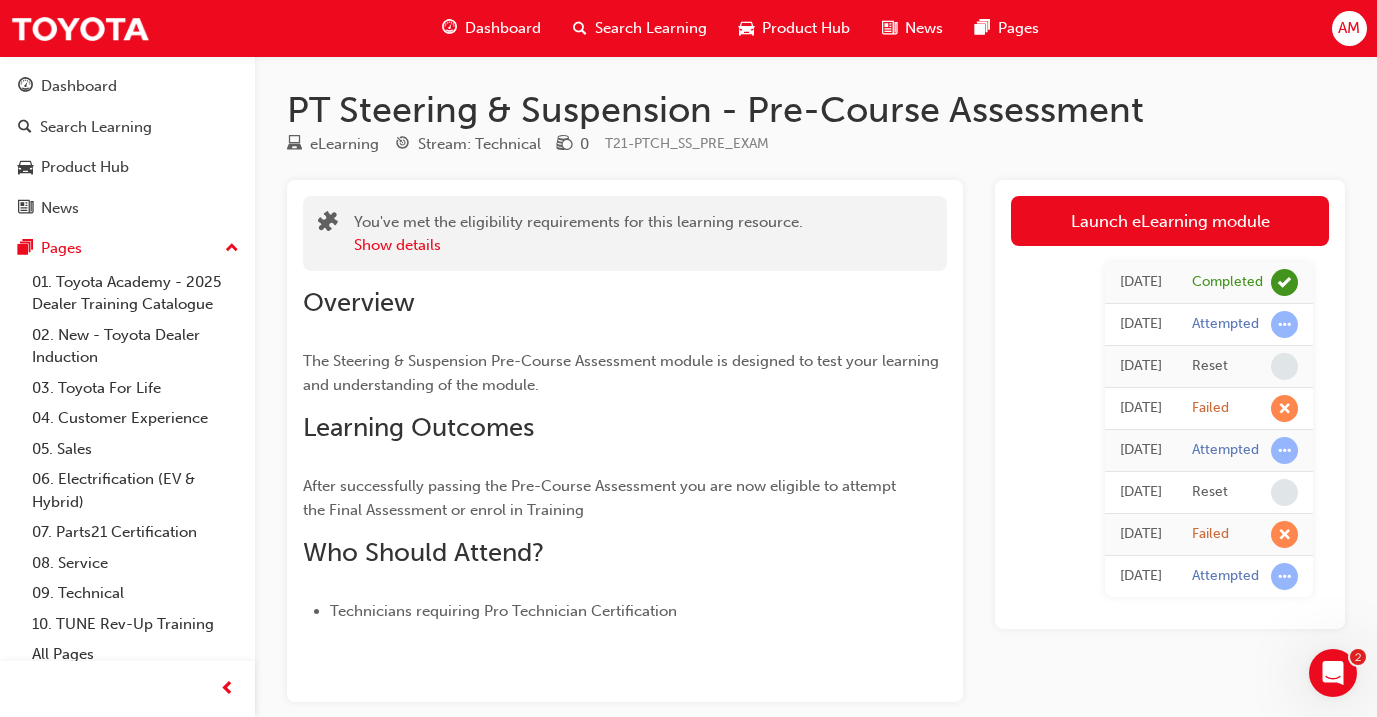 click on "Dashboard" at bounding box center [503, 28] 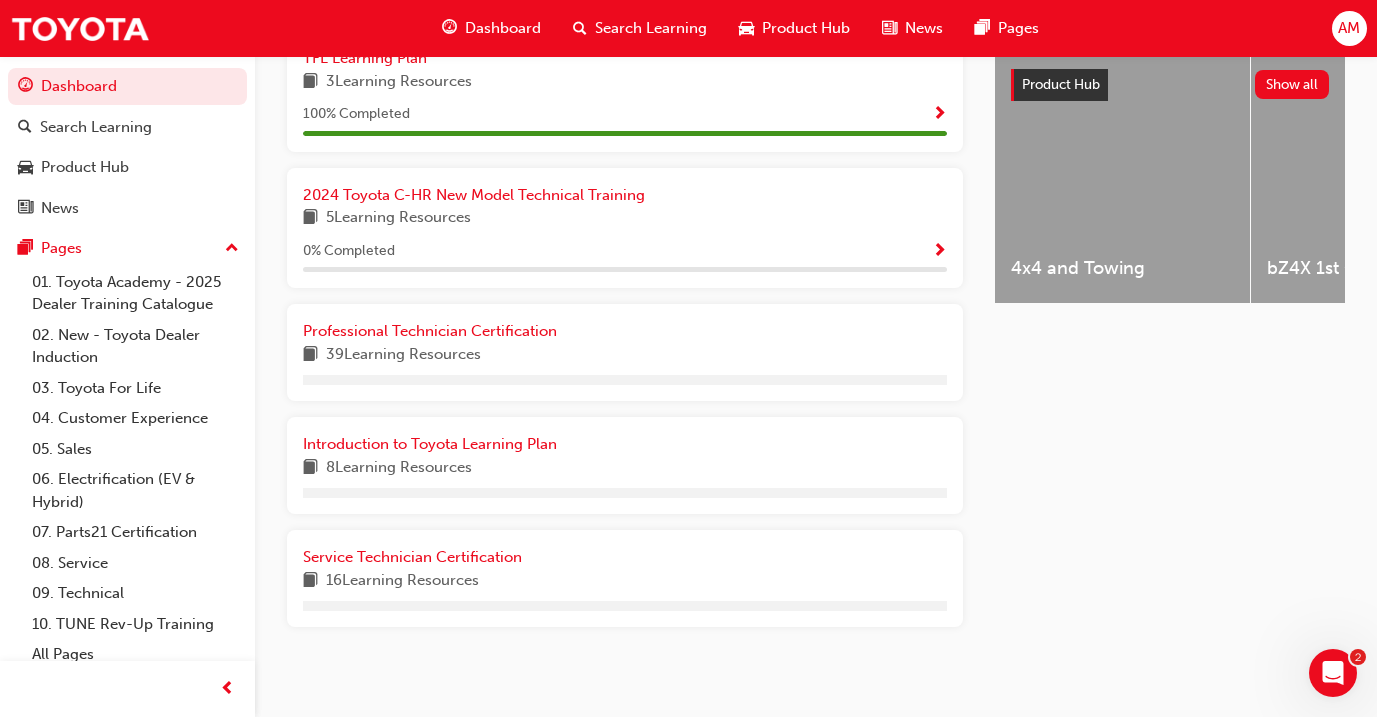 scroll, scrollTop: 718, scrollLeft: 0, axis: vertical 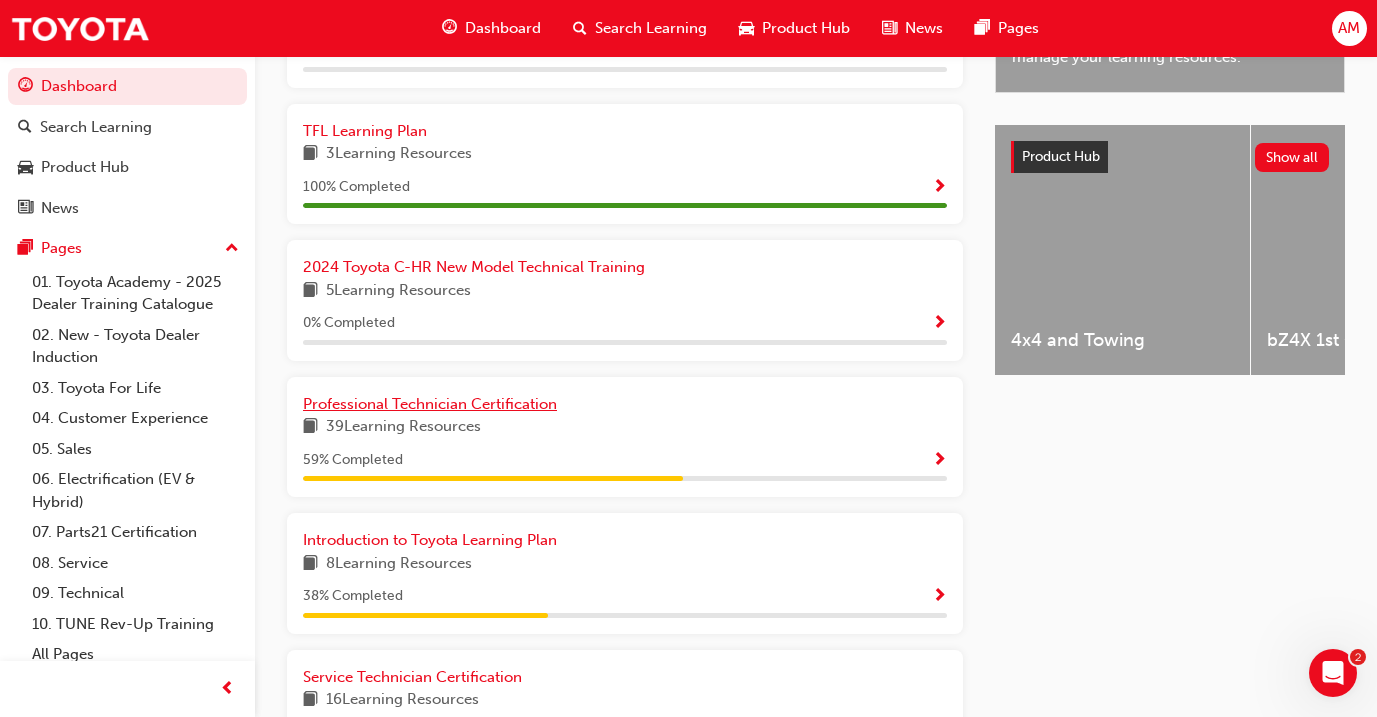 click on "Professional Technician Certification" at bounding box center (430, 404) 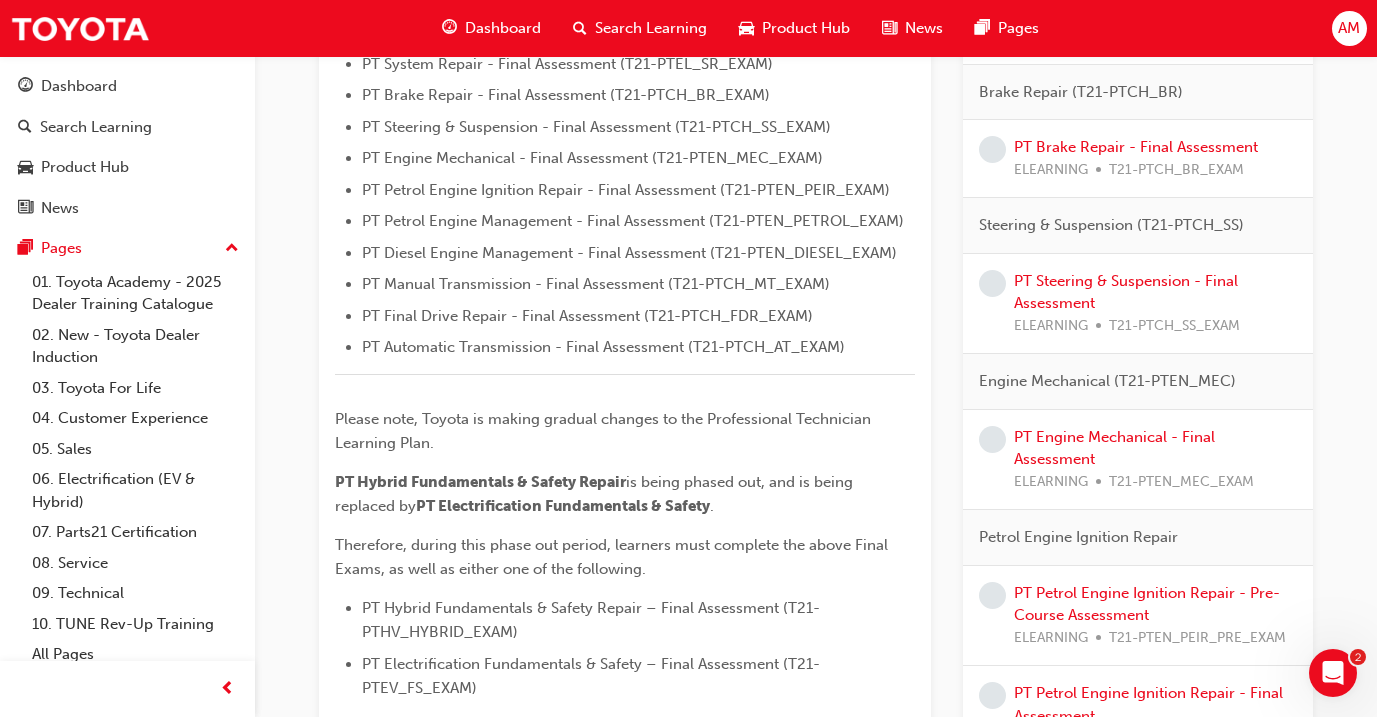 scroll, scrollTop: 690, scrollLeft: 0, axis: vertical 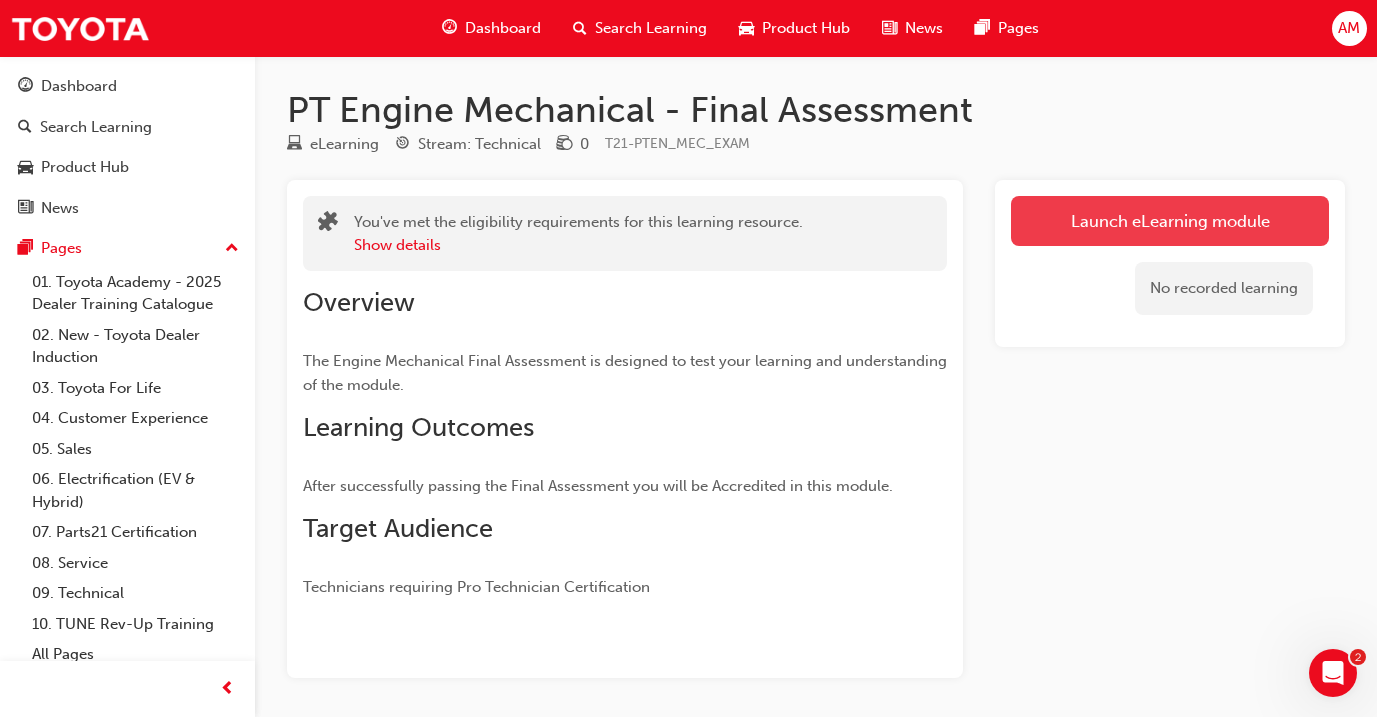 click on "Launch eLearning module" at bounding box center (1170, 221) 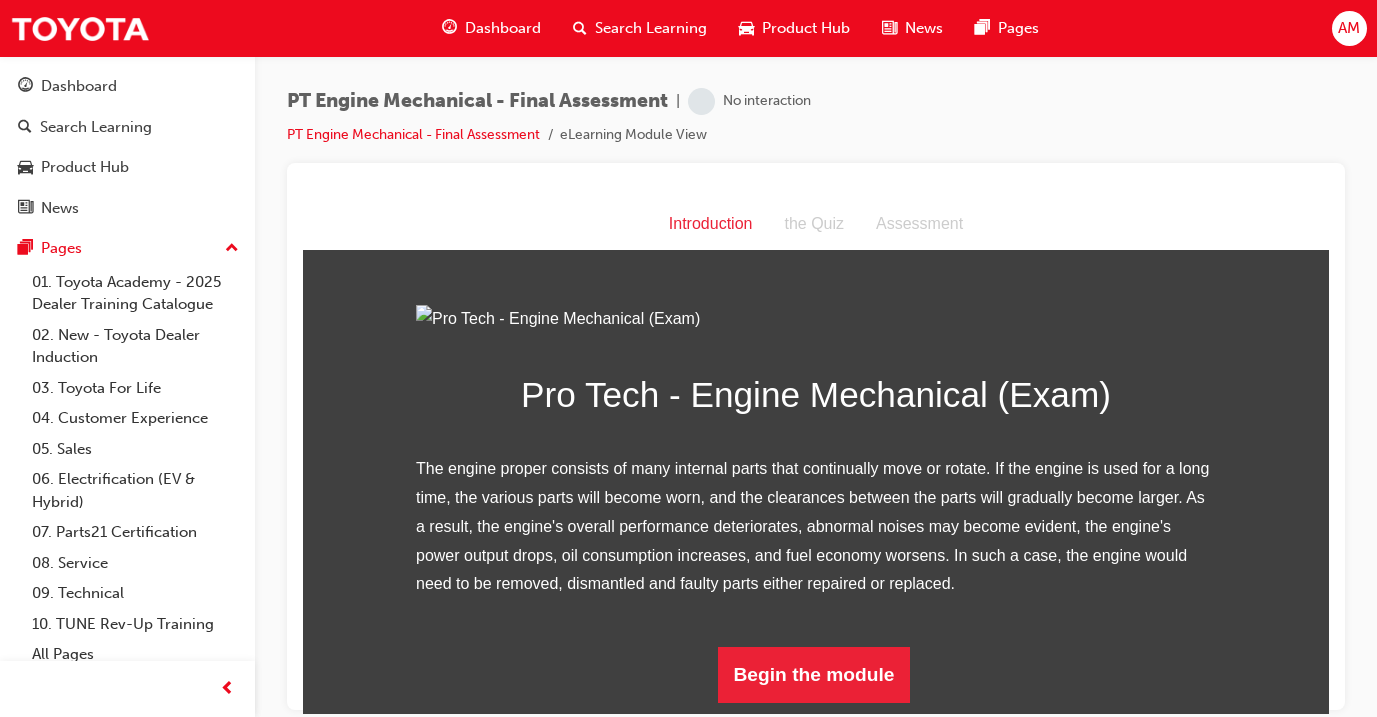 scroll, scrollTop: 204, scrollLeft: 0, axis: vertical 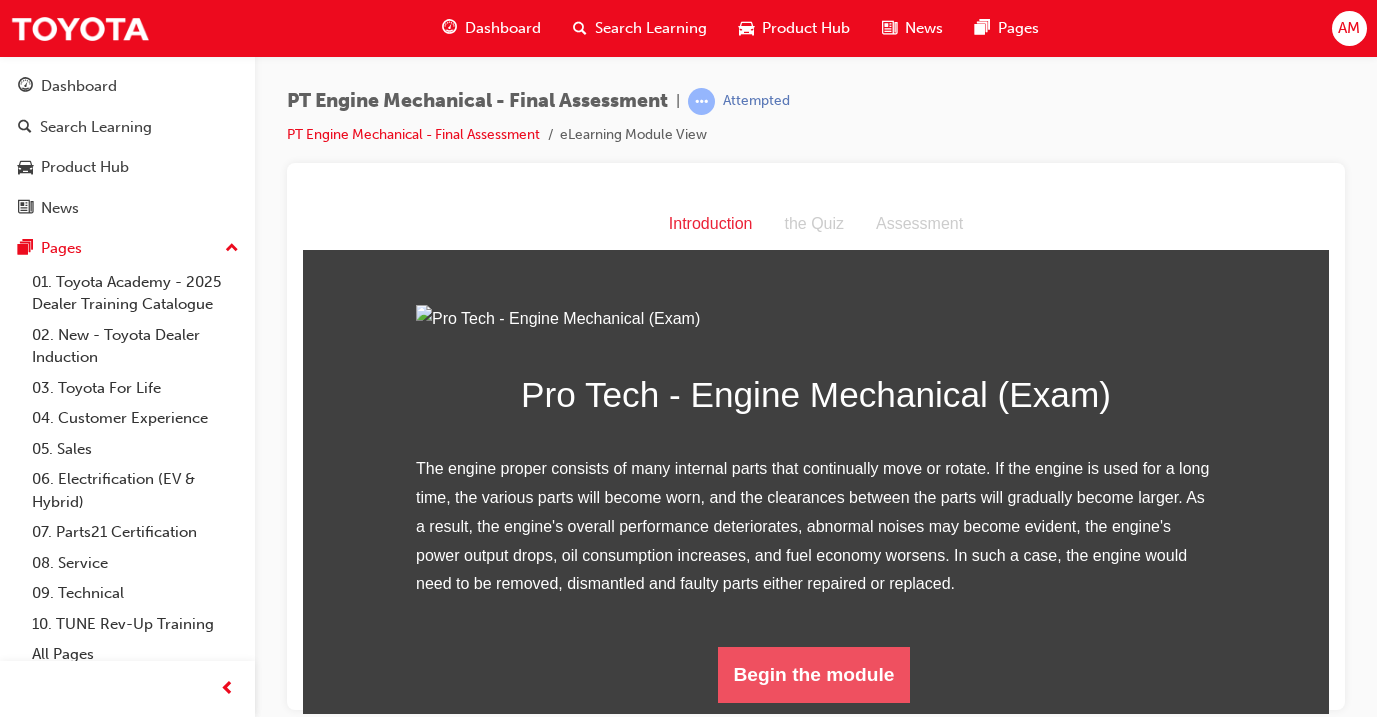 click on "Begin the module" at bounding box center (814, 674) 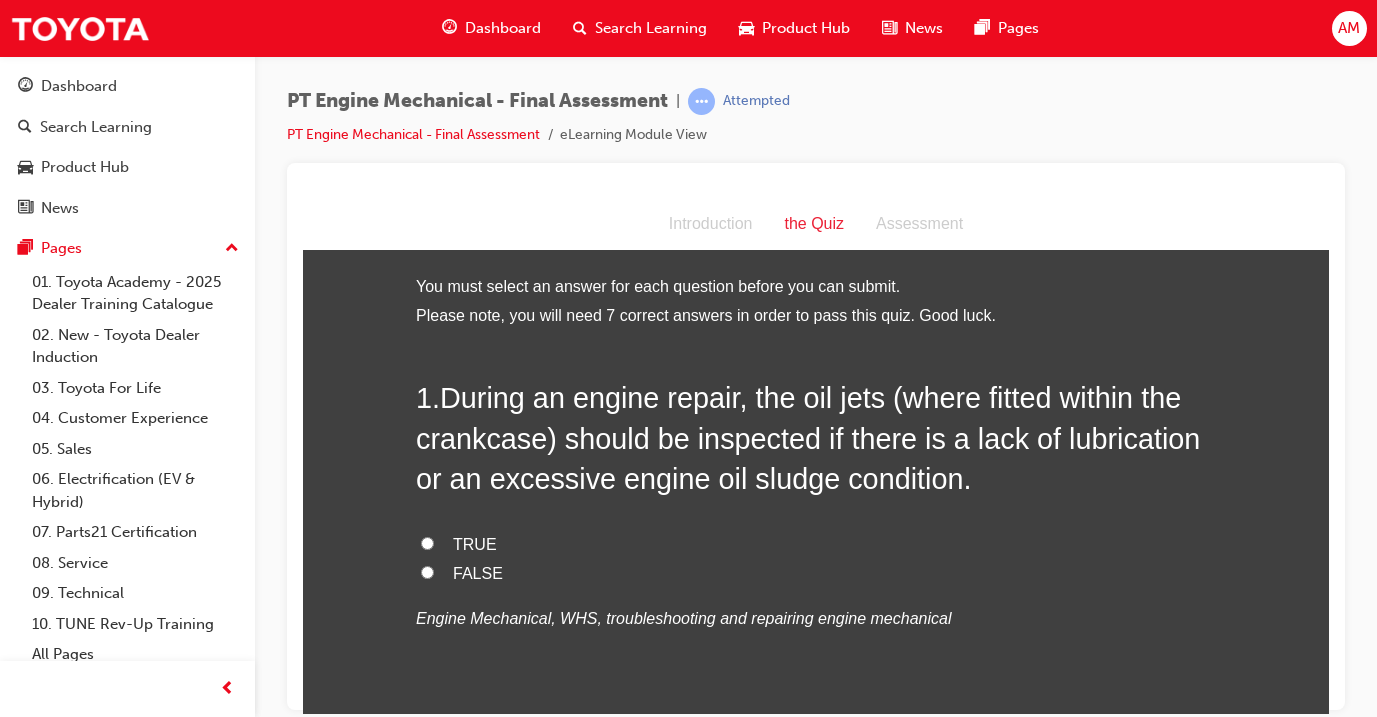 scroll, scrollTop: 0, scrollLeft: 0, axis: both 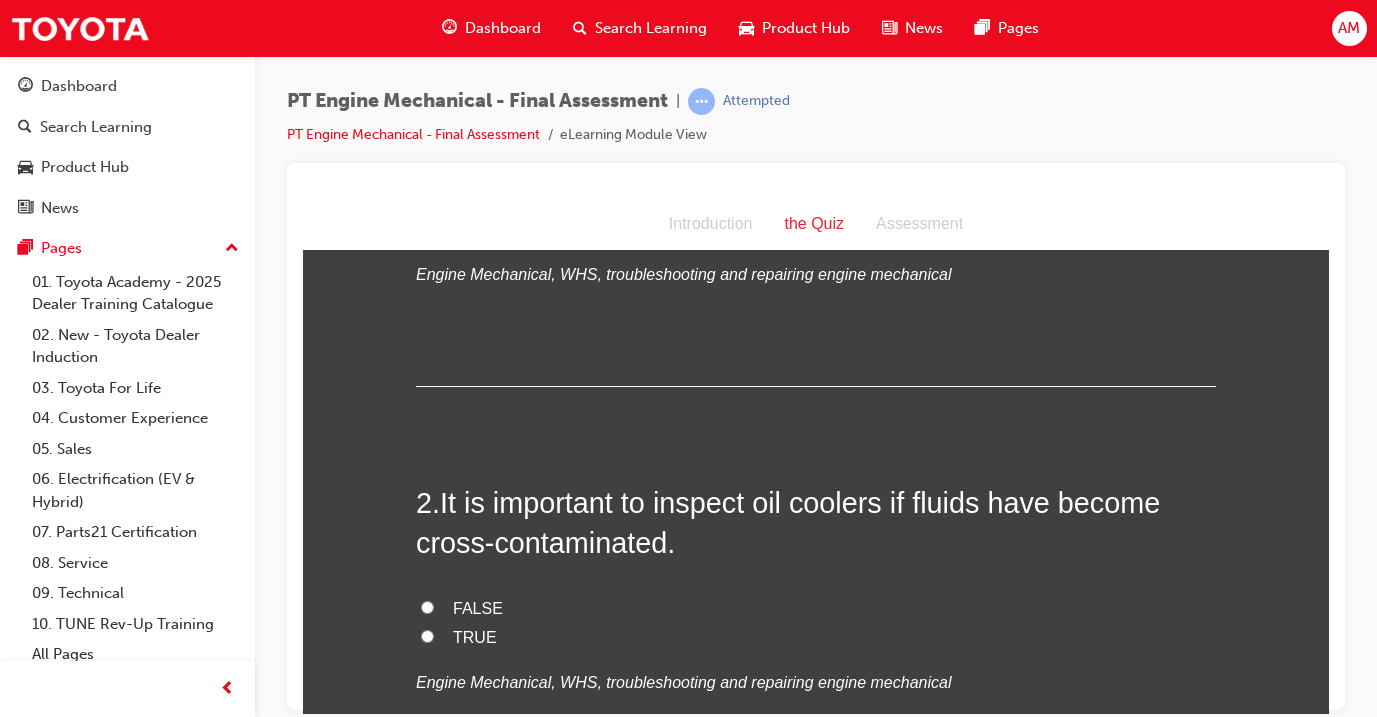 click on "TRUE" at bounding box center (816, 637) 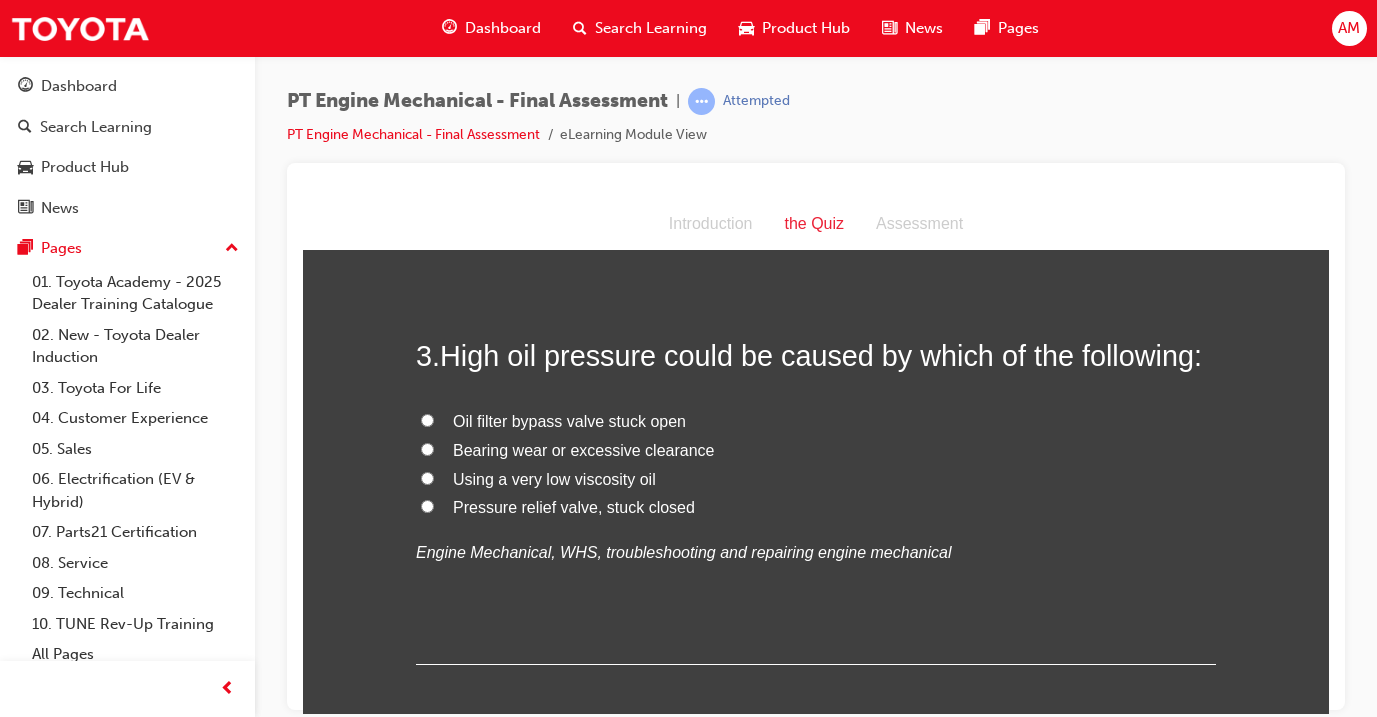 scroll, scrollTop: 900, scrollLeft: 0, axis: vertical 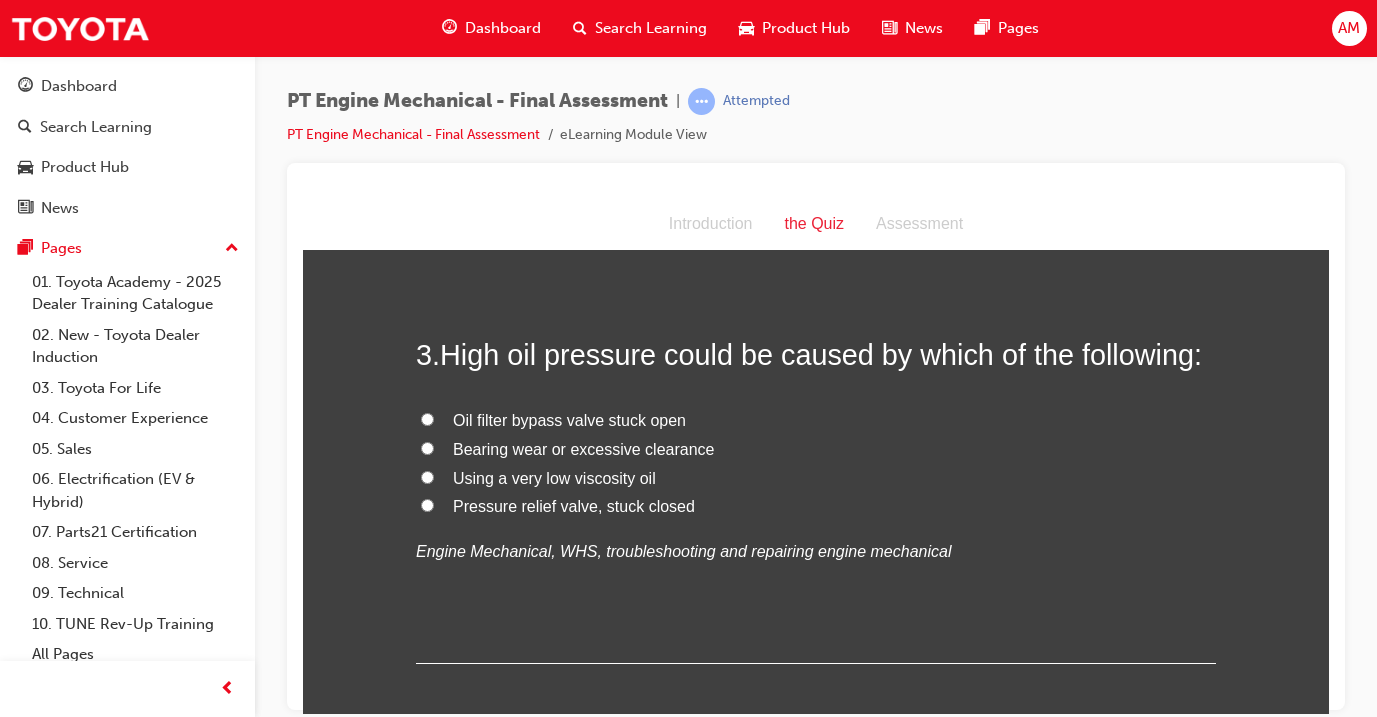 click on "Using a very low viscosity oil" at bounding box center (554, 477) 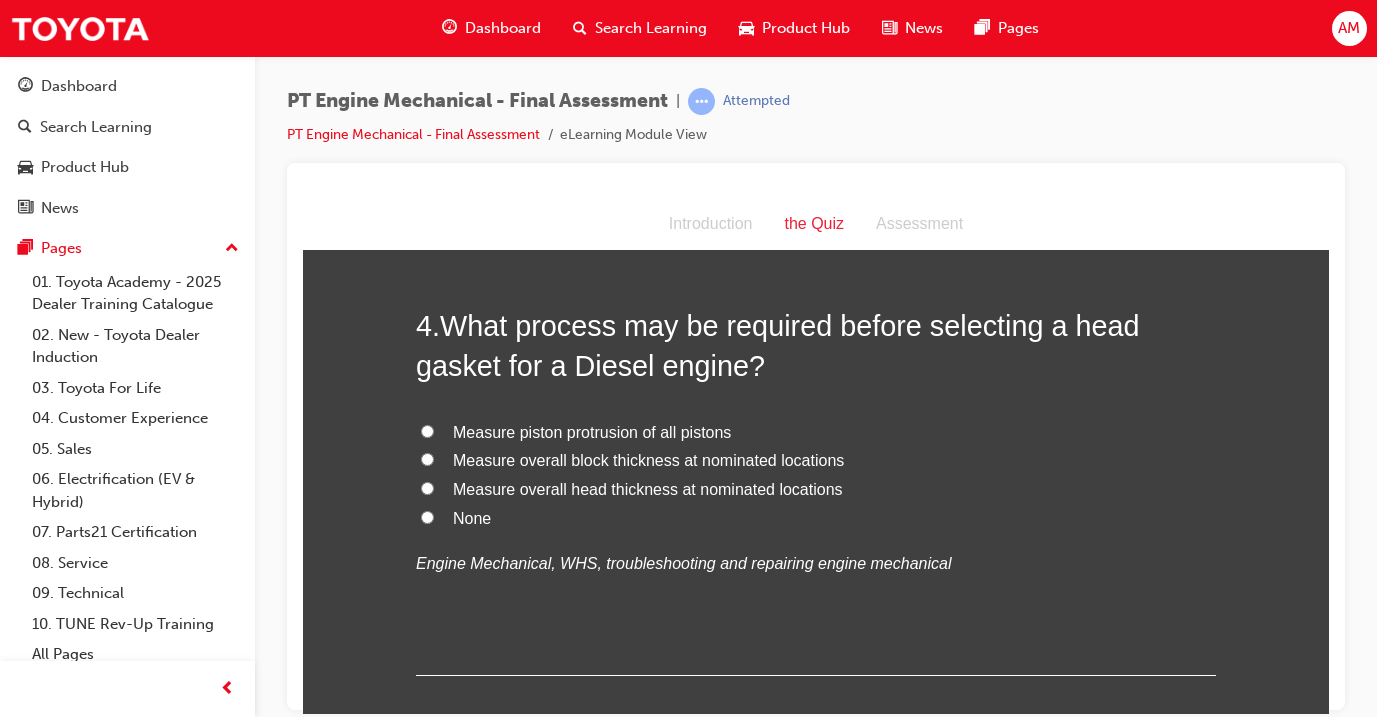 scroll, scrollTop: 1346, scrollLeft: 0, axis: vertical 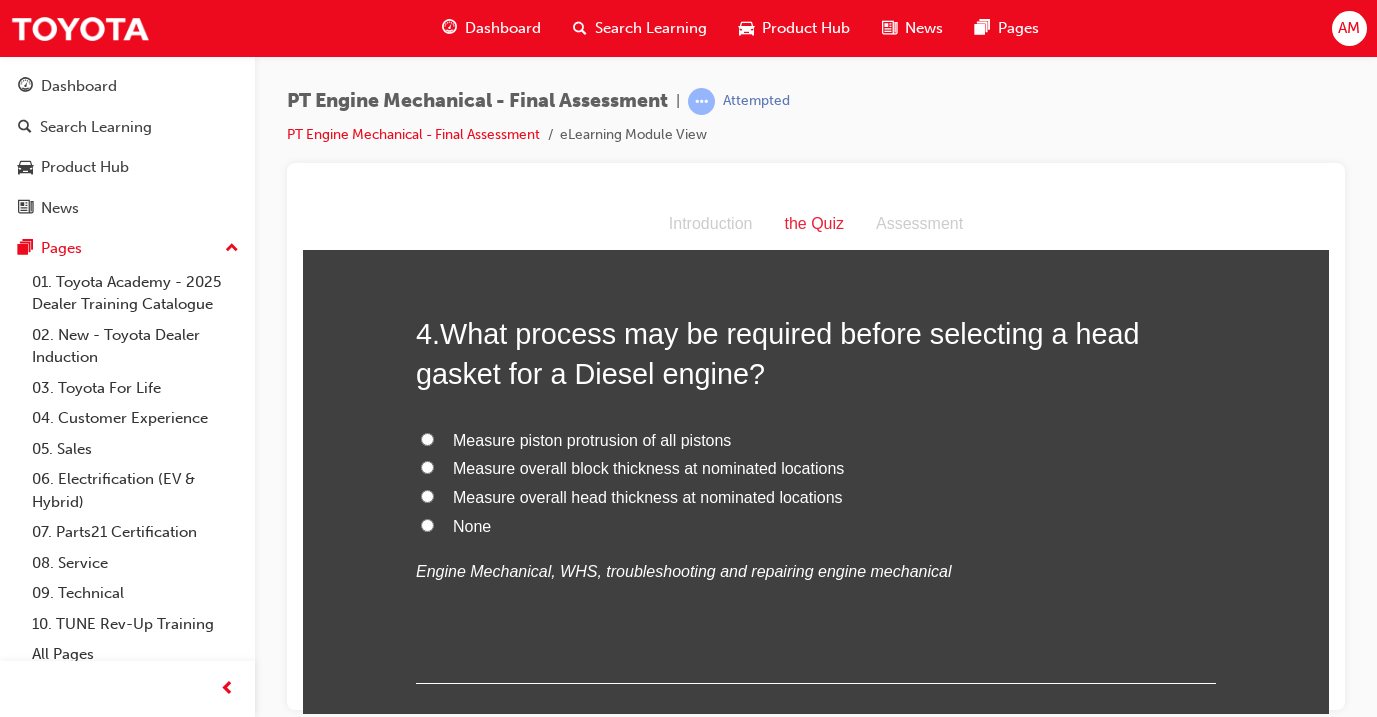 click on "Measure piston protrusion of all pistons" at bounding box center [592, 439] 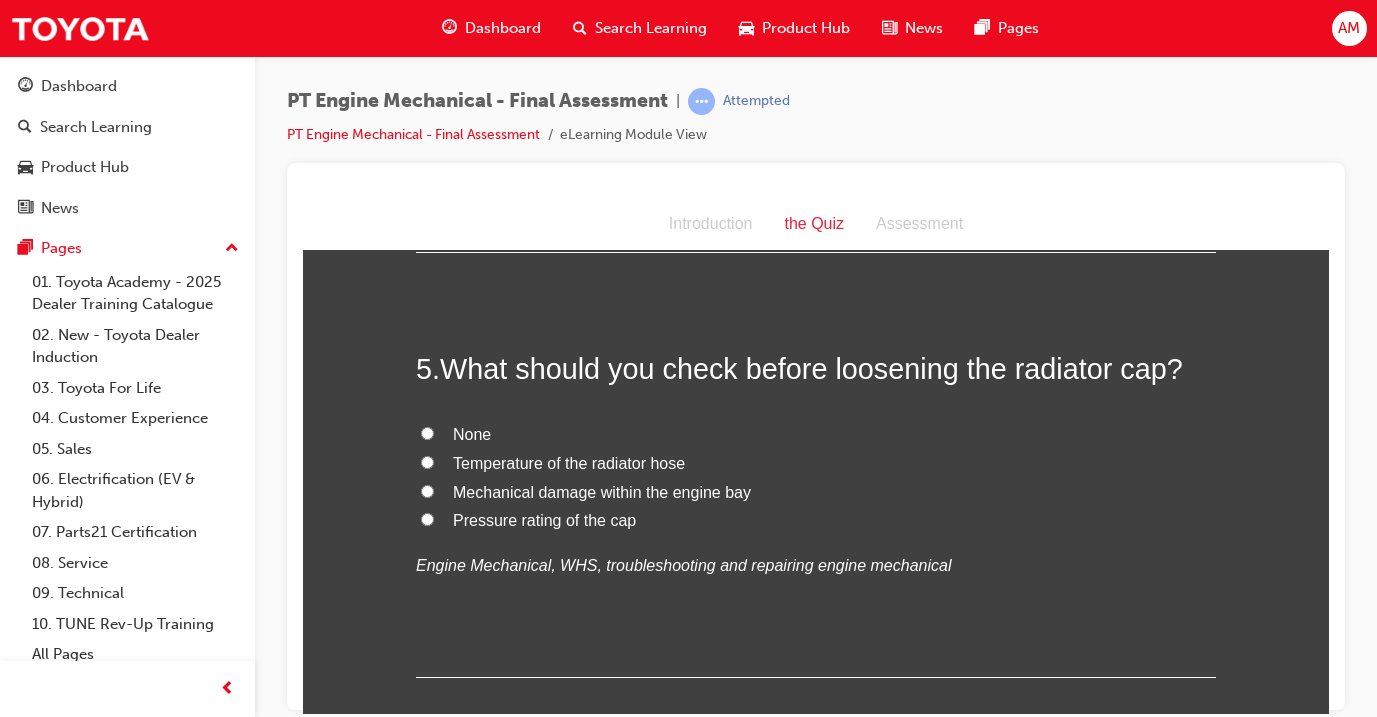 scroll, scrollTop: 1770, scrollLeft: 0, axis: vertical 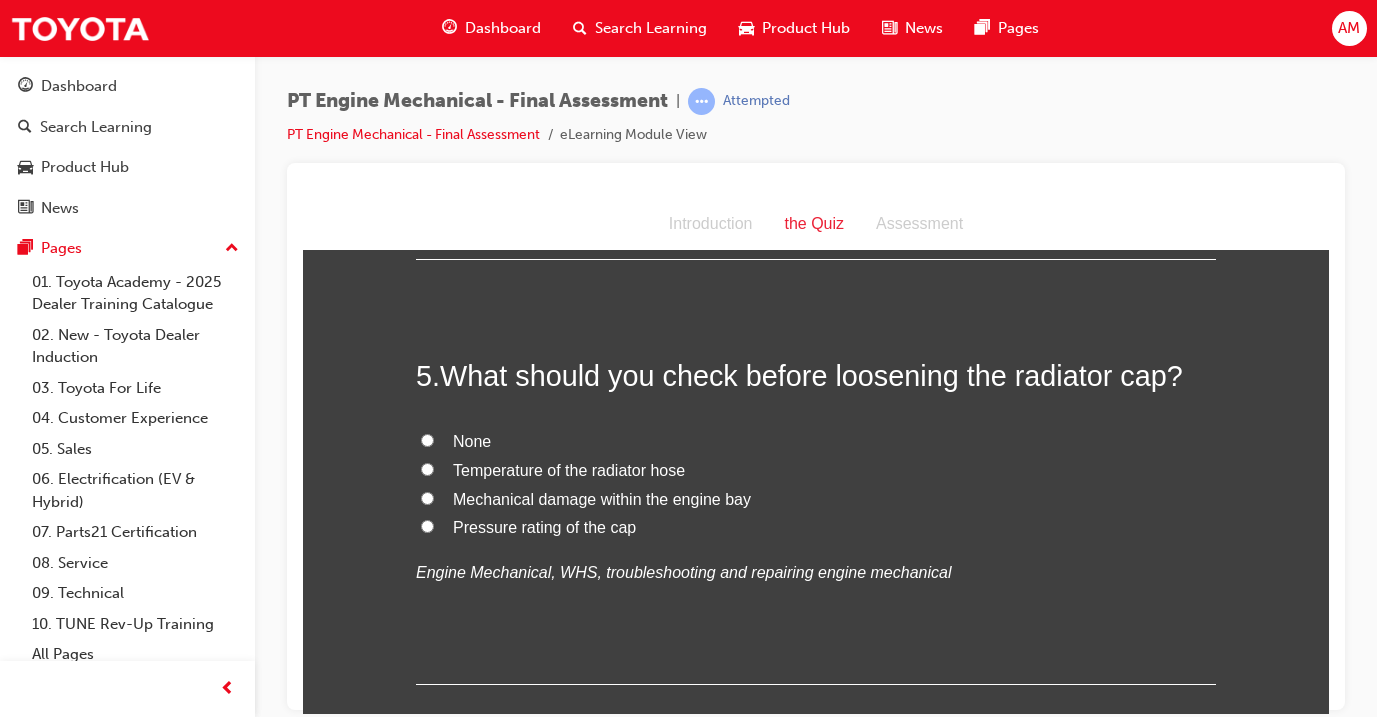 click on "Temperature of the radiator hose" at bounding box center (569, 469) 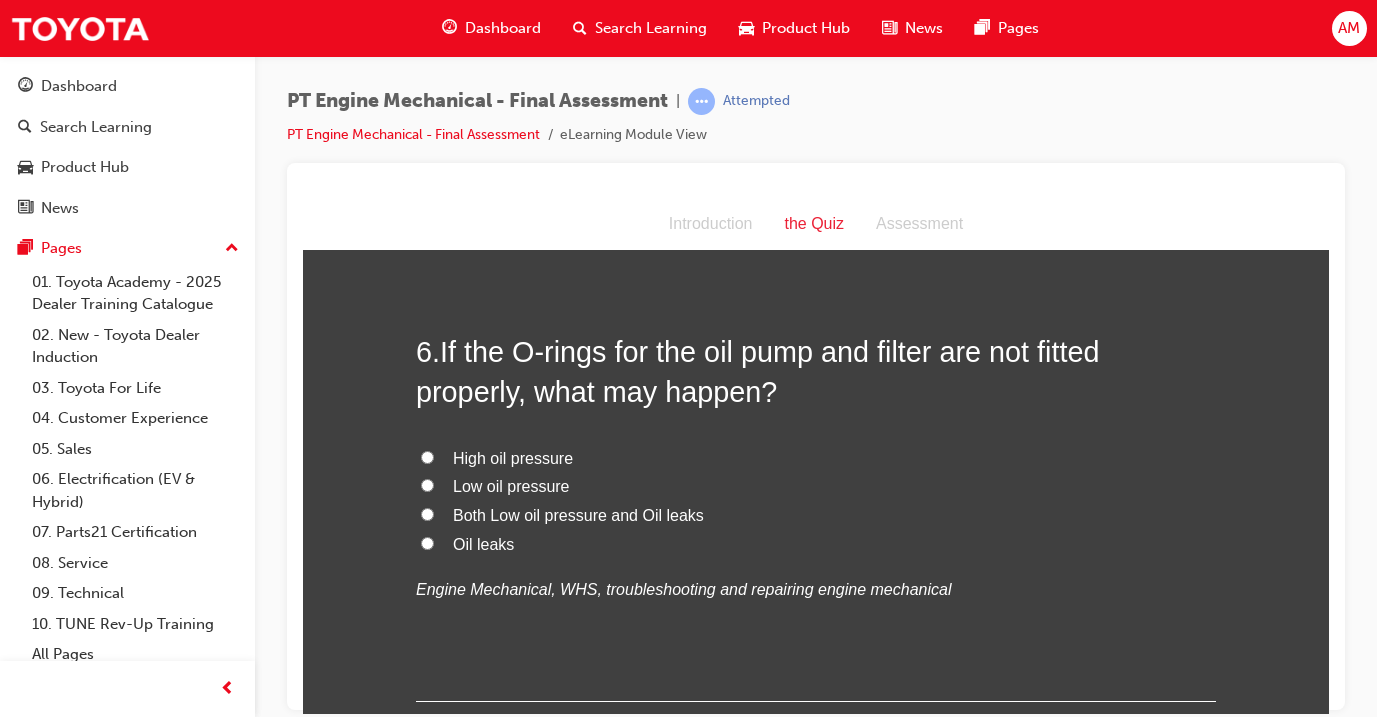 scroll, scrollTop: 2221, scrollLeft: 0, axis: vertical 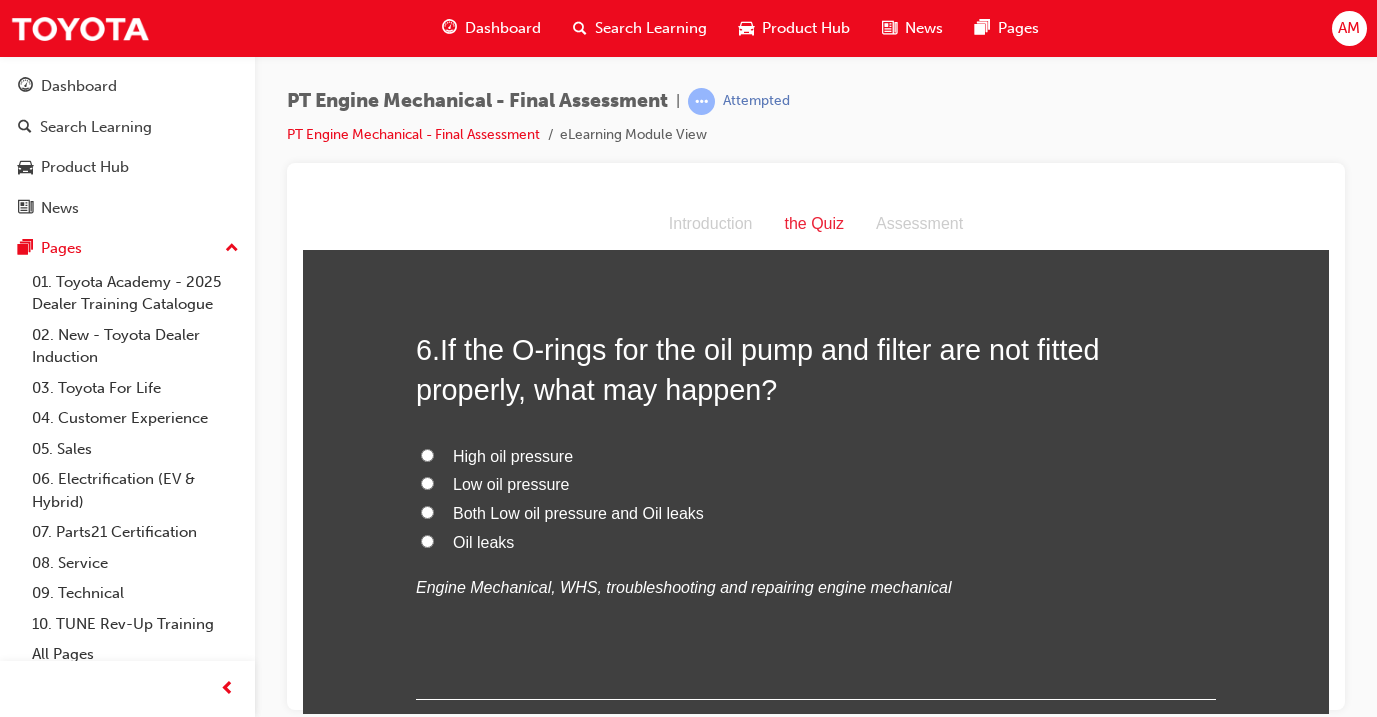 click on "Both Low oil pressure and Oil leaks" at bounding box center [578, 512] 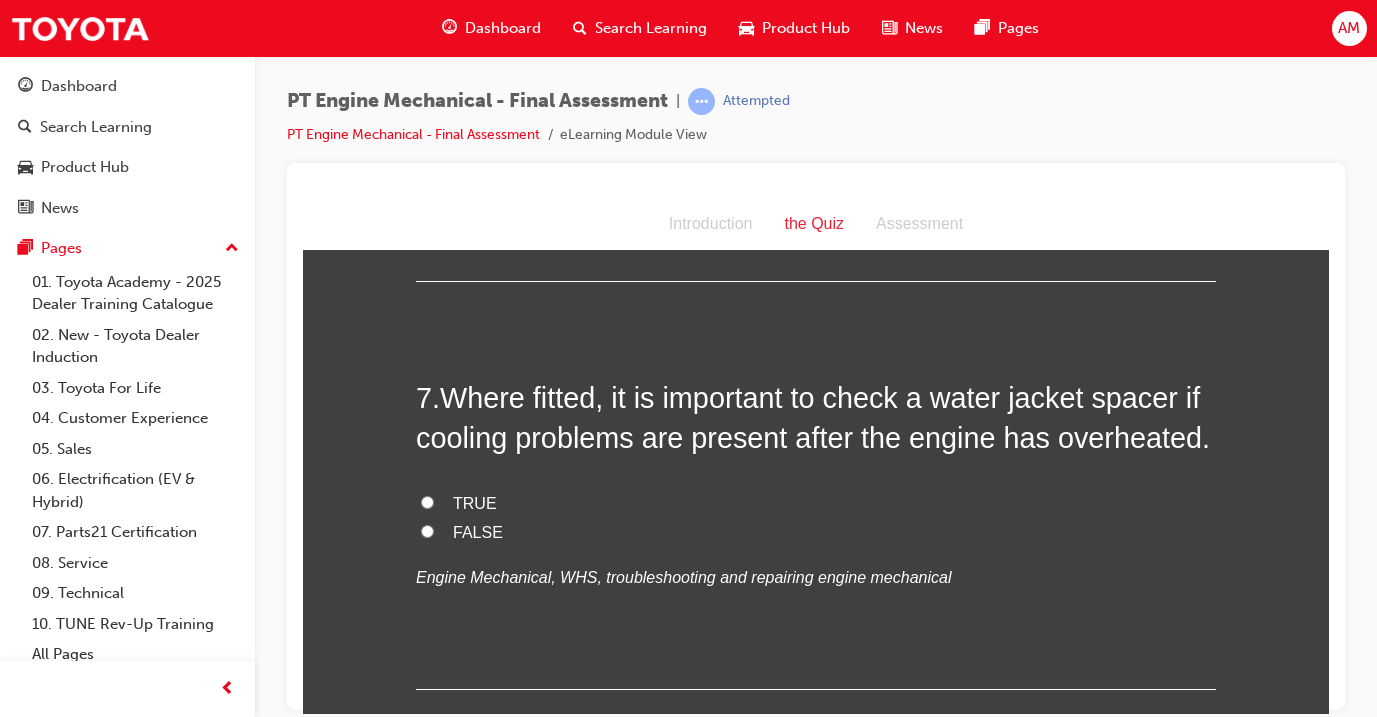 scroll, scrollTop: 2637, scrollLeft: 0, axis: vertical 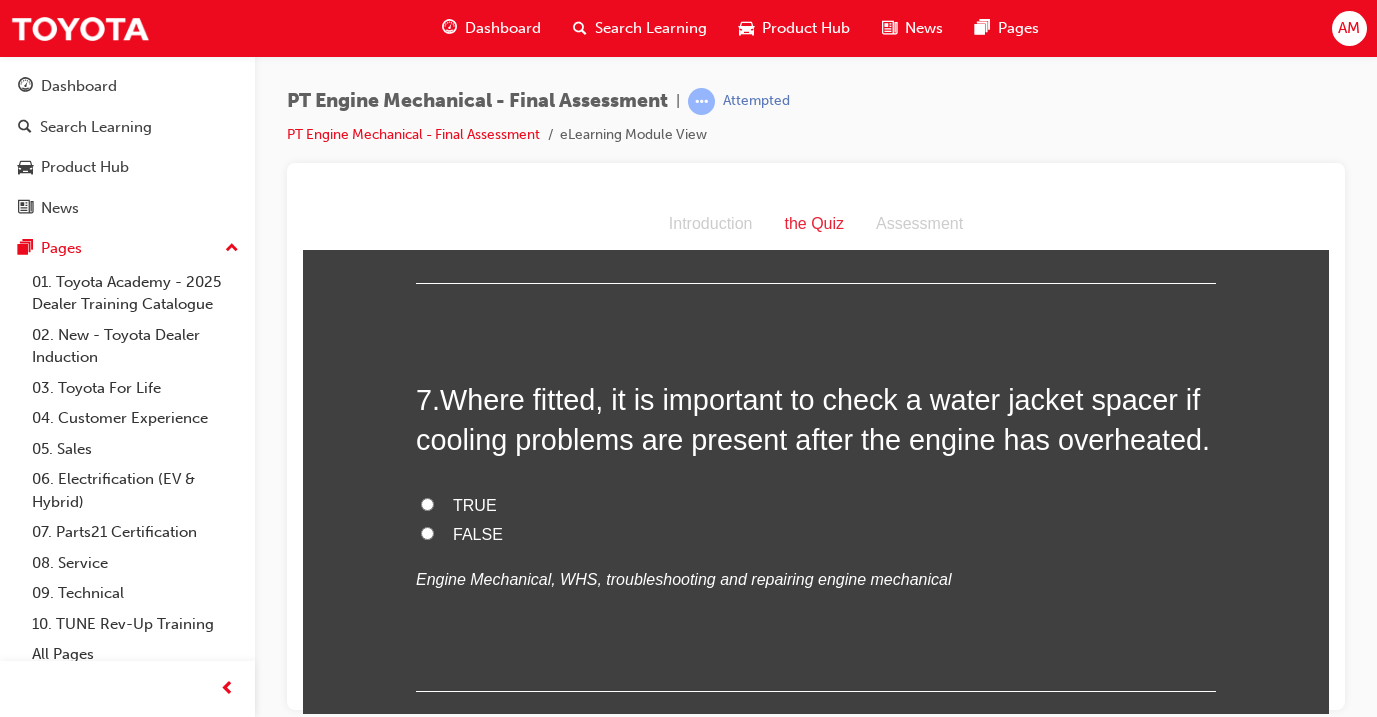 click on "TRUE" at bounding box center [475, 504] 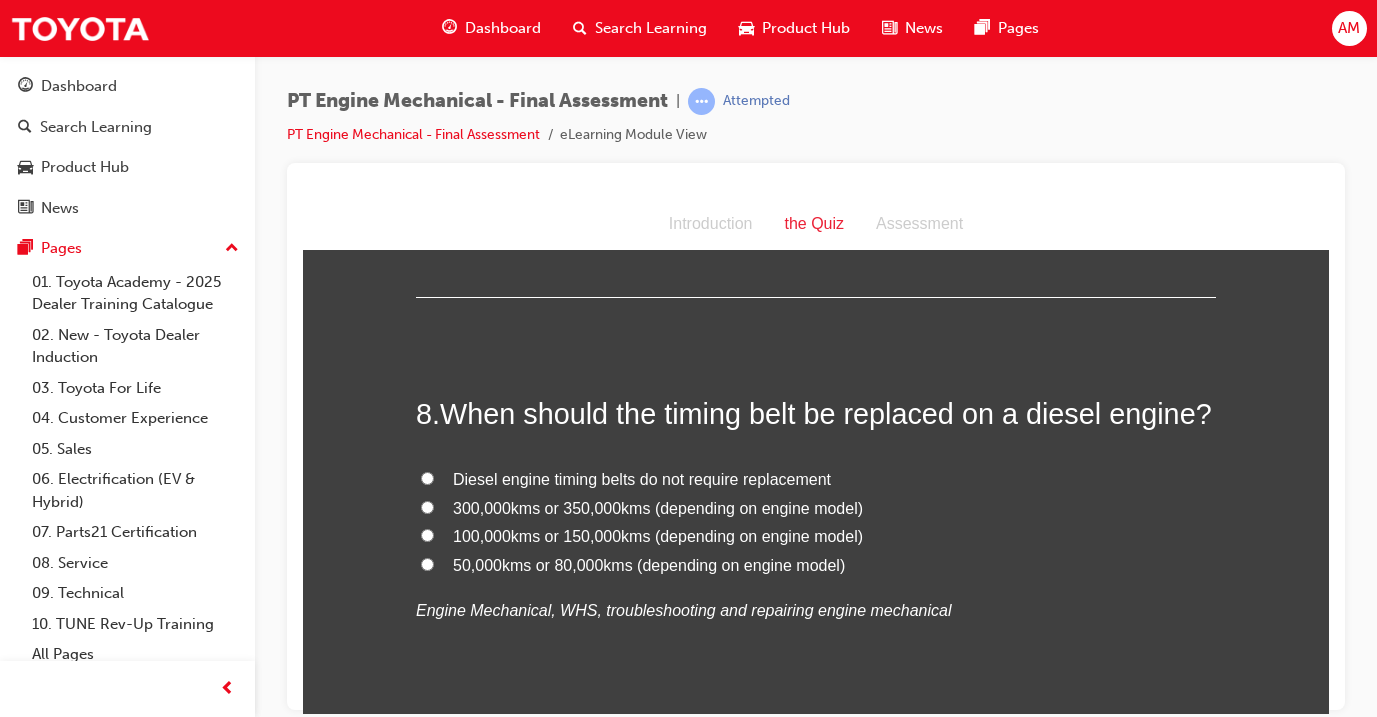 scroll, scrollTop: 3024, scrollLeft: 0, axis: vertical 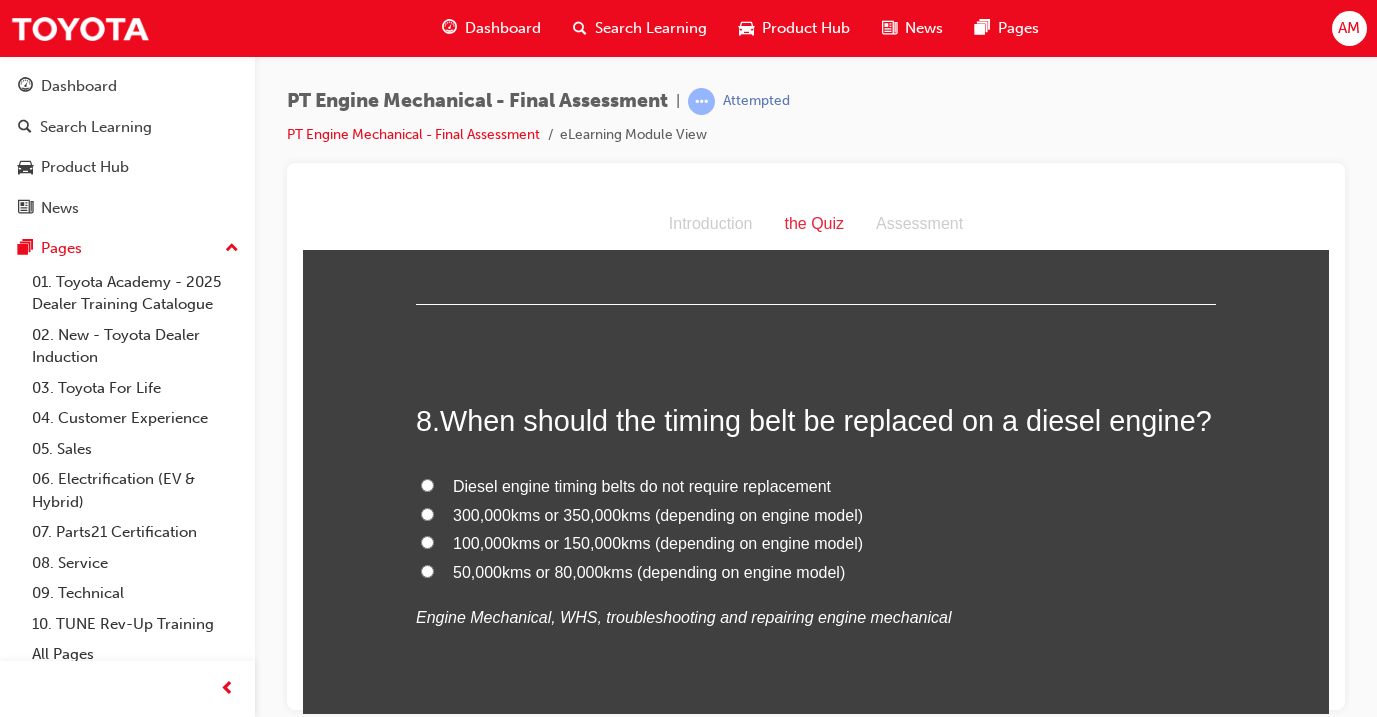 click on "100,000kms or 150,000kms (depending on engine model)" at bounding box center [658, 542] 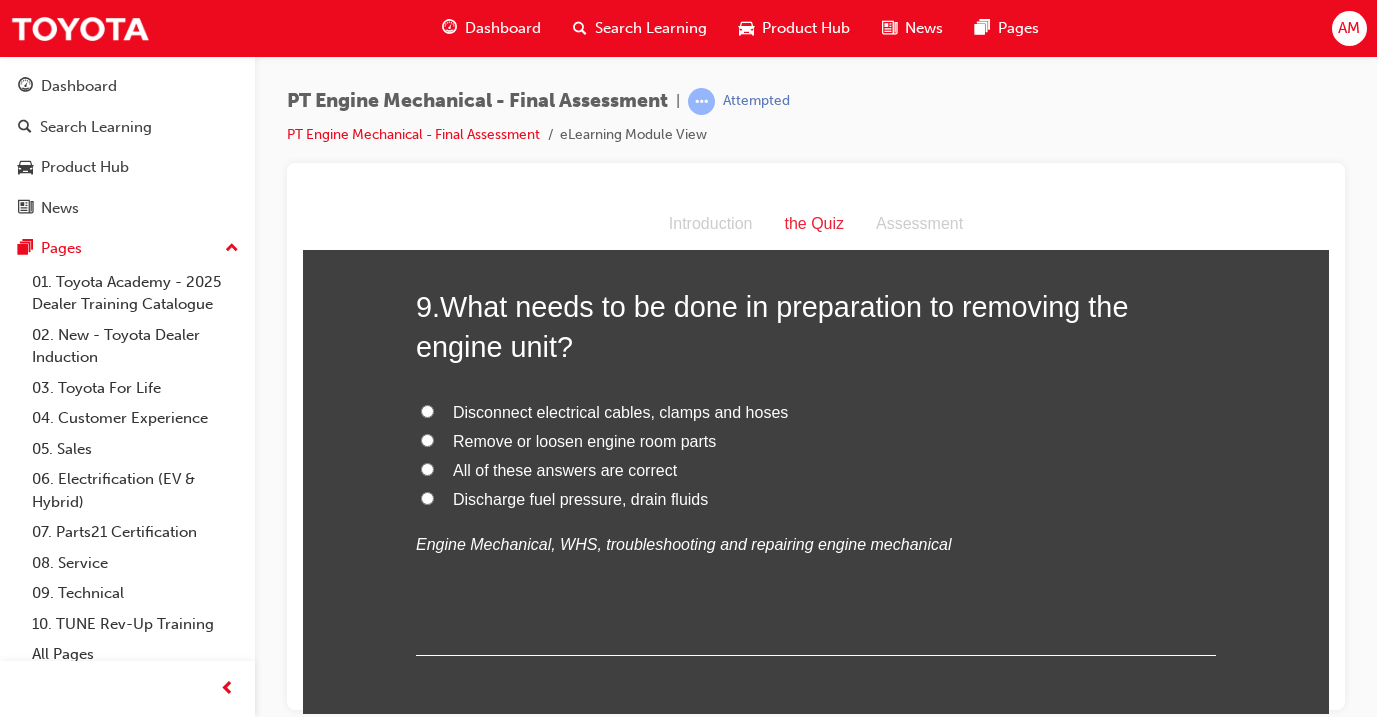 scroll, scrollTop: 3567, scrollLeft: 0, axis: vertical 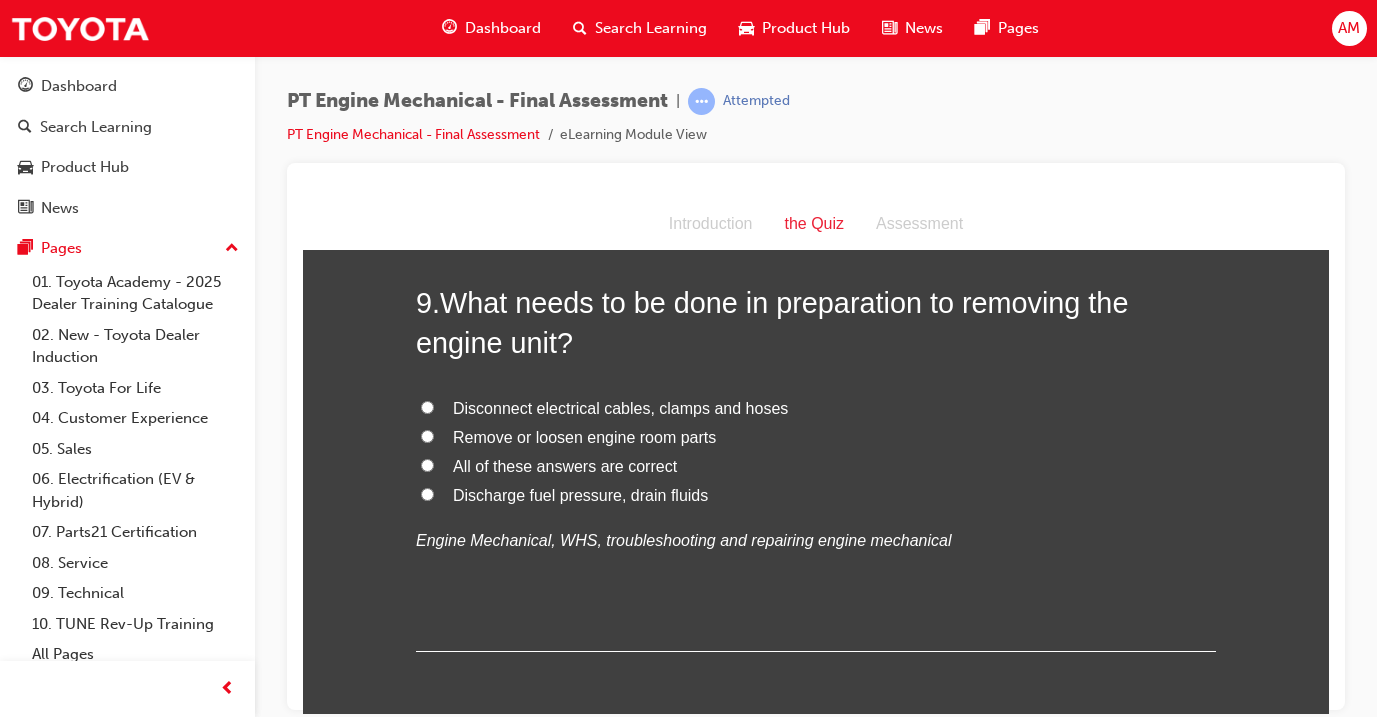 click on "All of these answers are correct" at bounding box center [565, 465] 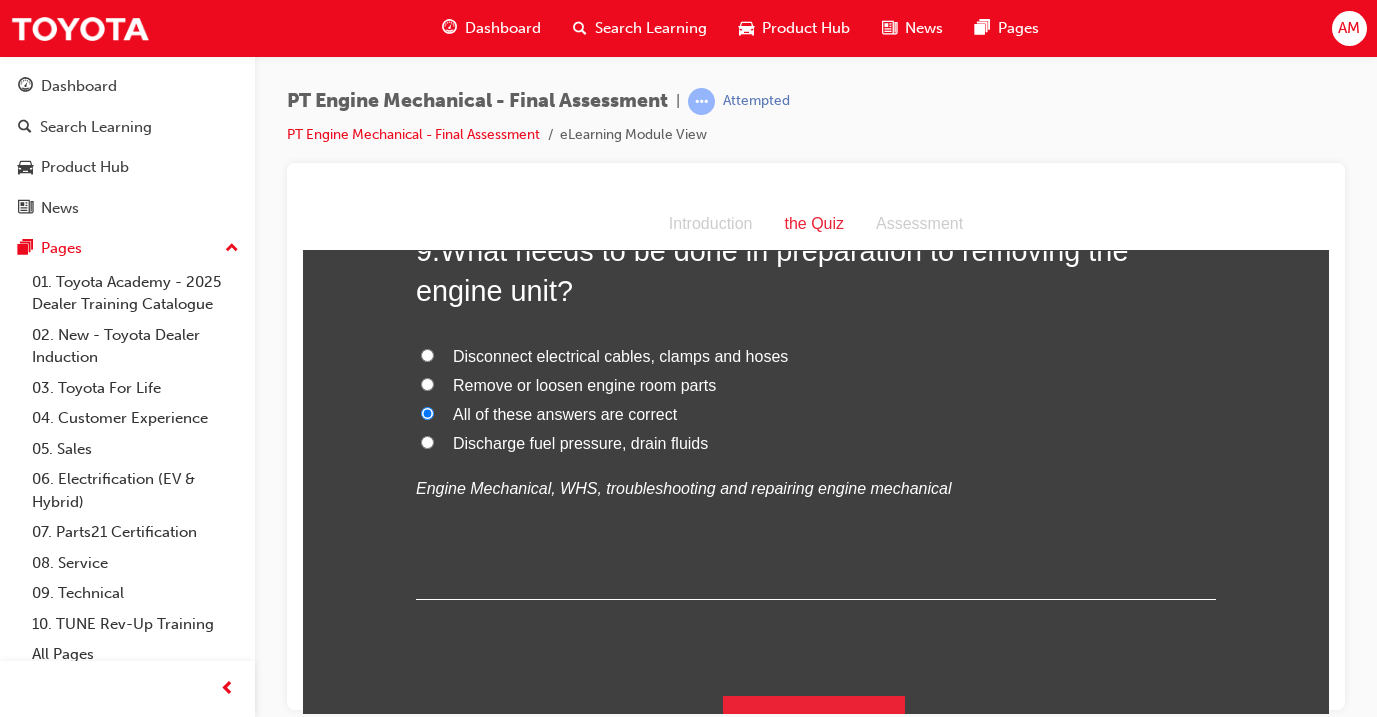 scroll, scrollTop: 3618, scrollLeft: 0, axis: vertical 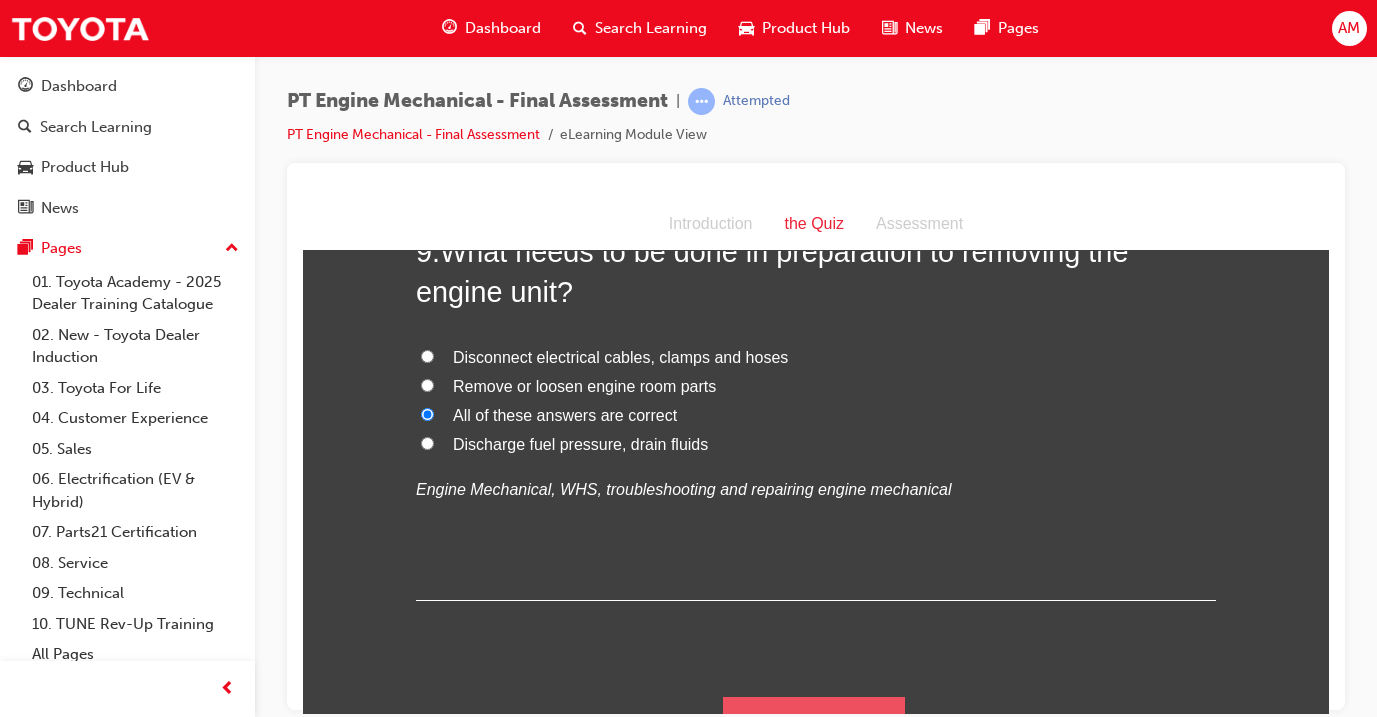 click on "Submit Answers" at bounding box center (814, 724) 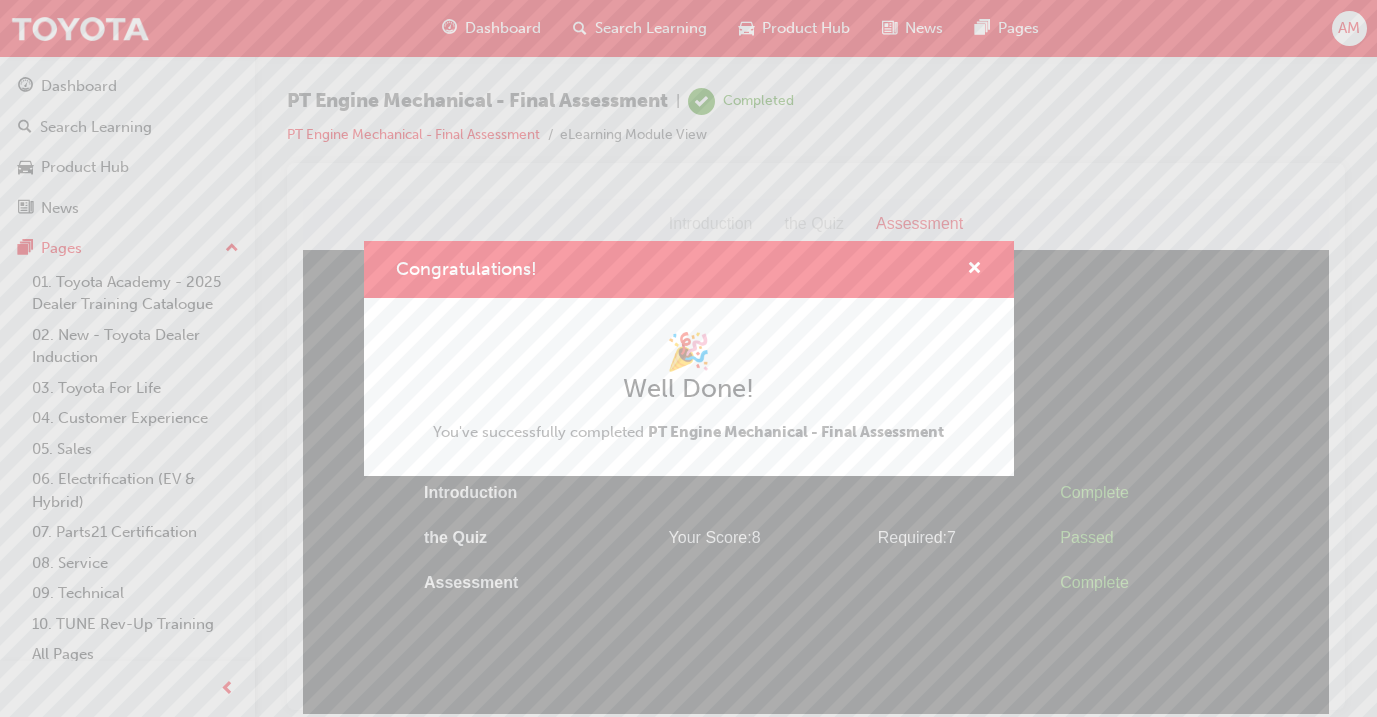 scroll, scrollTop: 0, scrollLeft: 0, axis: both 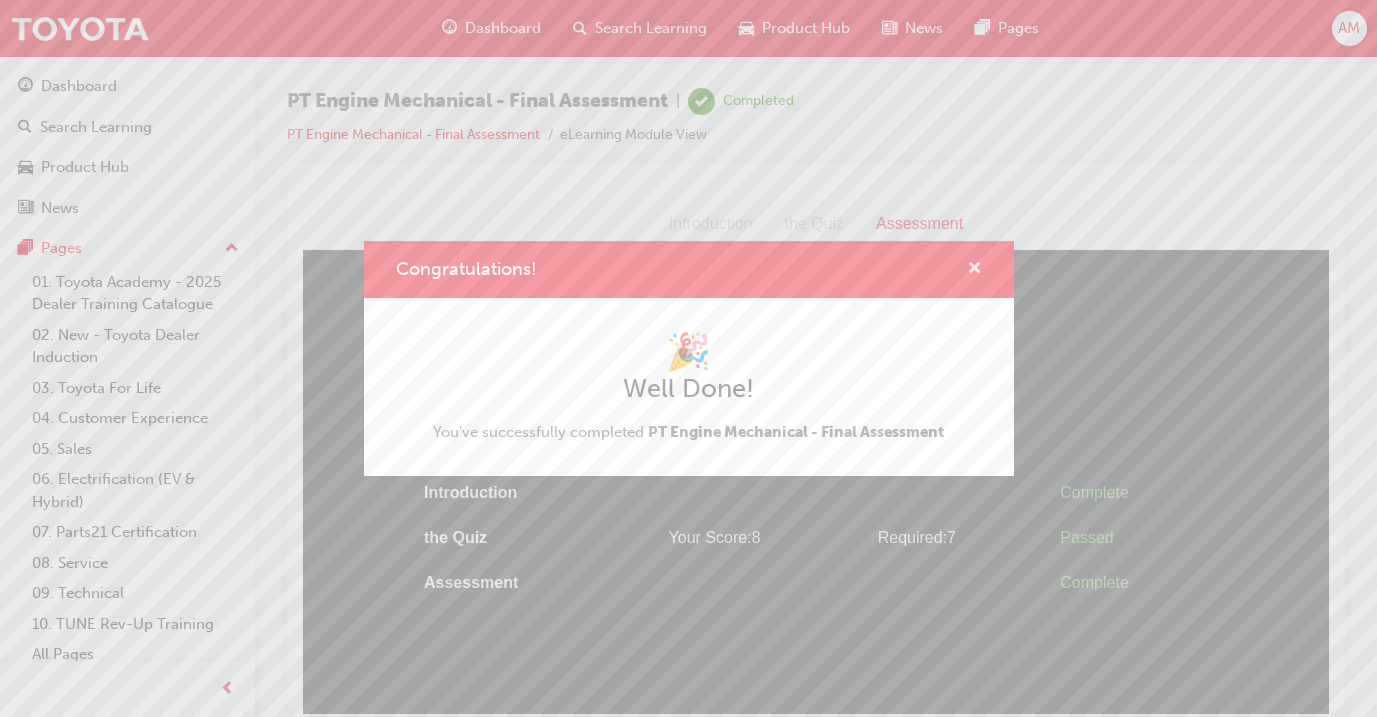 click at bounding box center (974, 270) 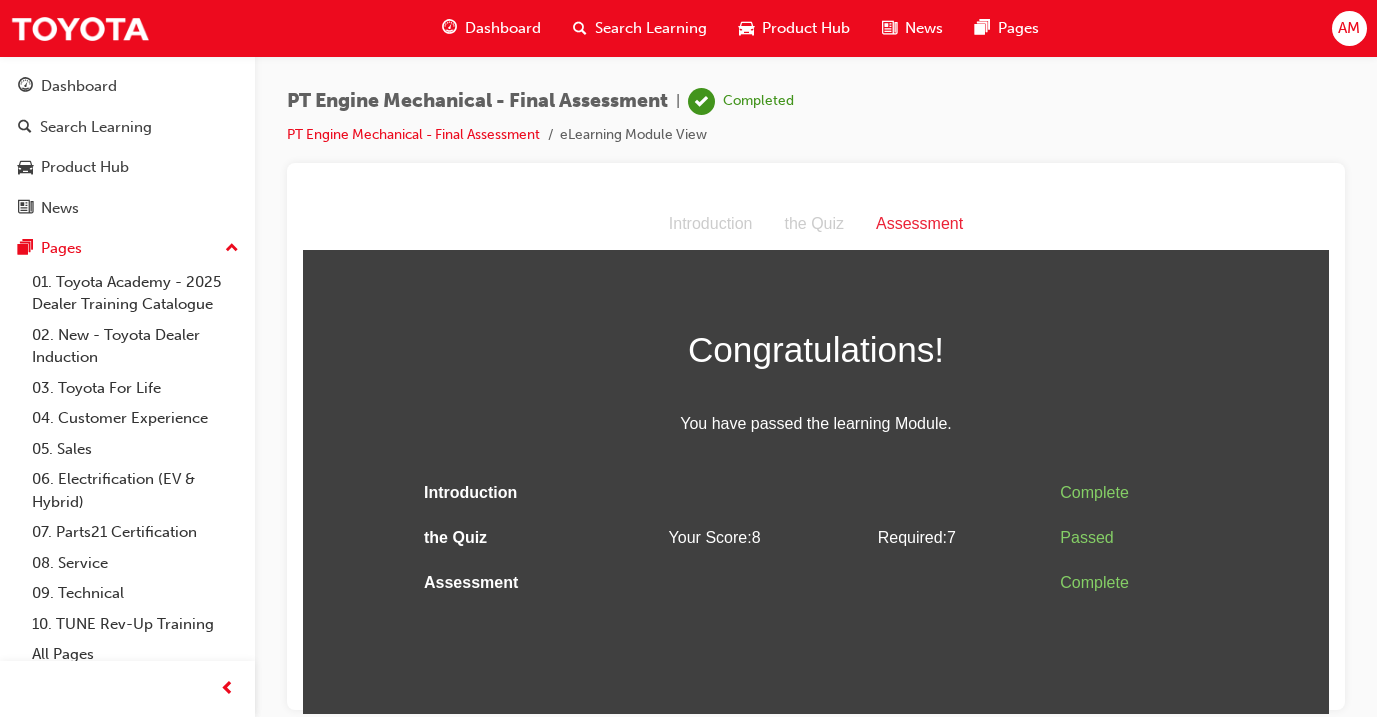 click on "Dashboard" at bounding box center (503, 28) 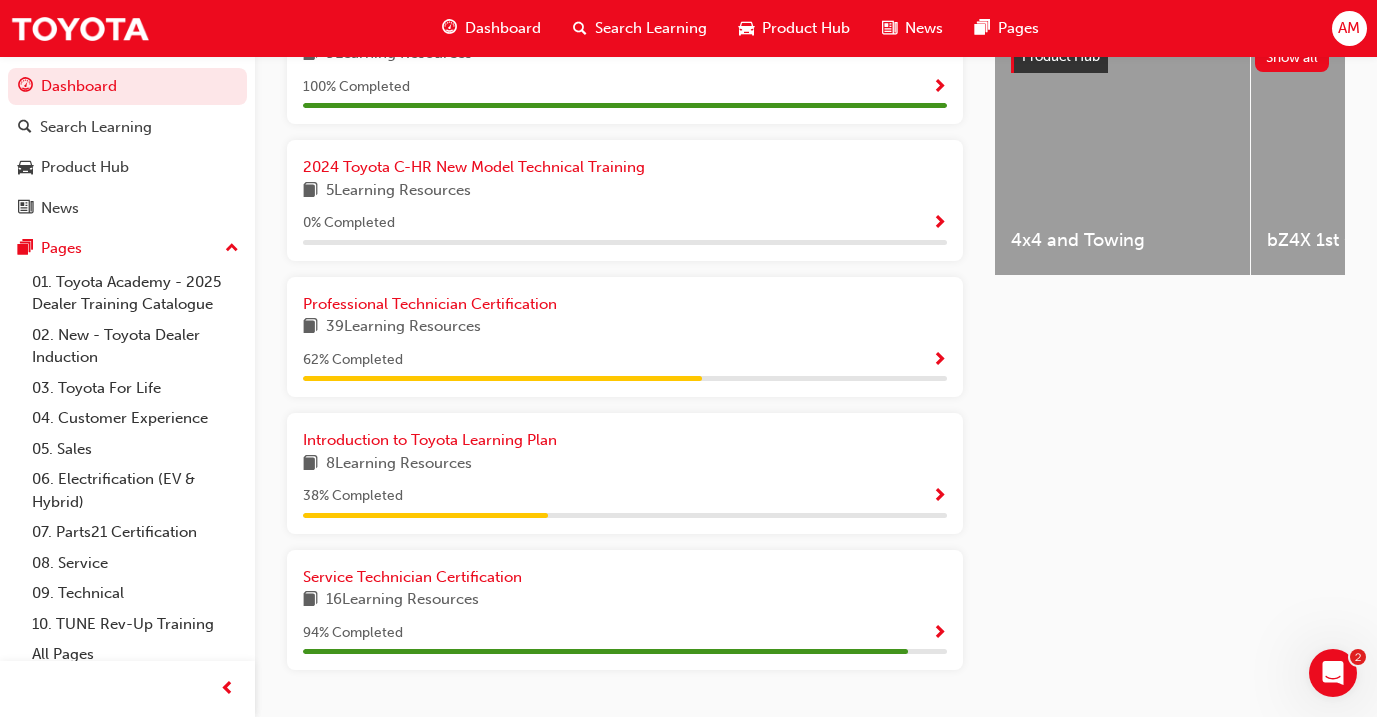 scroll, scrollTop: 803, scrollLeft: 0, axis: vertical 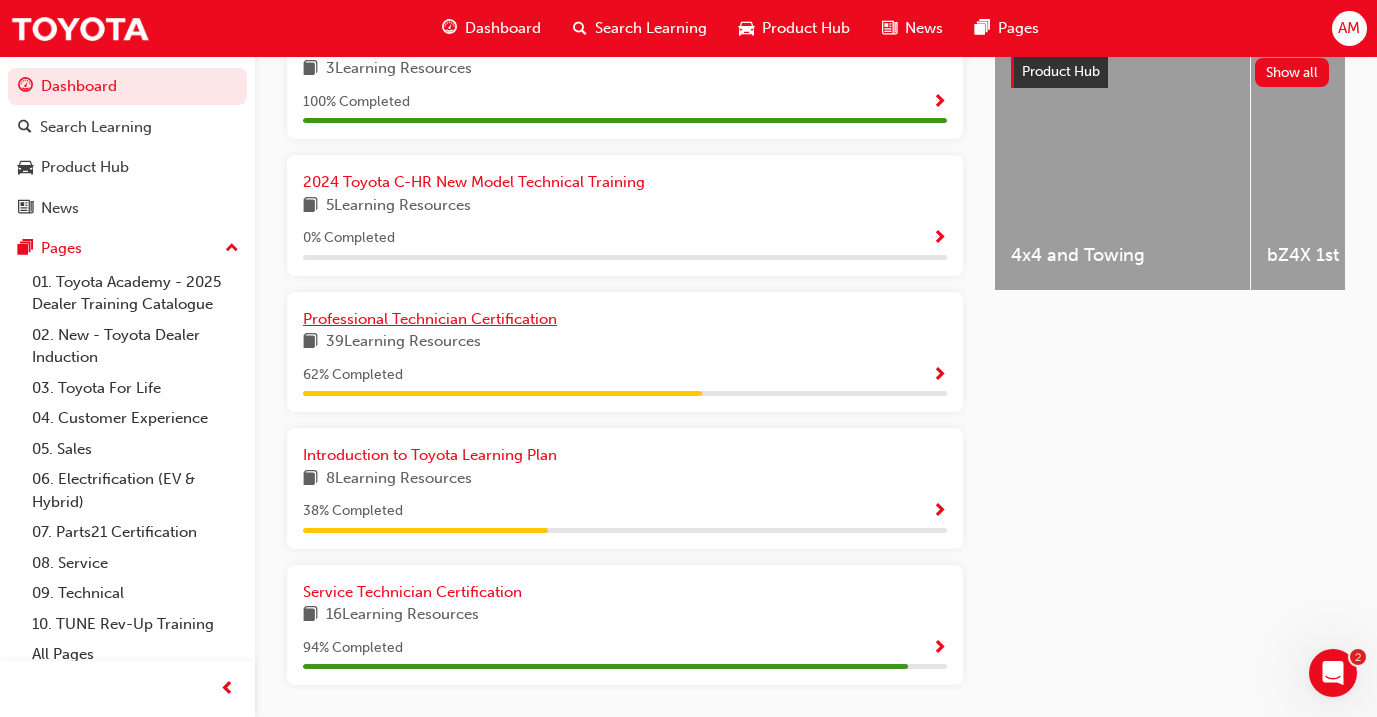 click on "Professional Technician Certification" at bounding box center [430, 319] 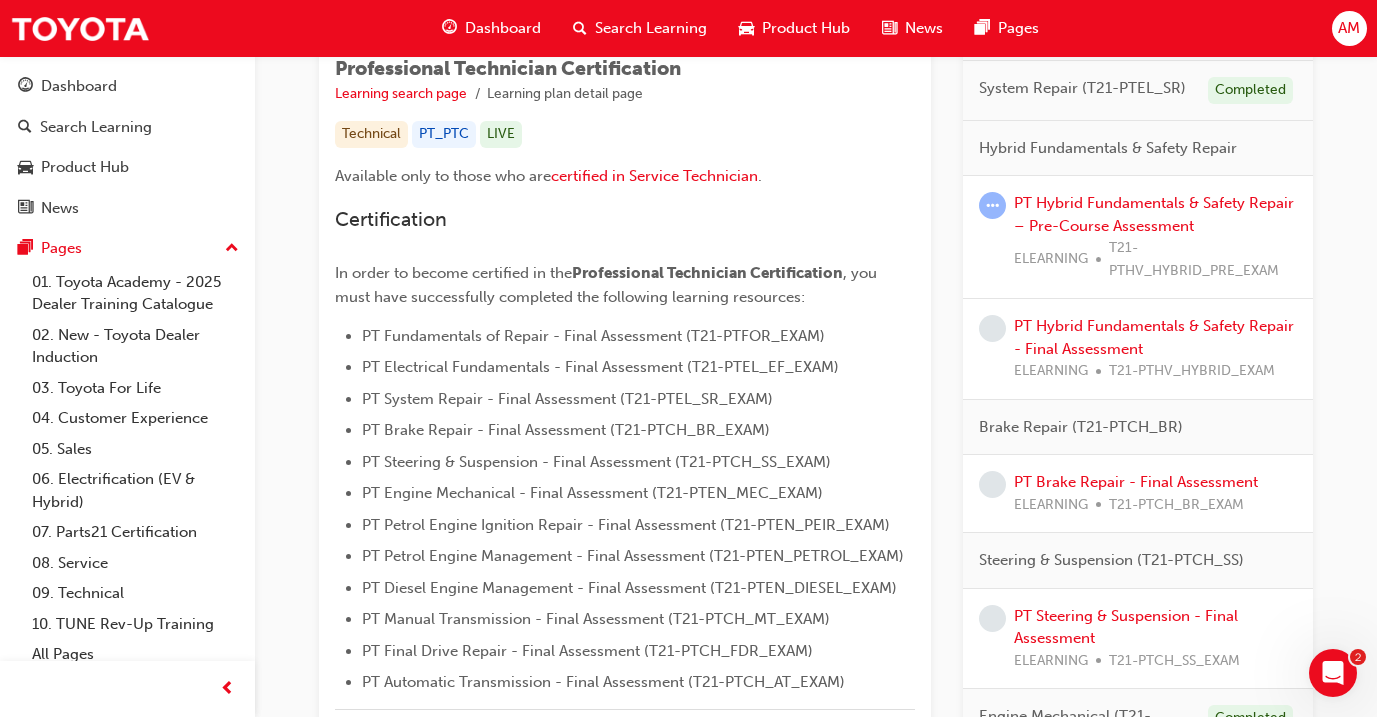 scroll, scrollTop: 366, scrollLeft: 0, axis: vertical 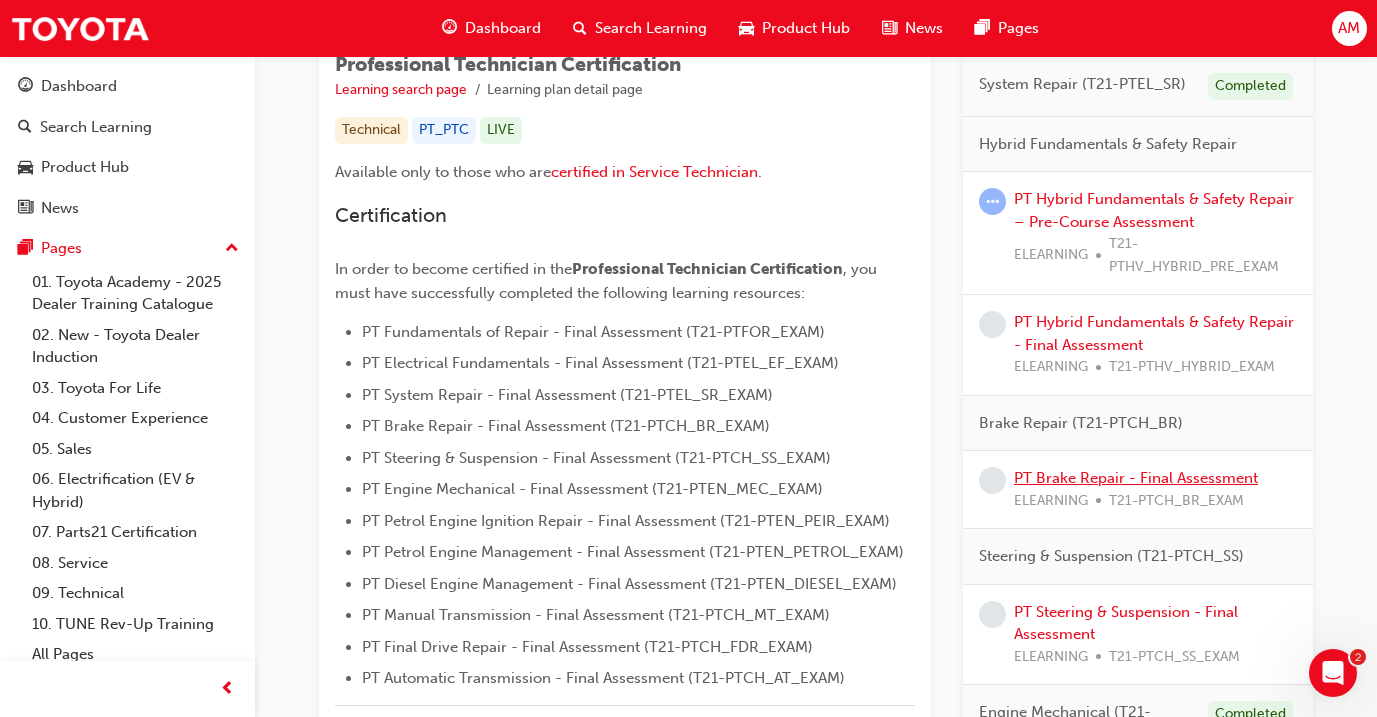 click on "PT Brake Repair - Final Assessment" at bounding box center [1136, 478] 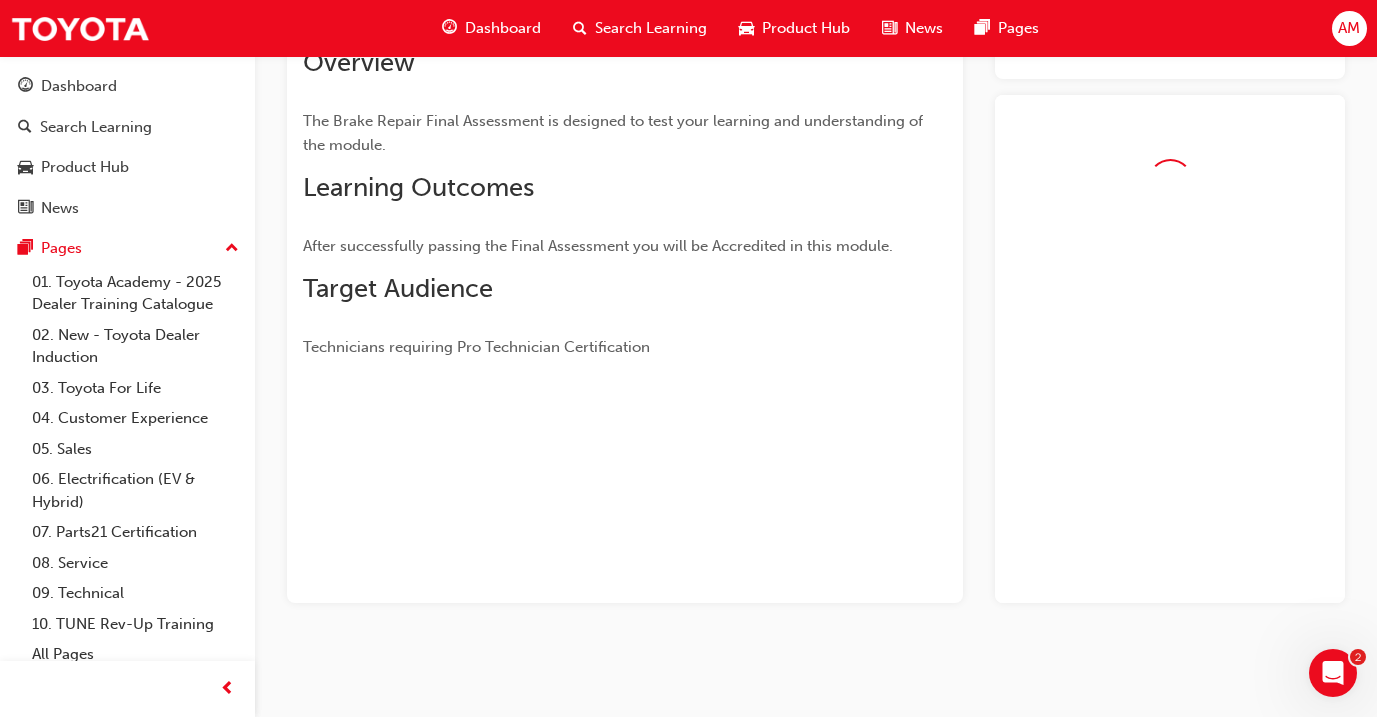 scroll, scrollTop: 185, scrollLeft: 0, axis: vertical 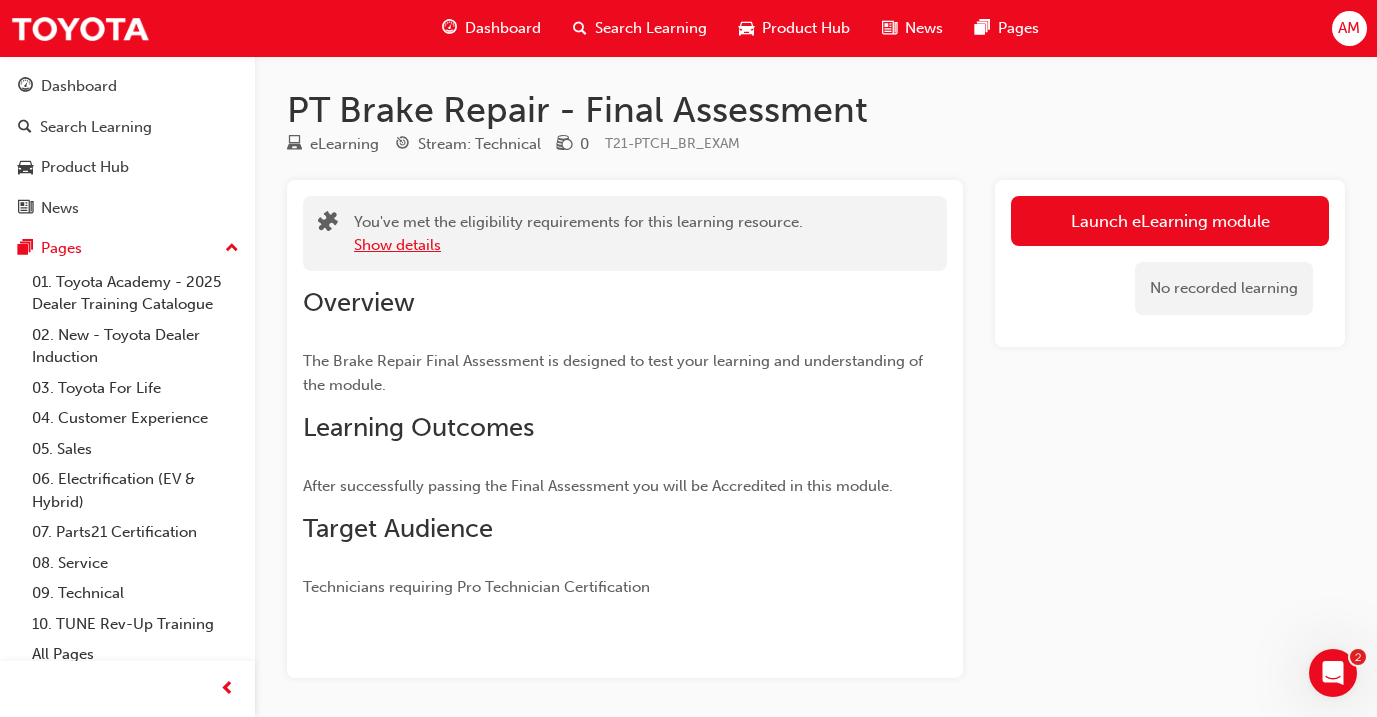 click on "Show details" at bounding box center [397, 245] 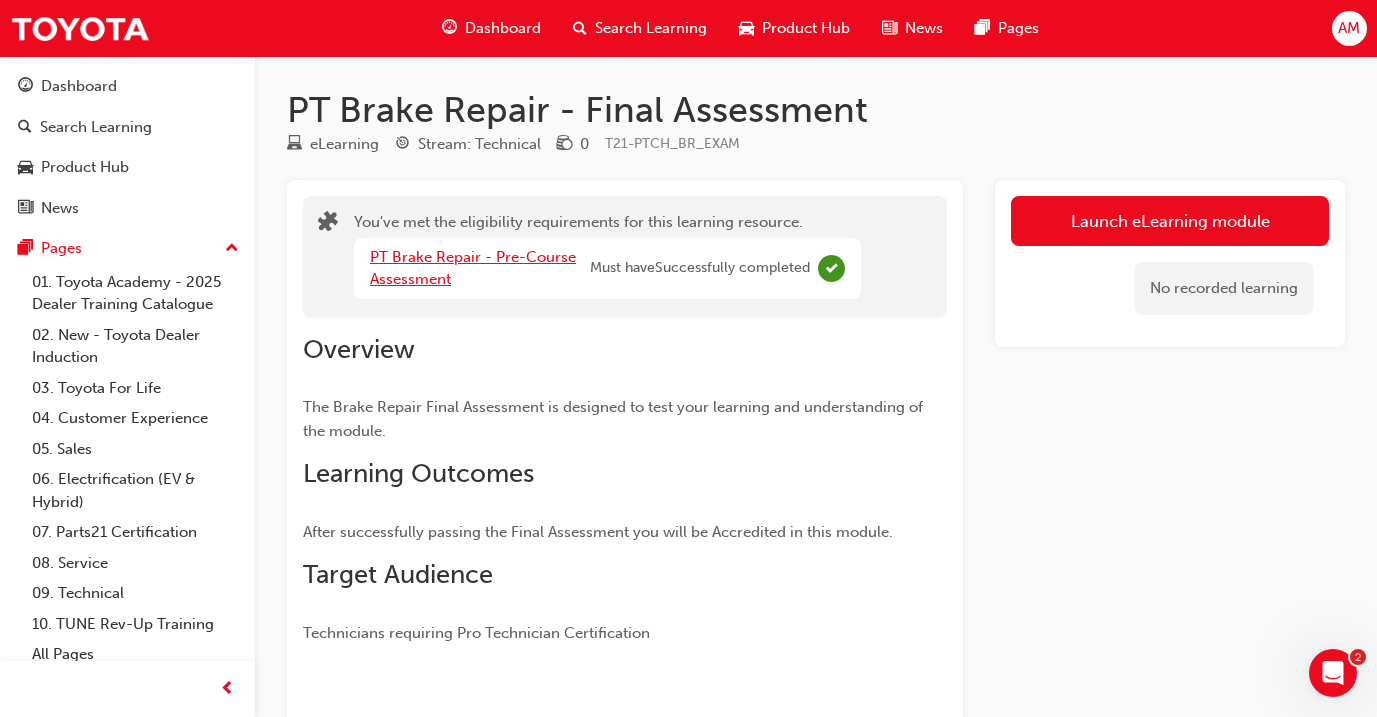 click on "PT Brake Repair - Pre-Course Assessment" at bounding box center [473, 268] 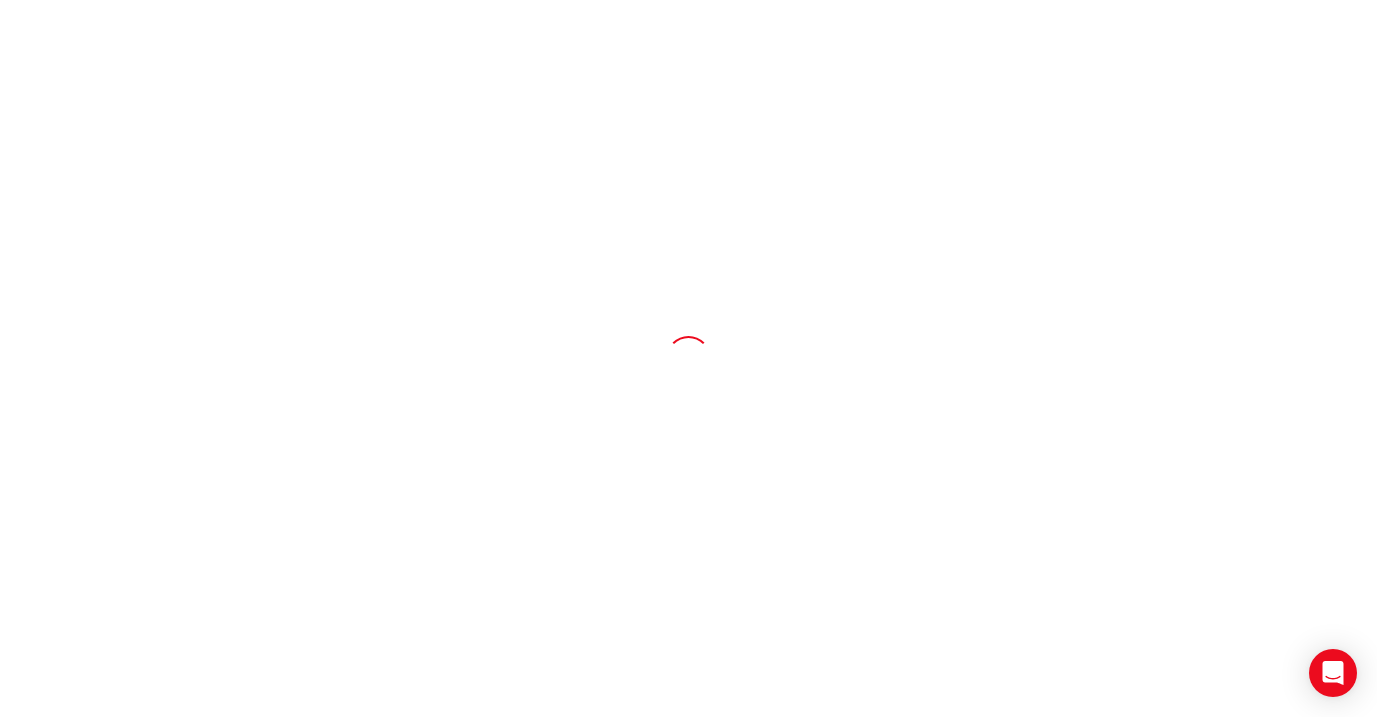 scroll, scrollTop: 0, scrollLeft: 0, axis: both 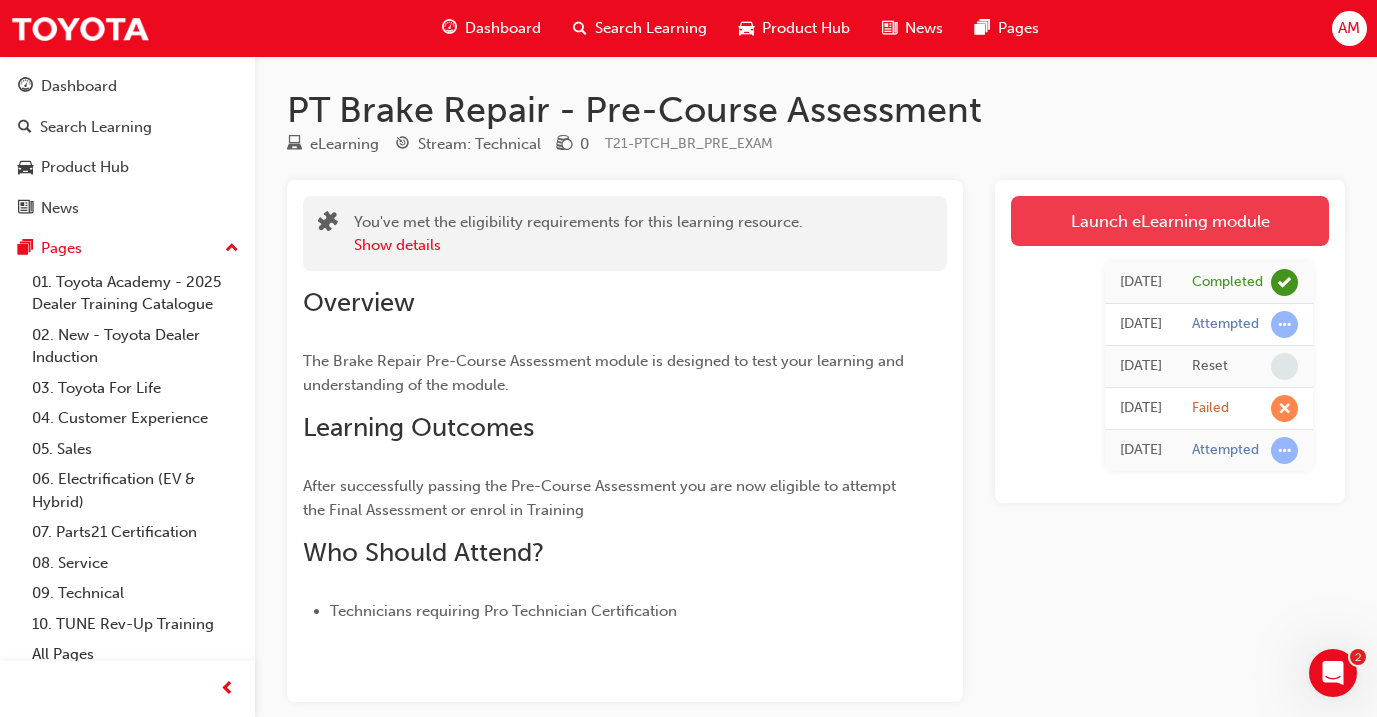 click on "Launch eLearning module" at bounding box center [1170, 221] 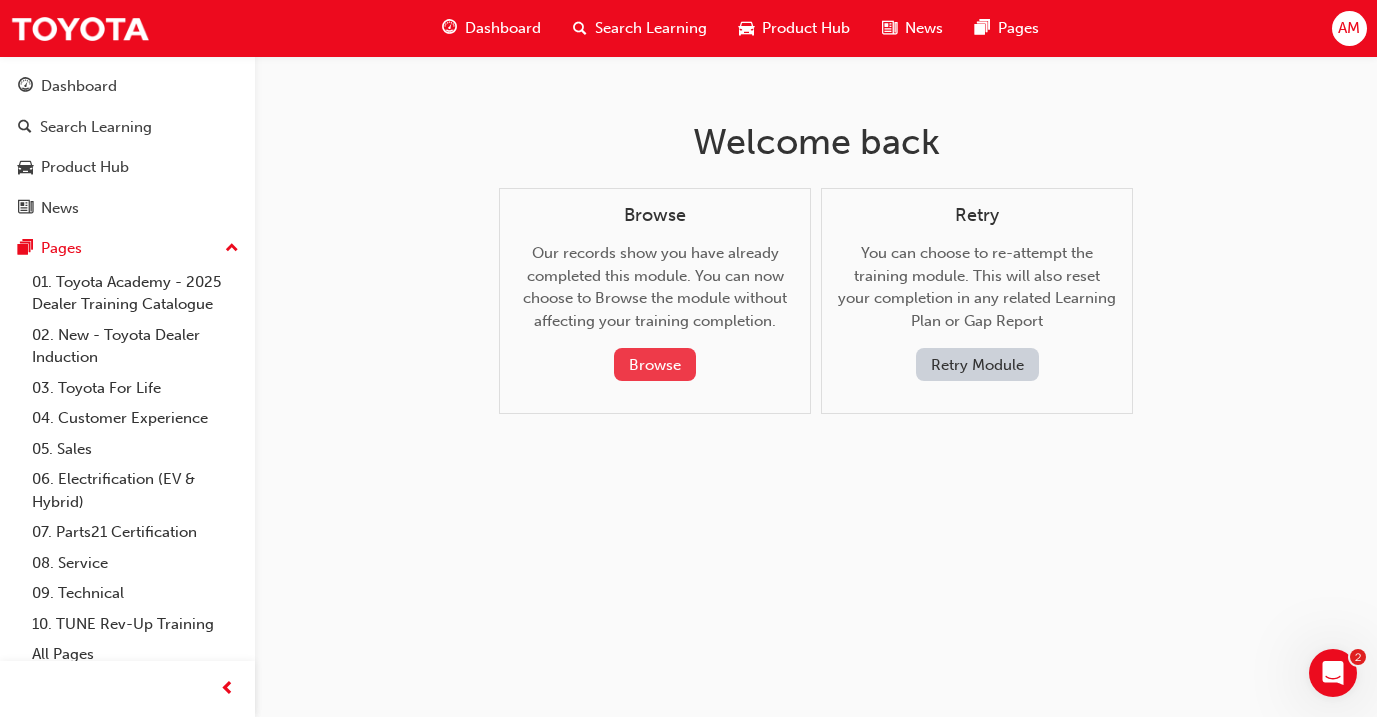 click on "Browse" at bounding box center (655, 364) 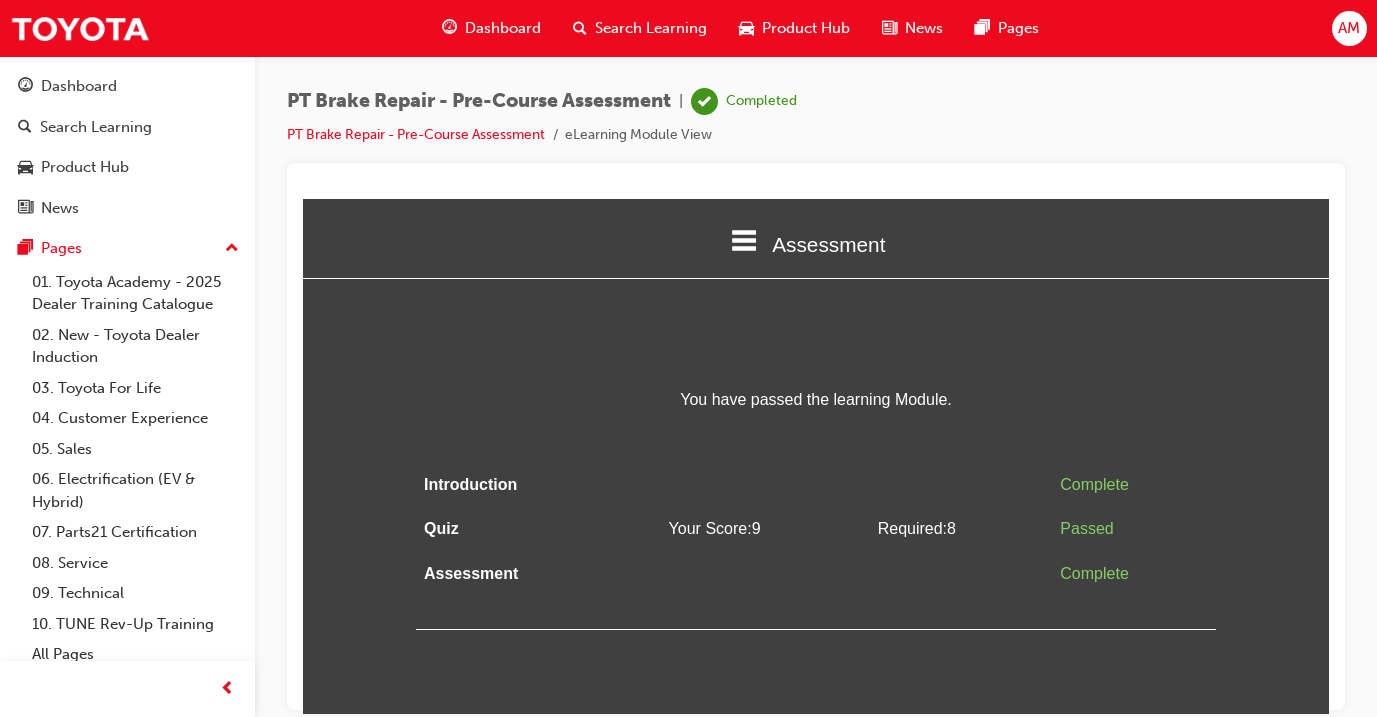 scroll, scrollTop: 0, scrollLeft: 0, axis: both 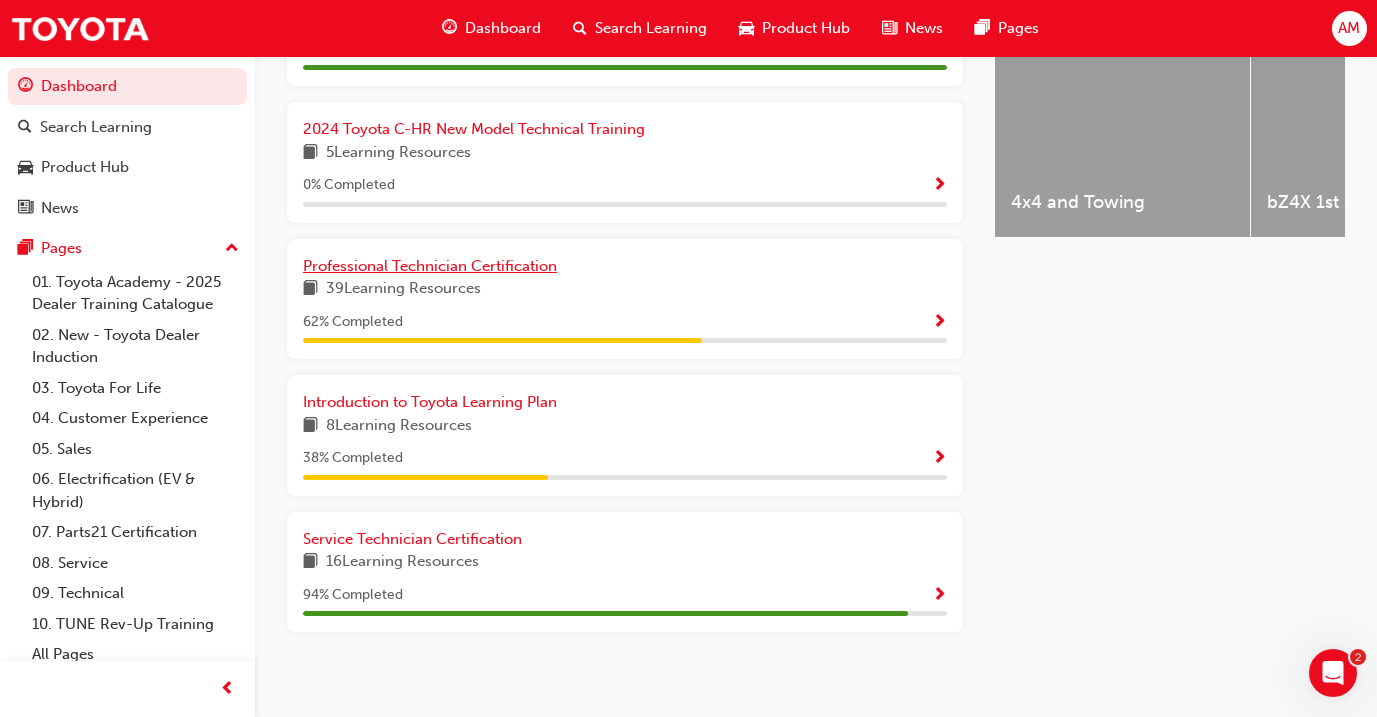 click on "Professional Technician Certification" at bounding box center (430, 266) 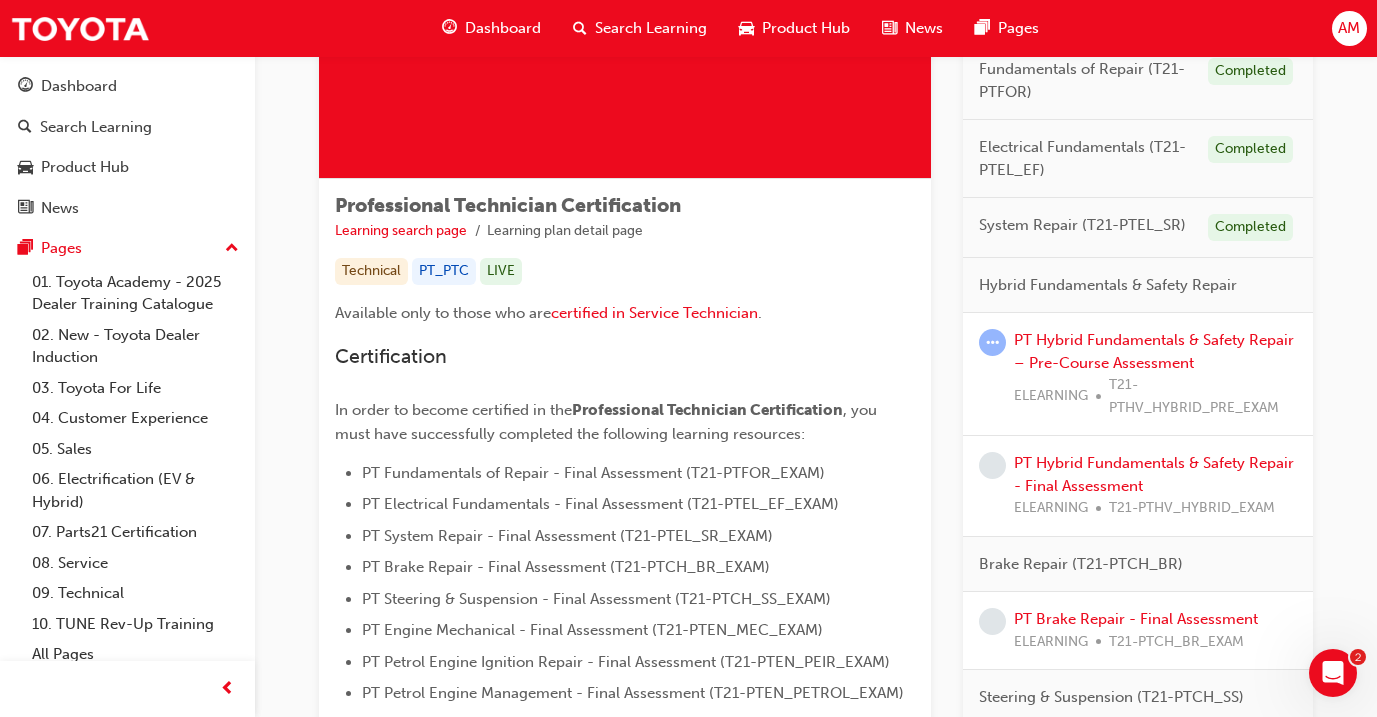 scroll, scrollTop: 244, scrollLeft: 0, axis: vertical 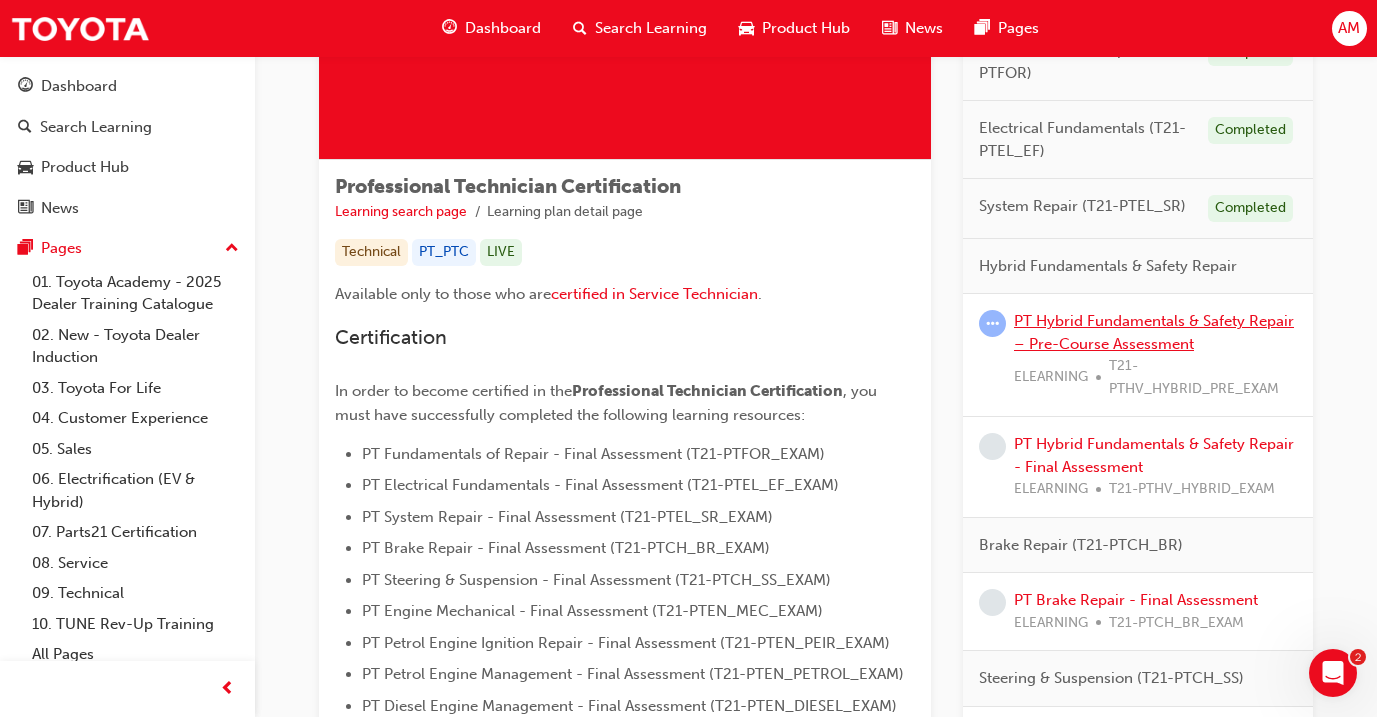 click on "PT Hybrid Fundamentals & Safety Repair – Pre-Course Assessment" at bounding box center (1154, 332) 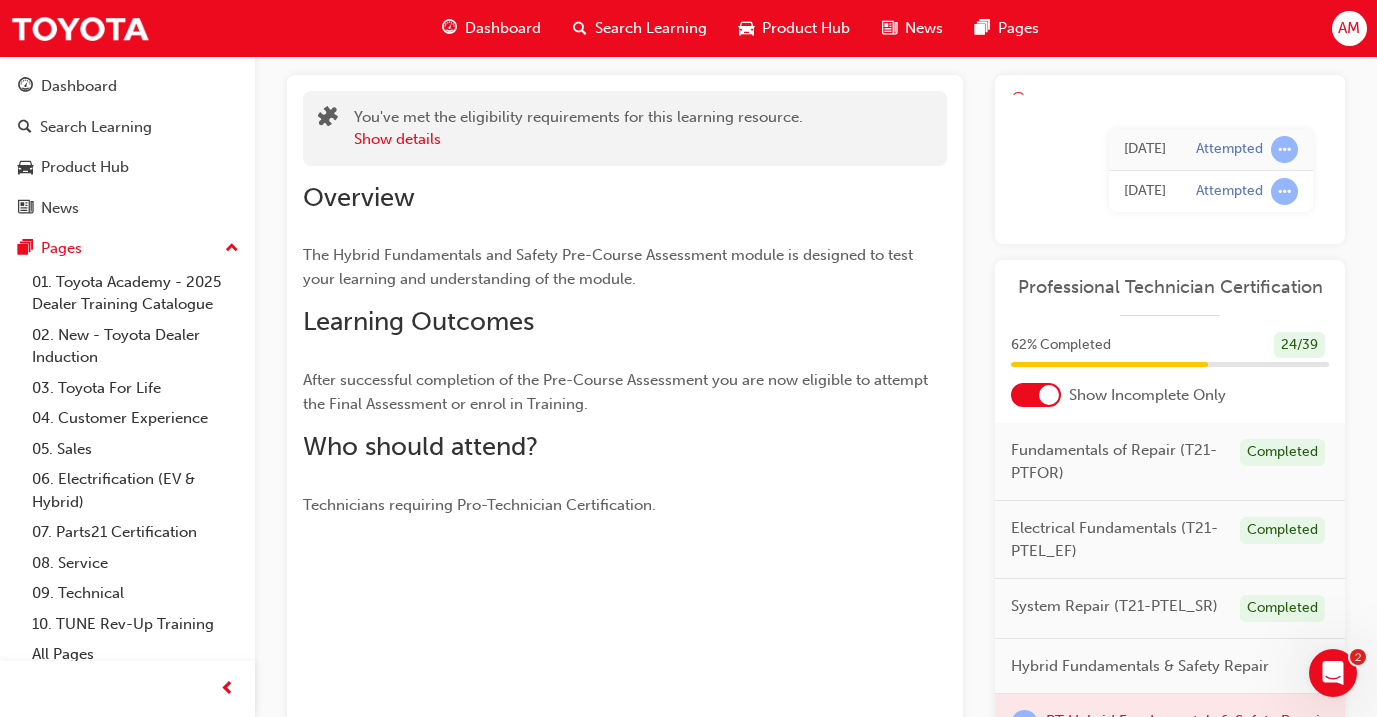 scroll, scrollTop: 136, scrollLeft: 0, axis: vertical 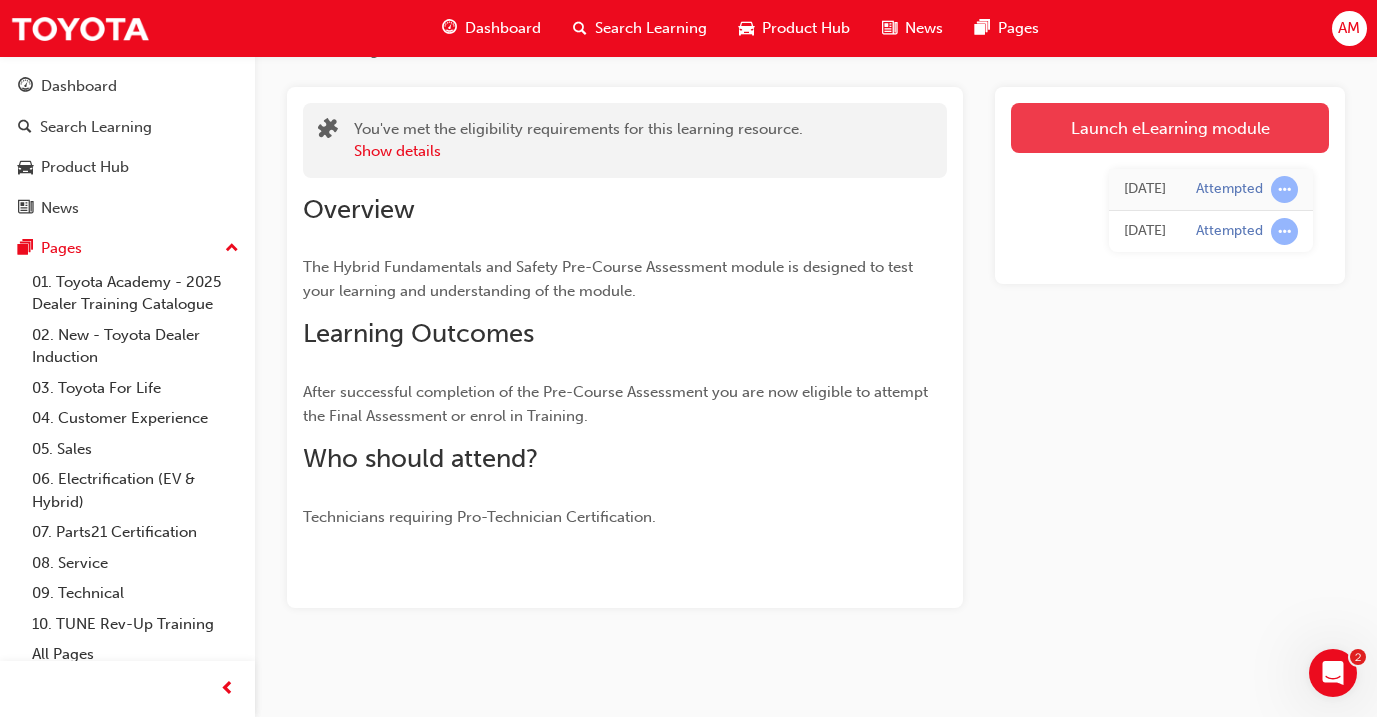 click on "Launch eLearning module" at bounding box center [1170, 128] 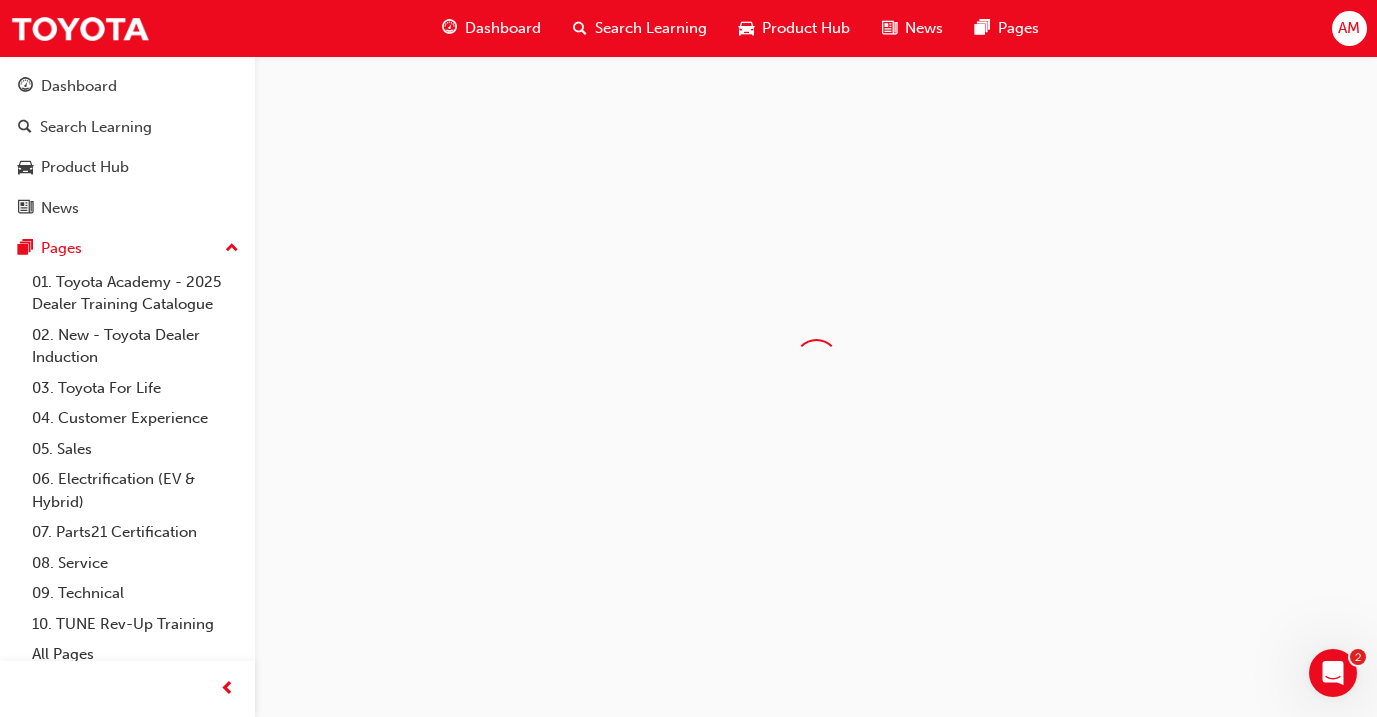 scroll, scrollTop: 0, scrollLeft: 0, axis: both 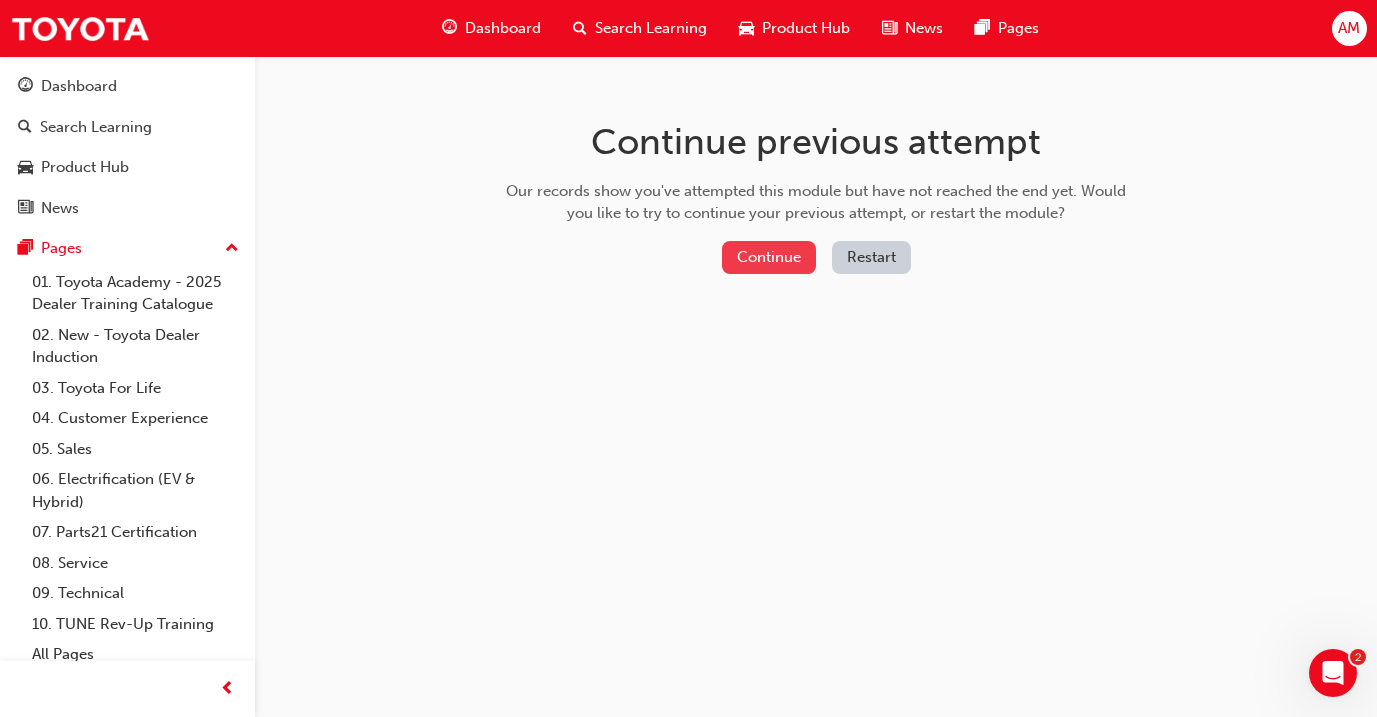 click on "Continue" at bounding box center [769, 257] 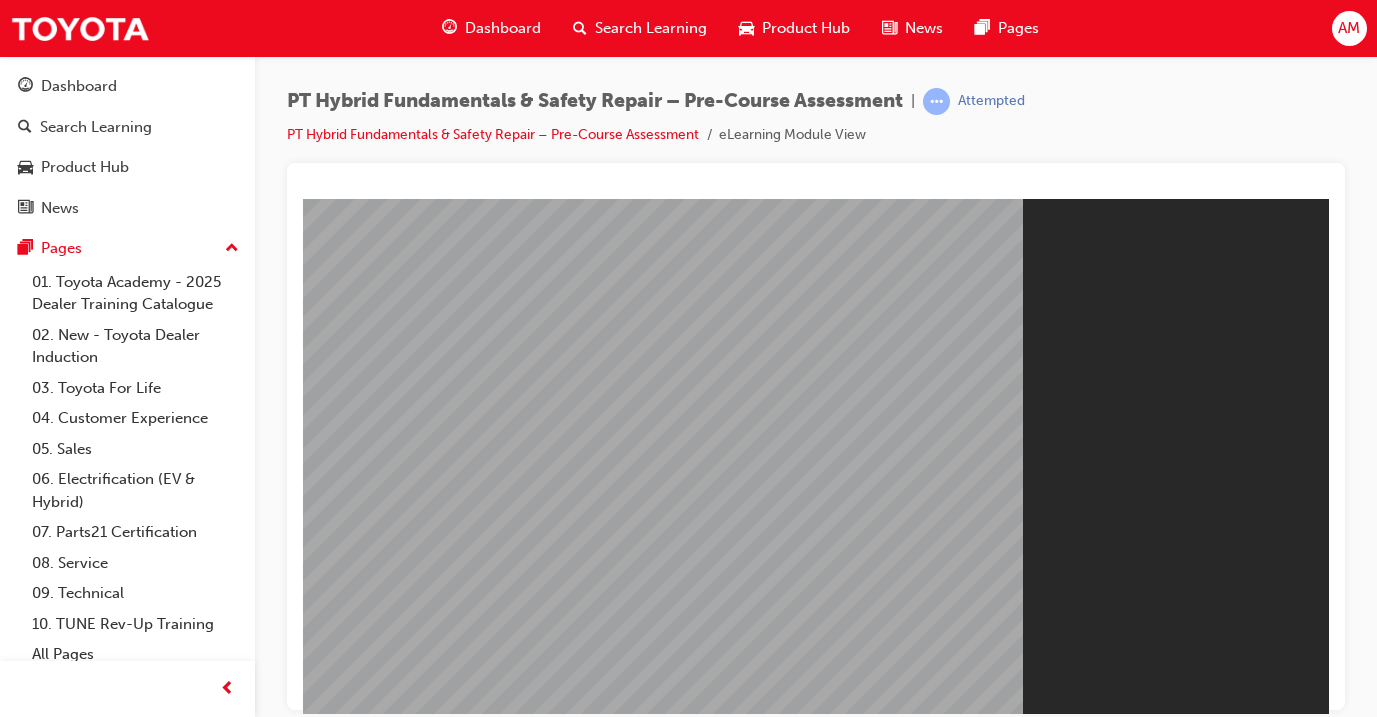 scroll, scrollTop: 0, scrollLeft: 0, axis: both 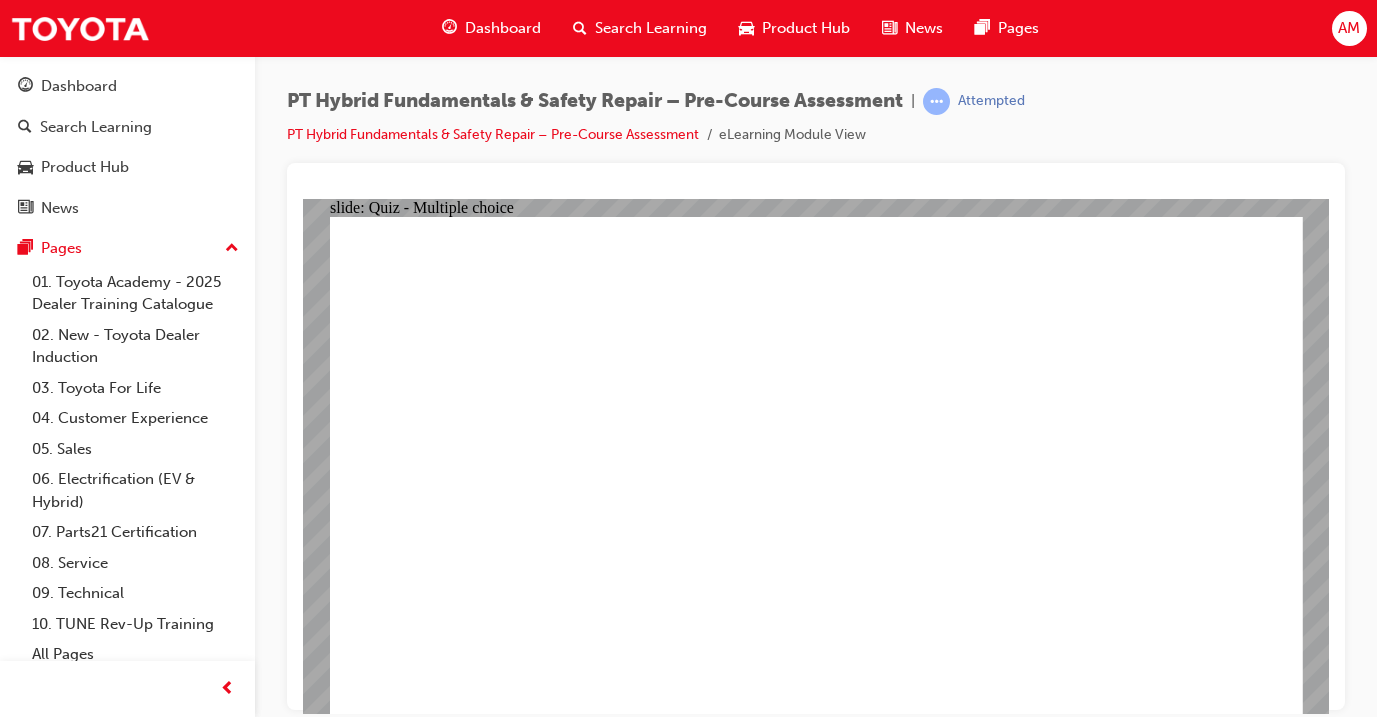 click 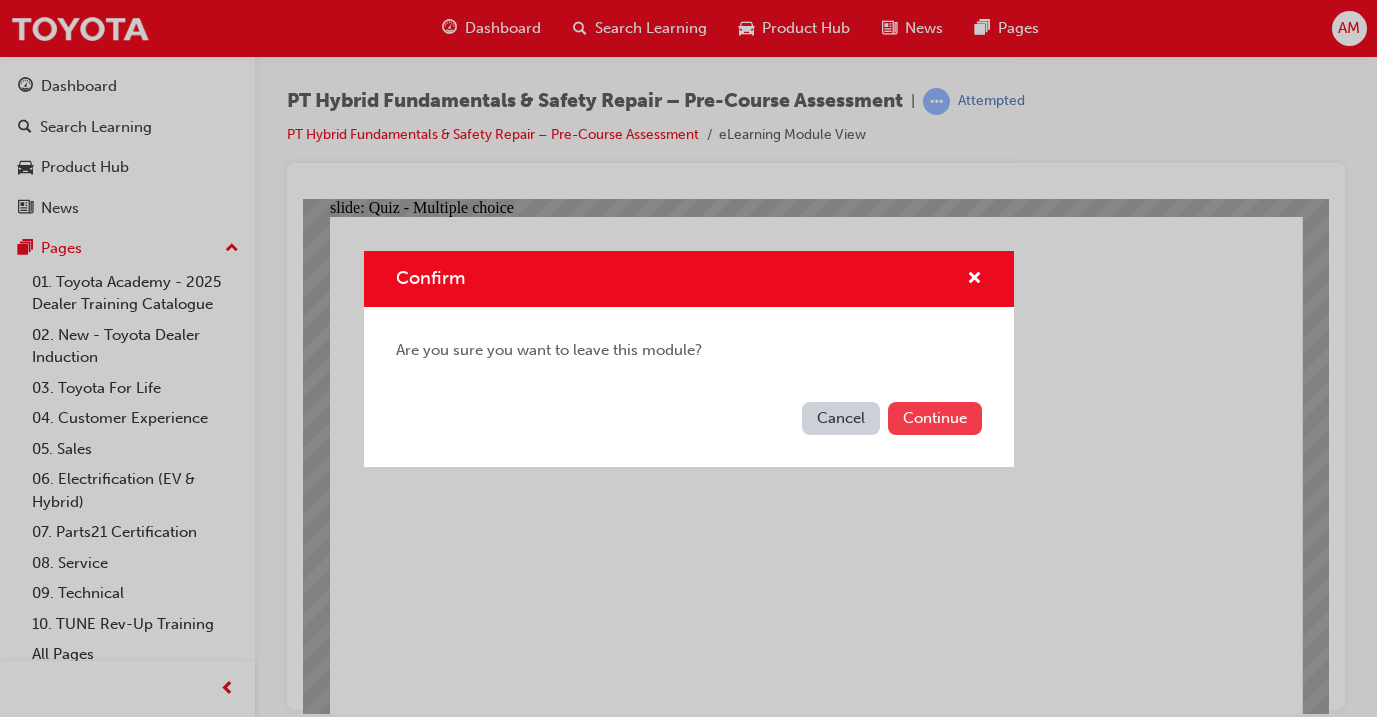 click on "Continue" at bounding box center (935, 418) 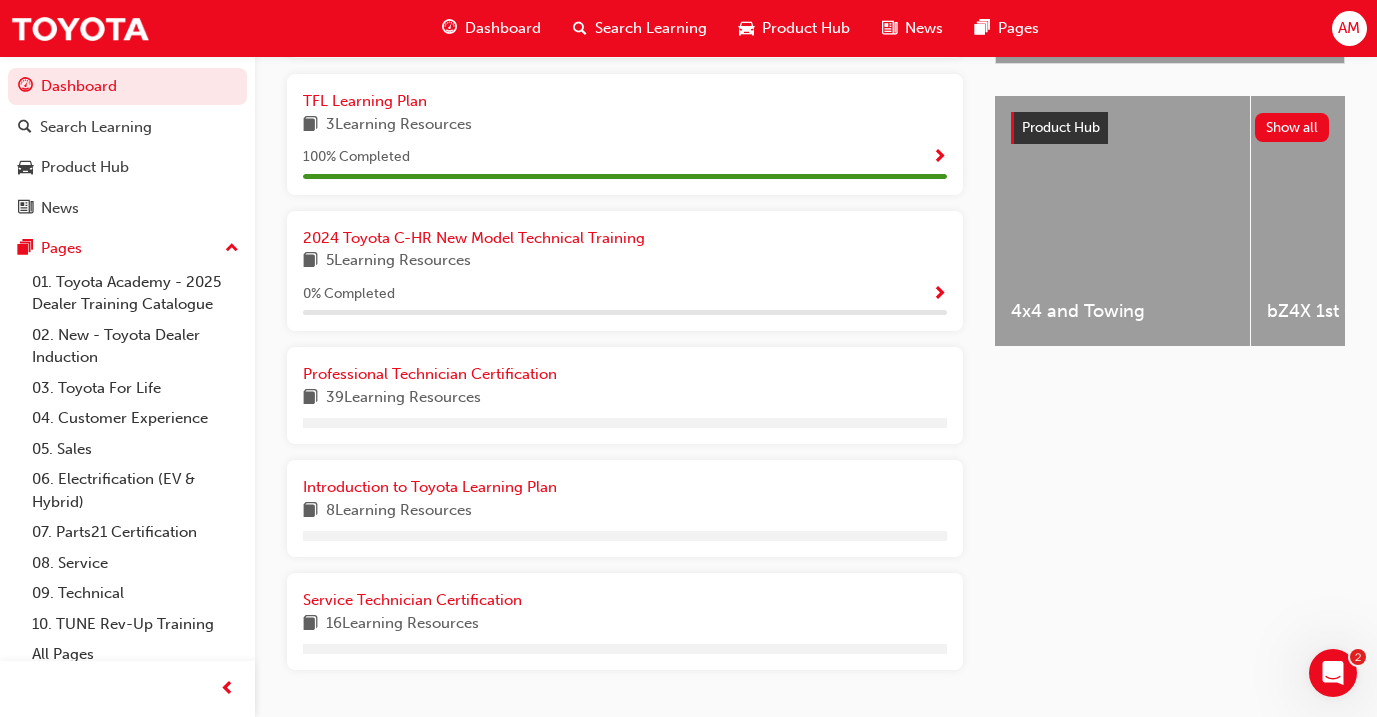 scroll, scrollTop: 691, scrollLeft: 0, axis: vertical 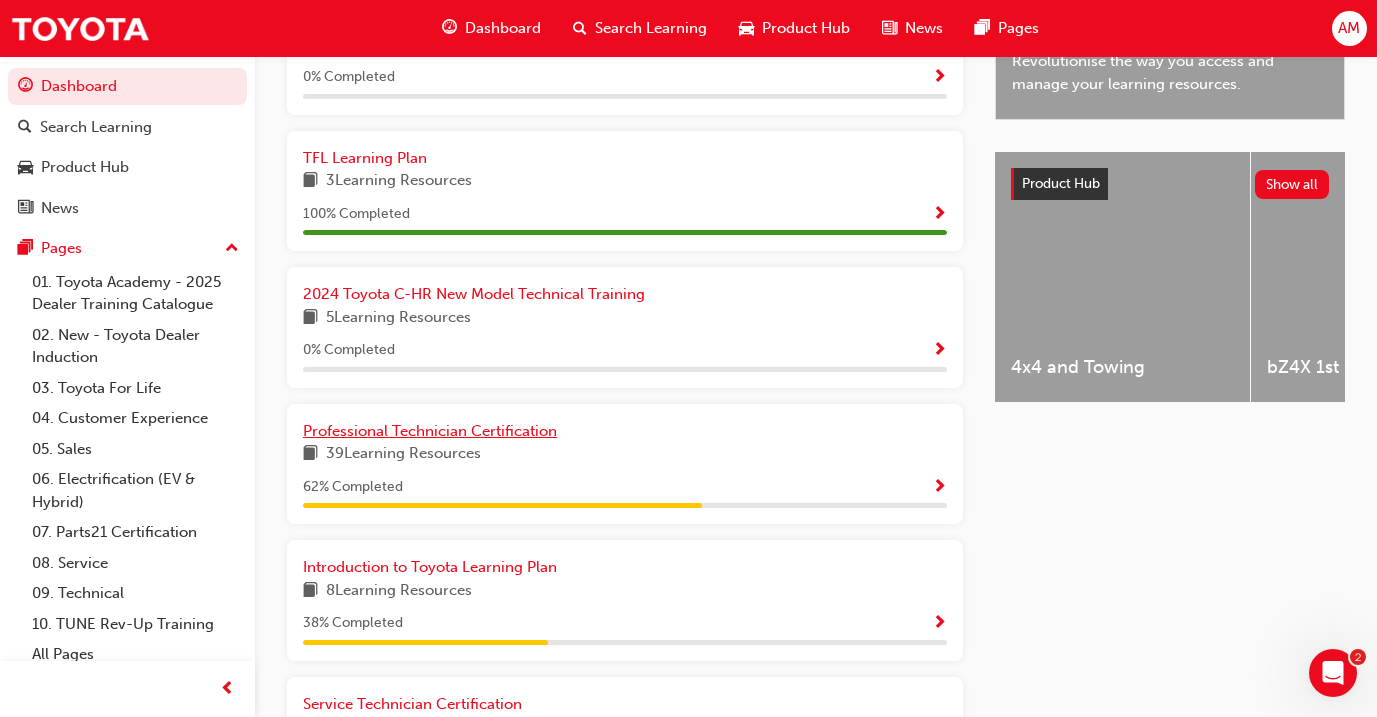 click on "Professional Technician Certification" at bounding box center [625, 431] 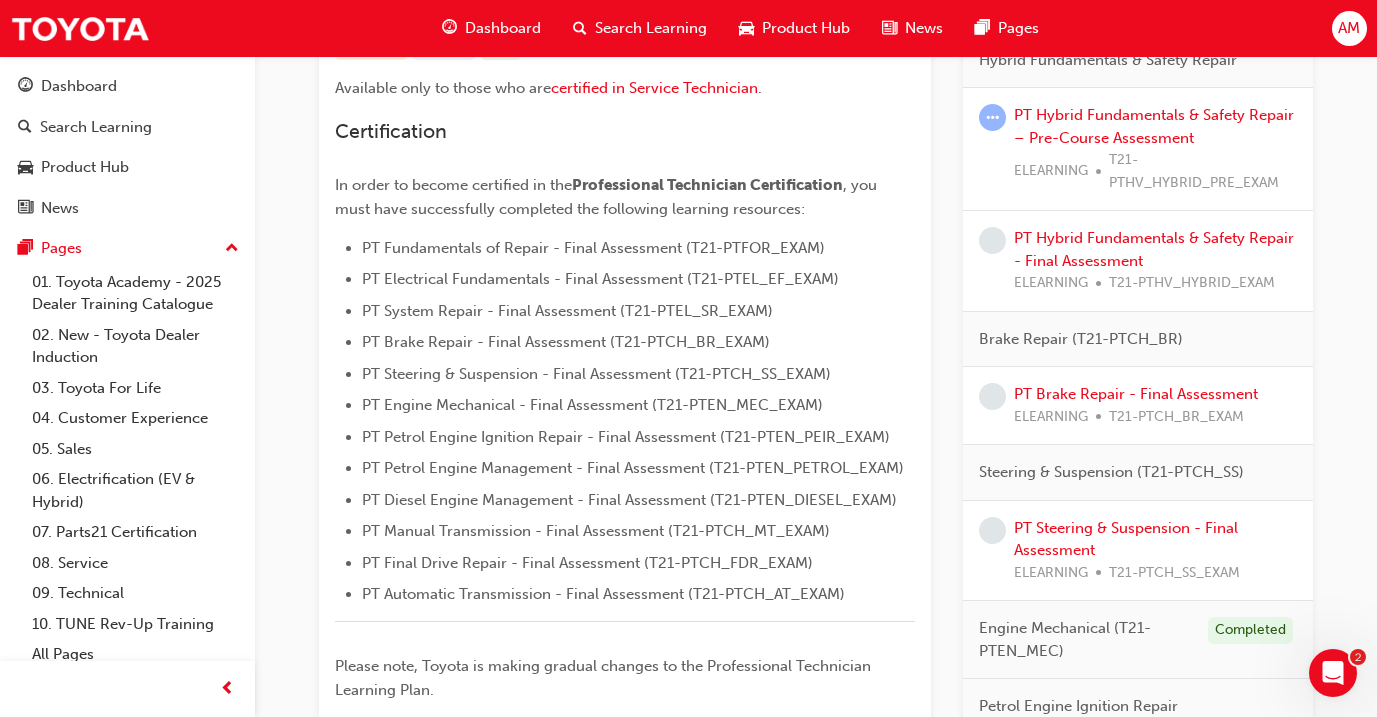 scroll, scrollTop: 453, scrollLeft: 0, axis: vertical 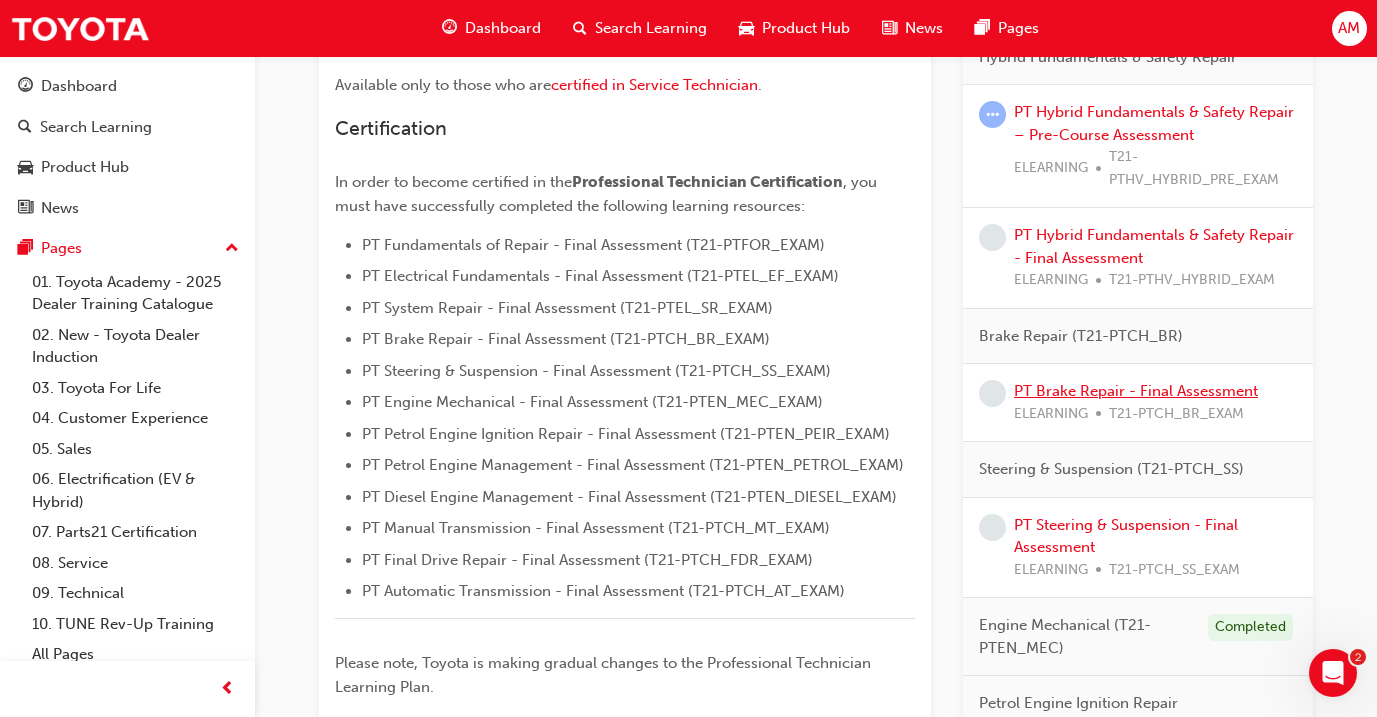 click on "PT Brake Repair - Final Assessment" at bounding box center [1136, 391] 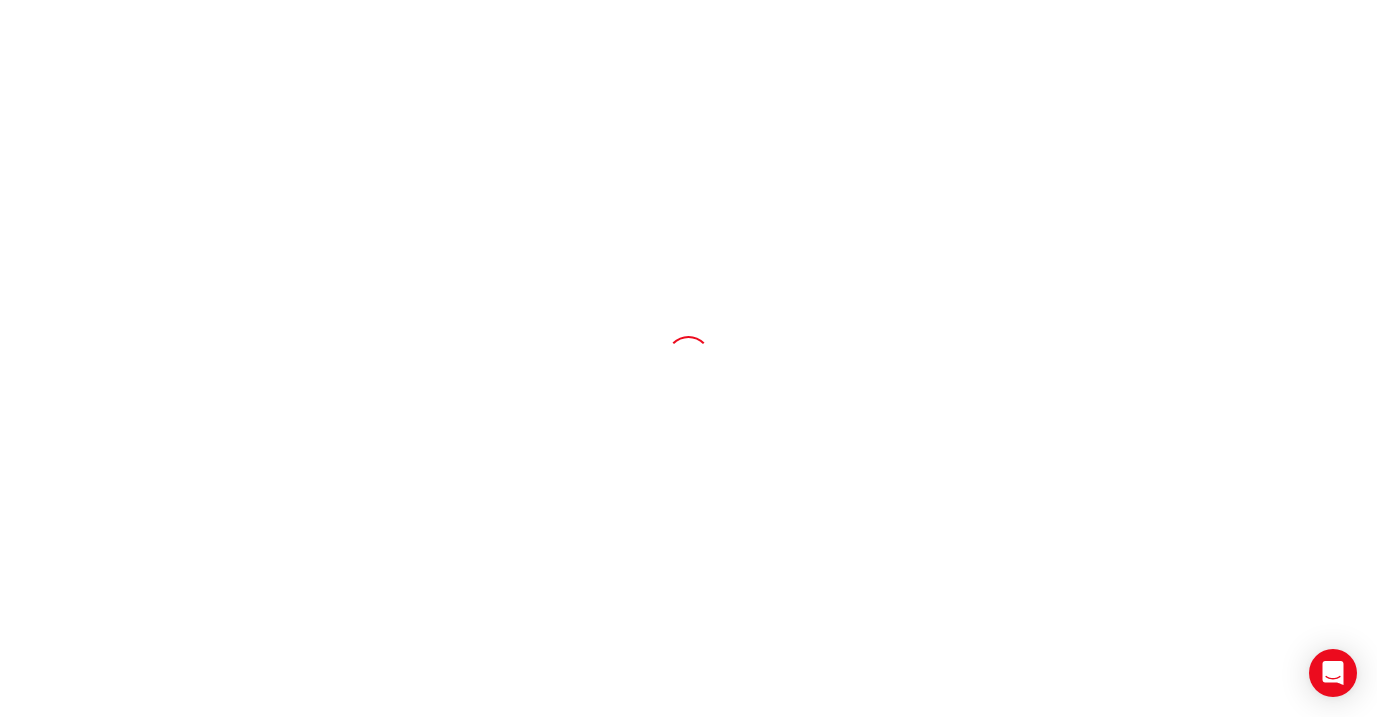 scroll, scrollTop: 0, scrollLeft: 0, axis: both 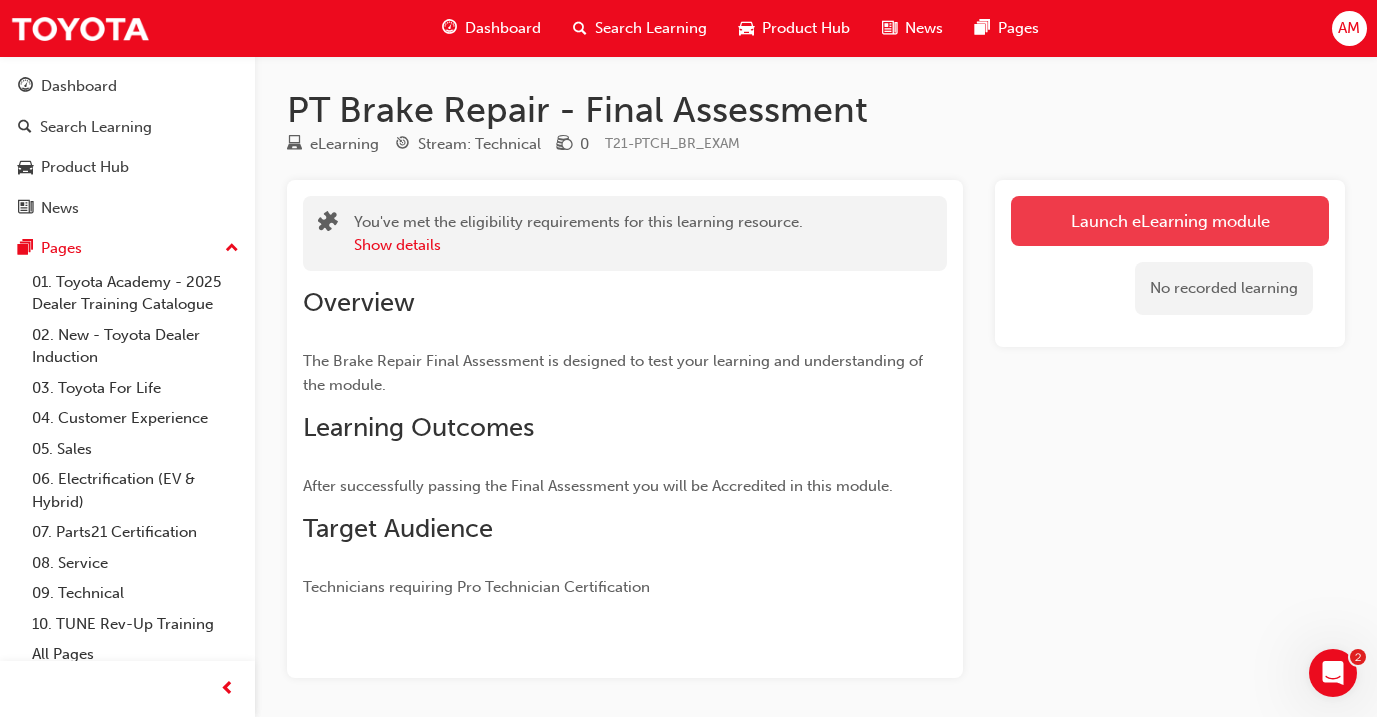 click on "Launch eLearning module" at bounding box center [1170, 221] 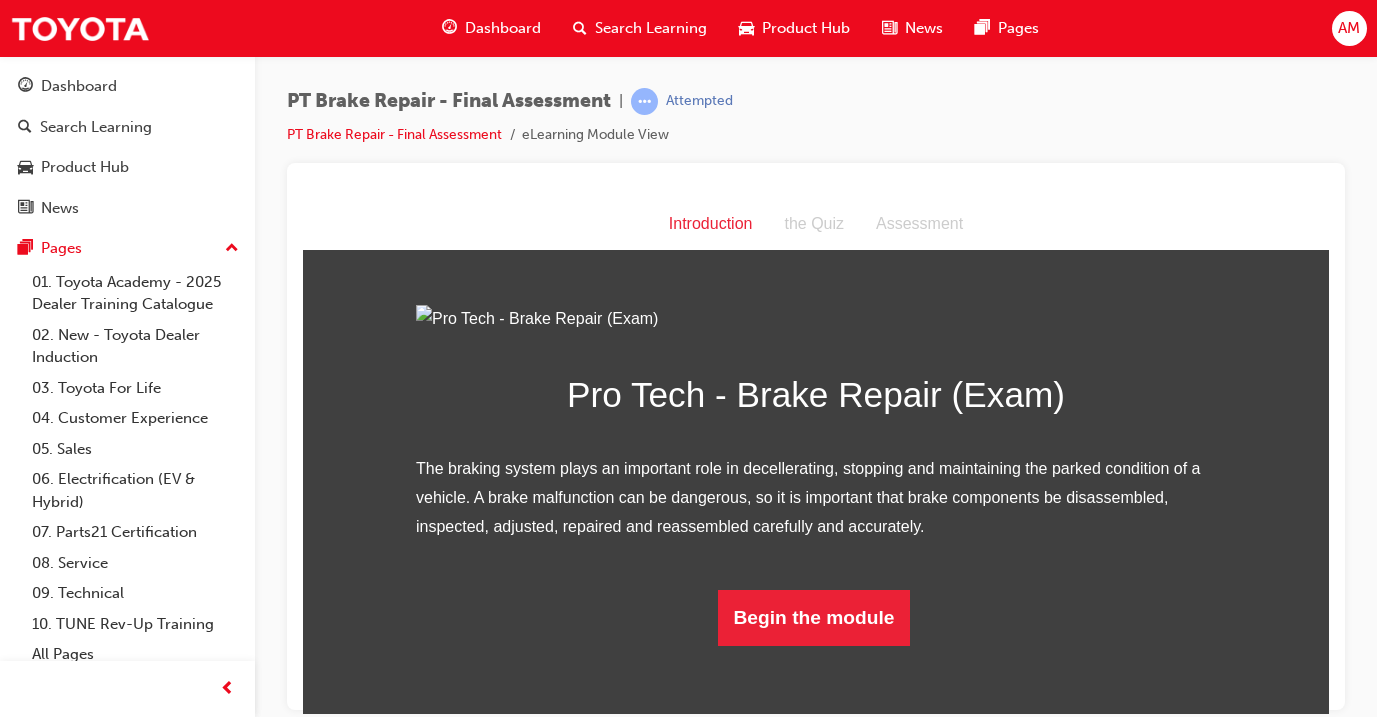 scroll, scrollTop: 0, scrollLeft: 0, axis: both 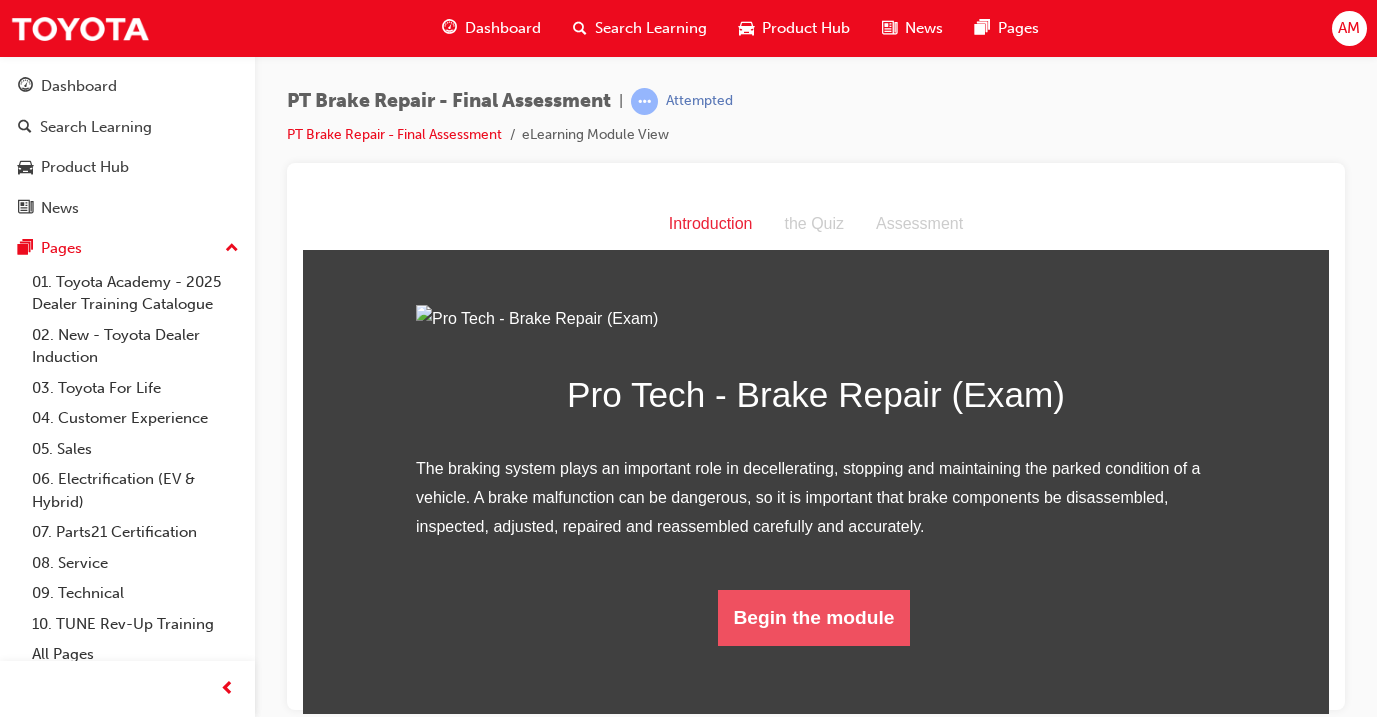 click on "Begin the module" at bounding box center (814, 617) 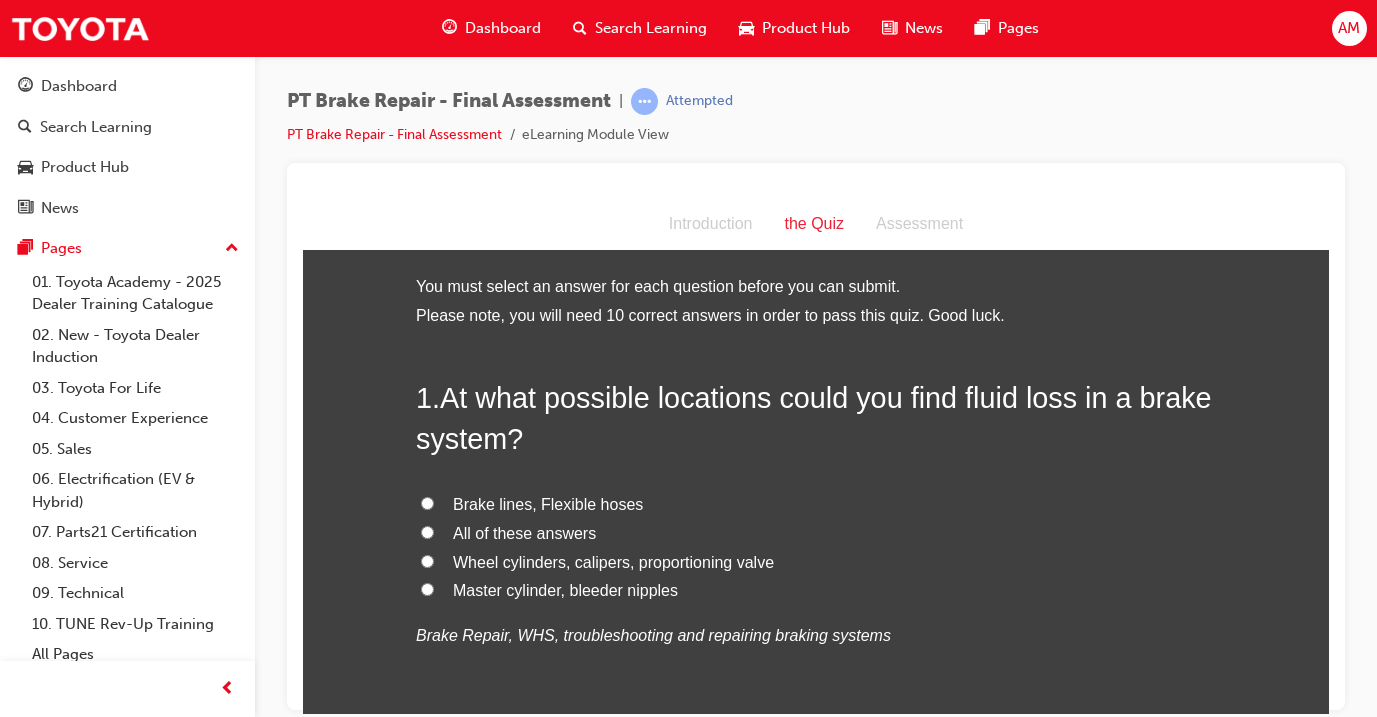scroll, scrollTop: 0, scrollLeft: 0, axis: both 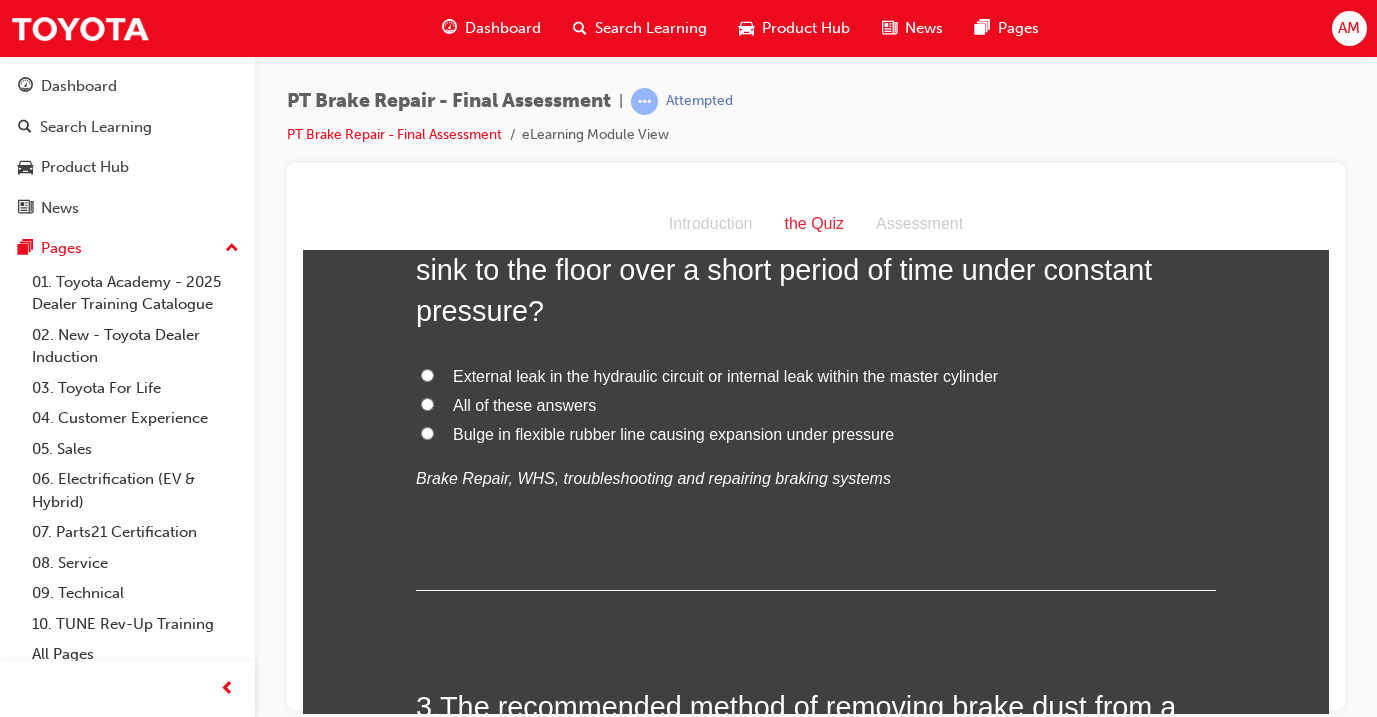 click on "All of these answers" at bounding box center [524, 404] 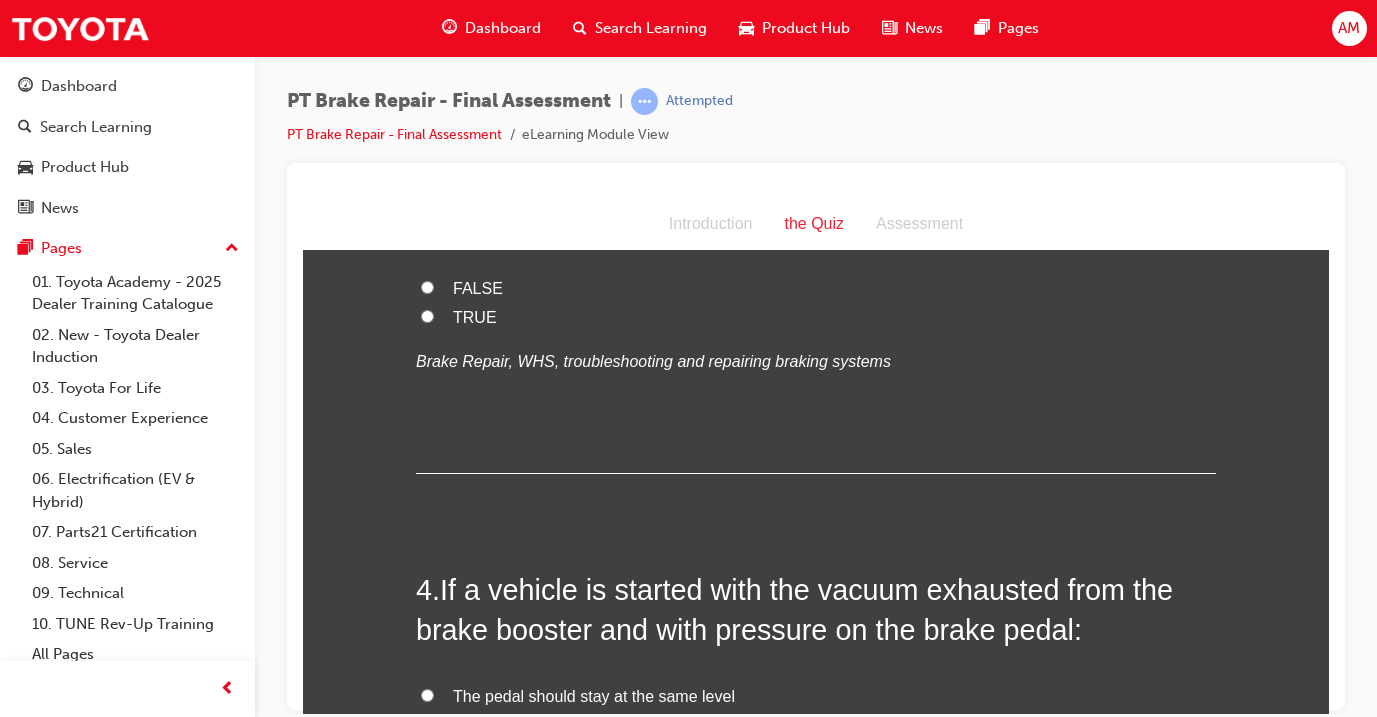 scroll, scrollTop: 1152, scrollLeft: 0, axis: vertical 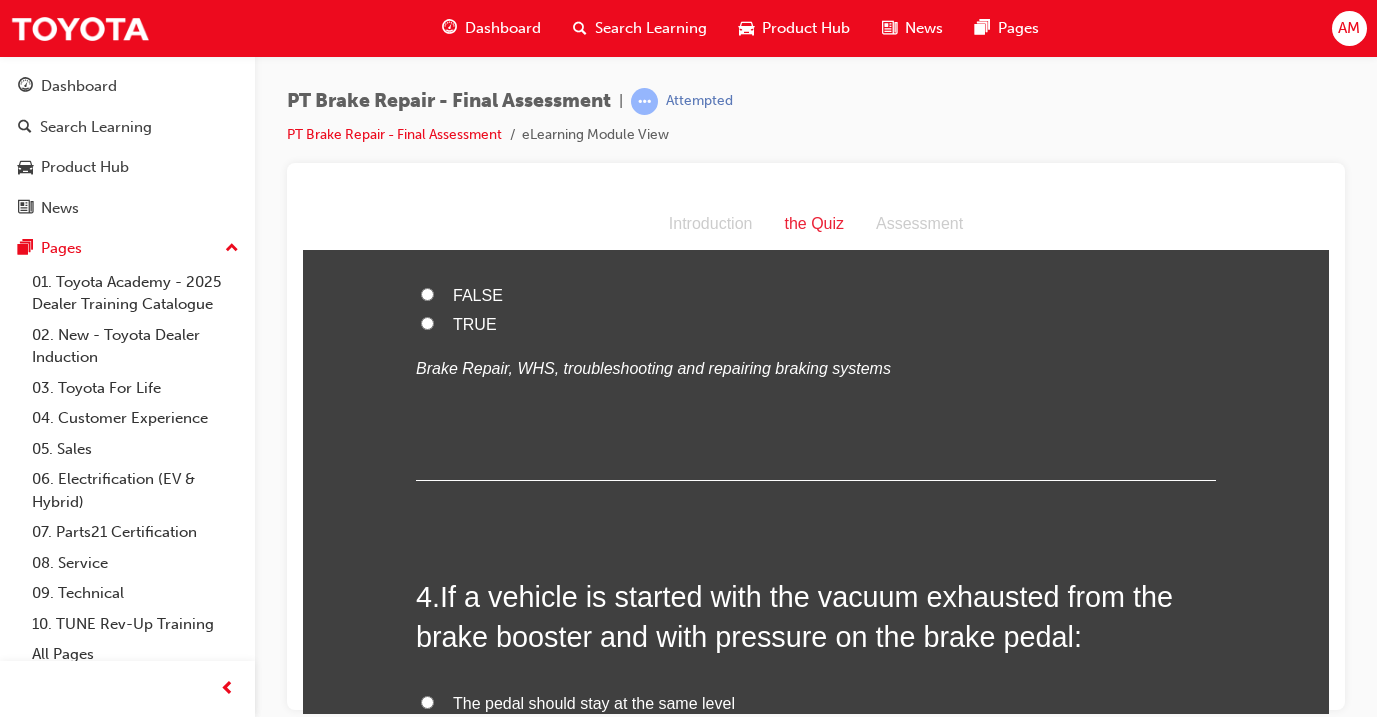 click on "FALSE" at bounding box center [478, 294] 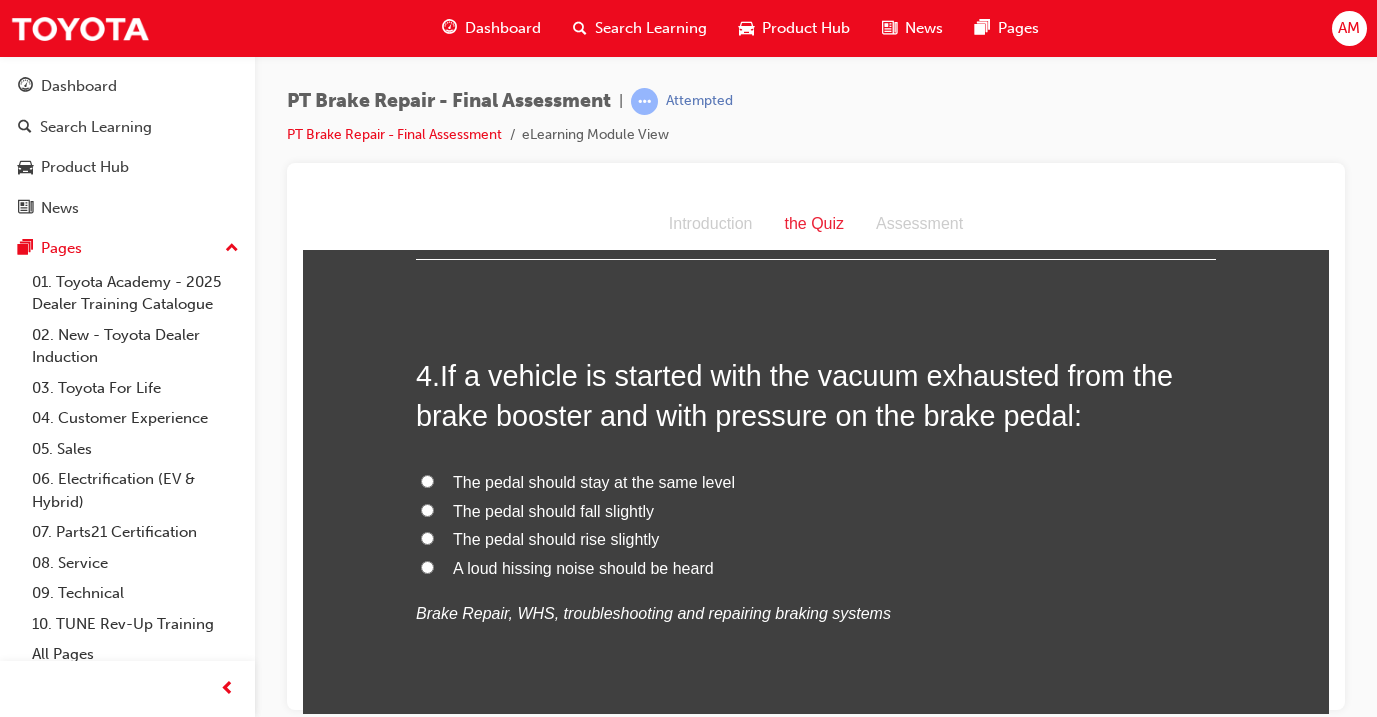 scroll, scrollTop: 1384, scrollLeft: 0, axis: vertical 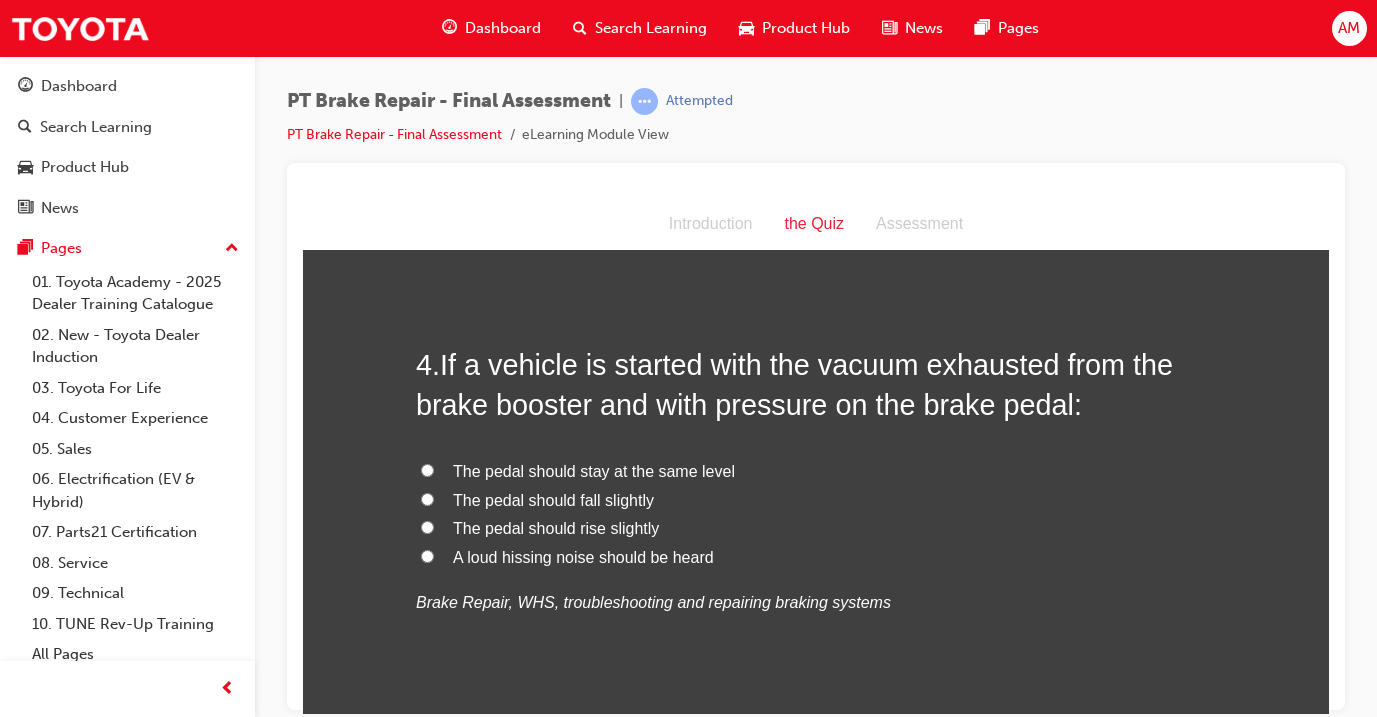 click on "The pedal should fall slightly" at bounding box center [553, 499] 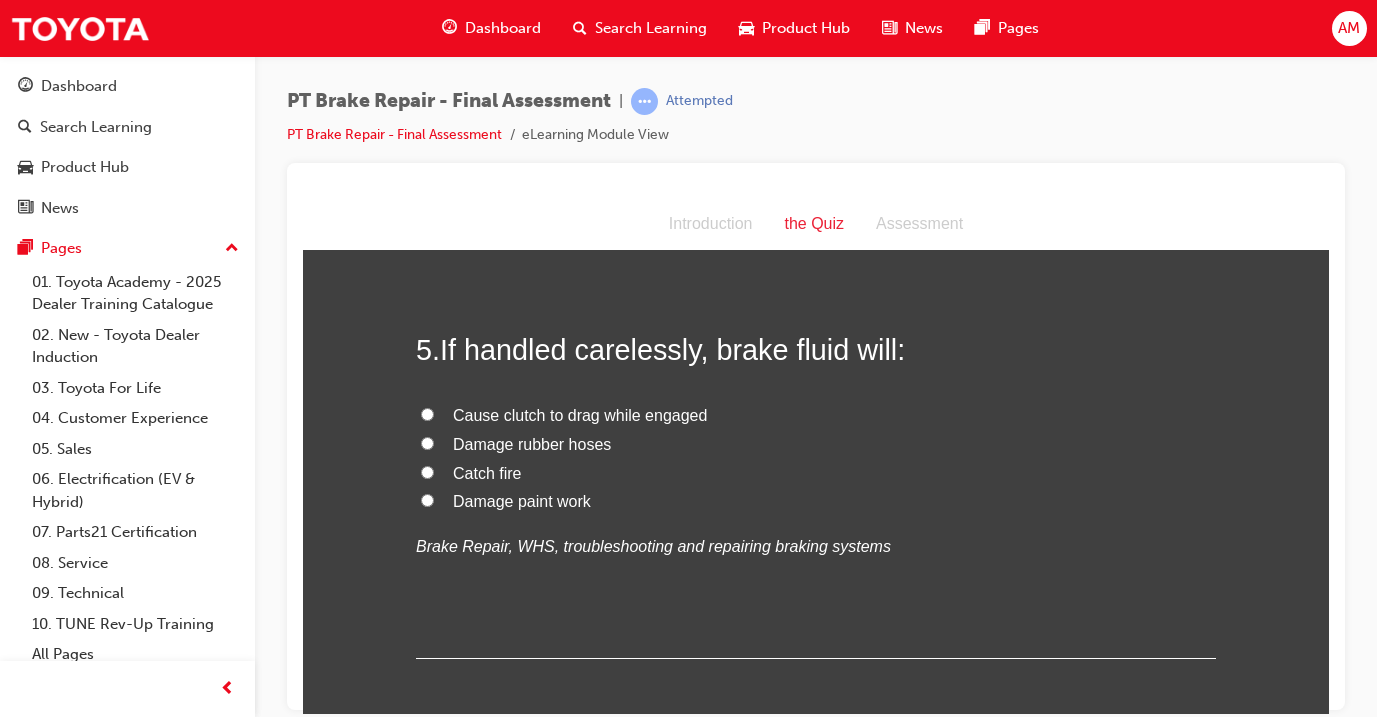 scroll, scrollTop: 1864, scrollLeft: 0, axis: vertical 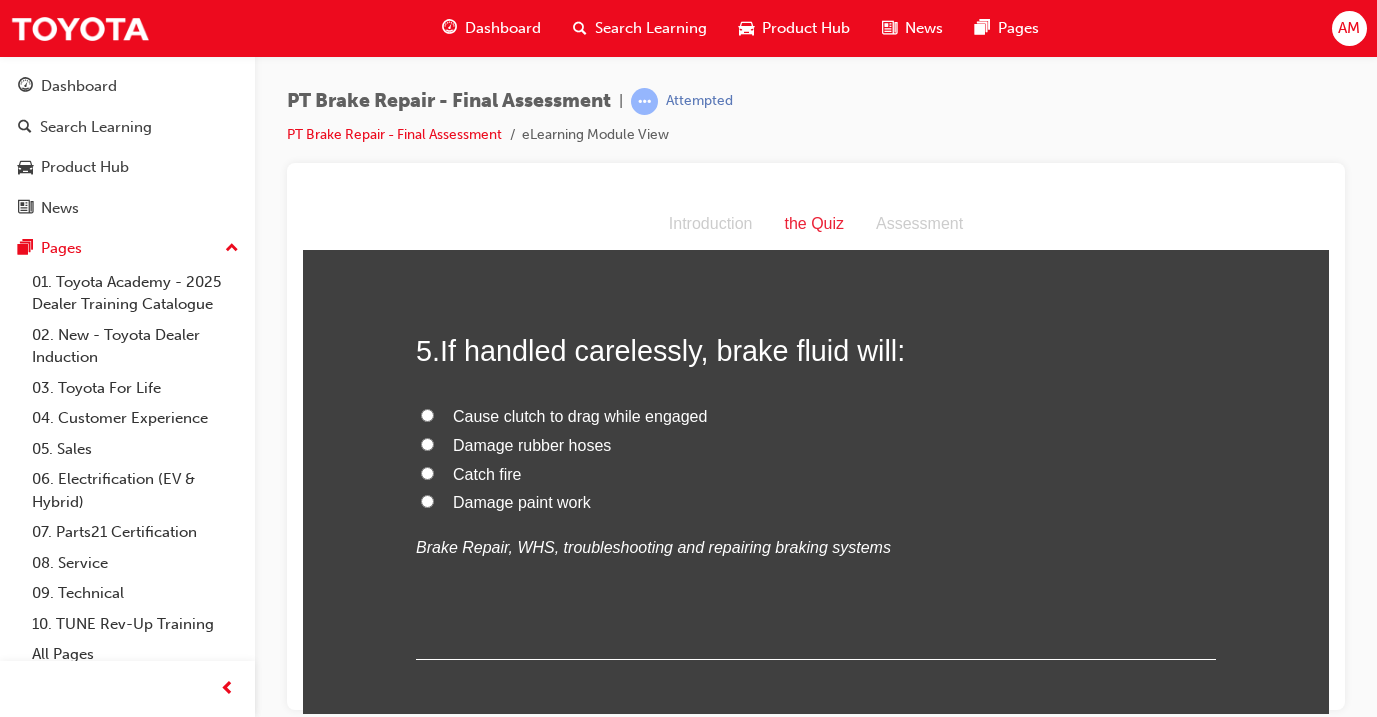 click on "Damage paint work" at bounding box center (522, 501) 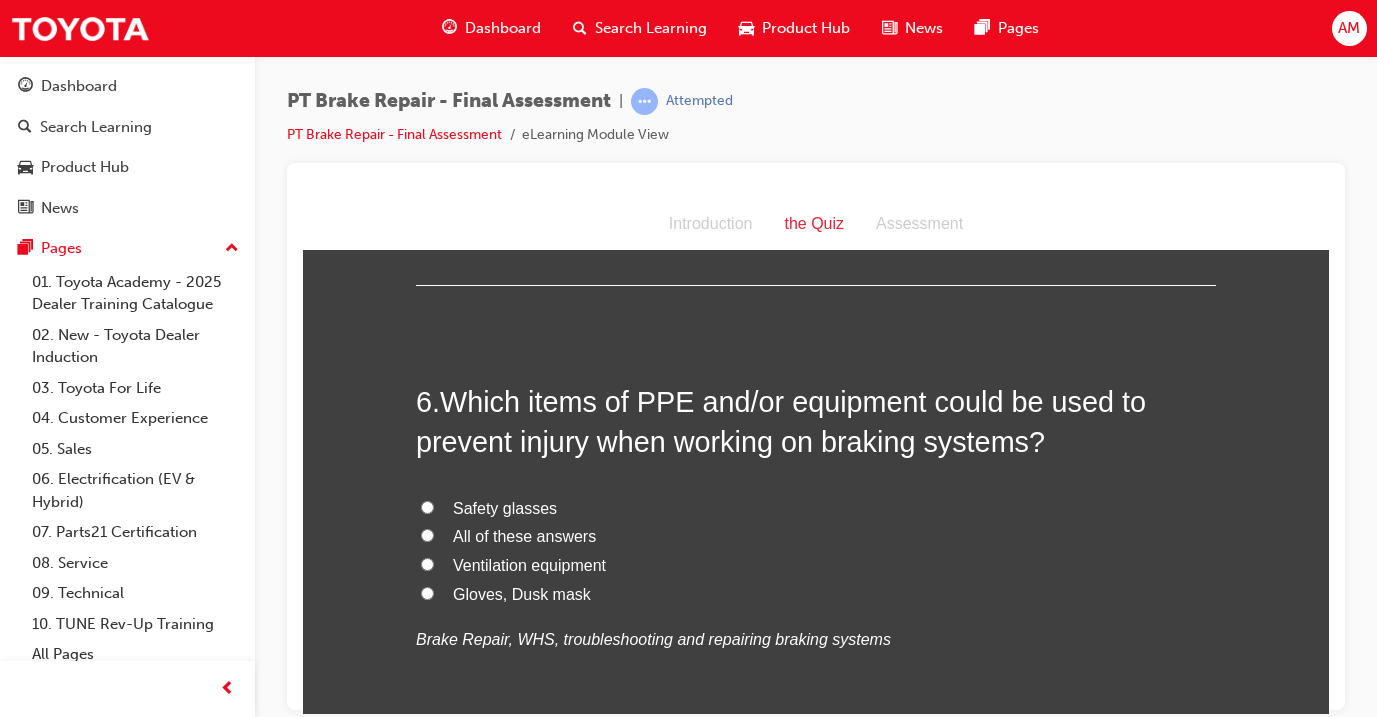 scroll, scrollTop: 2239, scrollLeft: 0, axis: vertical 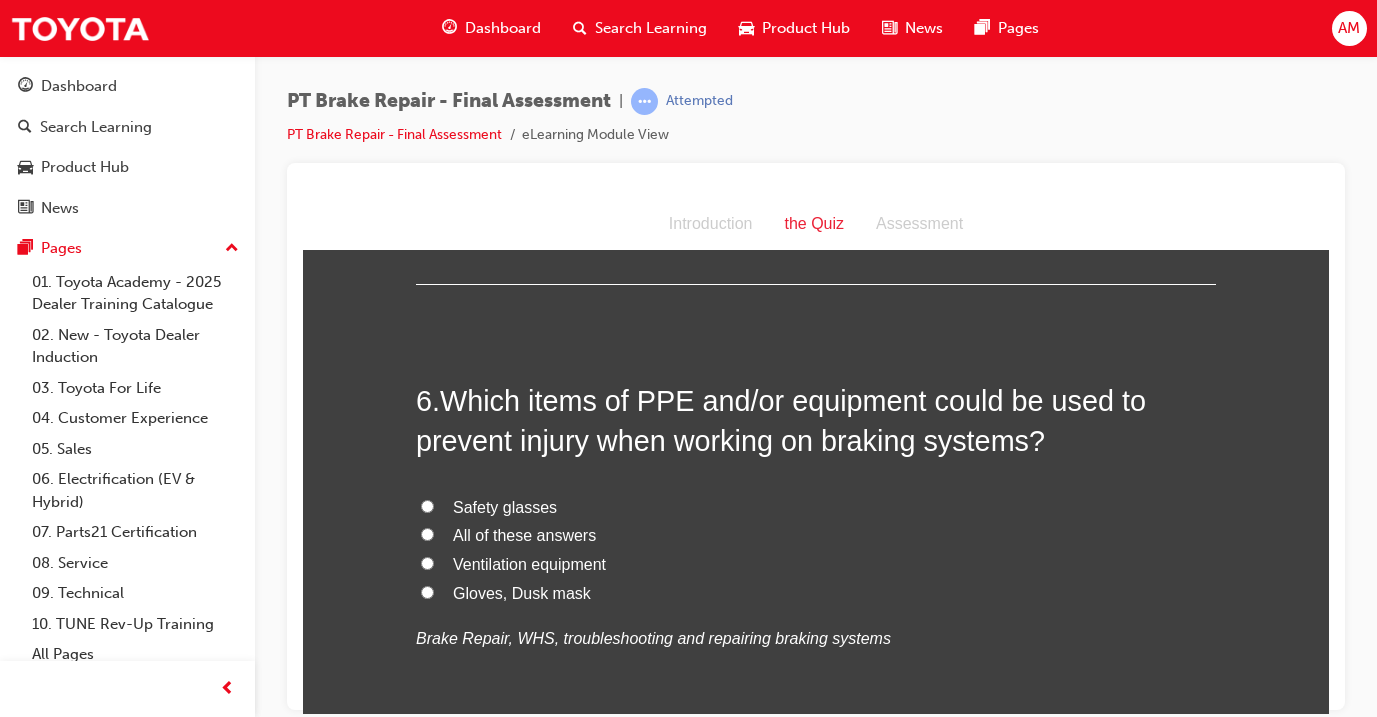 click on "All of these answers" at bounding box center (524, 534) 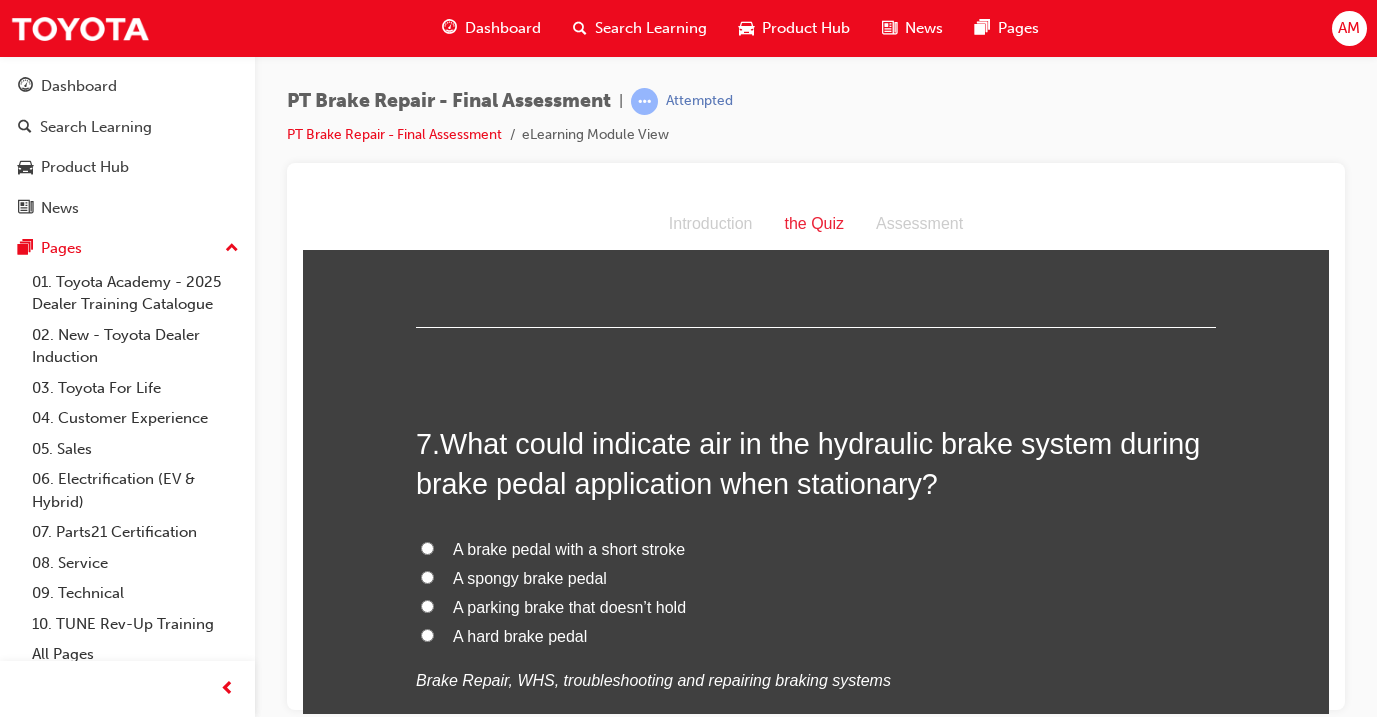 scroll, scrollTop: 2686, scrollLeft: 0, axis: vertical 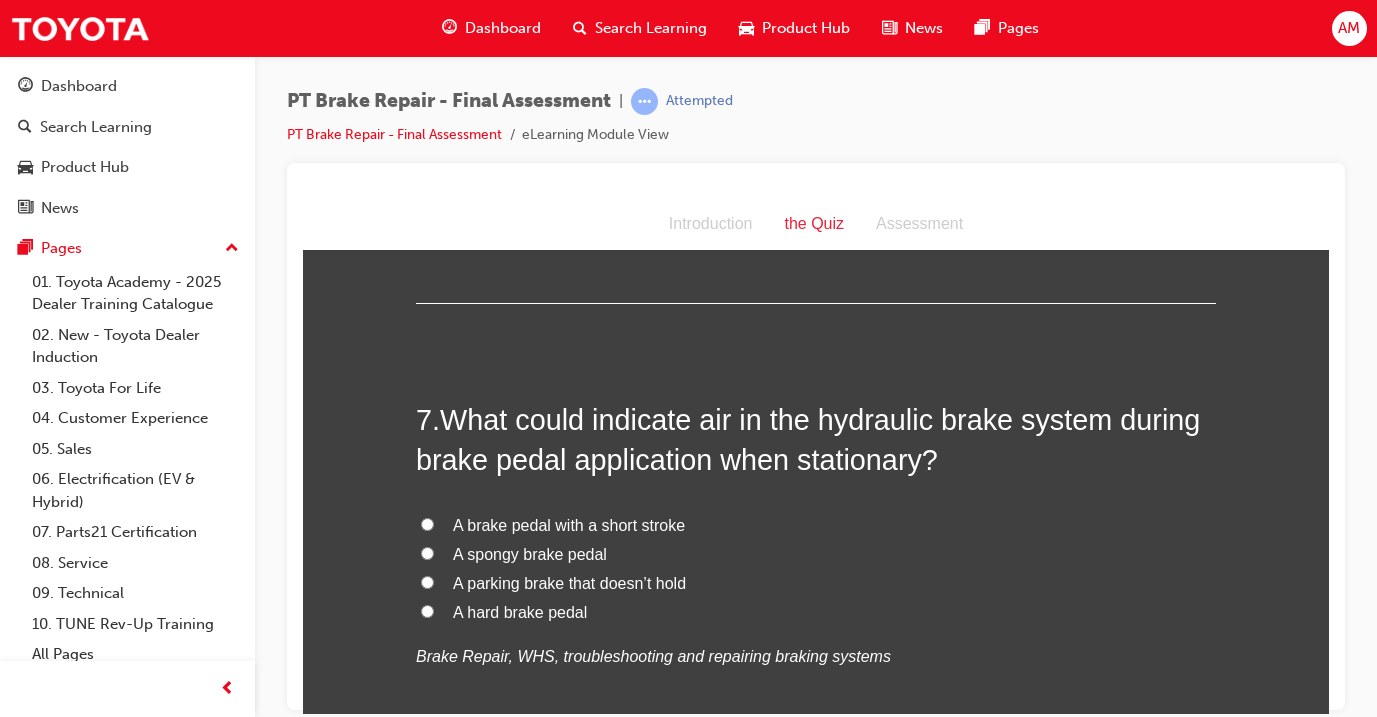 click on "A spongy brake pedal" at bounding box center [530, 553] 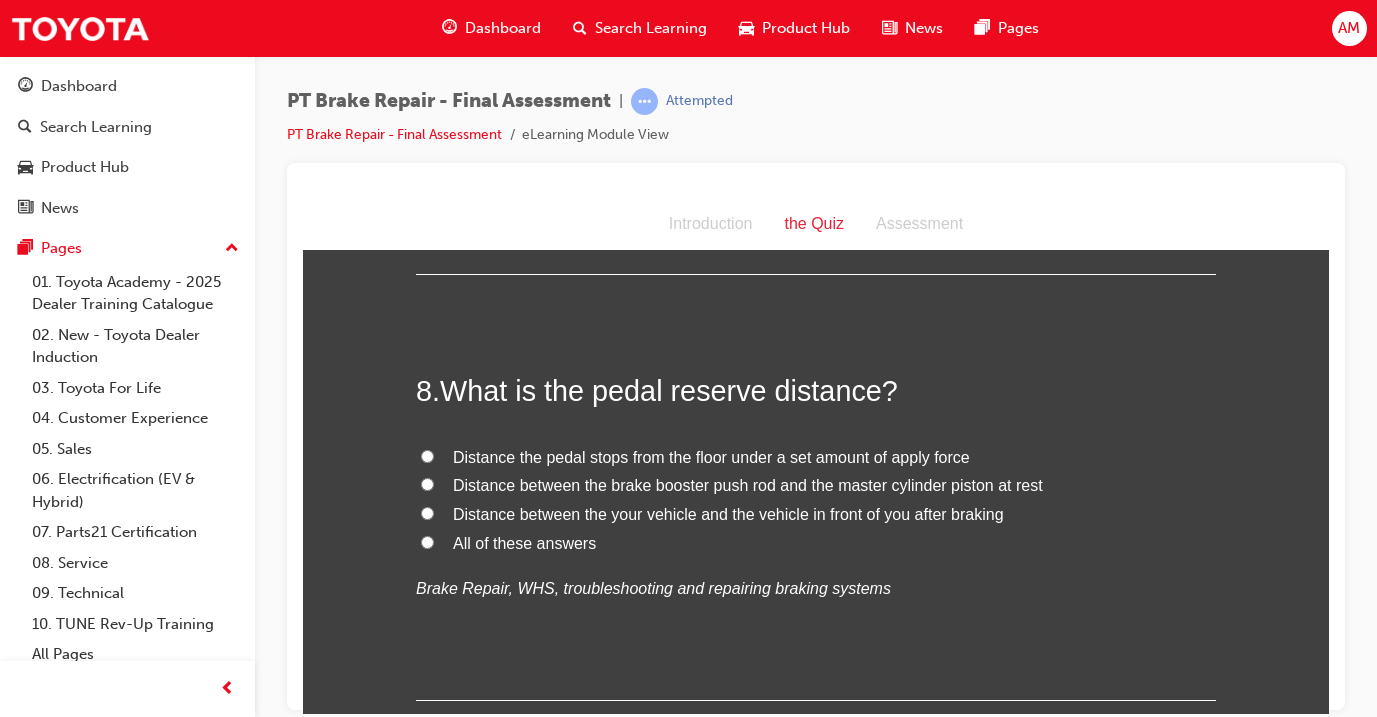 scroll, scrollTop: 3169, scrollLeft: 0, axis: vertical 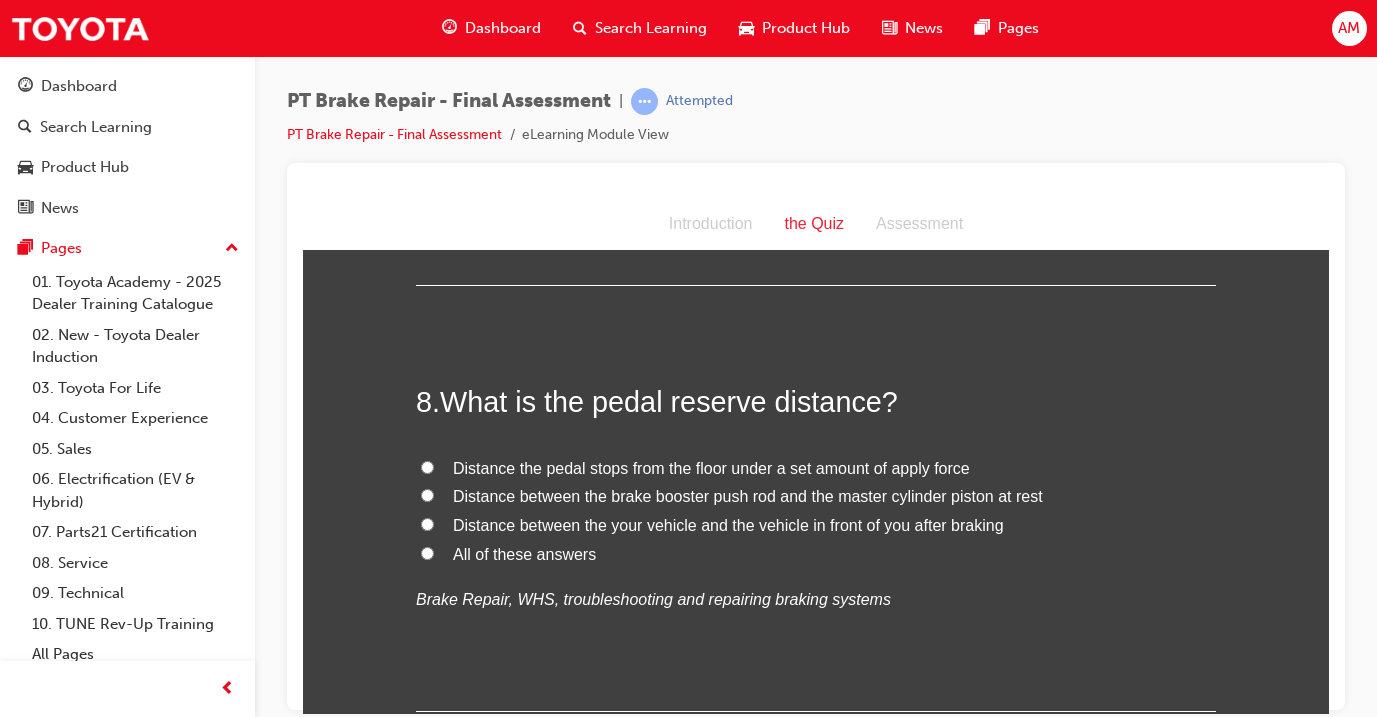 click on "Distance between the your vehicle and the vehicle in front of you after braking" at bounding box center [728, 524] 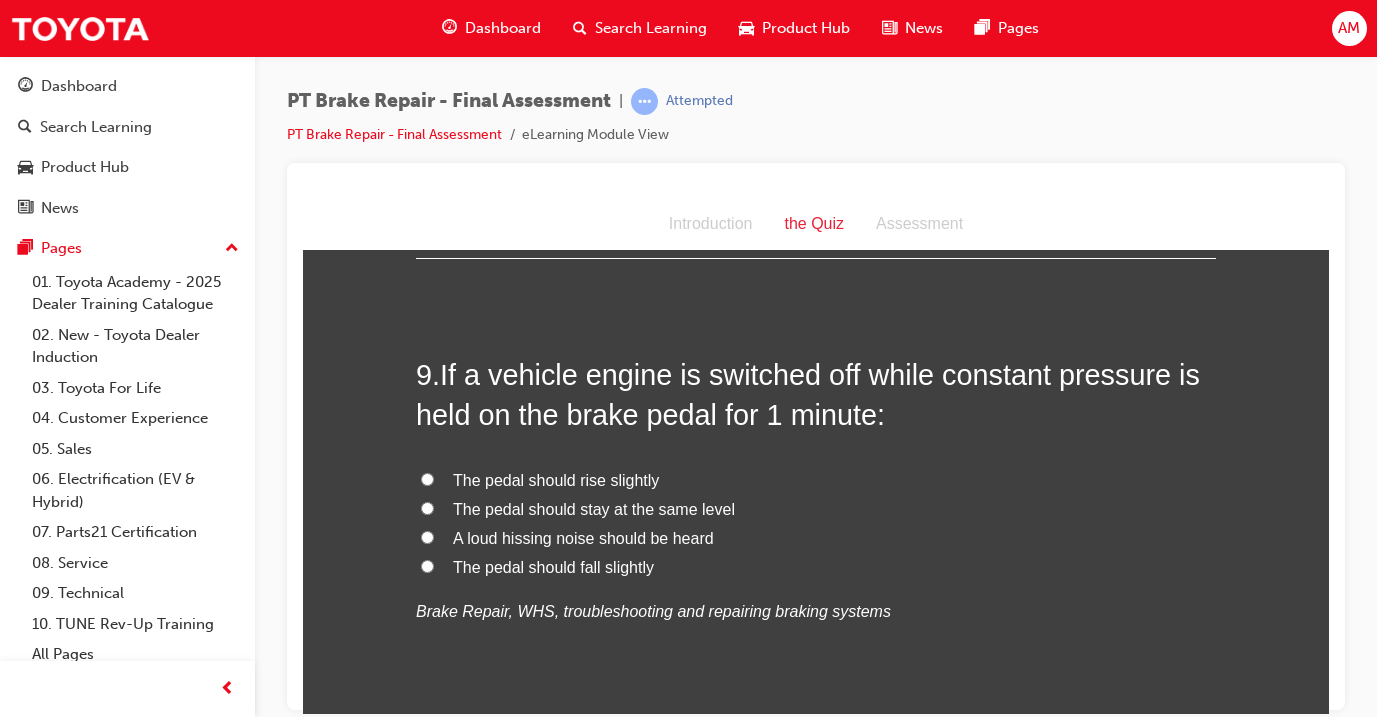 scroll, scrollTop: 3626, scrollLeft: 0, axis: vertical 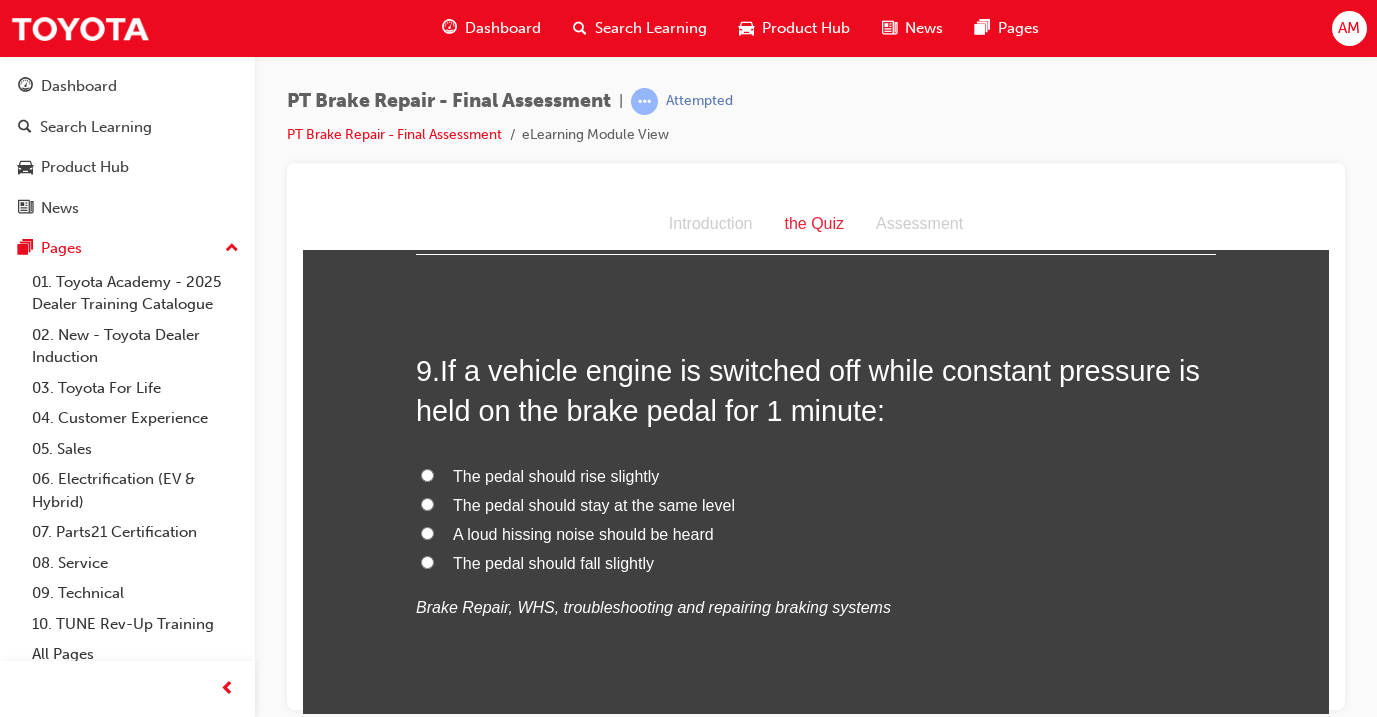 click on "The pedal should fall slightly" at bounding box center [553, 562] 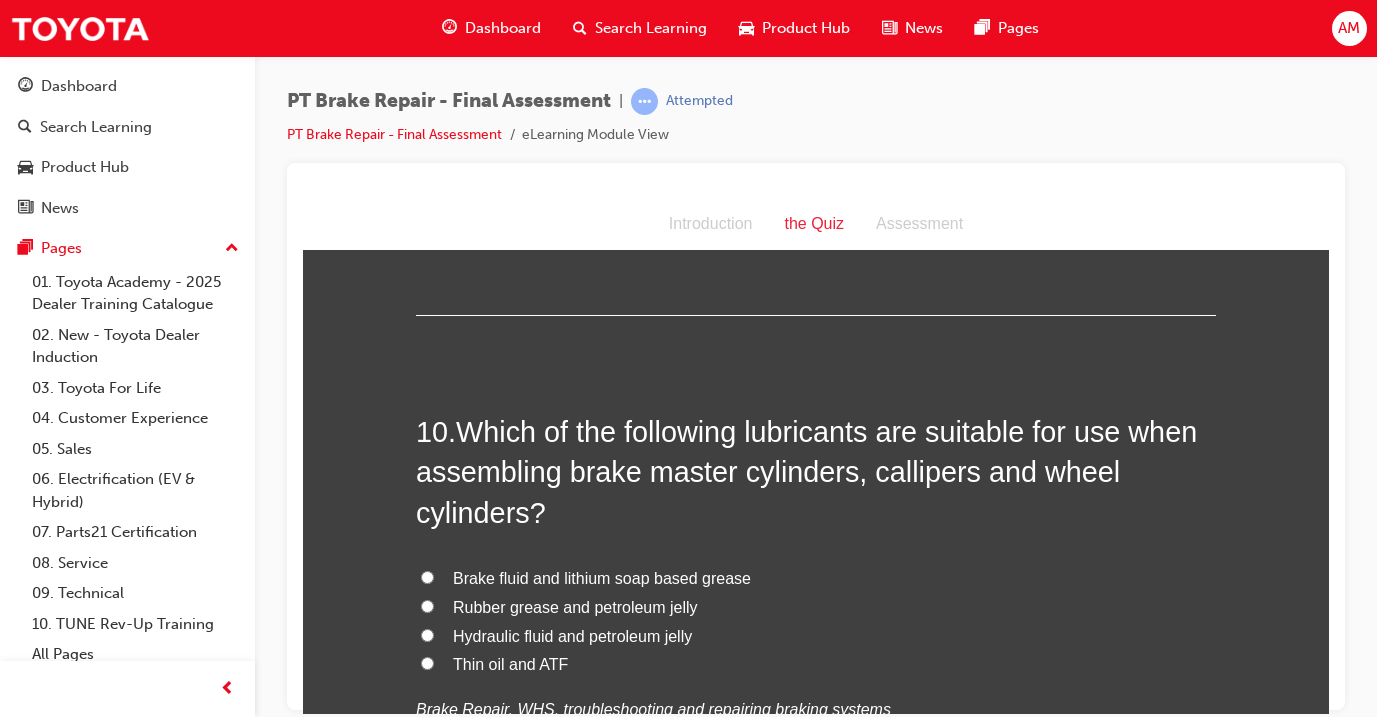 scroll, scrollTop: 4032, scrollLeft: 0, axis: vertical 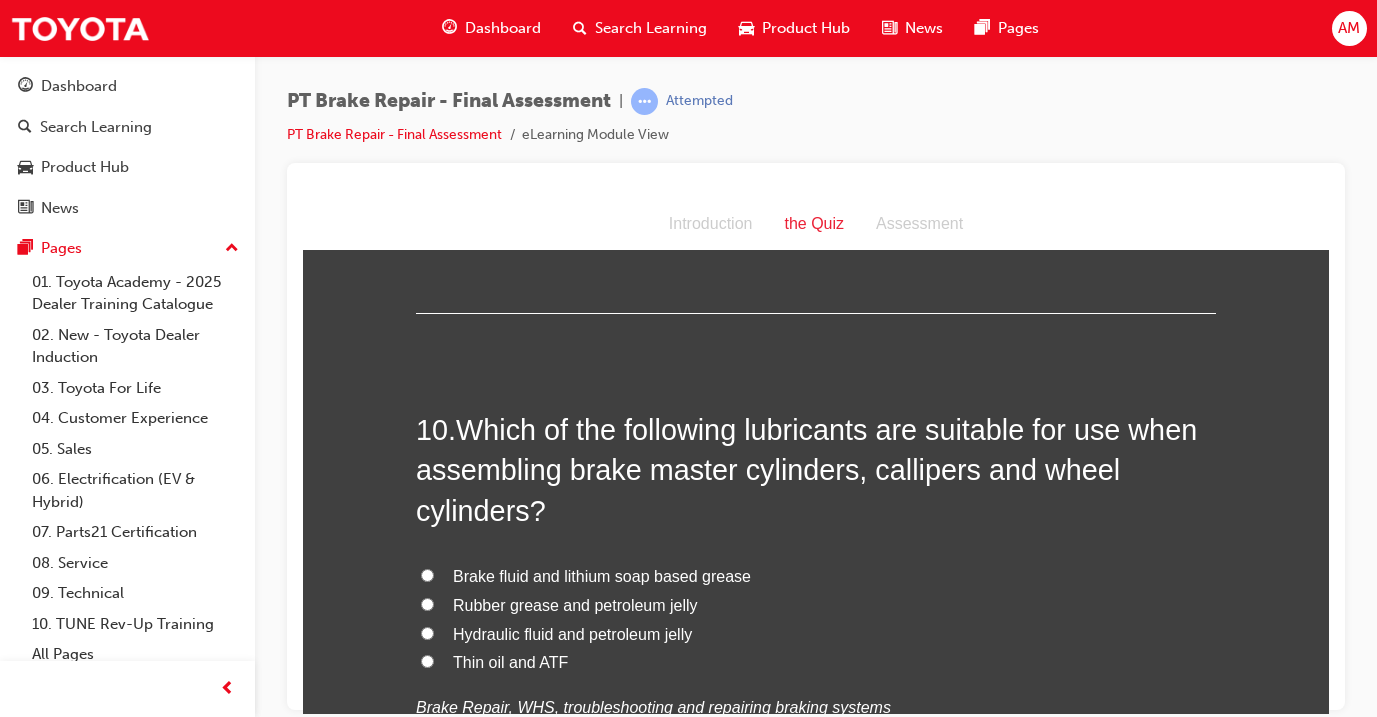 click on "Rubber grease and petroleum jelly" at bounding box center [575, 604] 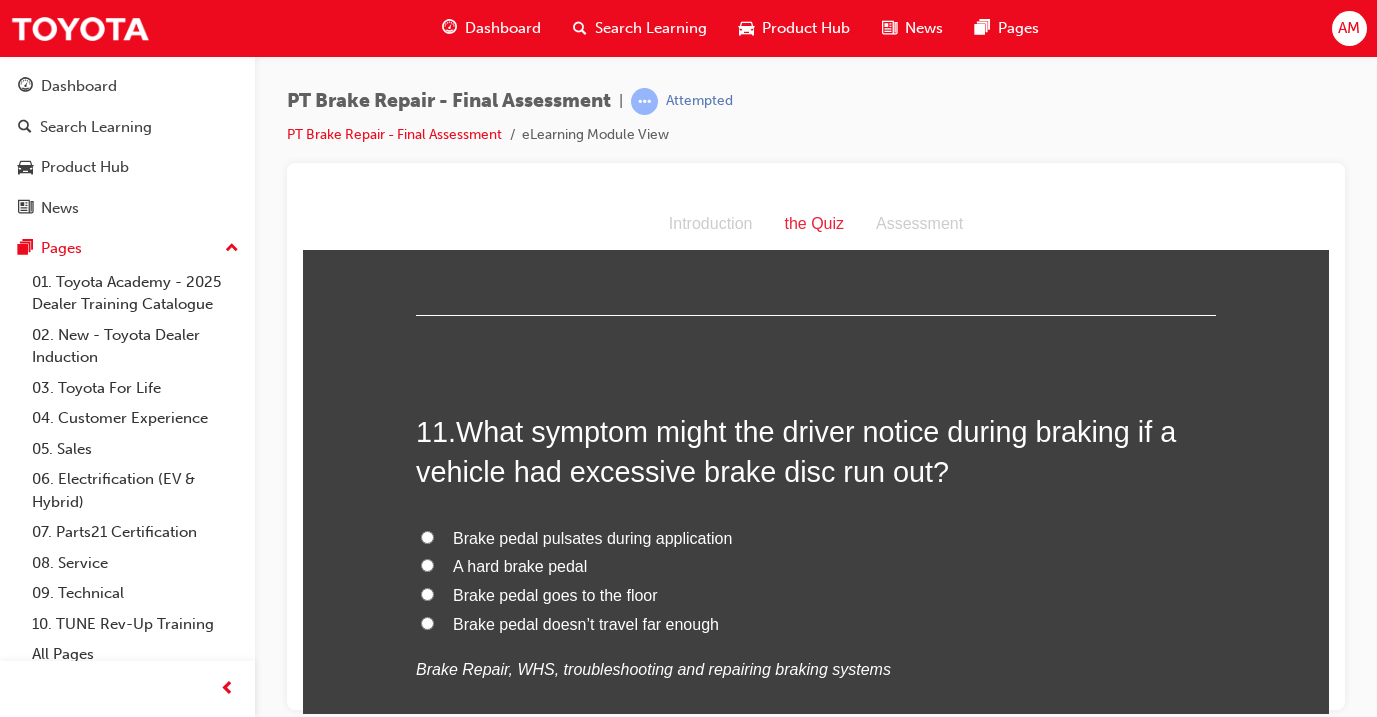 scroll, scrollTop: 4533, scrollLeft: 0, axis: vertical 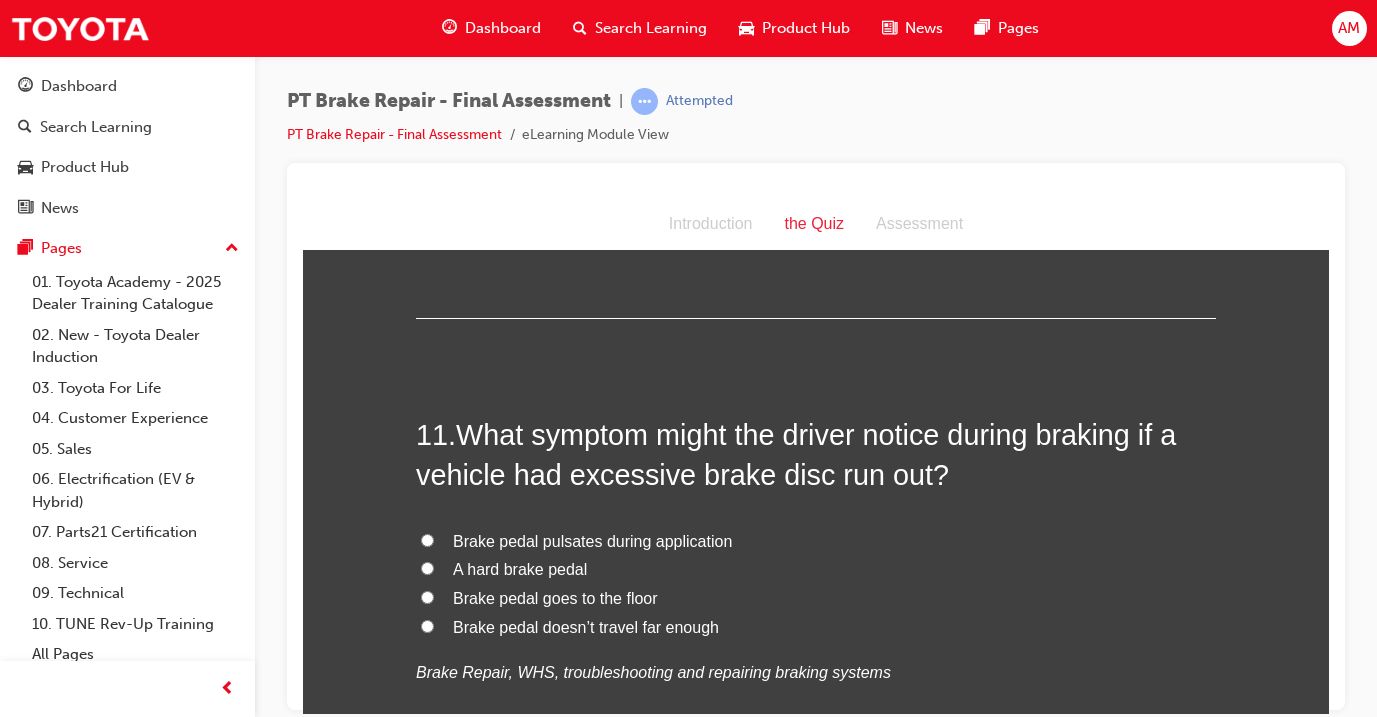 click on "Brake pedal pulsates during application" at bounding box center (592, 540) 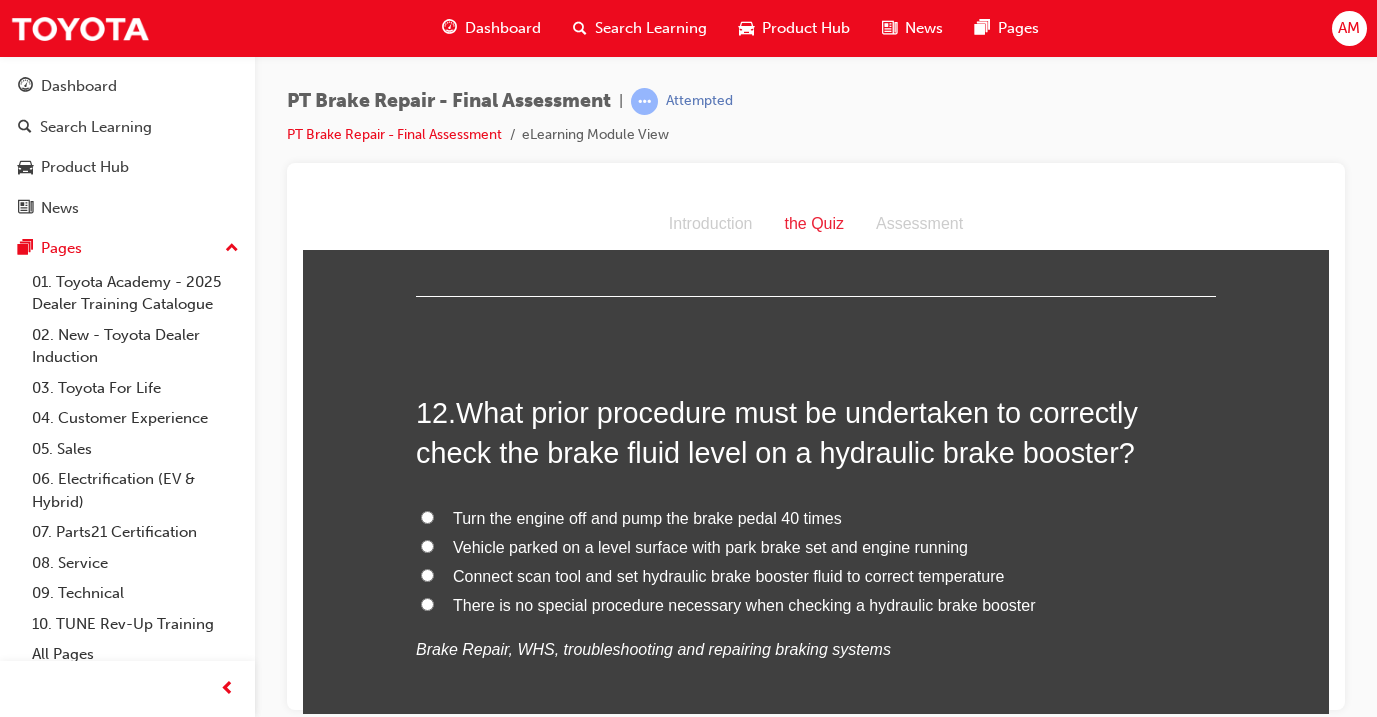 scroll, scrollTop: 5025, scrollLeft: 0, axis: vertical 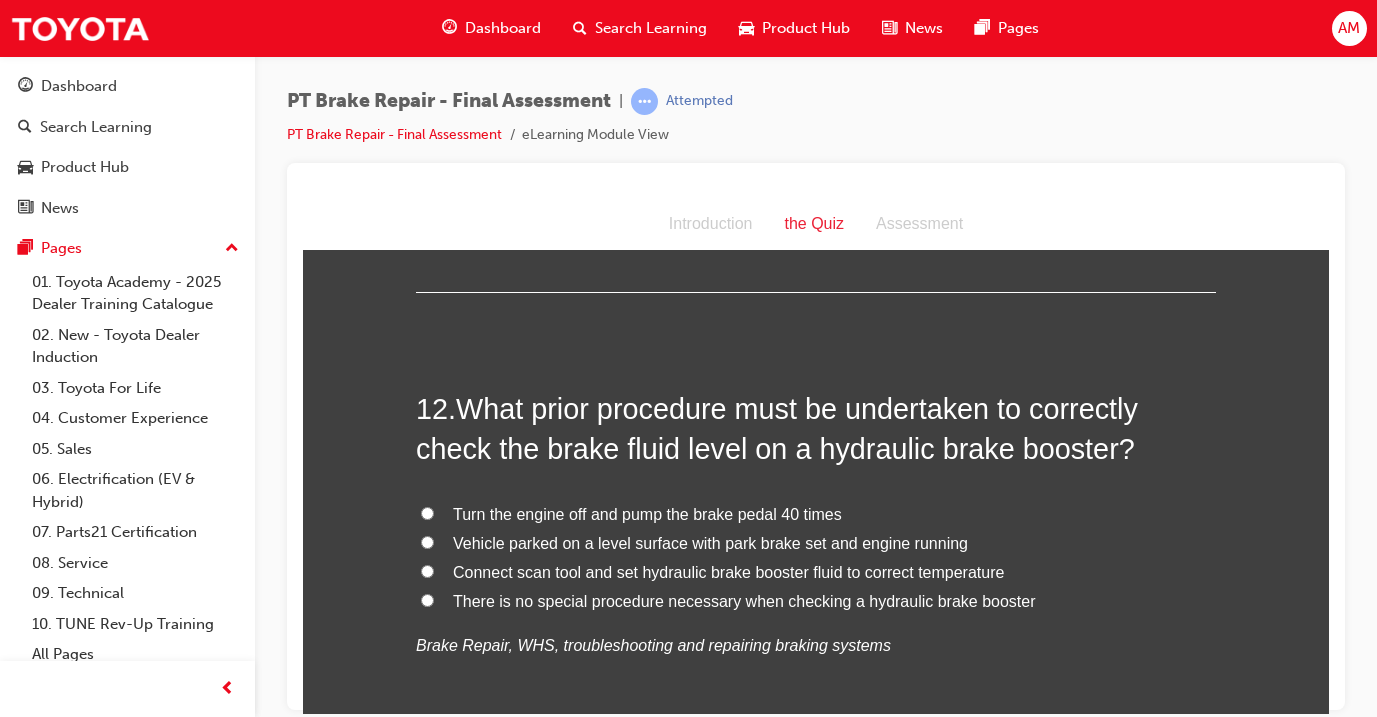 click on "Vehicle parked on a level surface with park brake set and engine running" at bounding box center [710, 542] 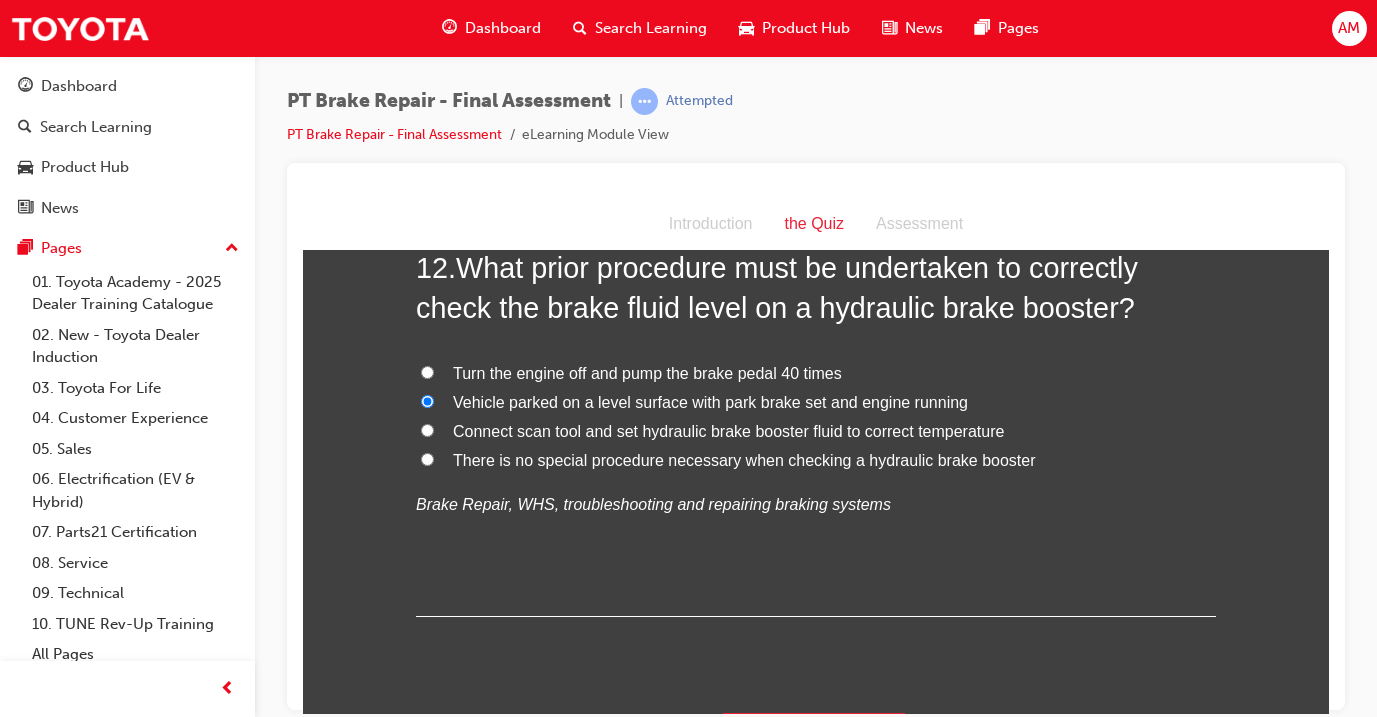 scroll, scrollTop: 5165, scrollLeft: 0, axis: vertical 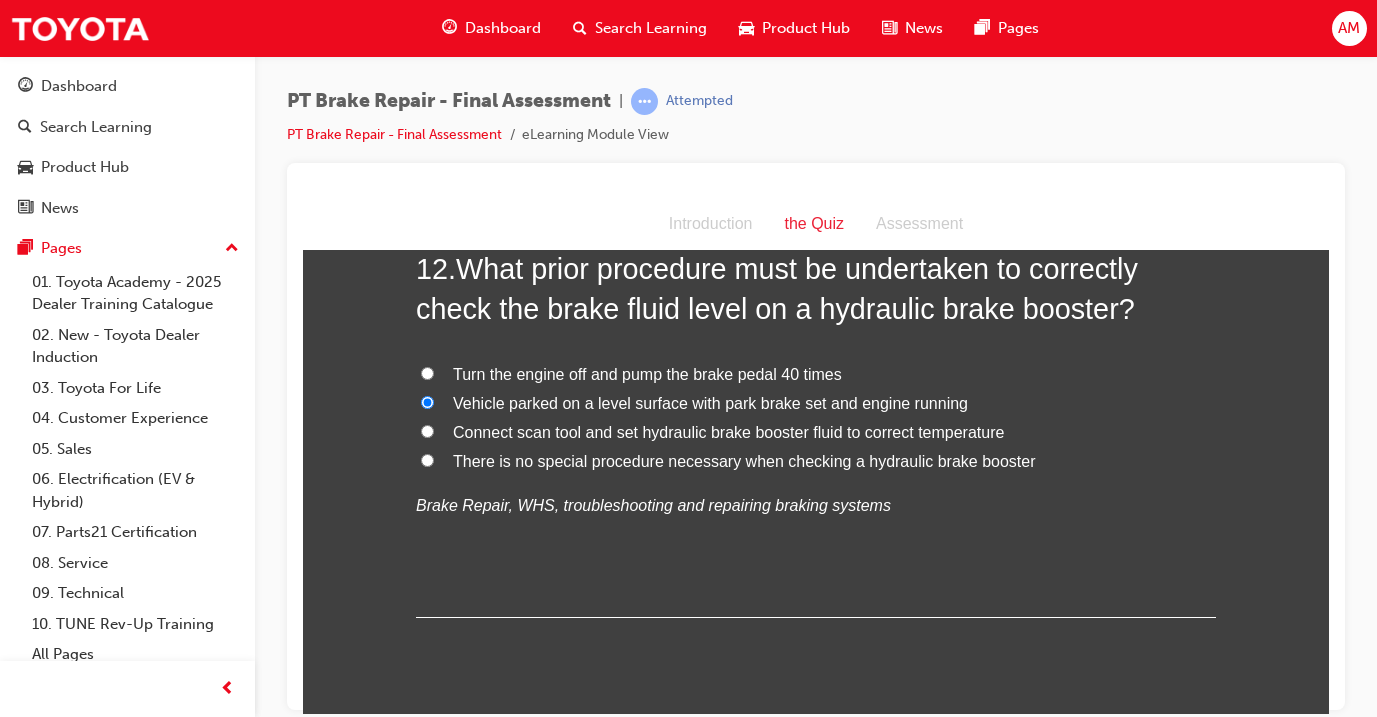 click on "Submit Answers" at bounding box center (814, 741) 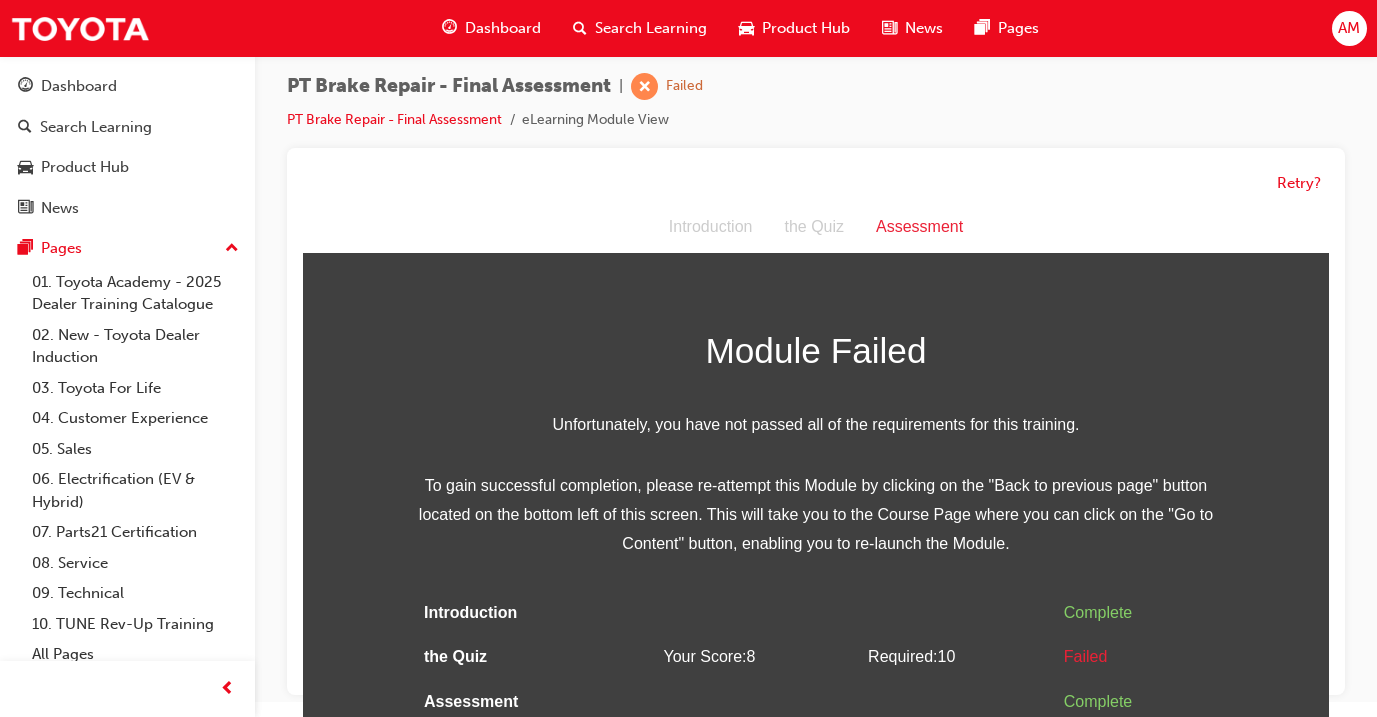 scroll, scrollTop: 14, scrollLeft: 0, axis: vertical 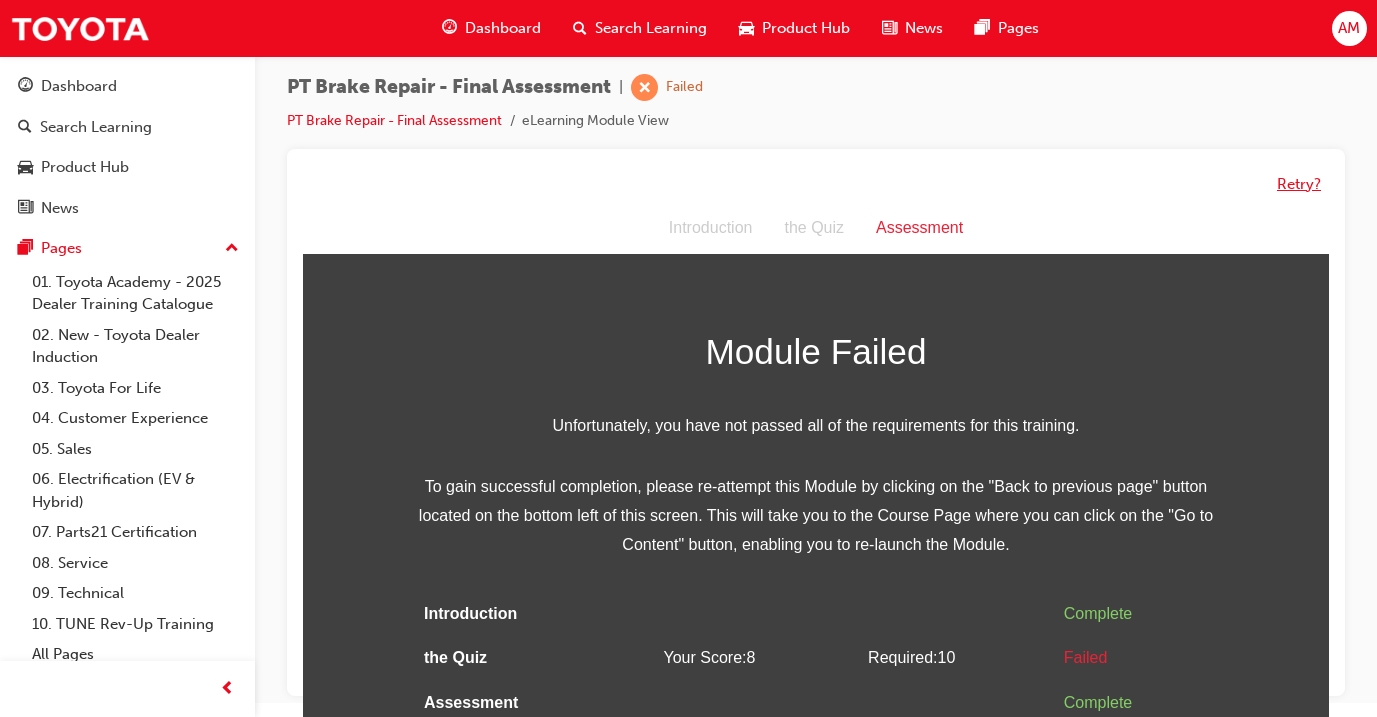 click on "Retry?" at bounding box center [1299, 184] 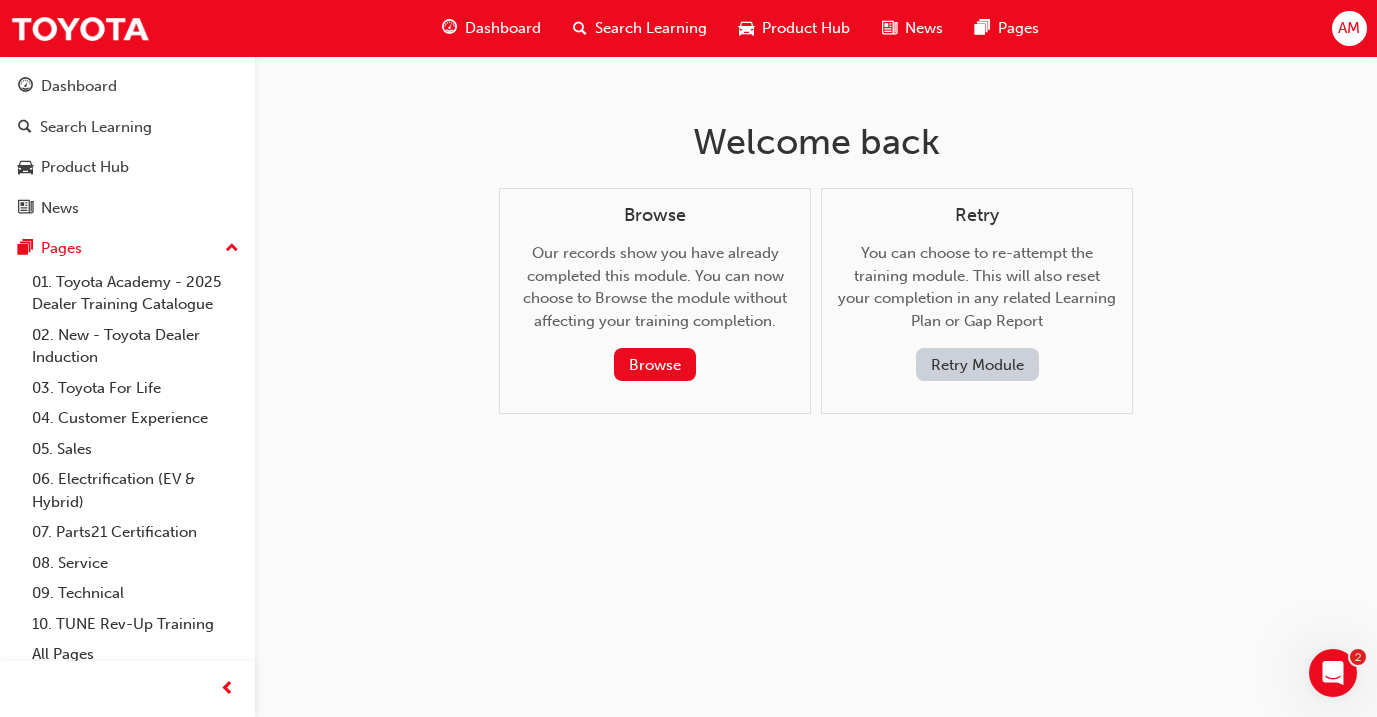 scroll, scrollTop: 0, scrollLeft: 0, axis: both 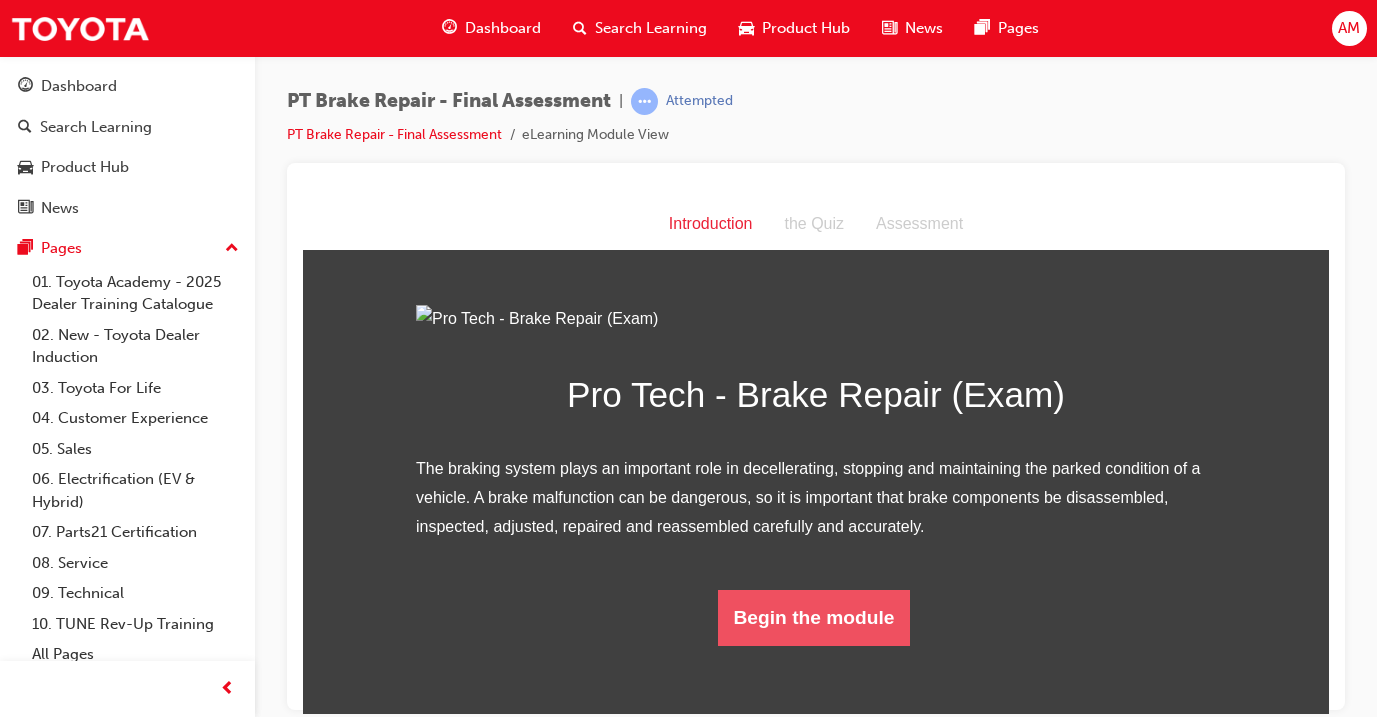 click on "Begin the module" at bounding box center (814, 617) 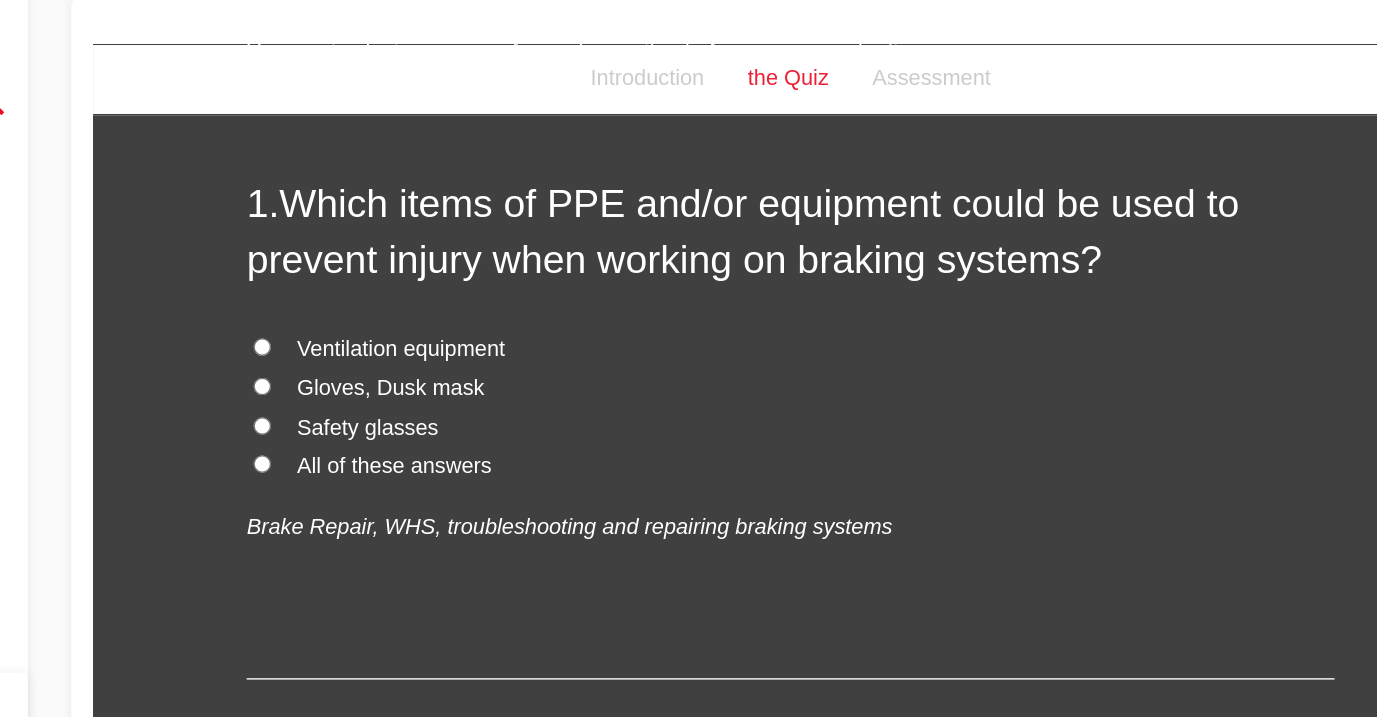 scroll, scrollTop: 87, scrollLeft: 0, axis: vertical 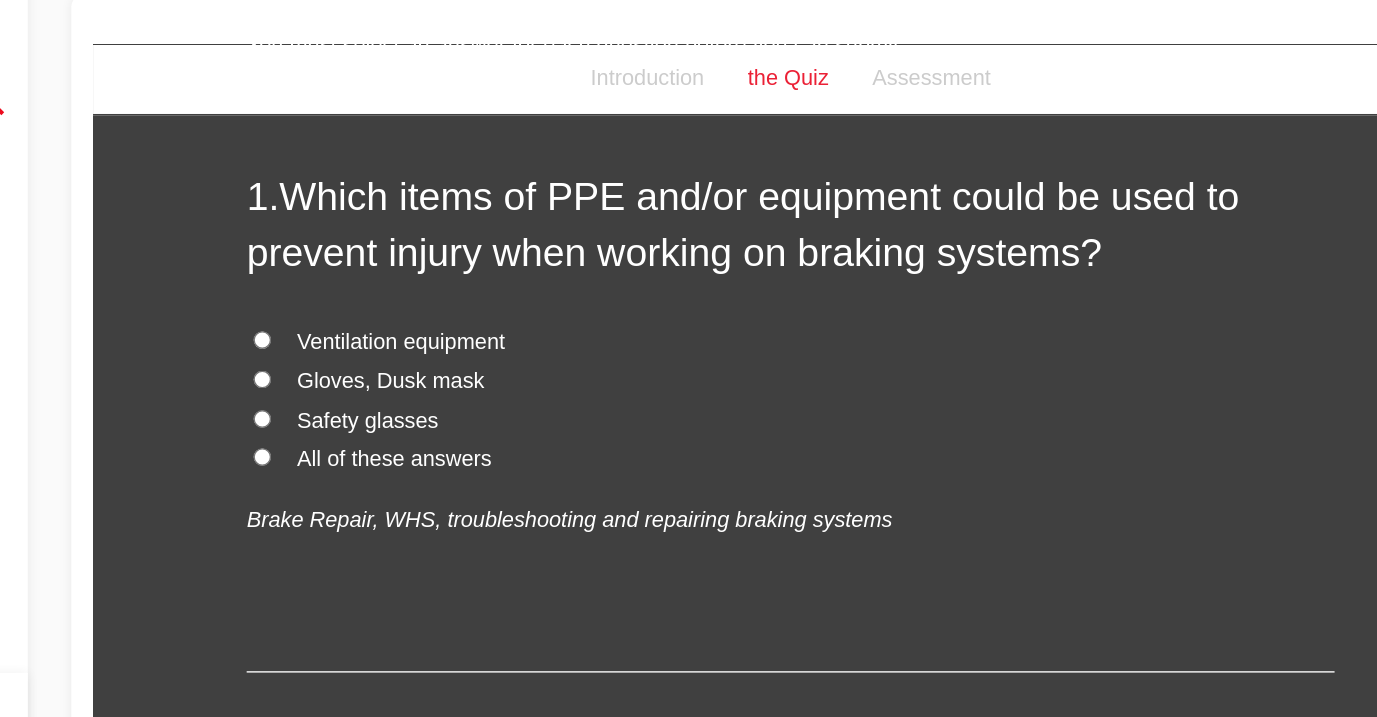 click on "All of these answers" at bounding box center (314, 347) 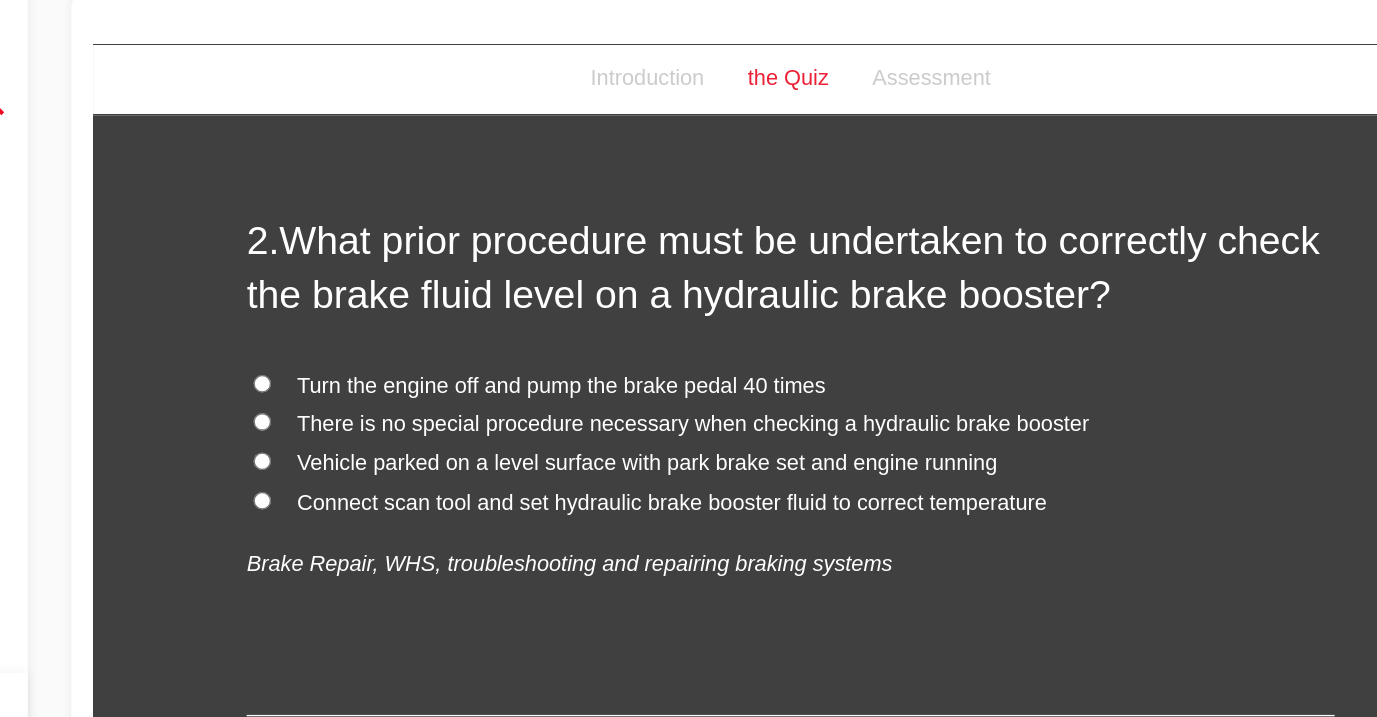 scroll, scrollTop: 525, scrollLeft: 0, axis: vertical 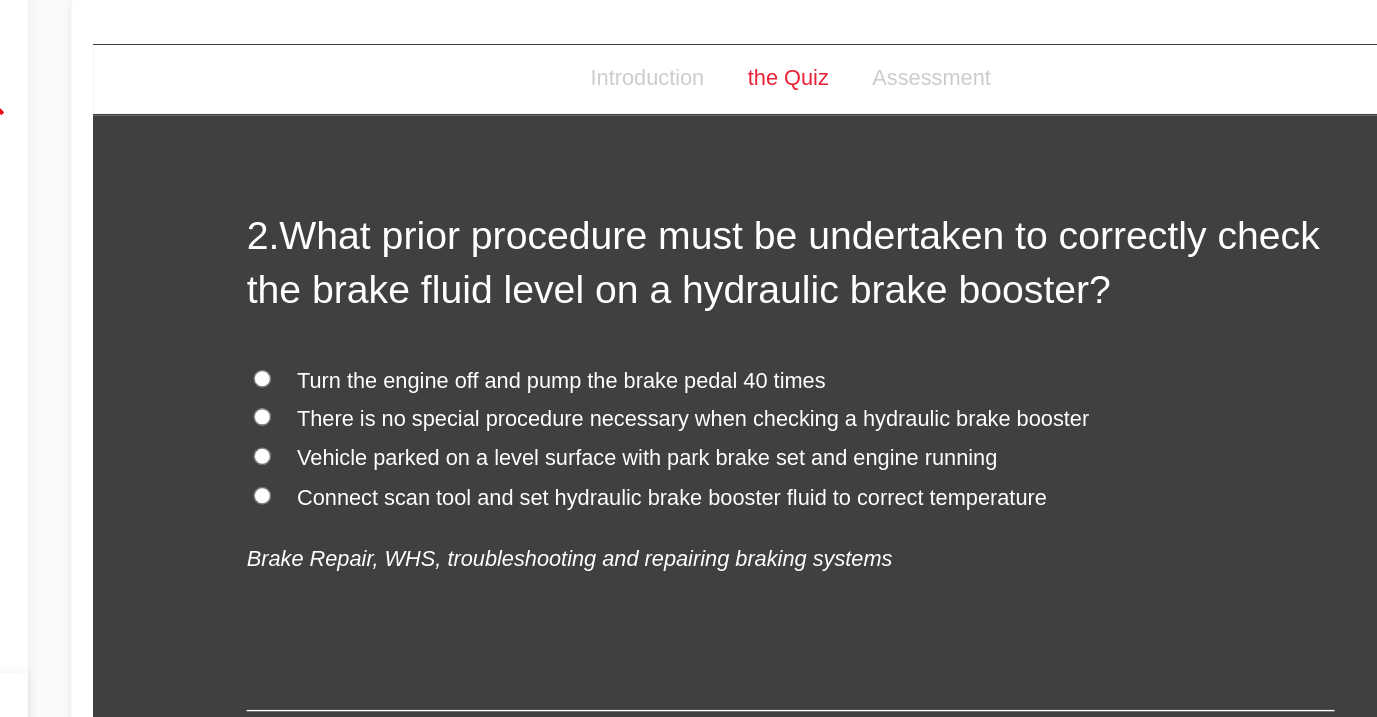 click on "Vehicle parked on a level surface with park brake set and engine running" at bounding box center (500, 346) 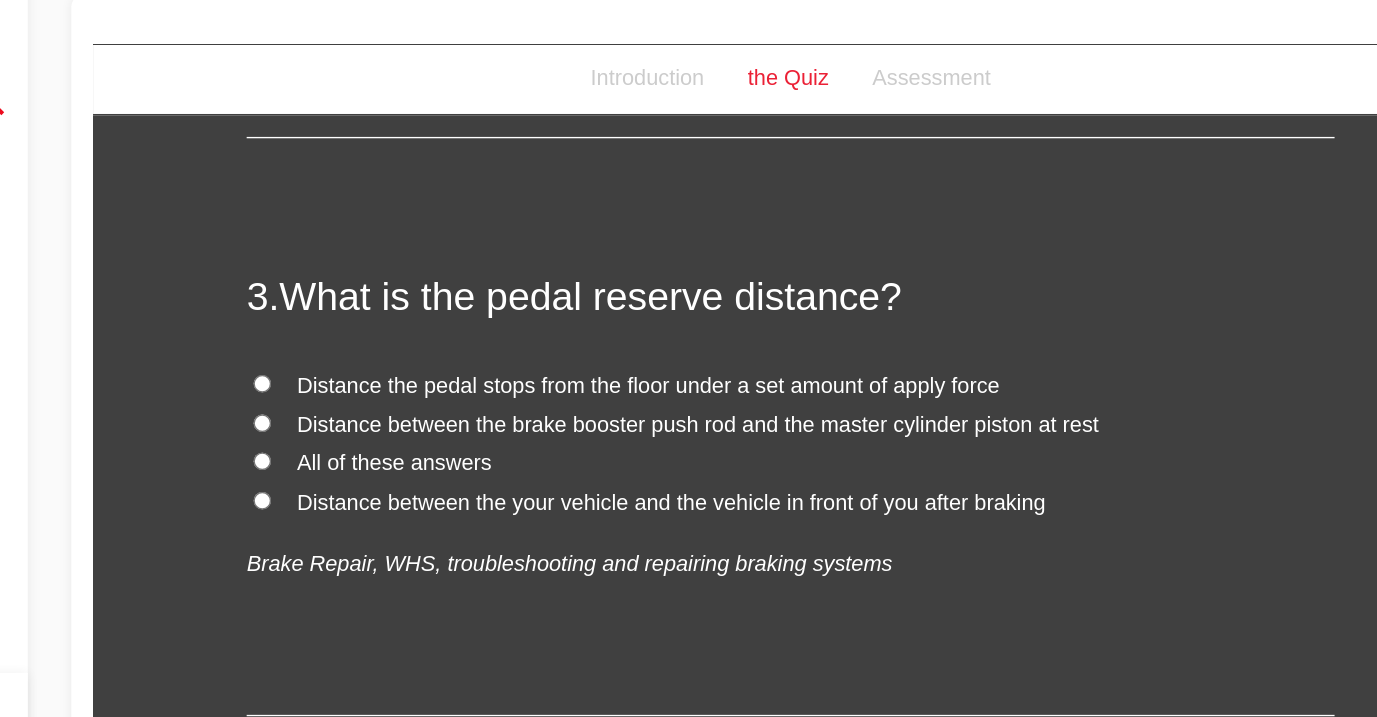 scroll, scrollTop: 989, scrollLeft: 0, axis: vertical 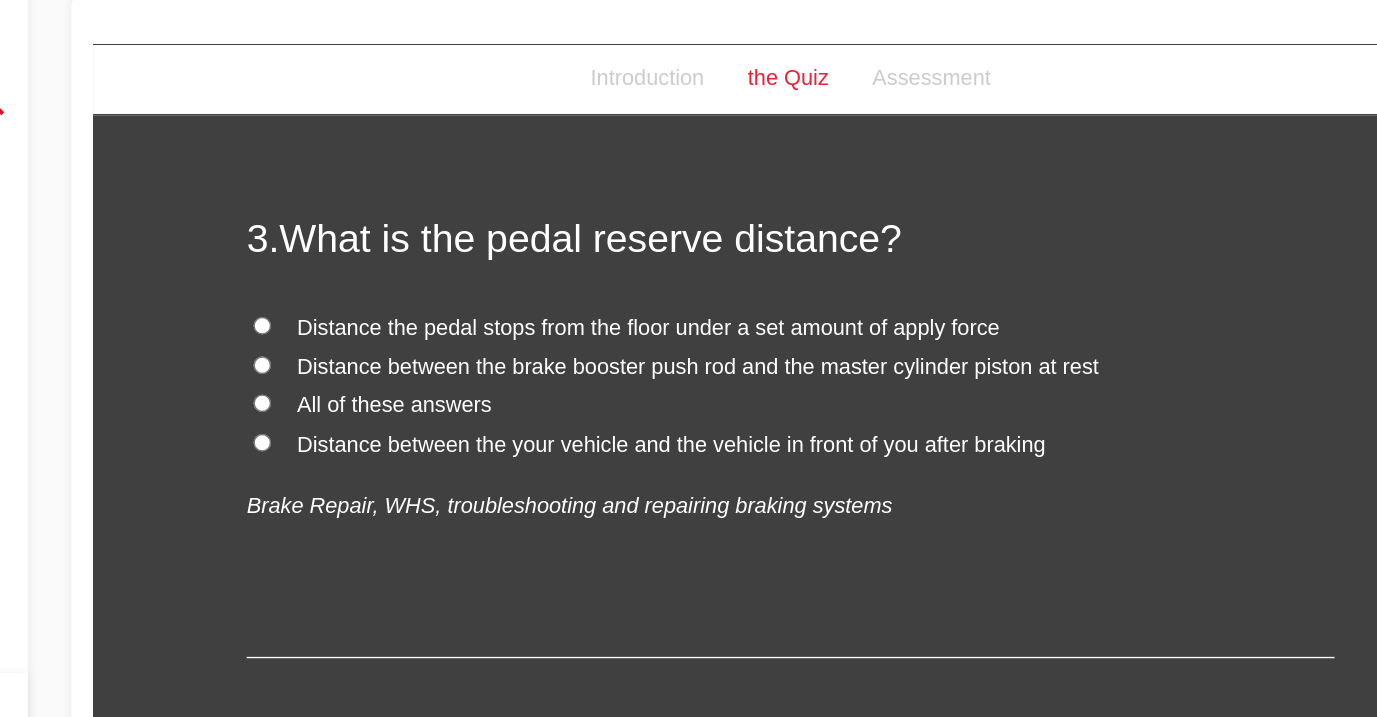 click on "Distance the pedal stops from the floor under a set amount of apply force" at bounding box center [501, 250] 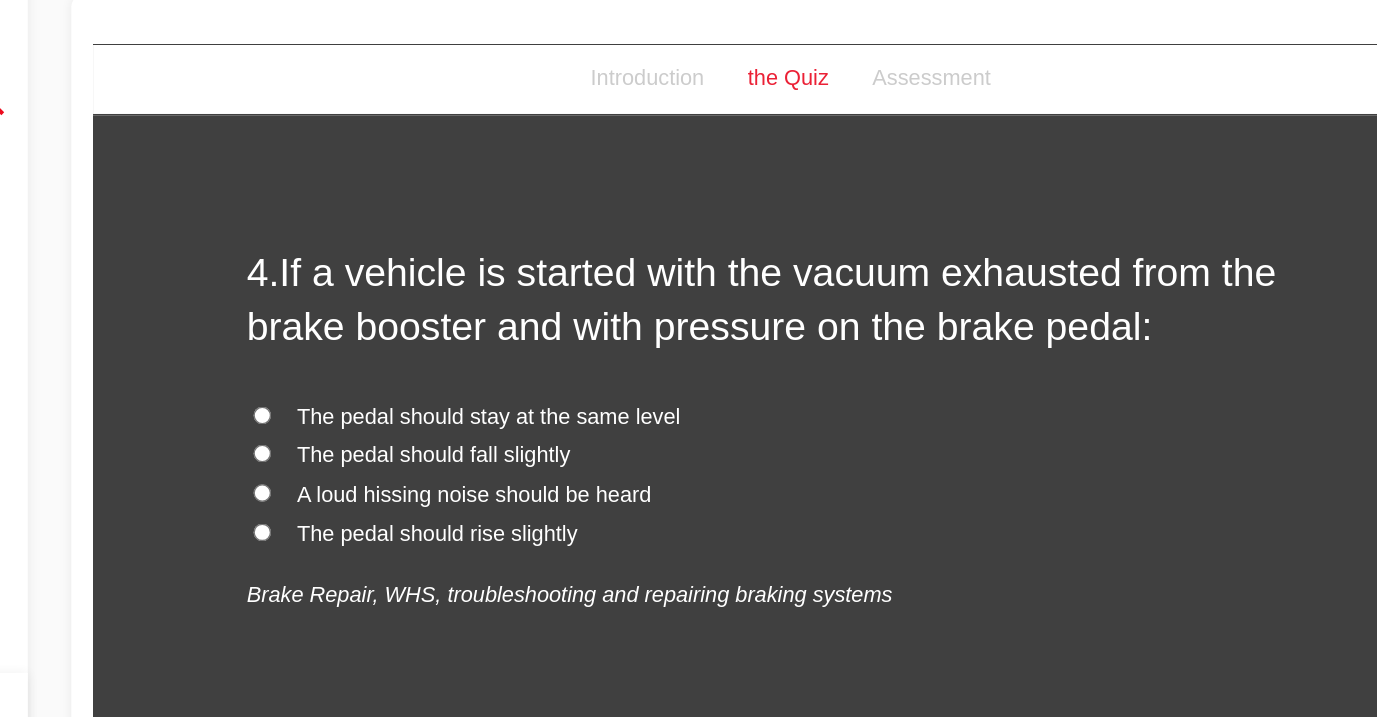 scroll, scrollTop: 1415, scrollLeft: 0, axis: vertical 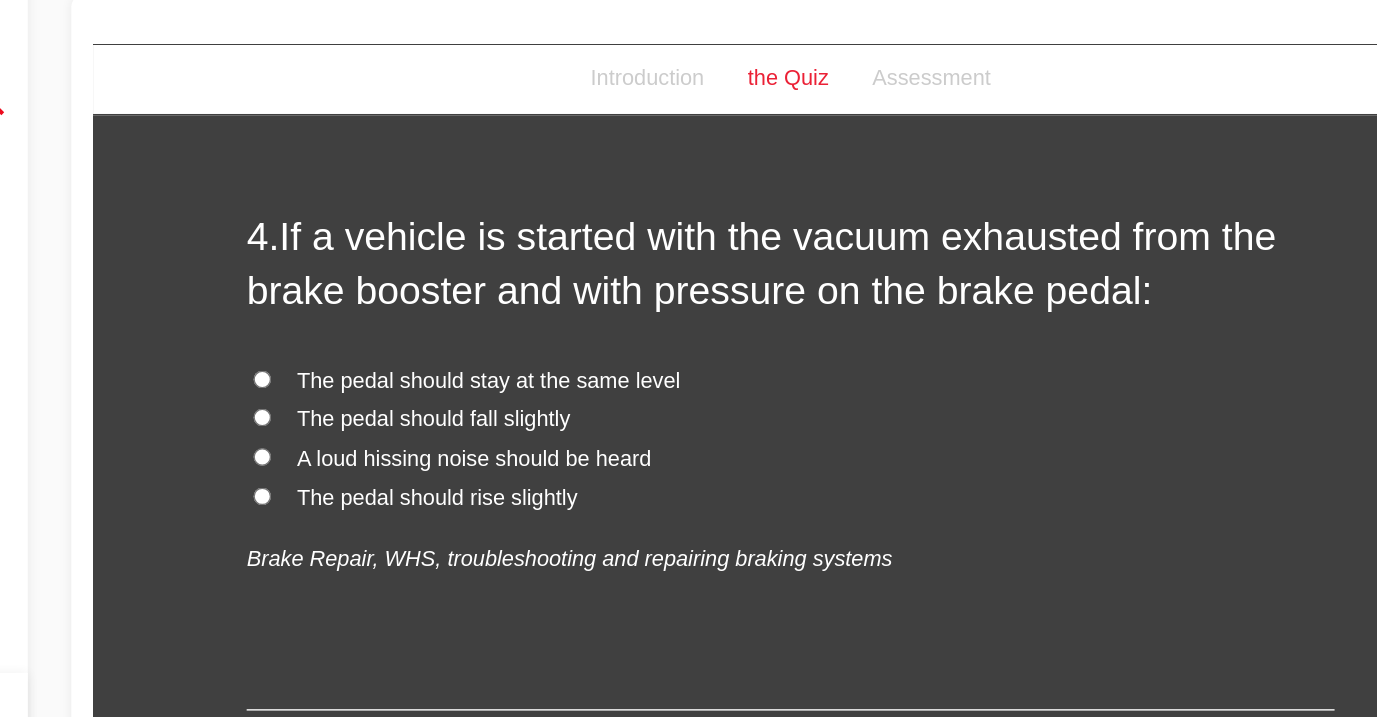 click on "The pedal should rise slightly" at bounding box center (346, 376) 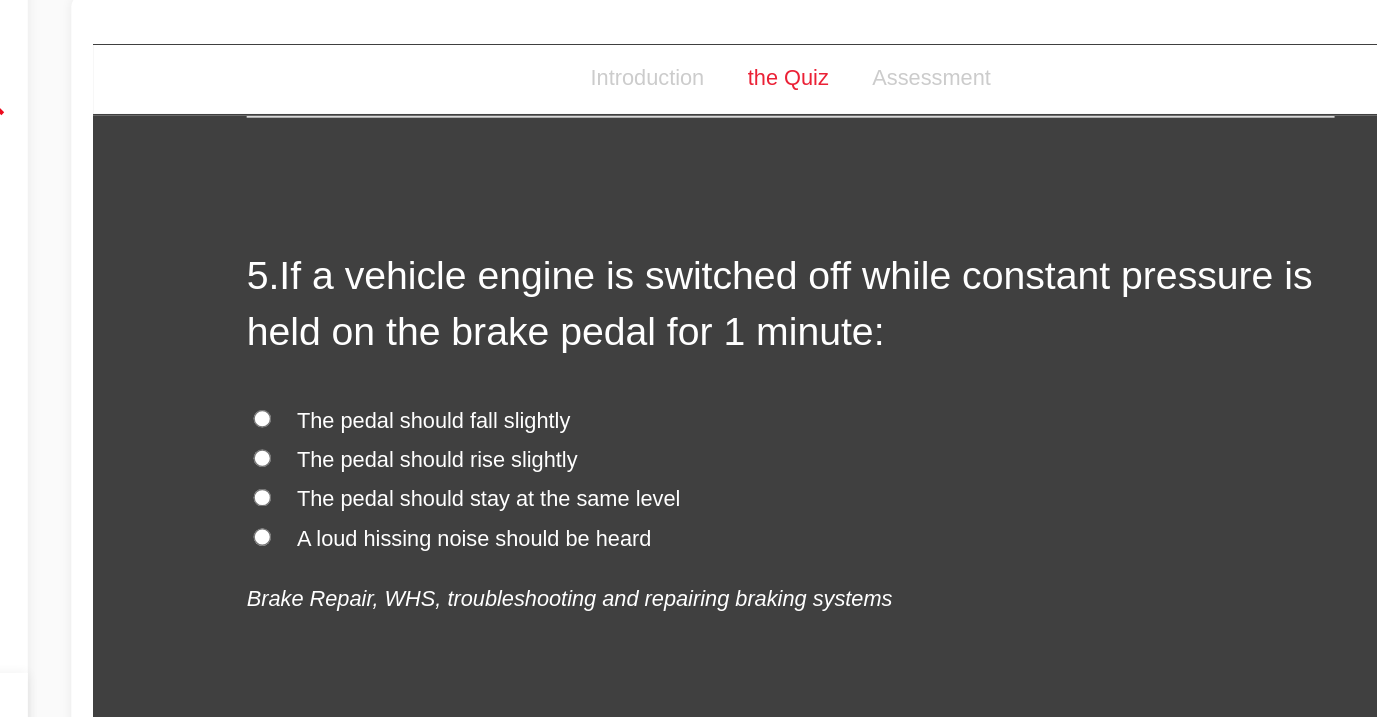 scroll, scrollTop: 1852, scrollLeft: 0, axis: vertical 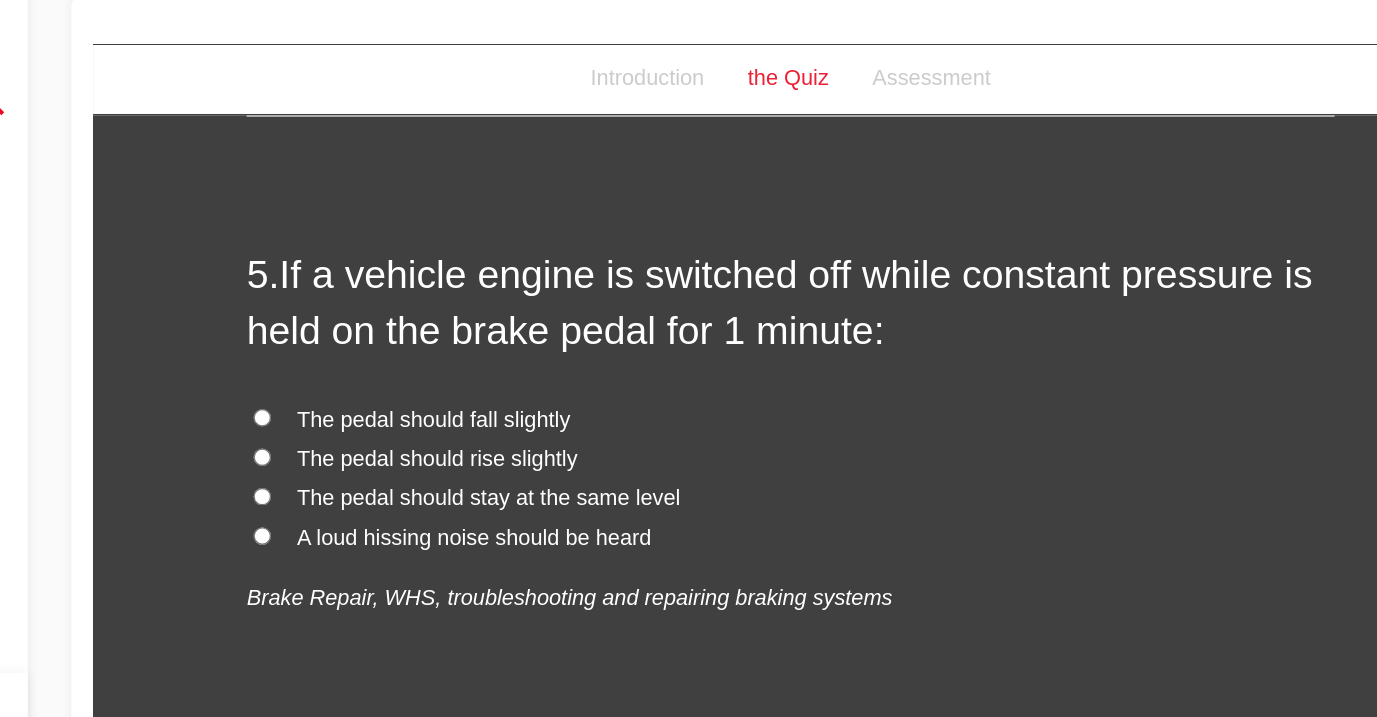 click on "The pedal should fall slightly" at bounding box center (606, 319) 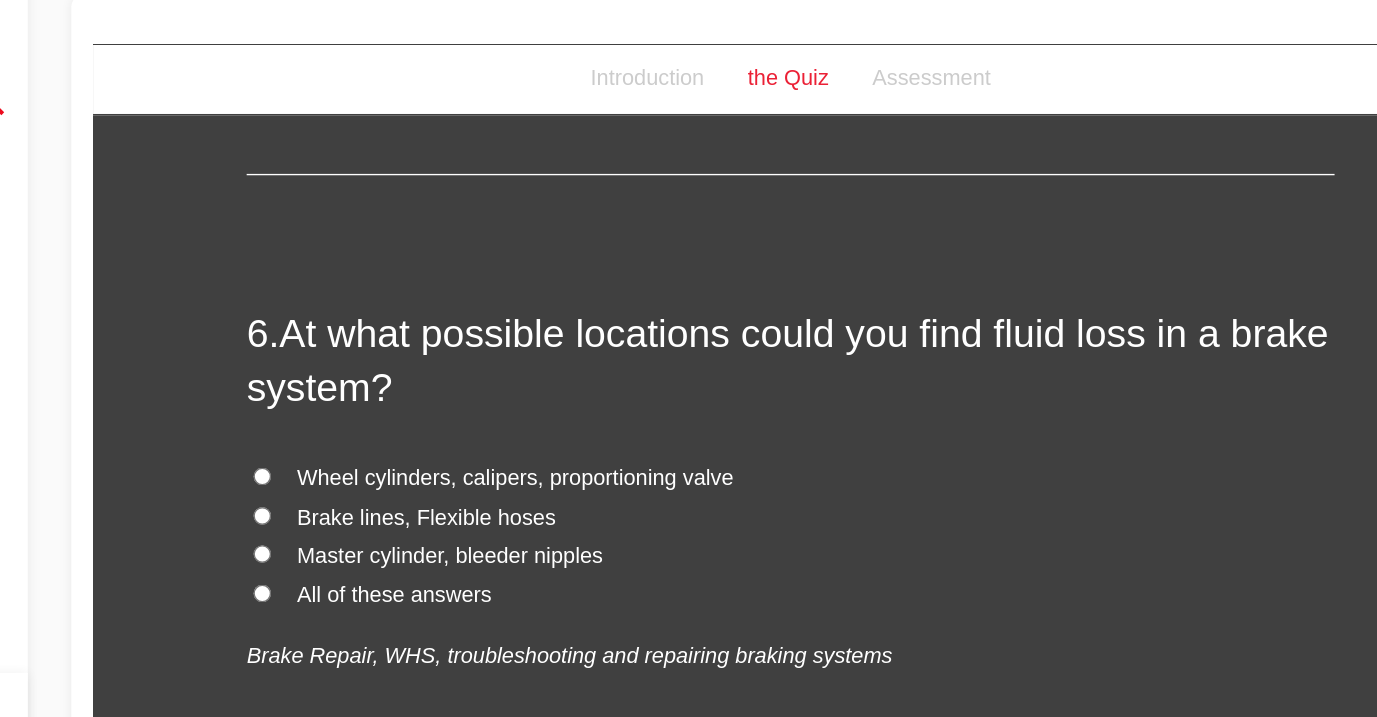 scroll, scrollTop: 2282, scrollLeft: 0, axis: vertical 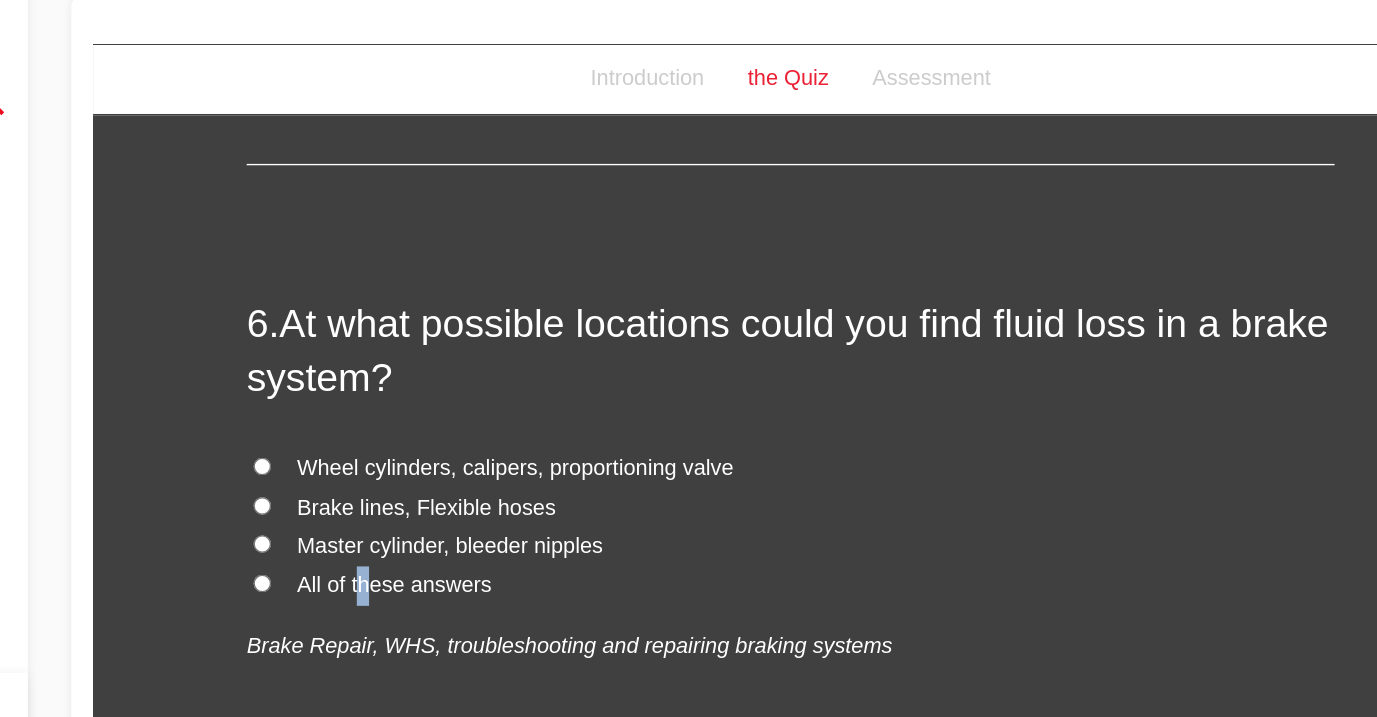 click on "All of these answers" at bounding box center (314, 440) 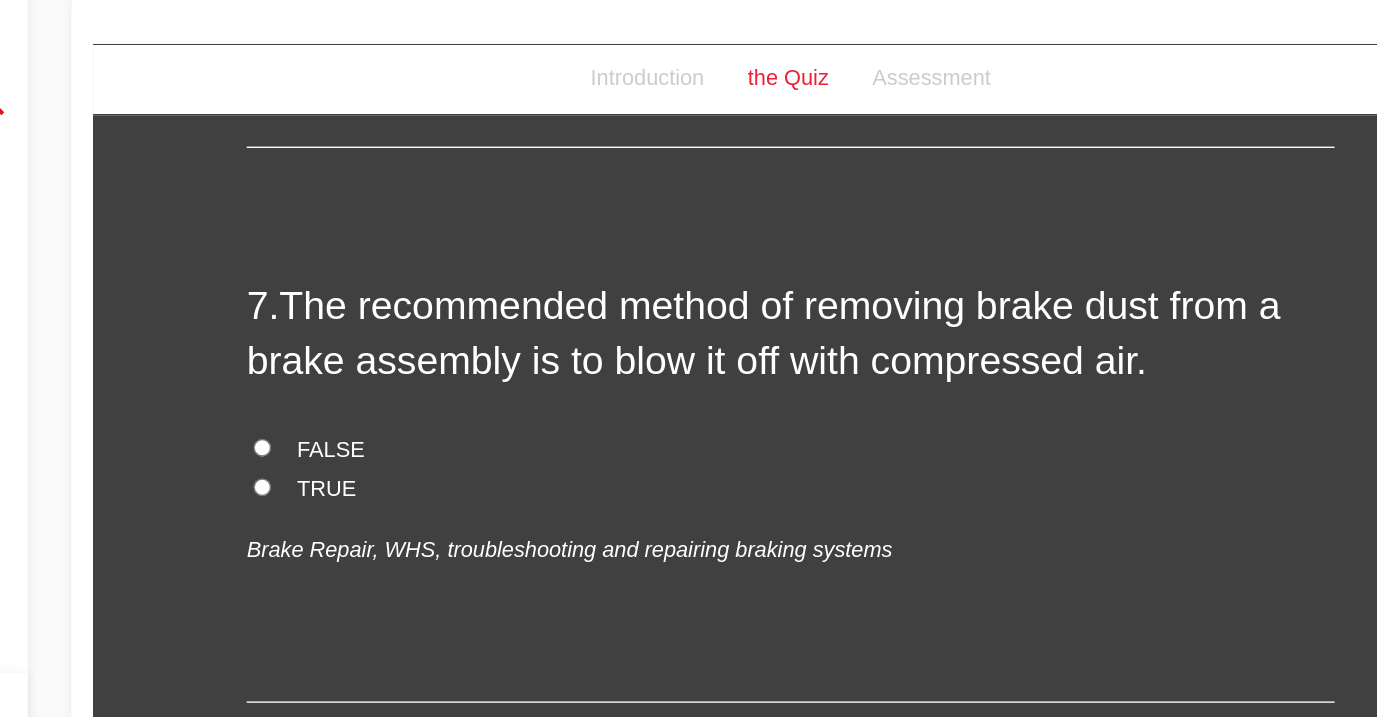 scroll, scrollTop: 2742, scrollLeft: 0, axis: vertical 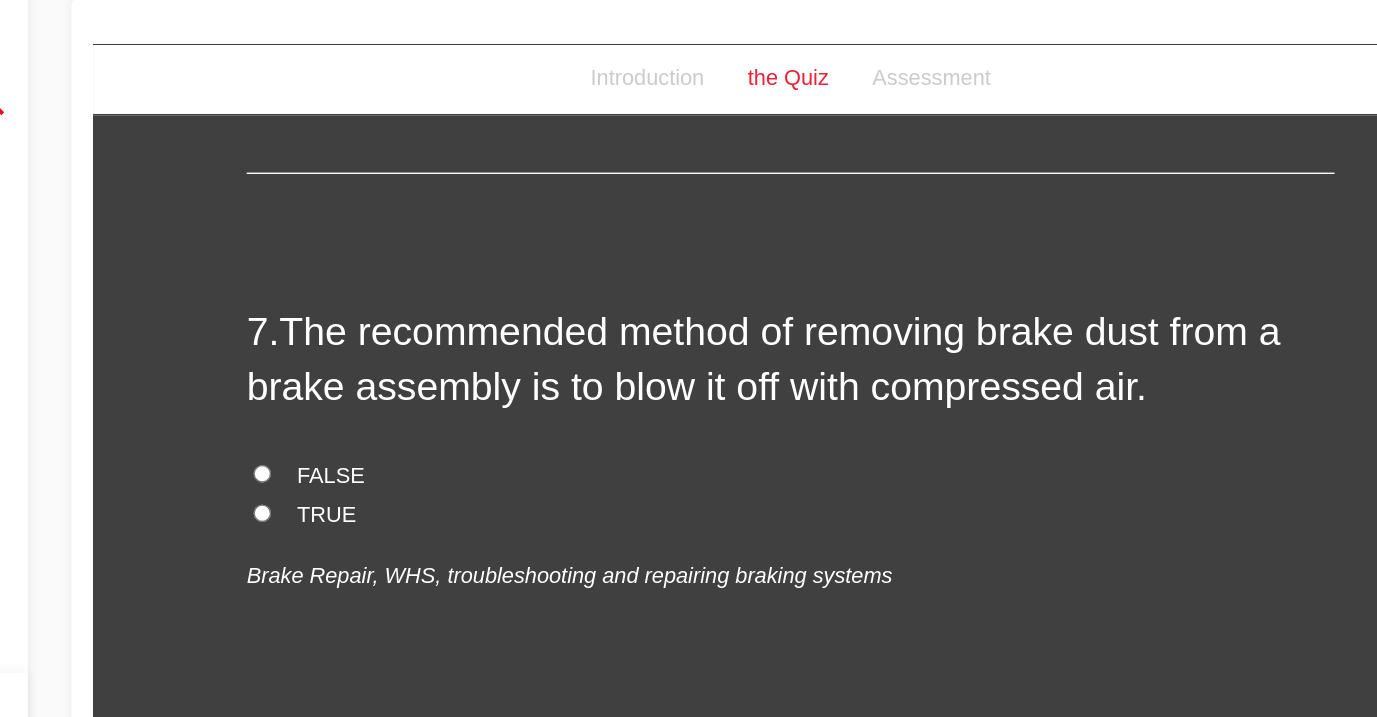 click on "FALSE" at bounding box center [606, 360] 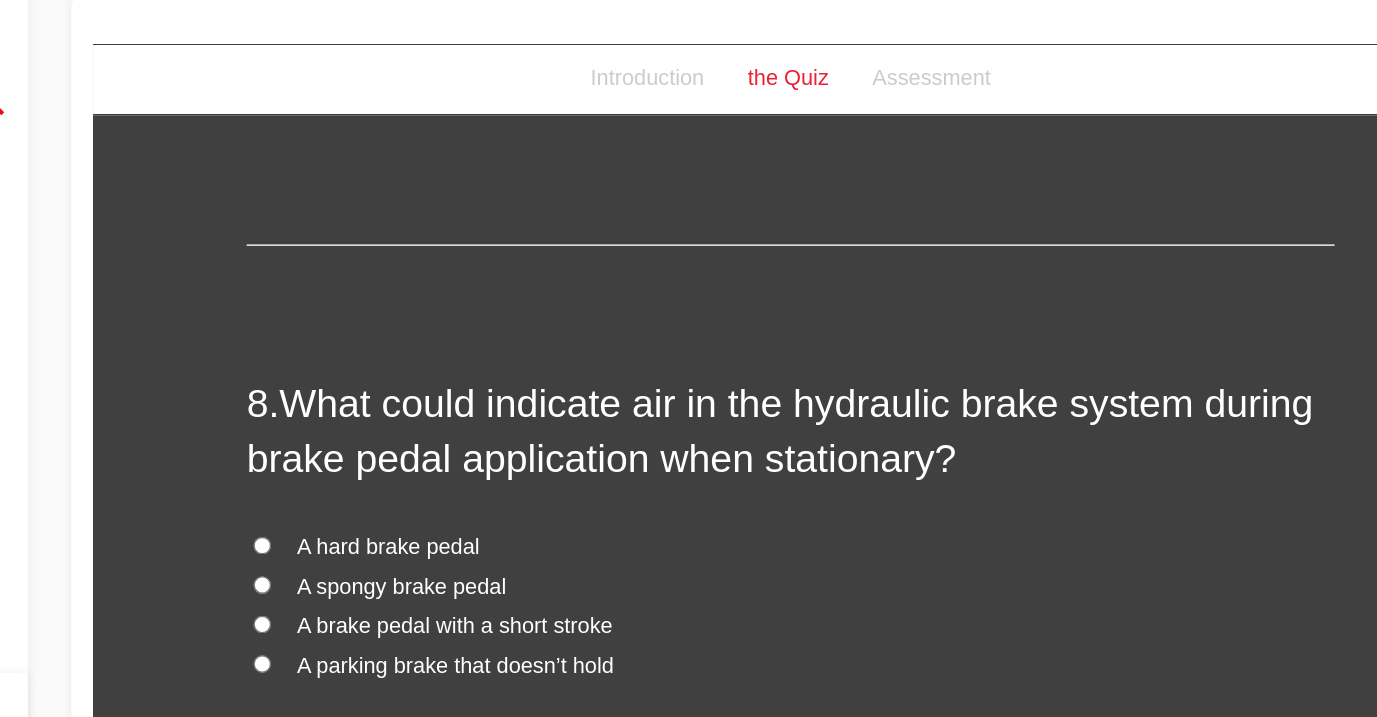scroll, scrollTop: 3099, scrollLeft: 0, axis: vertical 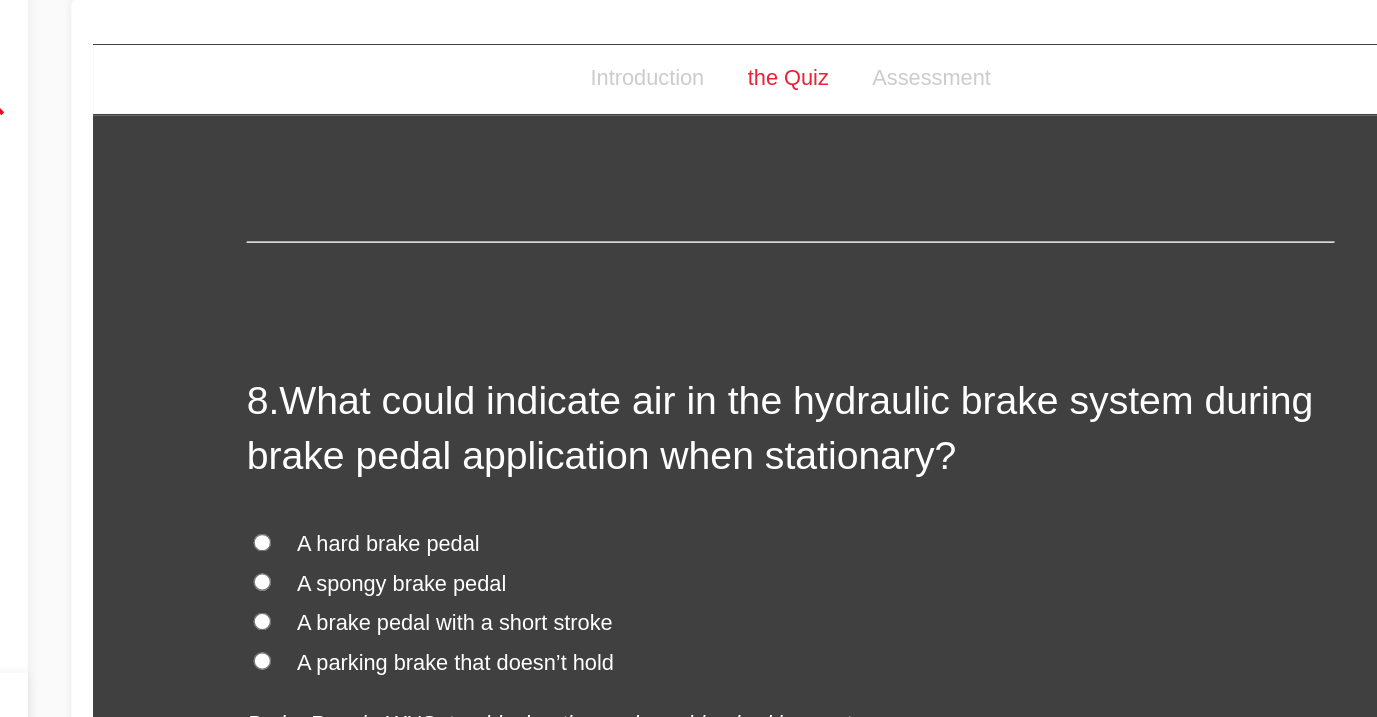 click on "A spongy brake pedal" at bounding box center (320, 439) 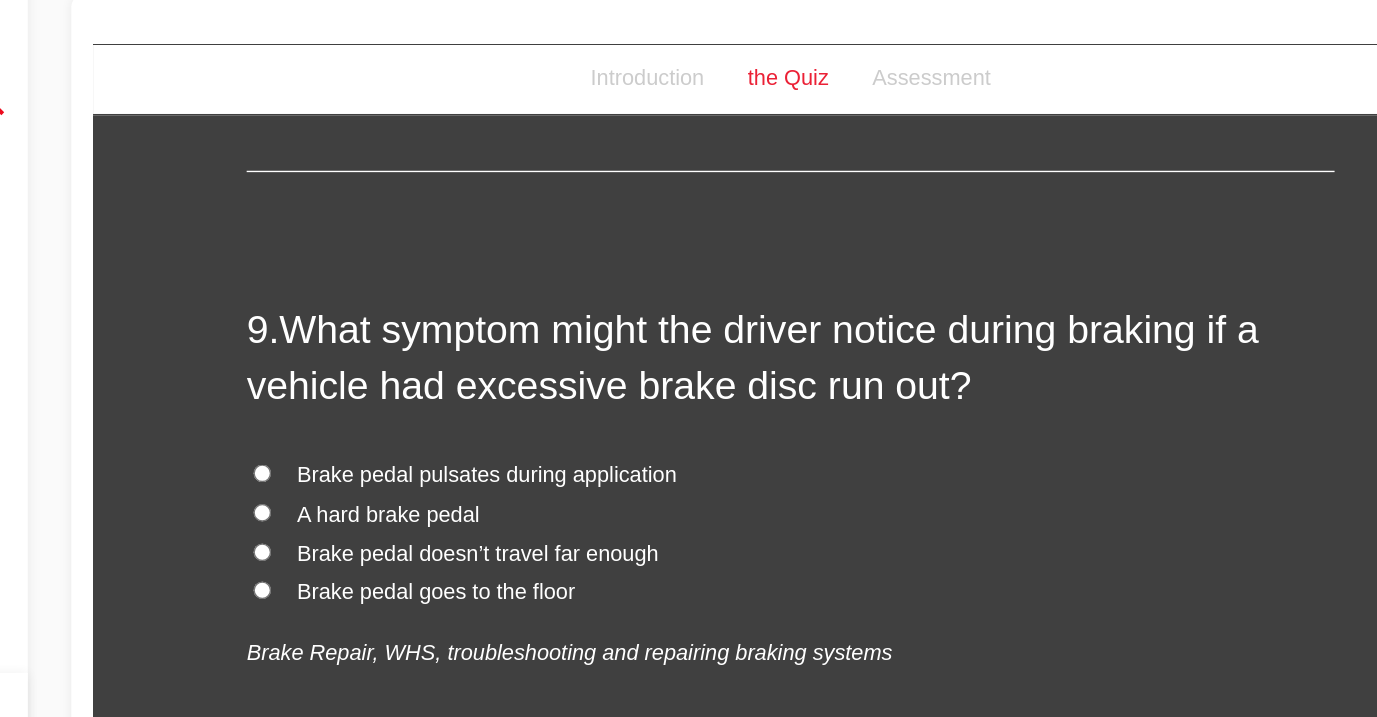 scroll, scrollTop: 3620, scrollLeft: 0, axis: vertical 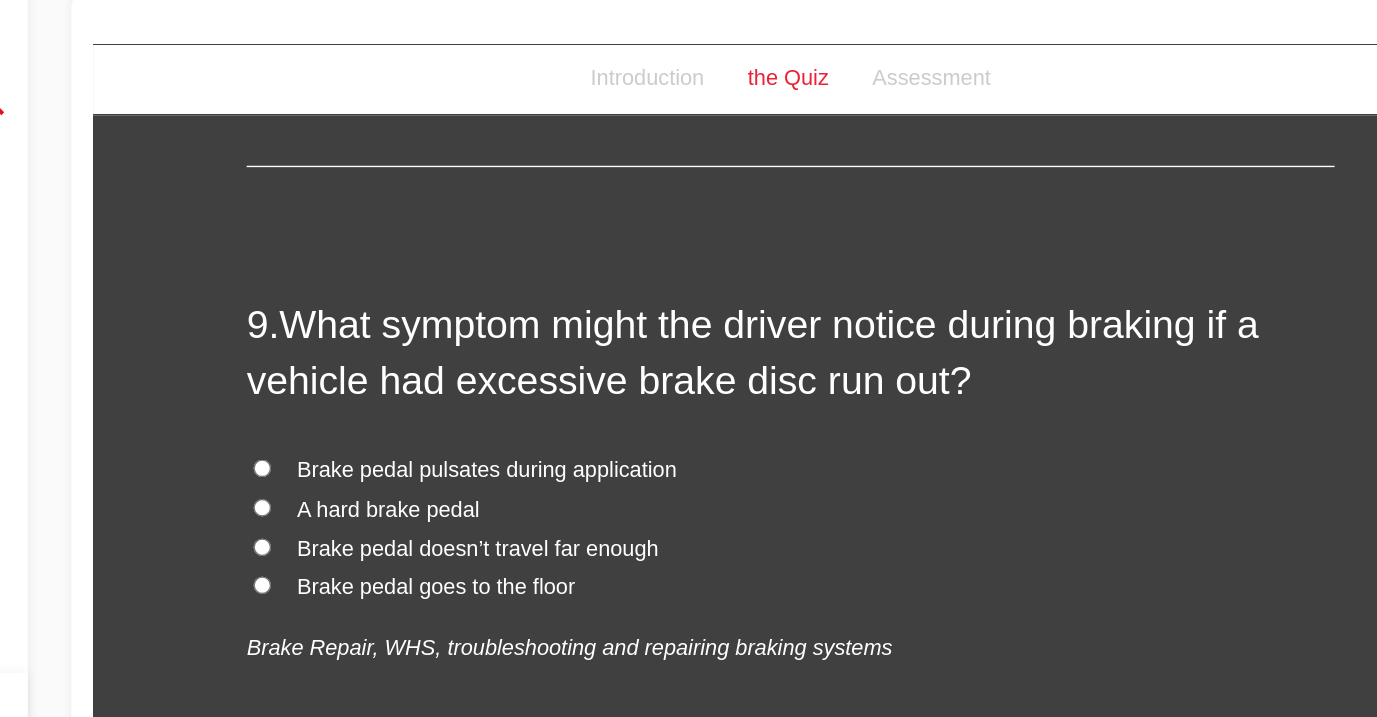click on "Brake pedal pulsates during application" at bounding box center [382, 355] 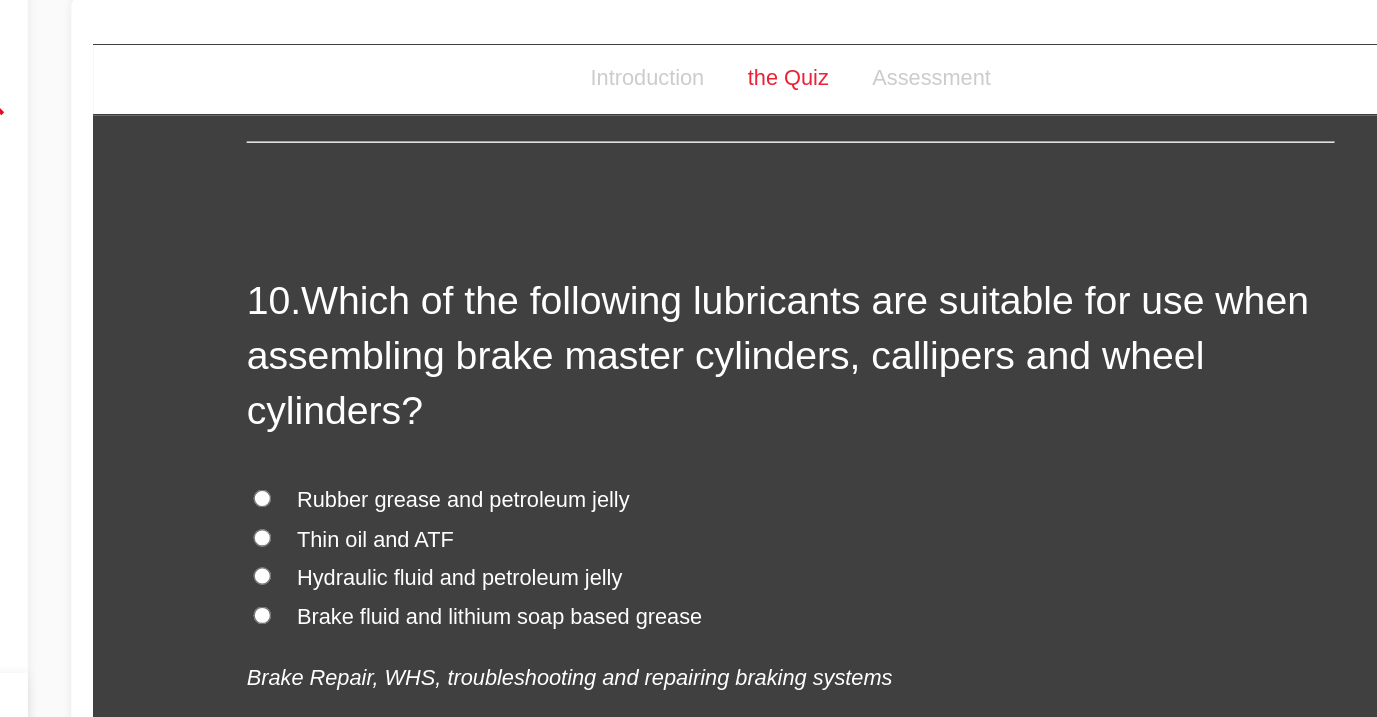 scroll, scrollTop: 4111, scrollLeft: 0, axis: vertical 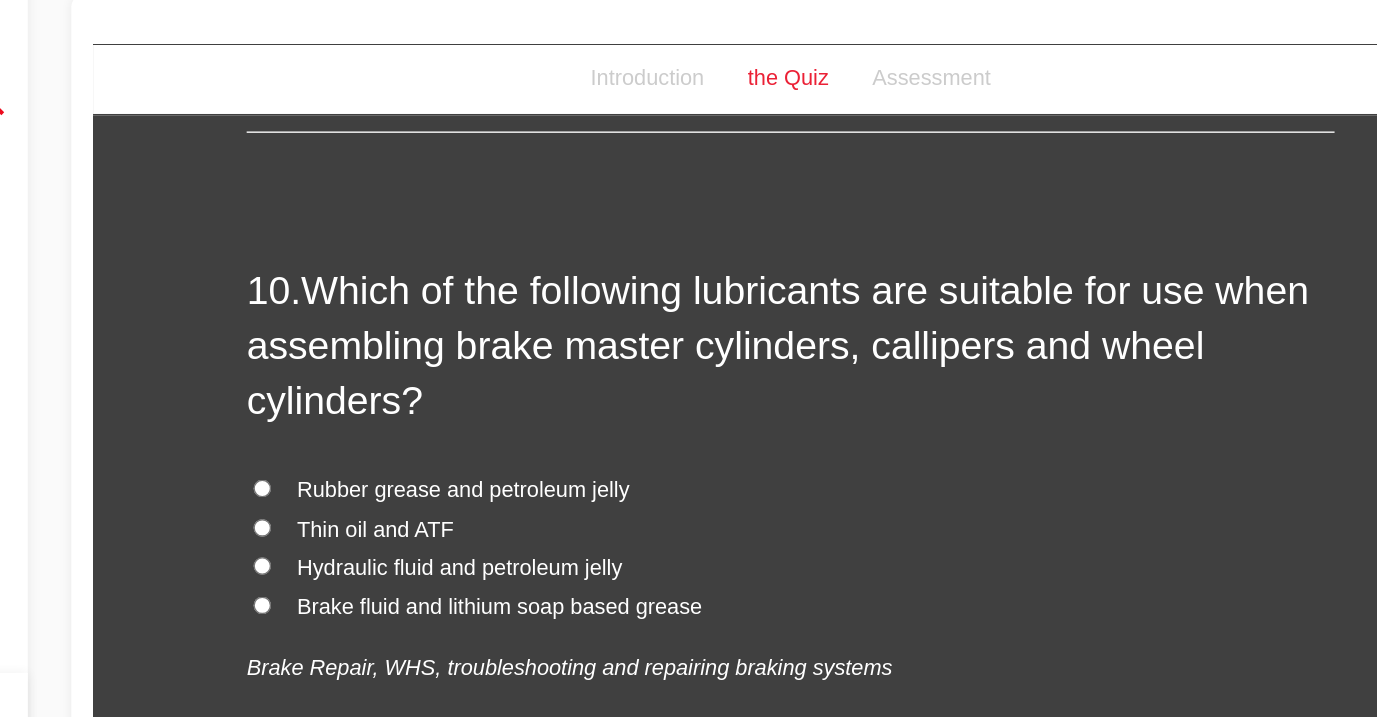 click on "Brake fluid and lithium soap based grease" at bounding box center (392, 456) 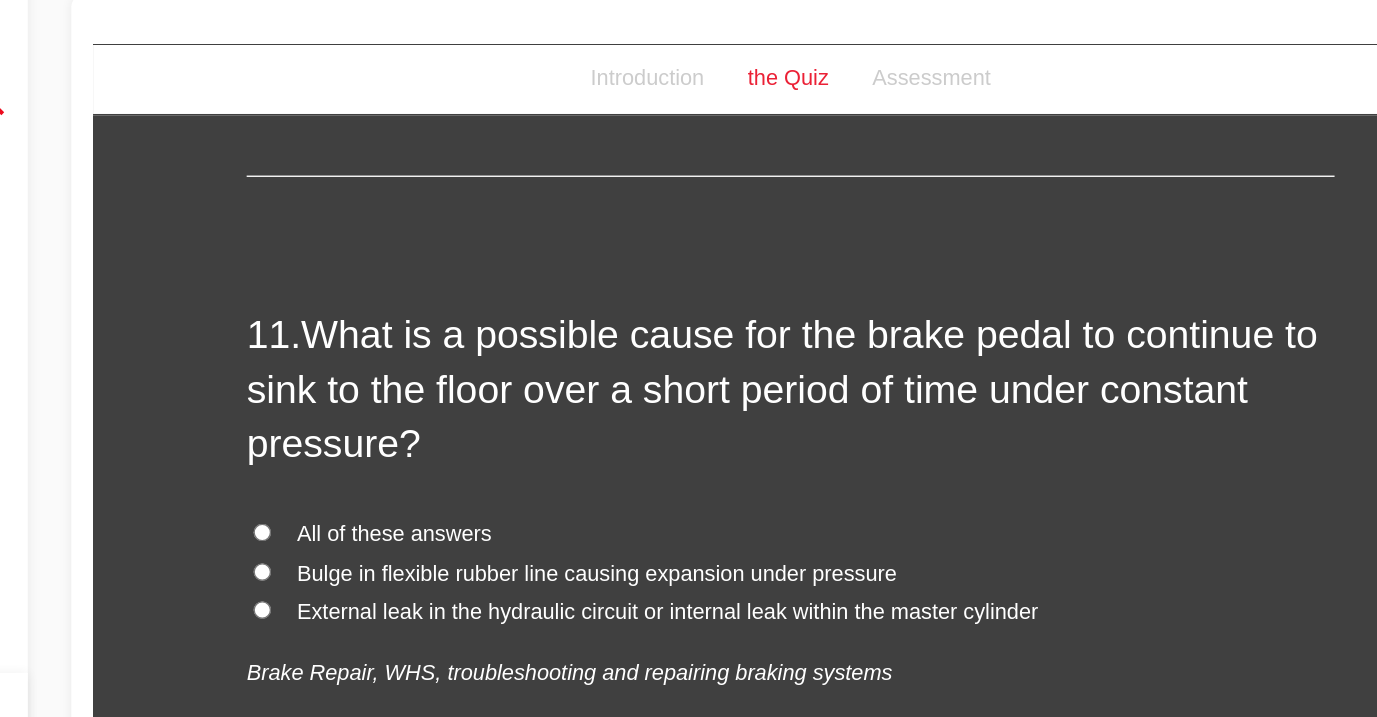 scroll, scrollTop: 4583, scrollLeft: 0, axis: vertical 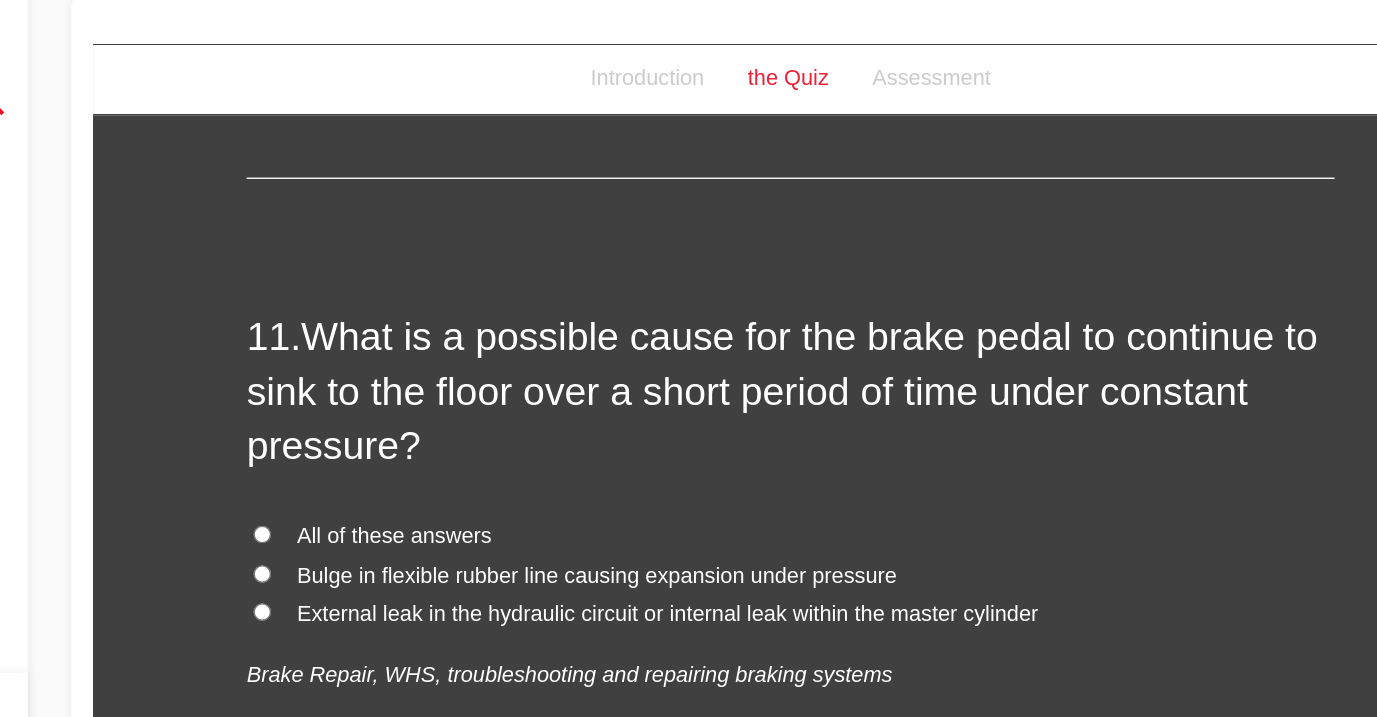 click on "External leak in the hydraulic circuit or internal leak within the master cylinder" at bounding box center (606, 462) 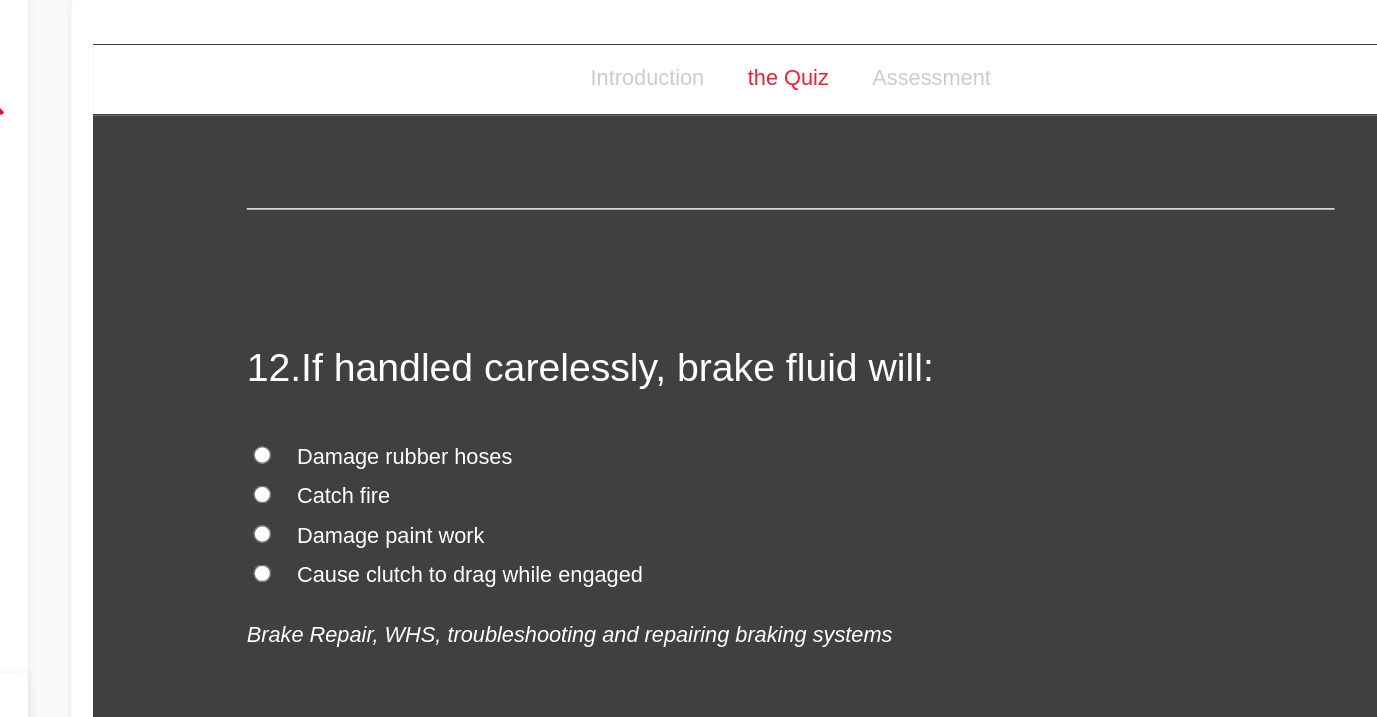scroll, scrollTop: 5040, scrollLeft: 0, axis: vertical 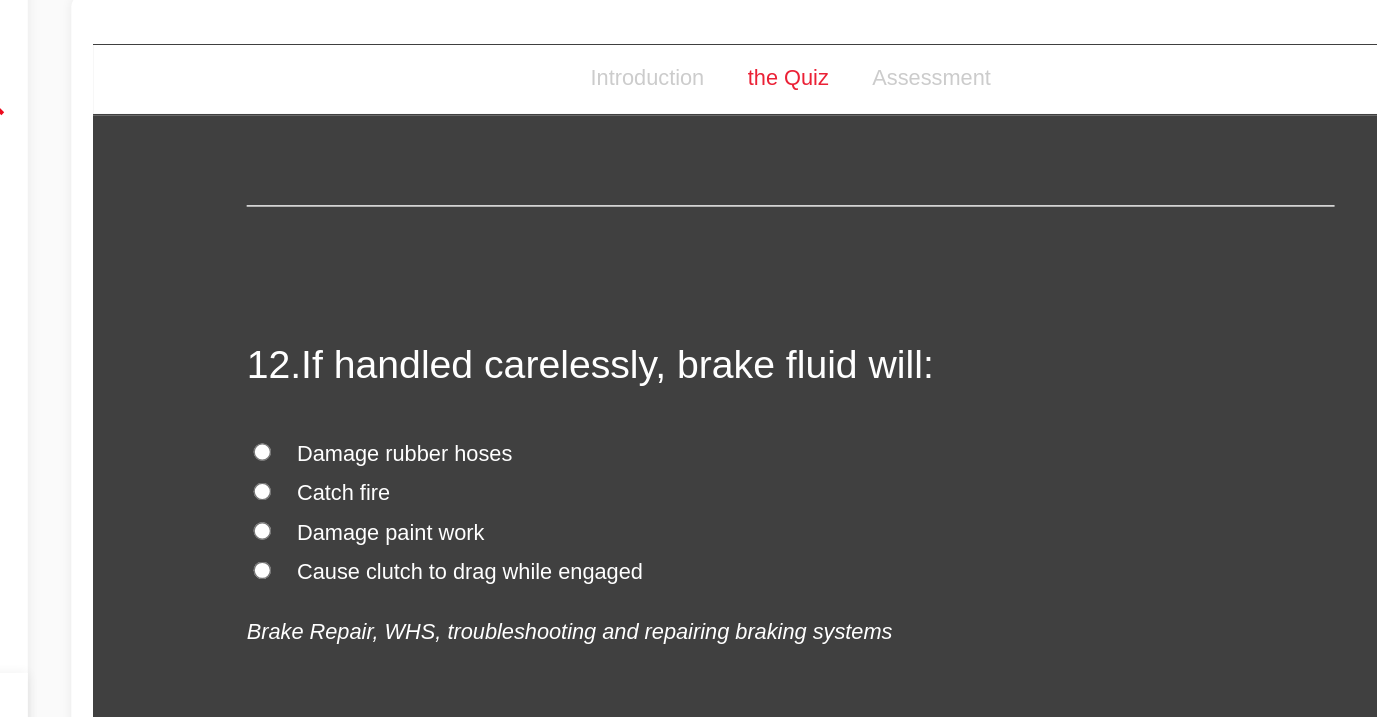 click on "Damage paint work" at bounding box center [312, 401] 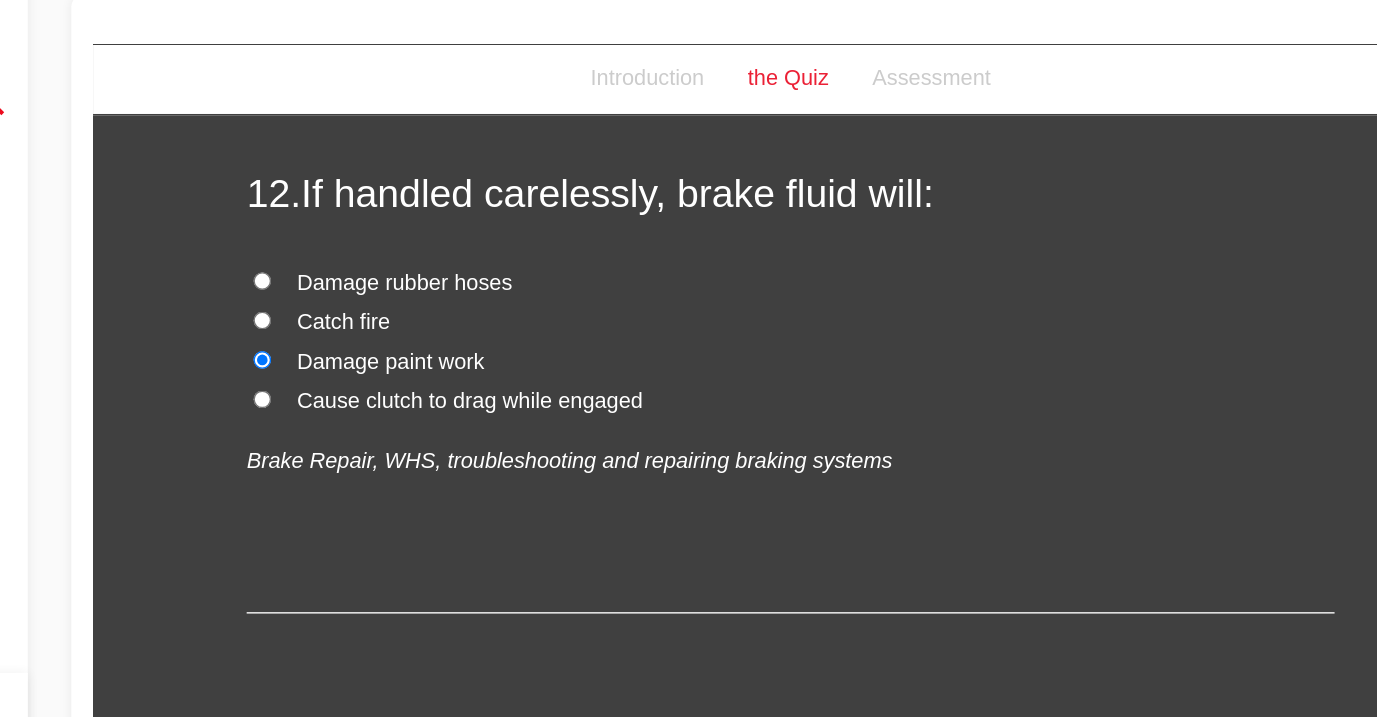 scroll, scrollTop: 5165, scrollLeft: 0, axis: vertical 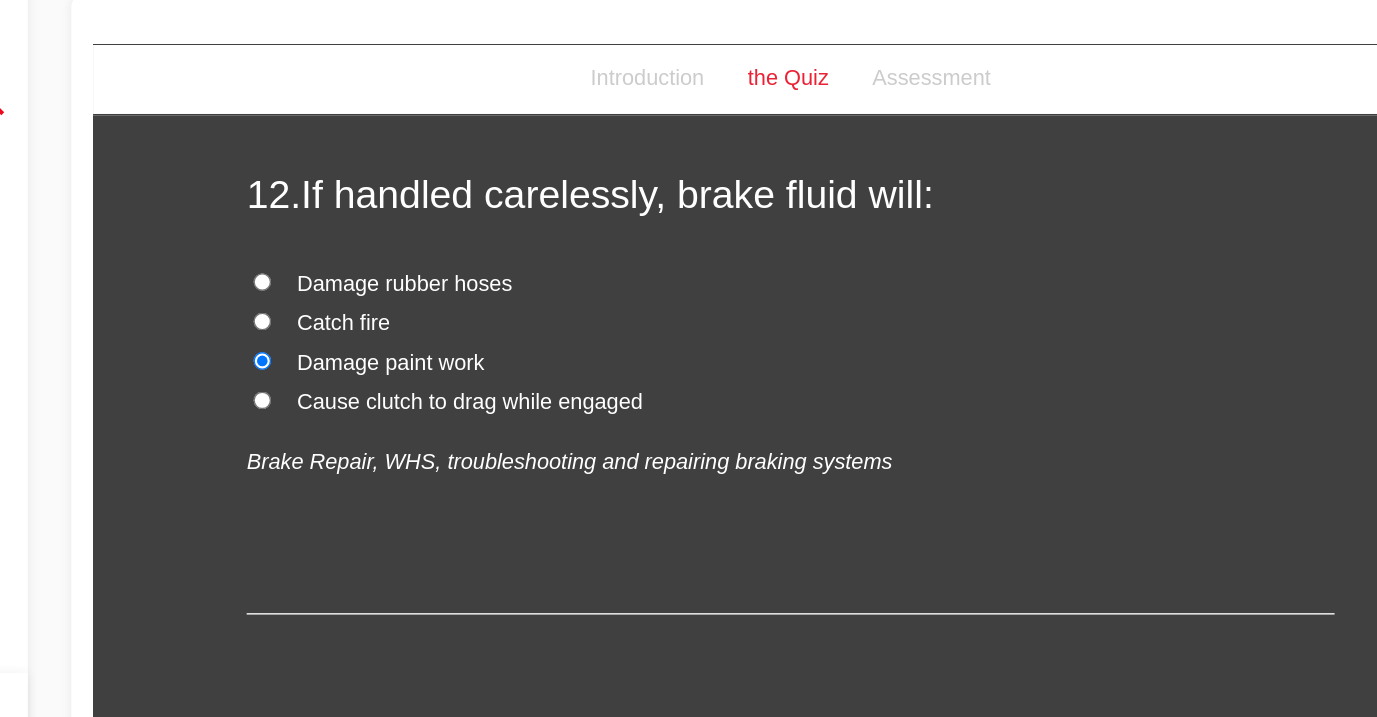 click on "Submit Answers" at bounding box center (604, 586) 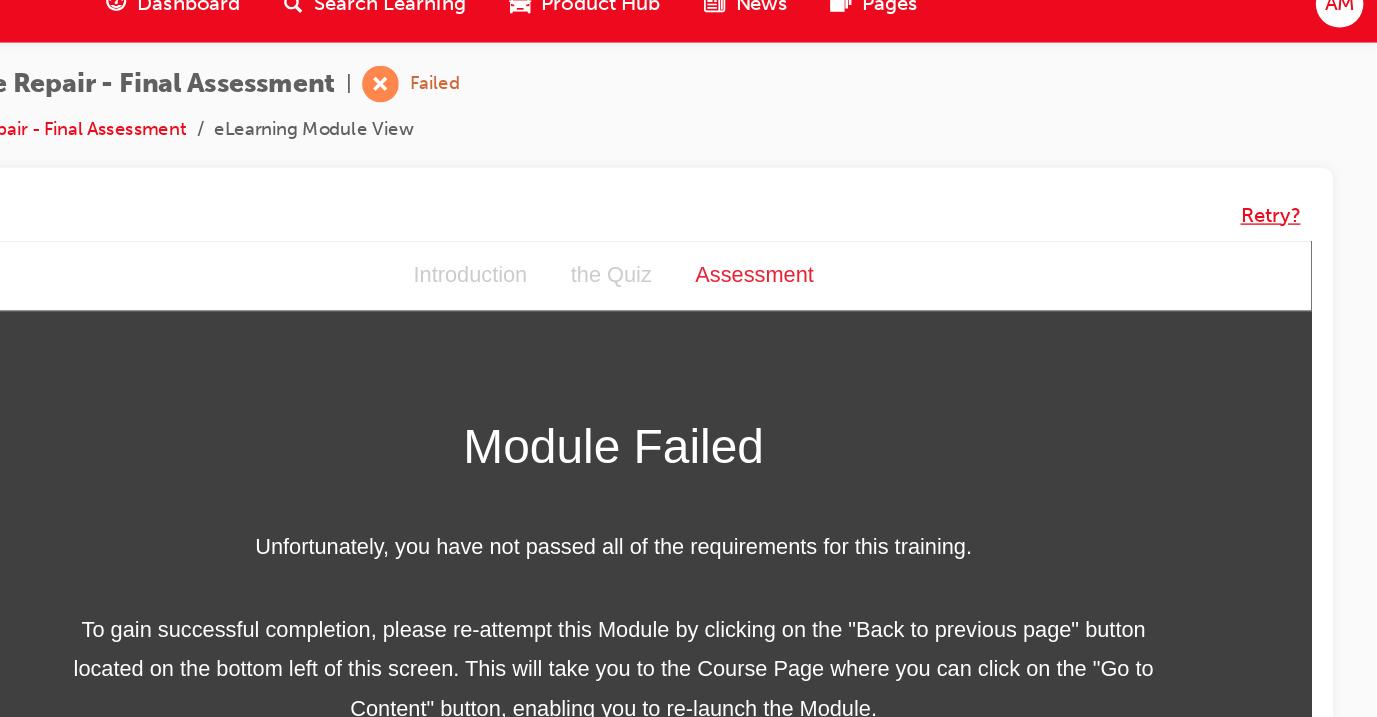 scroll, scrollTop: 14, scrollLeft: 0, axis: vertical 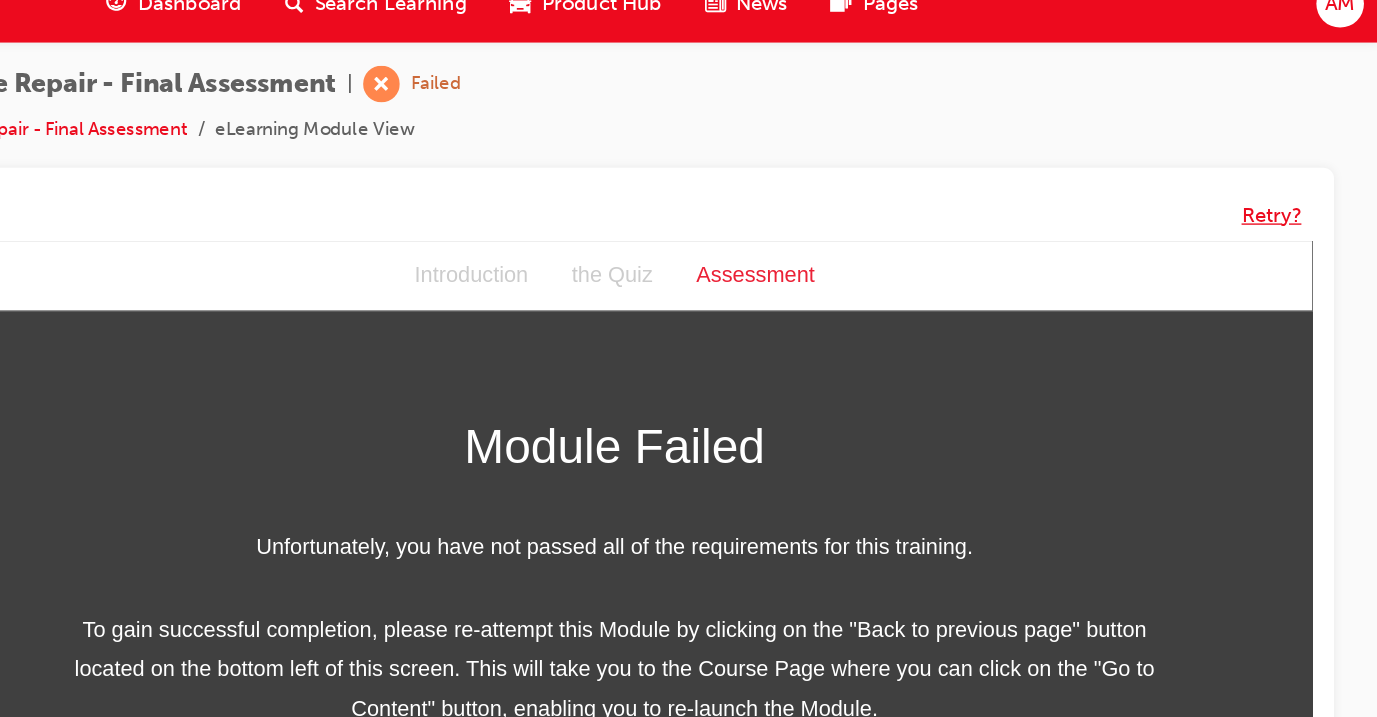 click on "Retry?" at bounding box center [1299, 184] 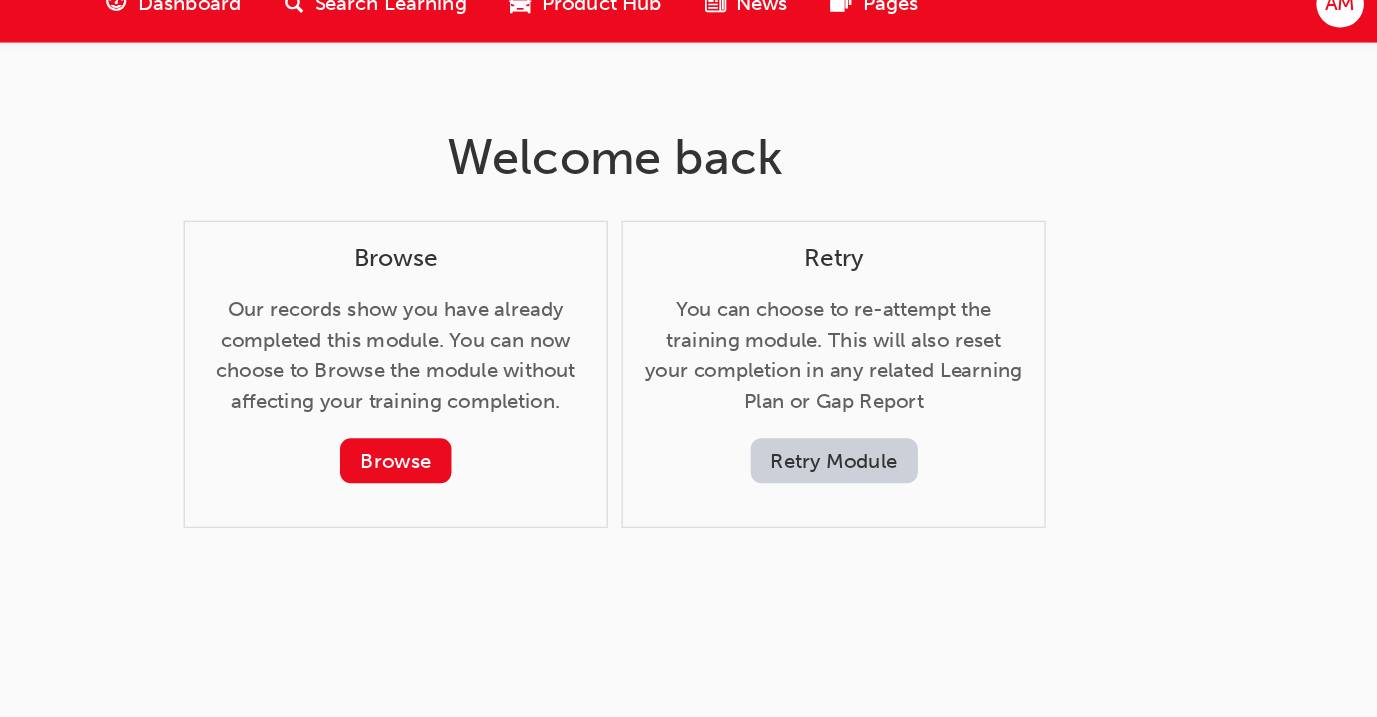 scroll, scrollTop: 0, scrollLeft: 0, axis: both 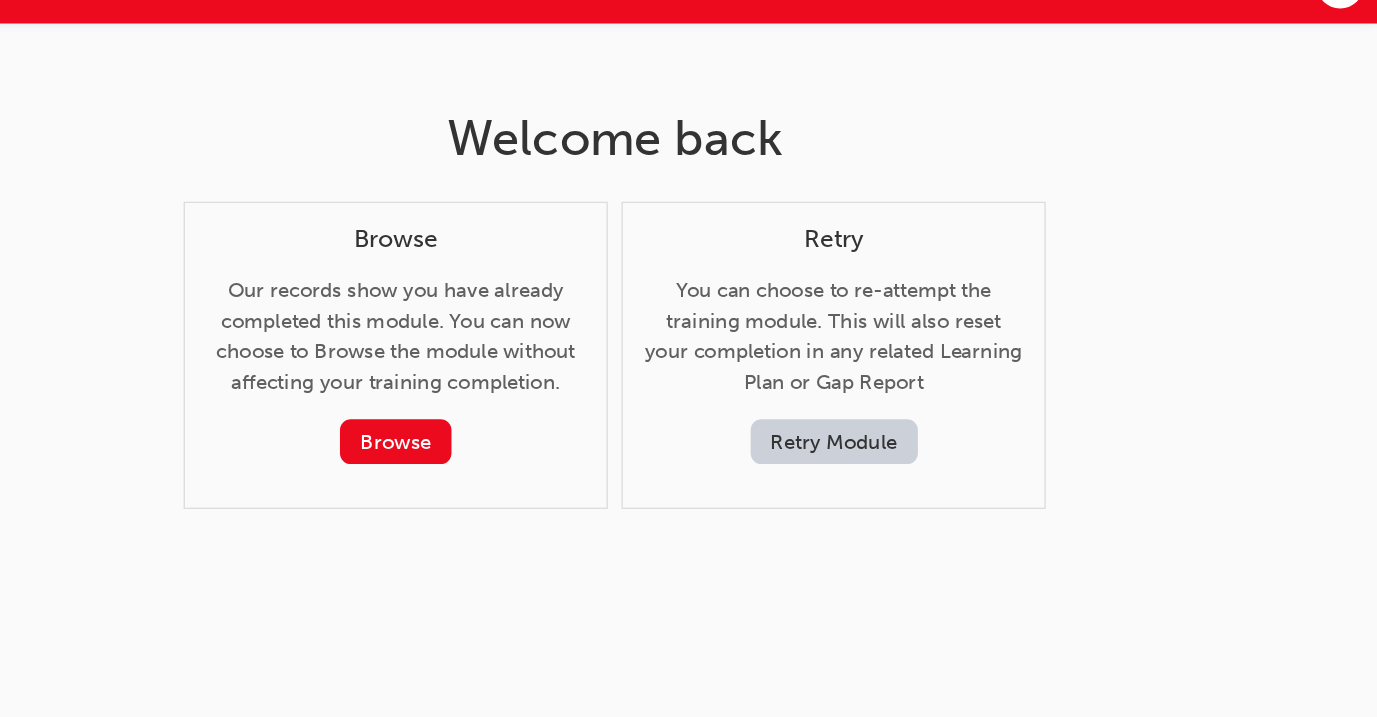 click on "Retry Module" at bounding box center (977, 364) 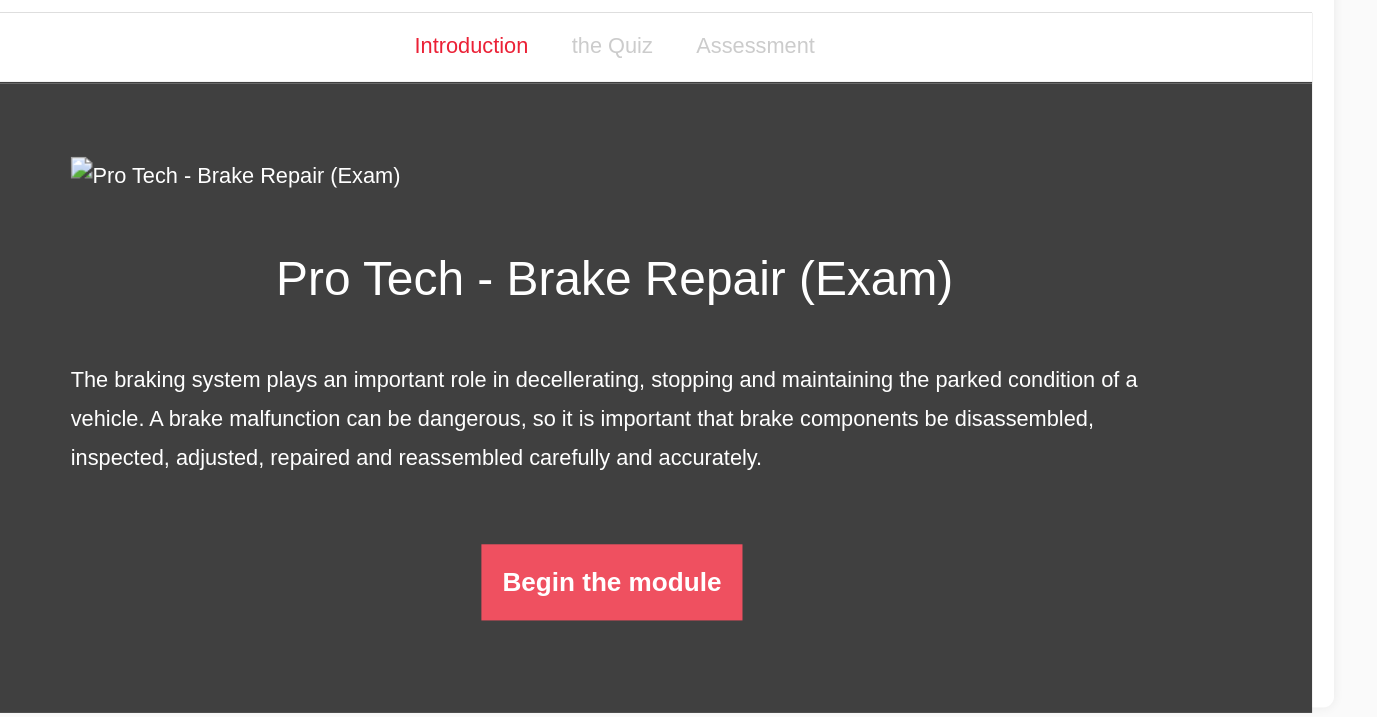 scroll, scrollTop: 0, scrollLeft: 0, axis: both 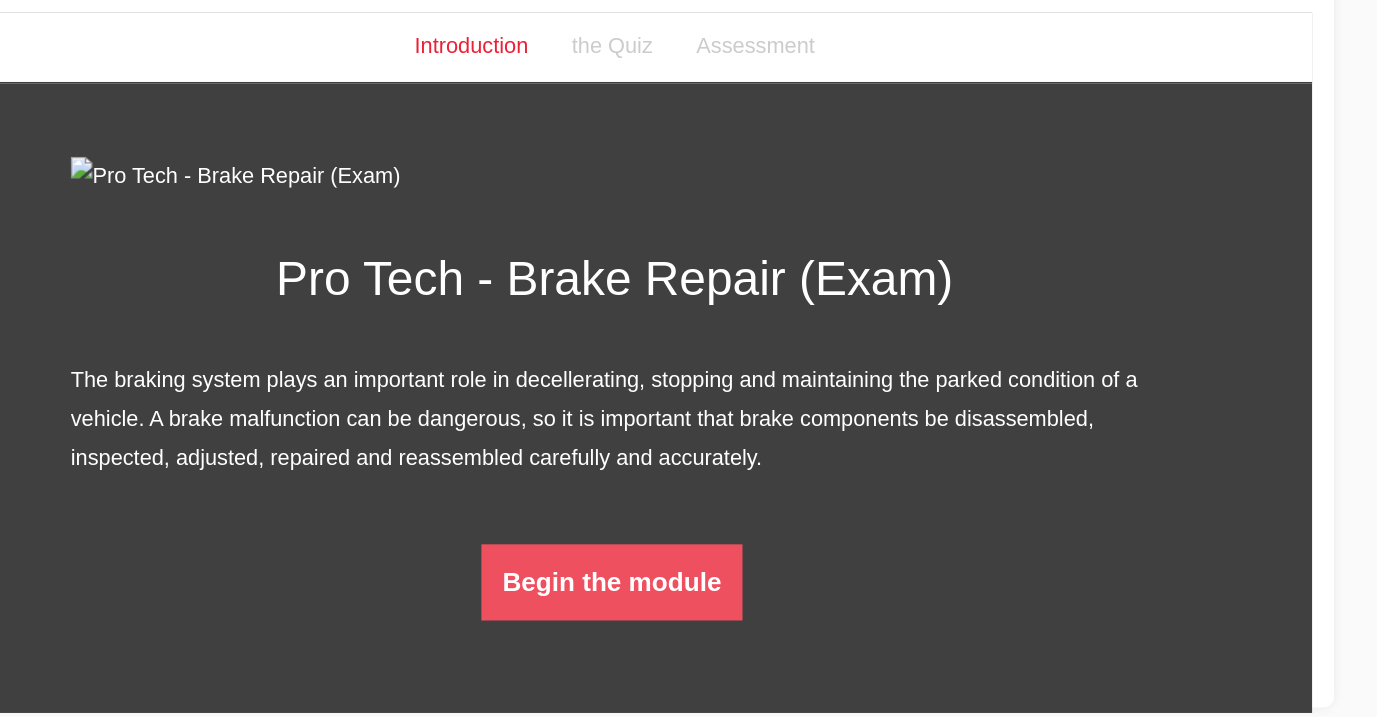 click on "Begin the module" at bounding box center [429, 430] 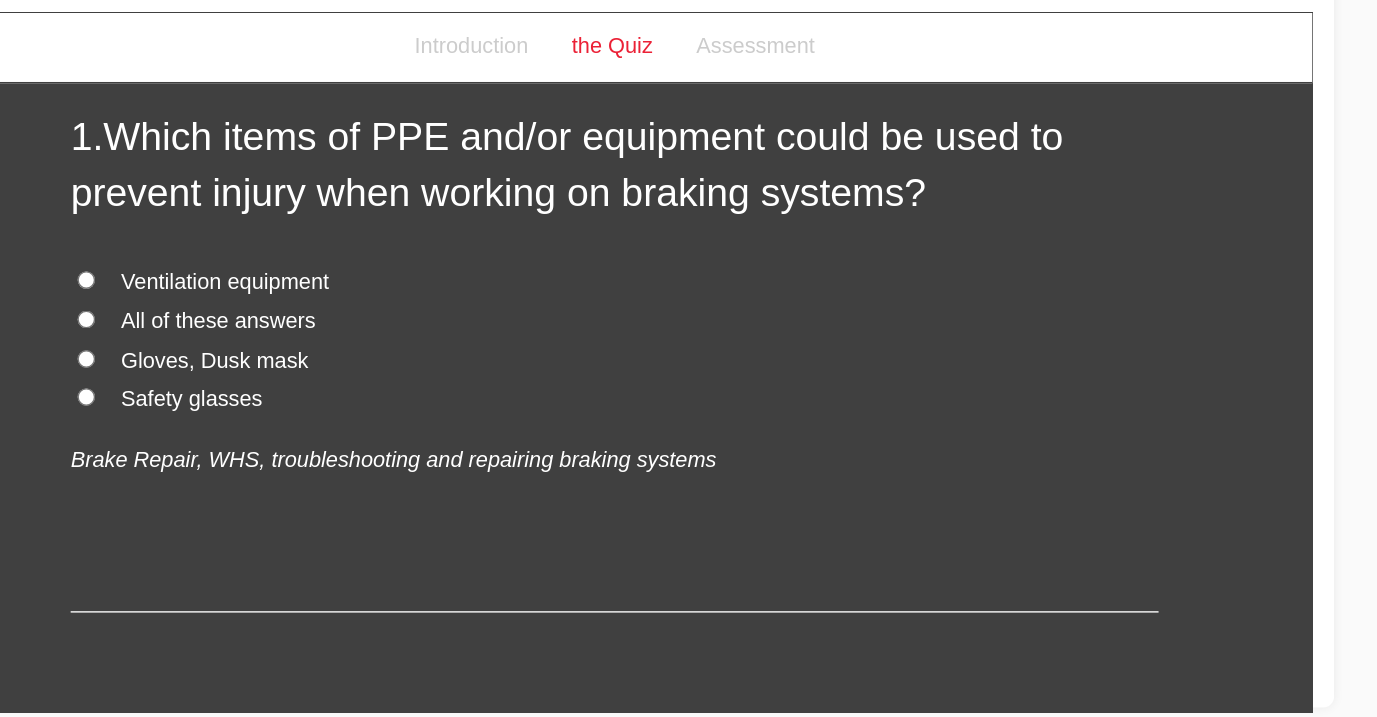 scroll, scrollTop: 109, scrollLeft: 0, axis: vertical 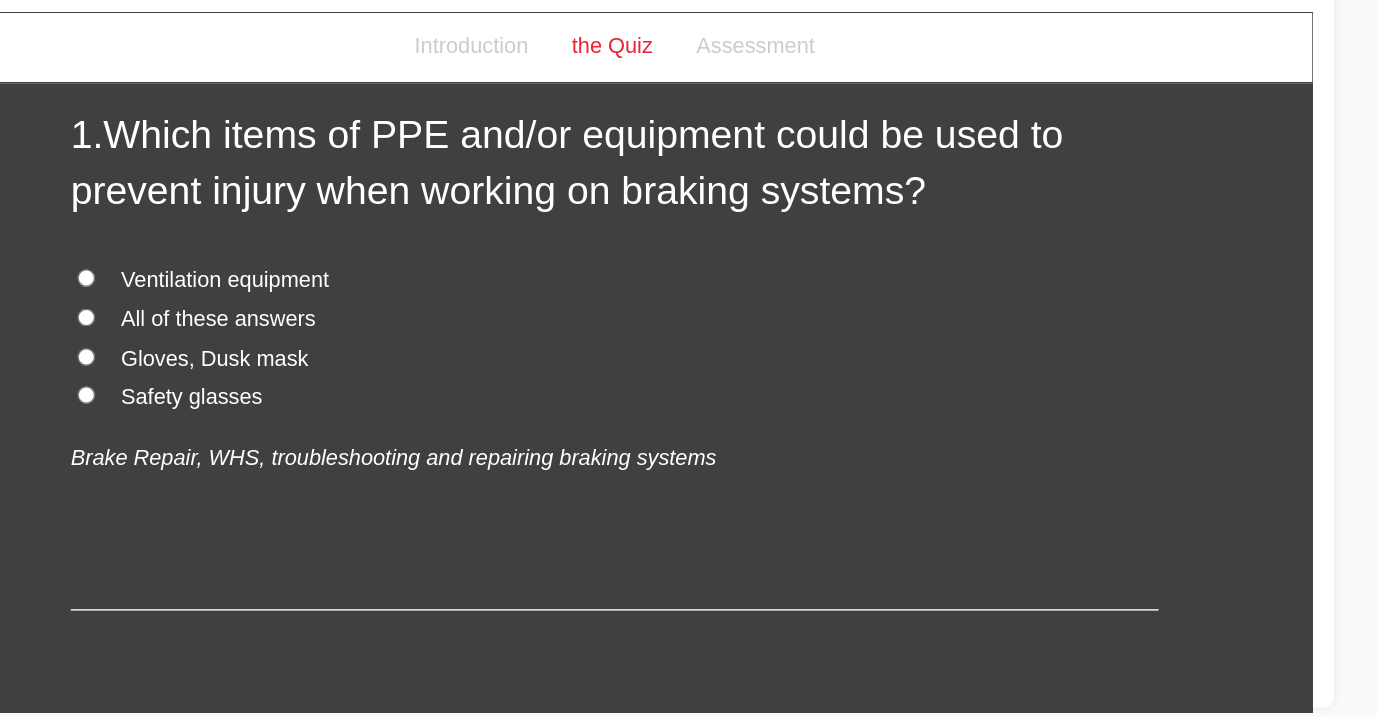click on "Safety glasses" at bounding box center (120, 293) 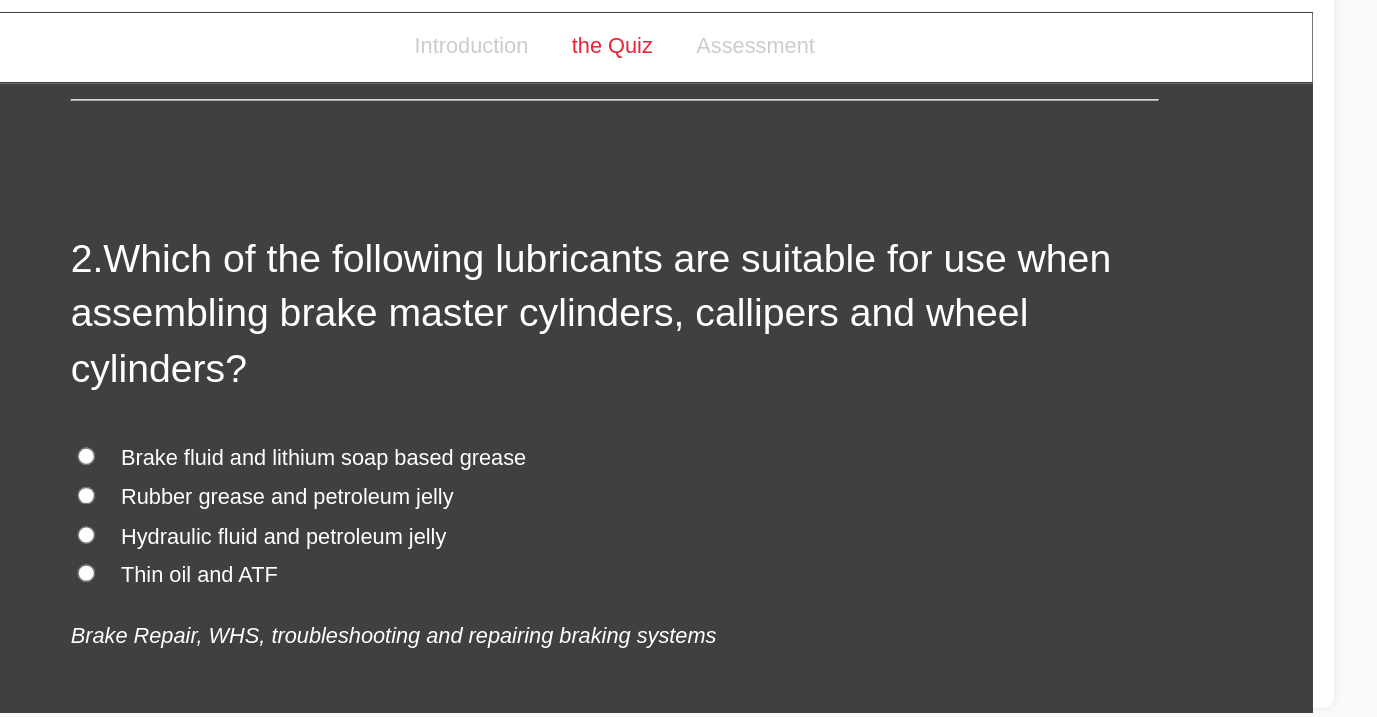 scroll, scrollTop: 489, scrollLeft: 0, axis: vertical 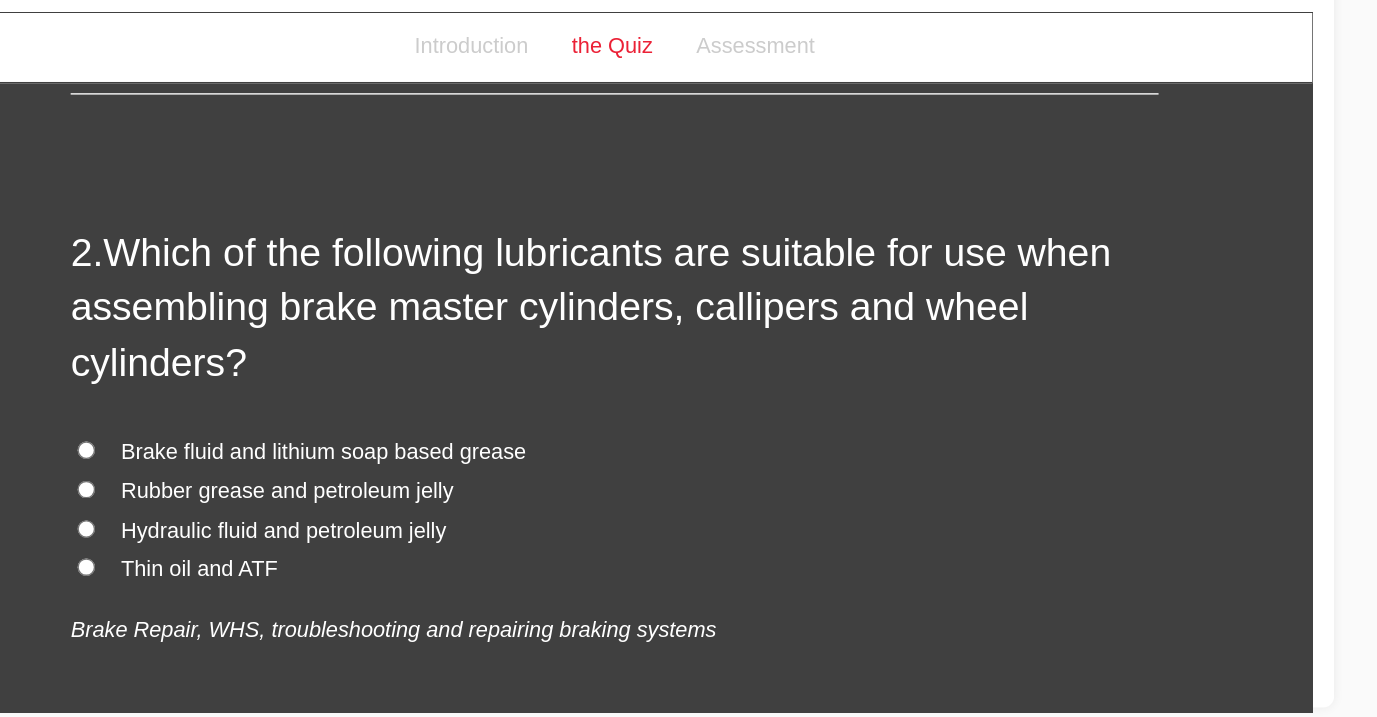 click on "Rubber grease and petroleum jelly" at bounding box center [190, 362] 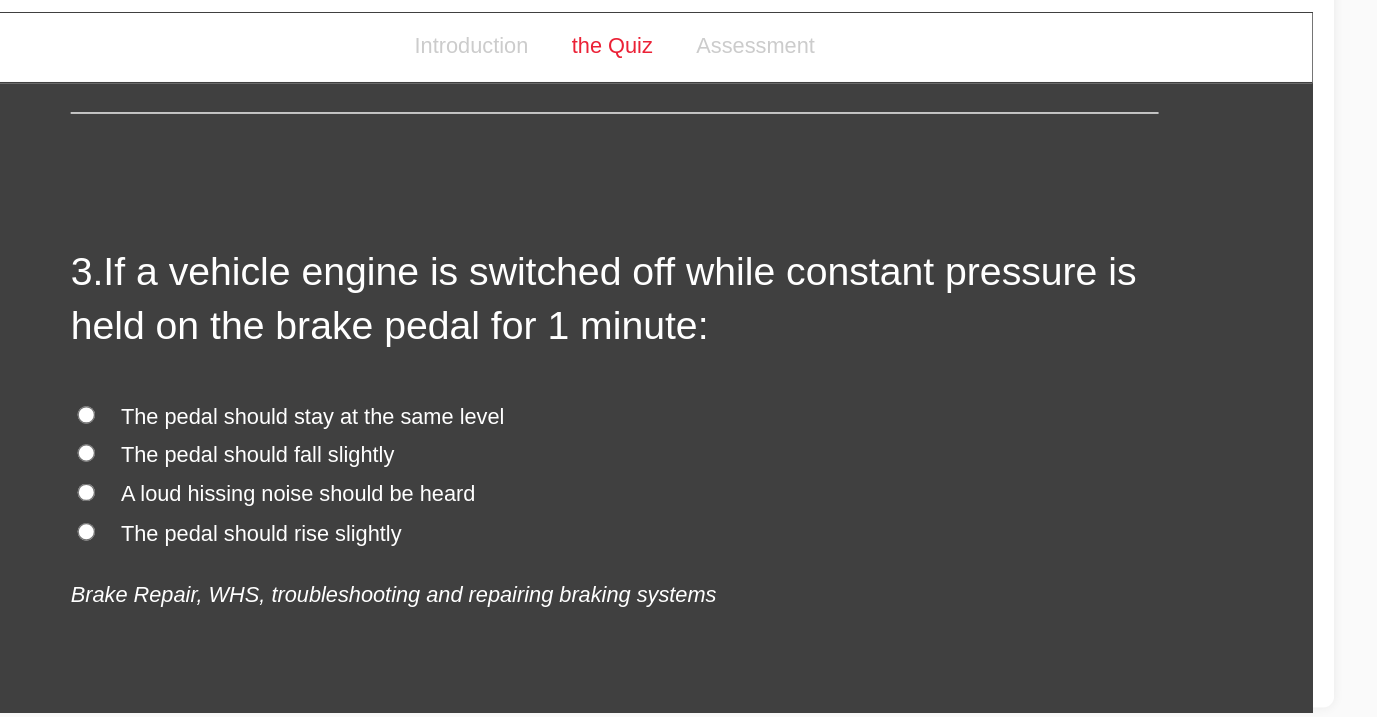 scroll, scrollTop: 979, scrollLeft: 0, axis: vertical 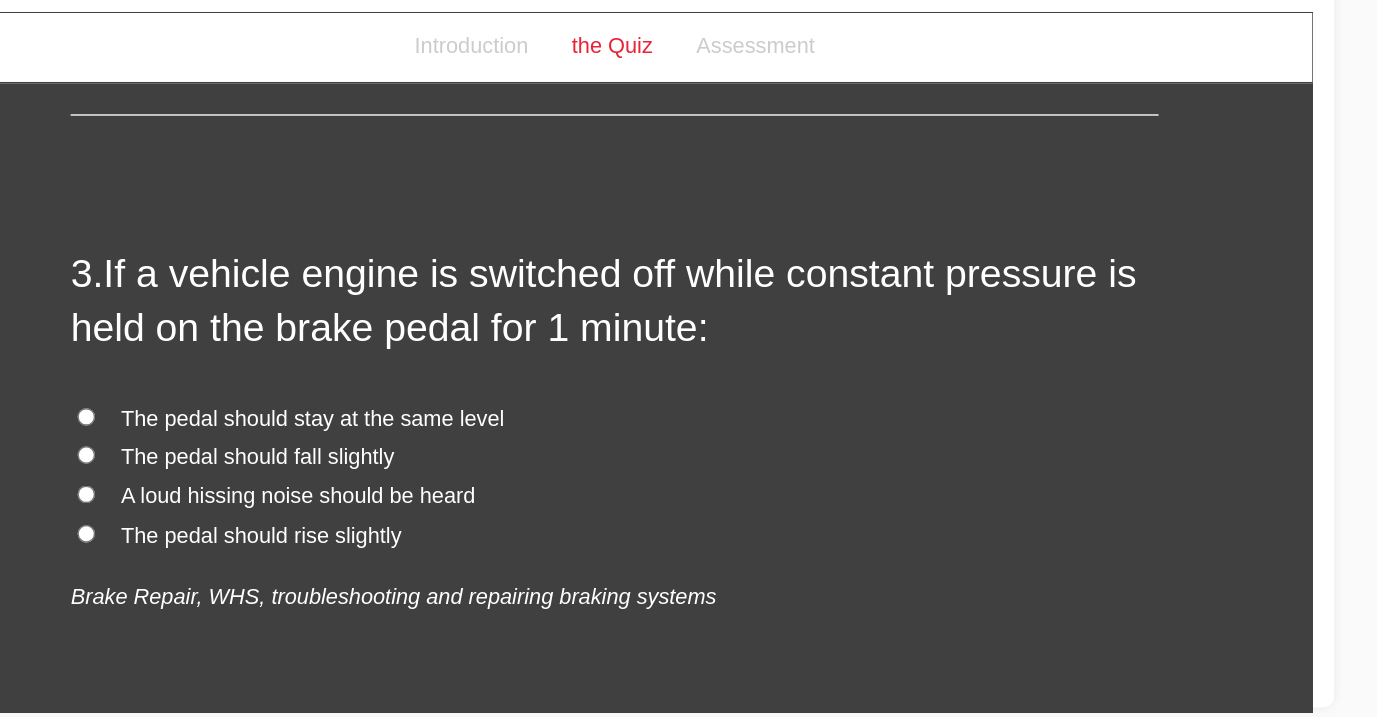 click on "The pedal should fall slightly" at bounding box center (168, 337) 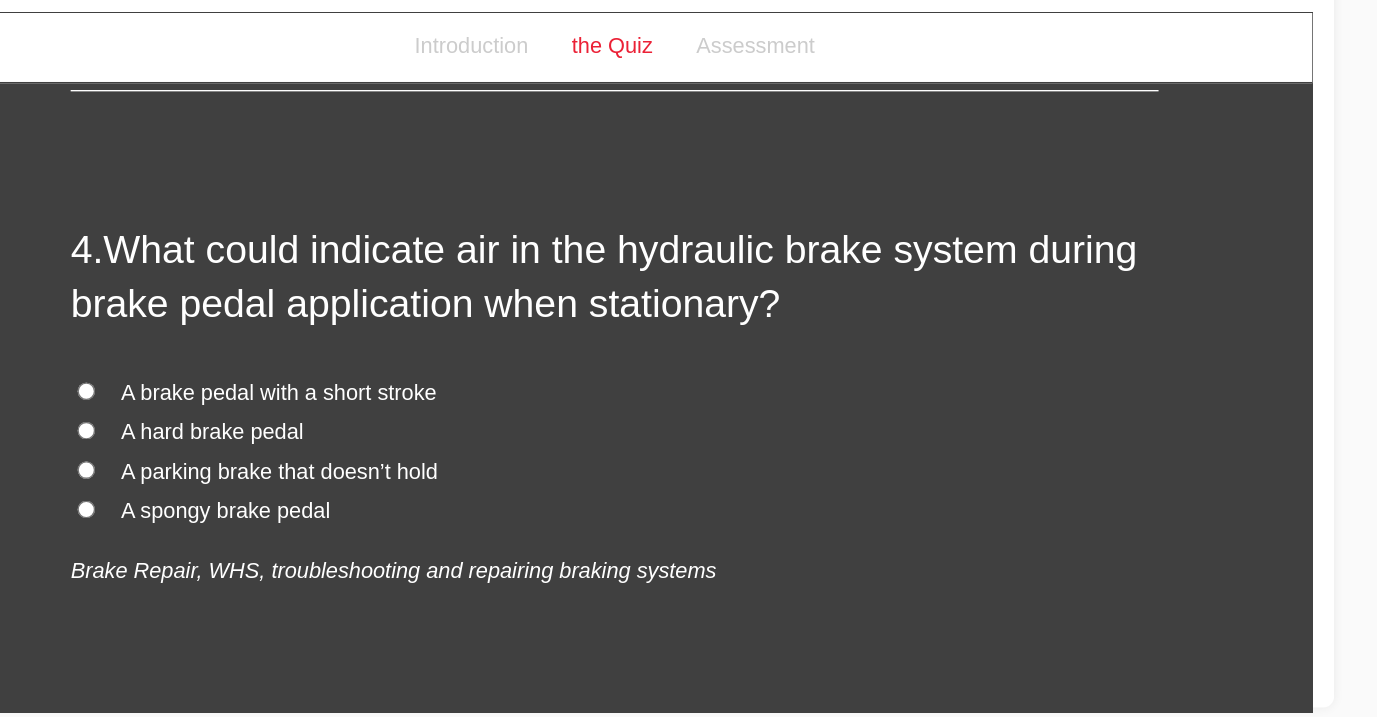 scroll, scrollTop: 1460, scrollLeft: 0, axis: vertical 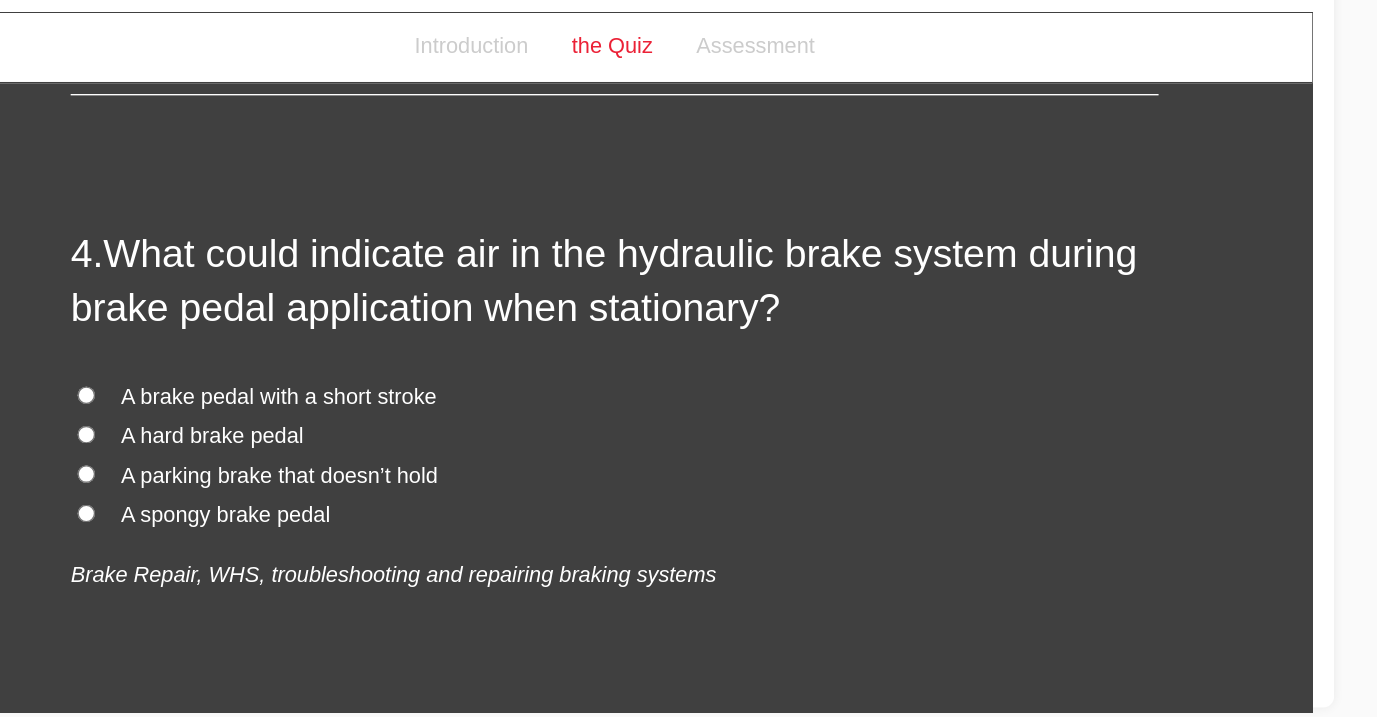 click on "A spongy brake pedal" at bounding box center (145, 380) 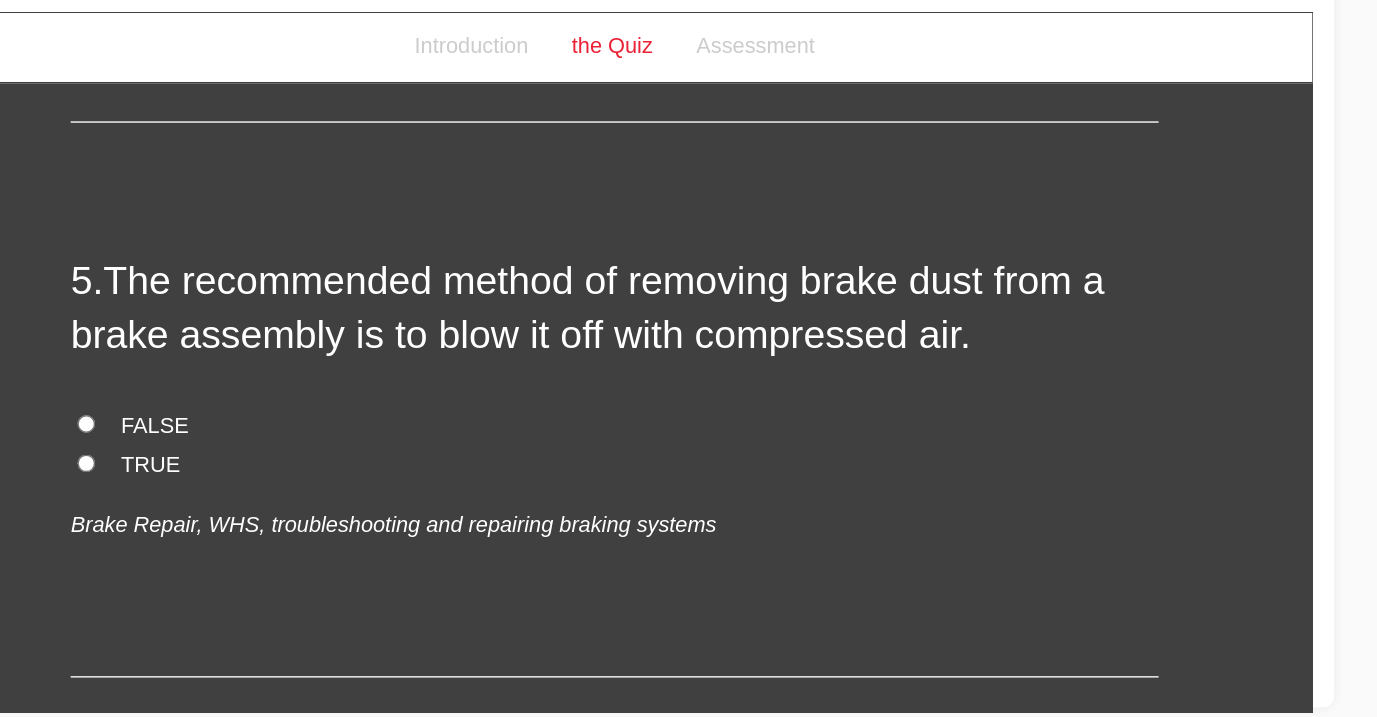 scroll, scrollTop: 1924, scrollLeft: 0, axis: vertical 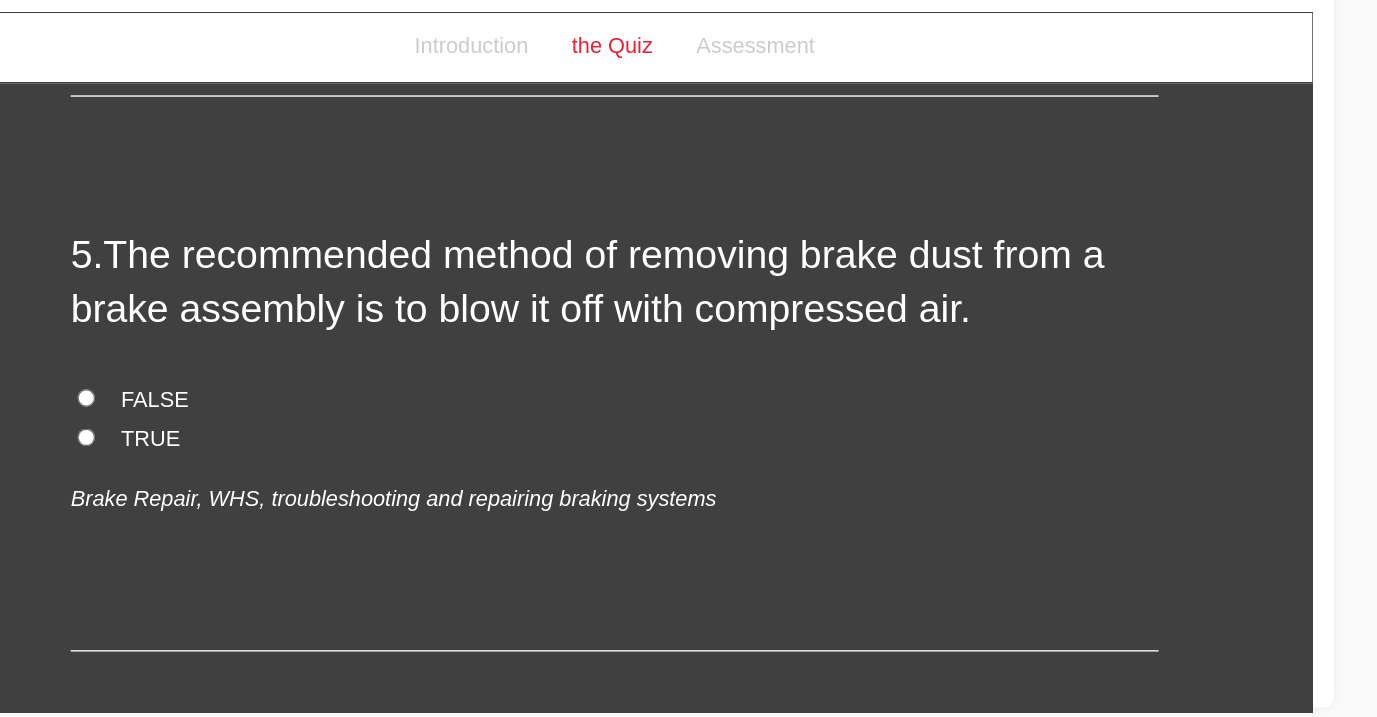 click on "TRUE" at bounding box center [90, 324] 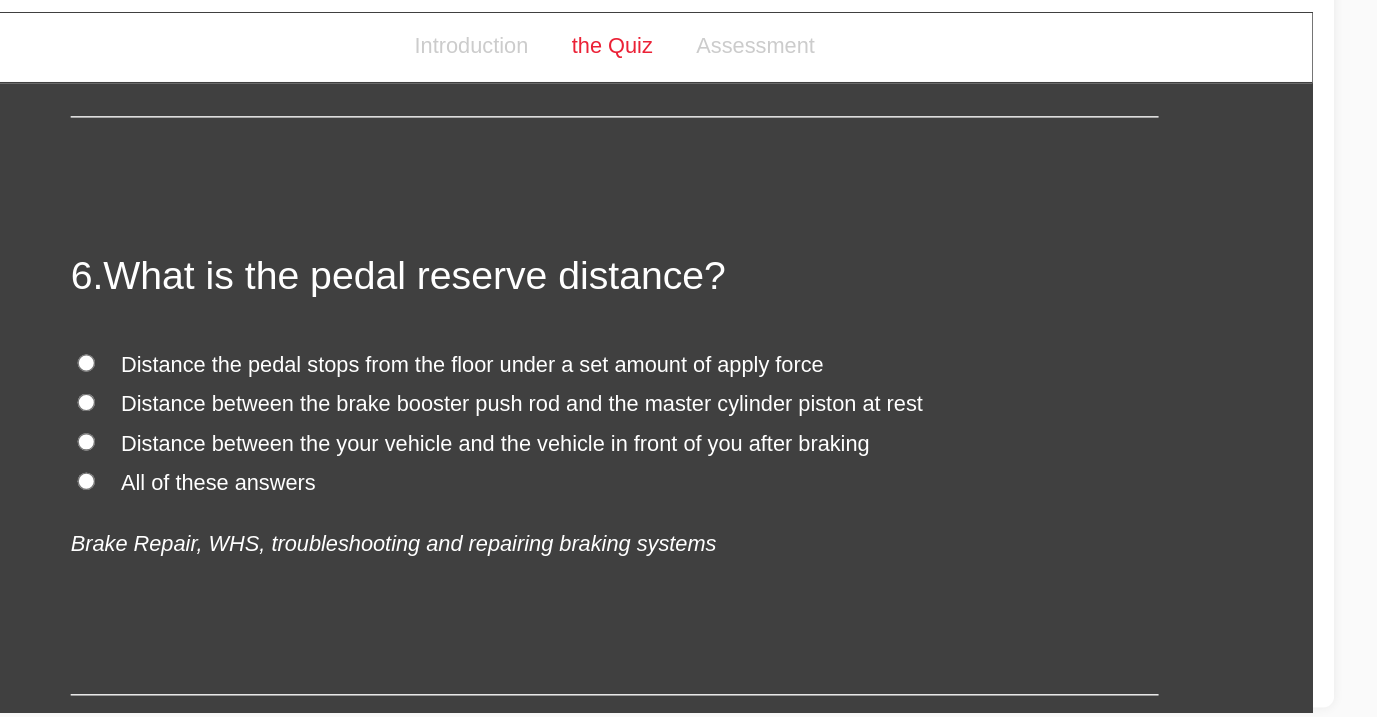 scroll, scrollTop: 2329, scrollLeft: 0, axis: vertical 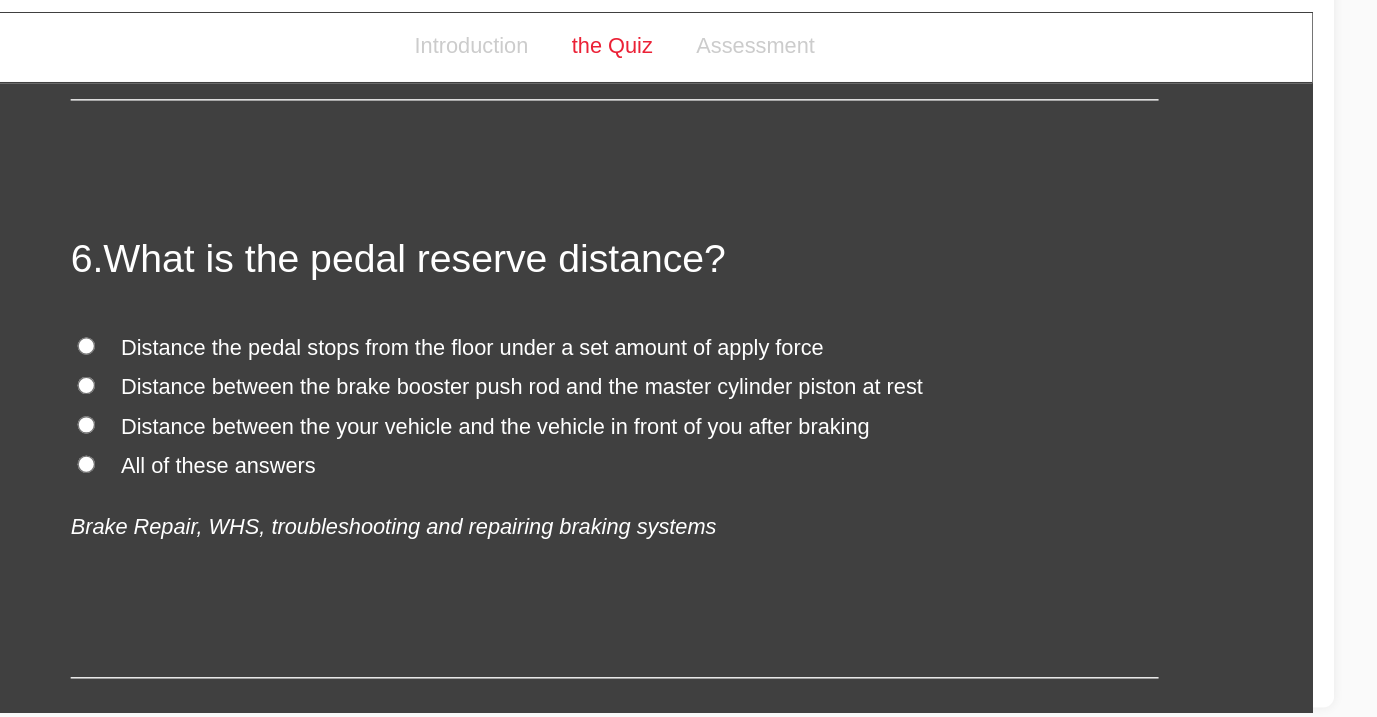 click on "Distance the pedal stops from the floor under a set amount of apply force" at bounding box center [326, 257] 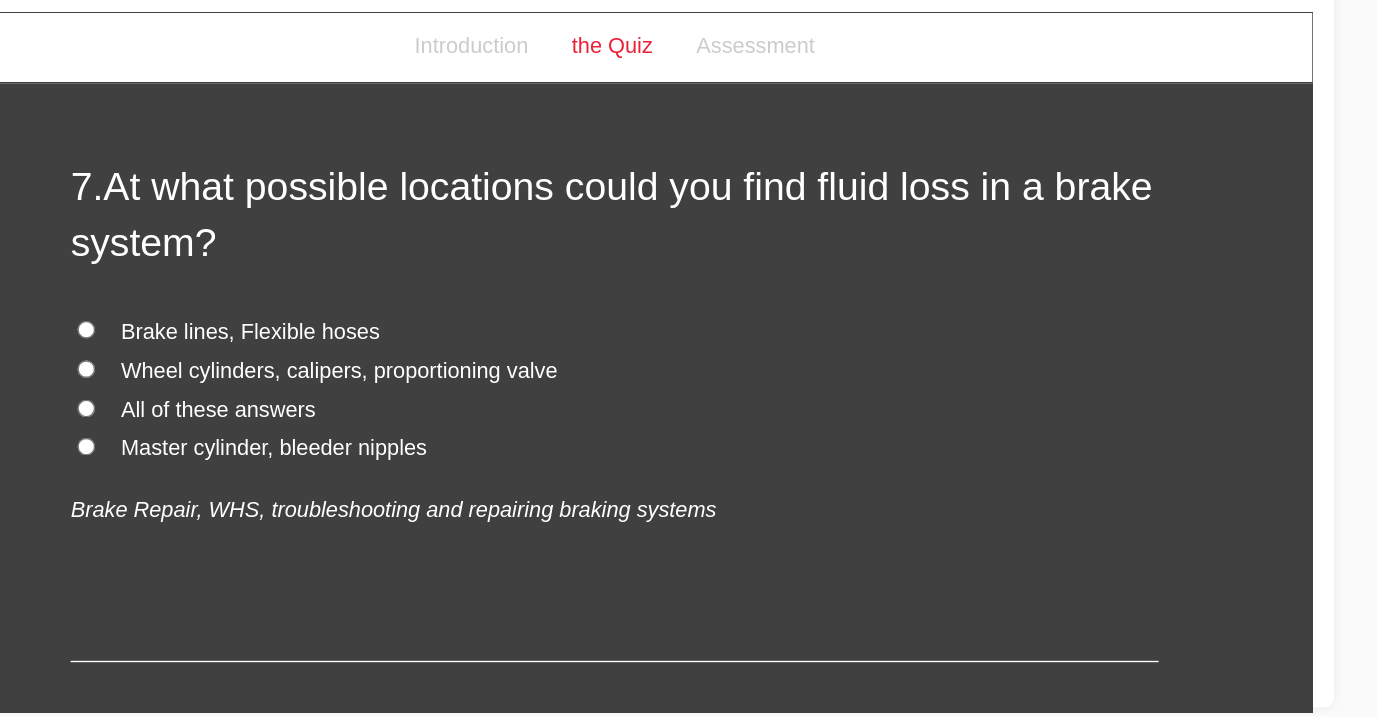 scroll, scrollTop: 2814, scrollLeft: 0, axis: vertical 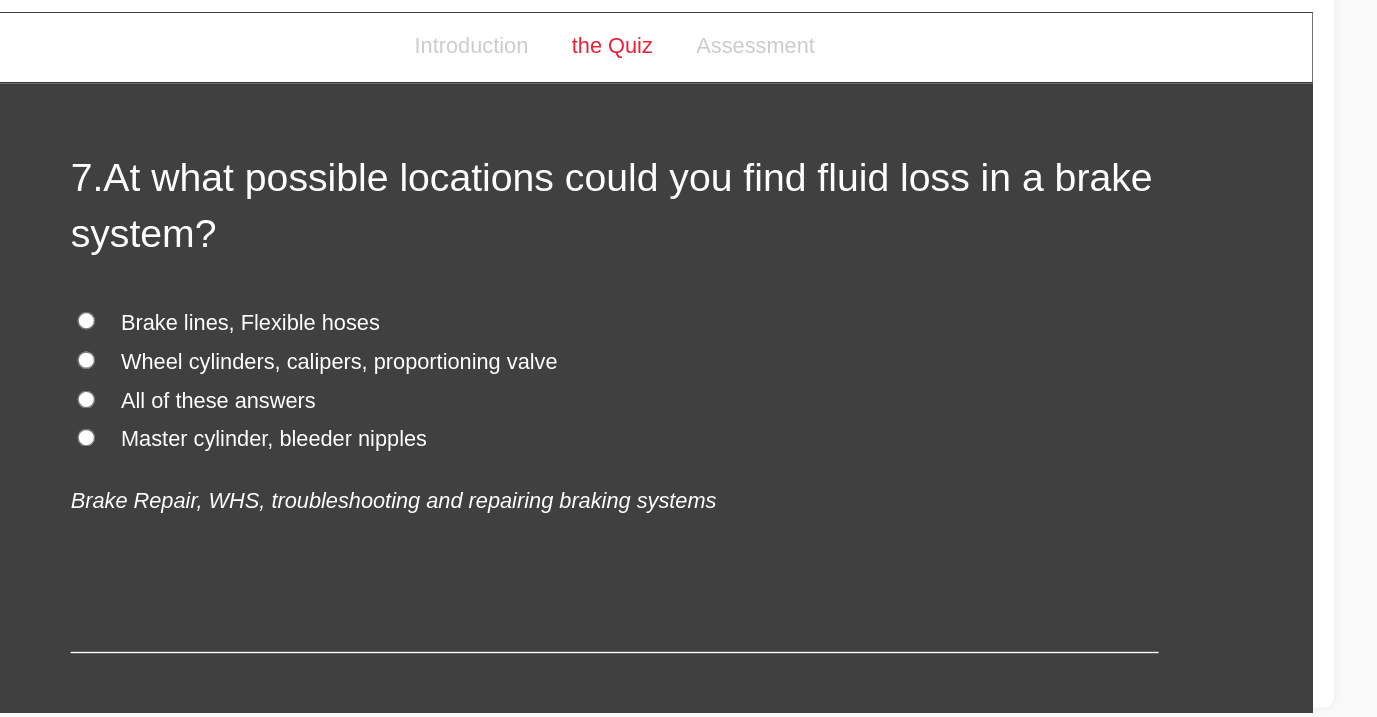 click on "All of these answers" at bounding box center [431, 297] 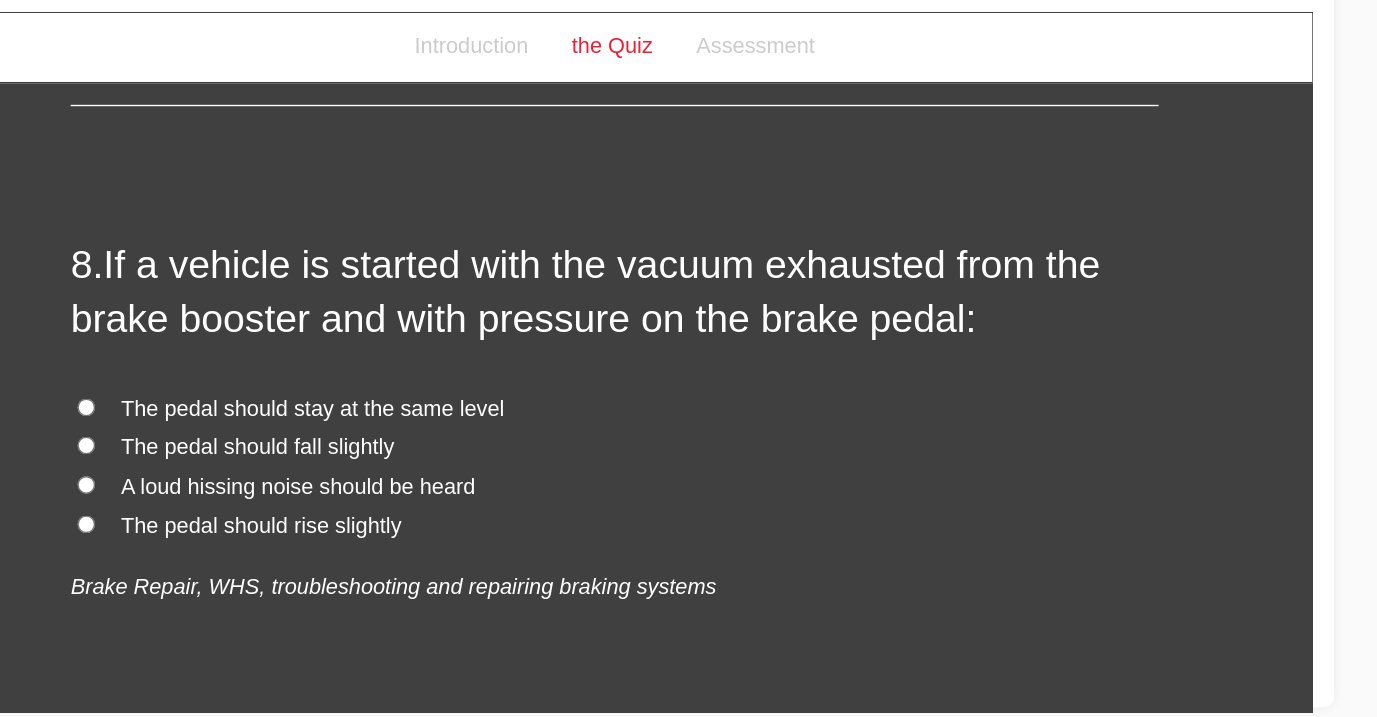 scroll, scrollTop: 3214, scrollLeft: 0, axis: vertical 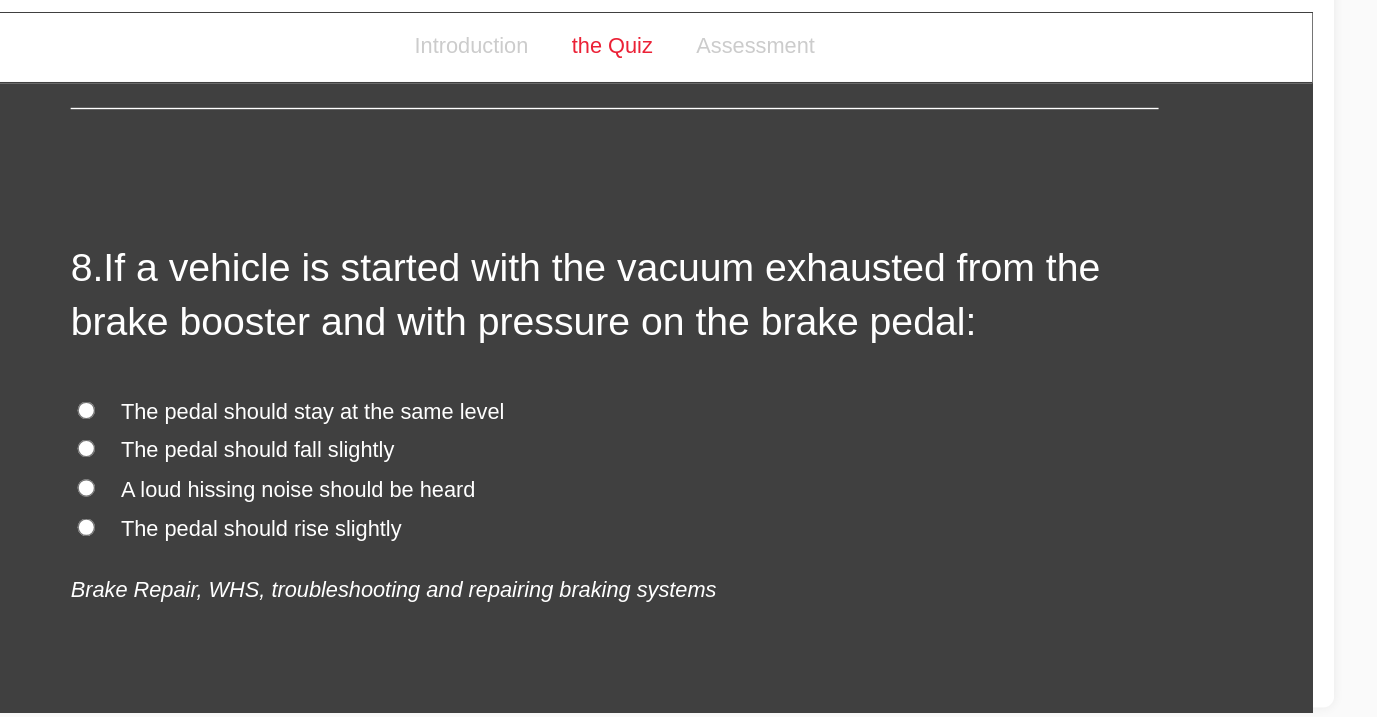click on "The pedal should rise slightly" at bounding box center [431, 391] 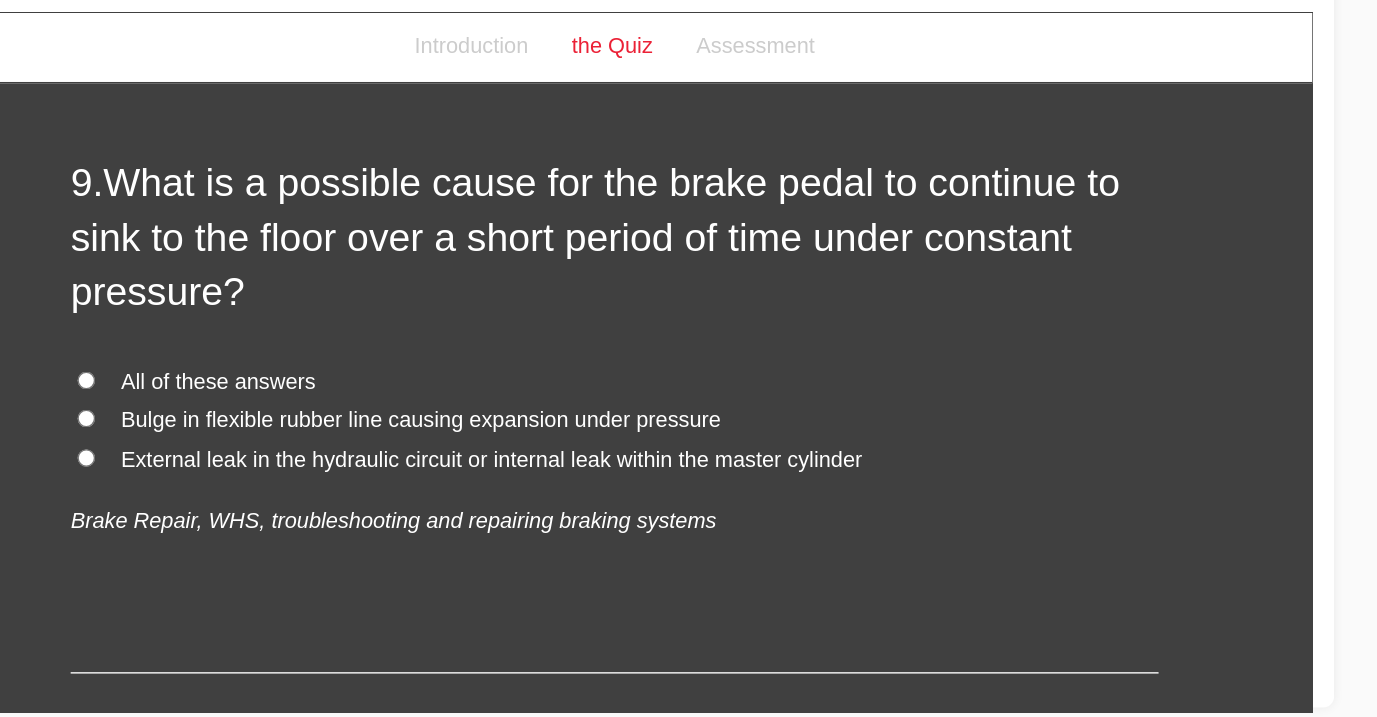 scroll, scrollTop: 3678, scrollLeft: 0, axis: vertical 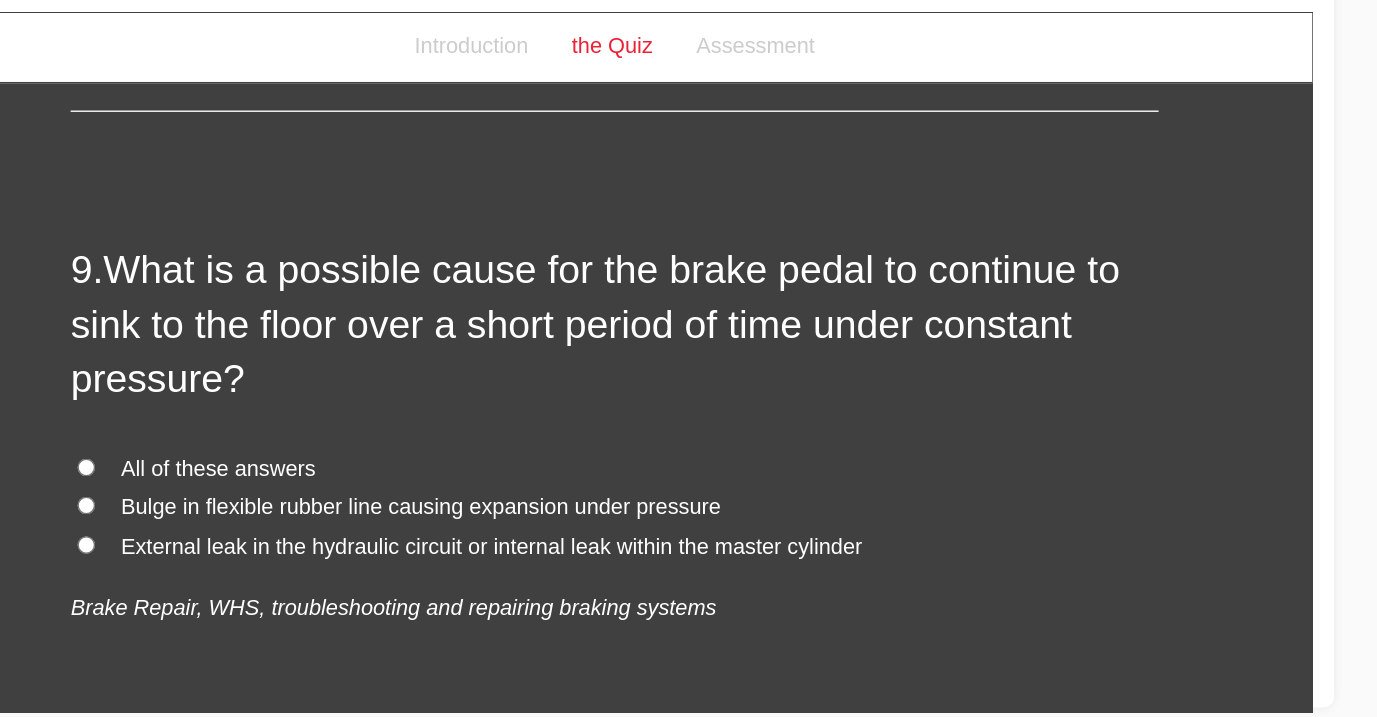 click on "External leak in the hydraulic circuit or internal leak within the master cylinder" at bounding box center [340, 403] 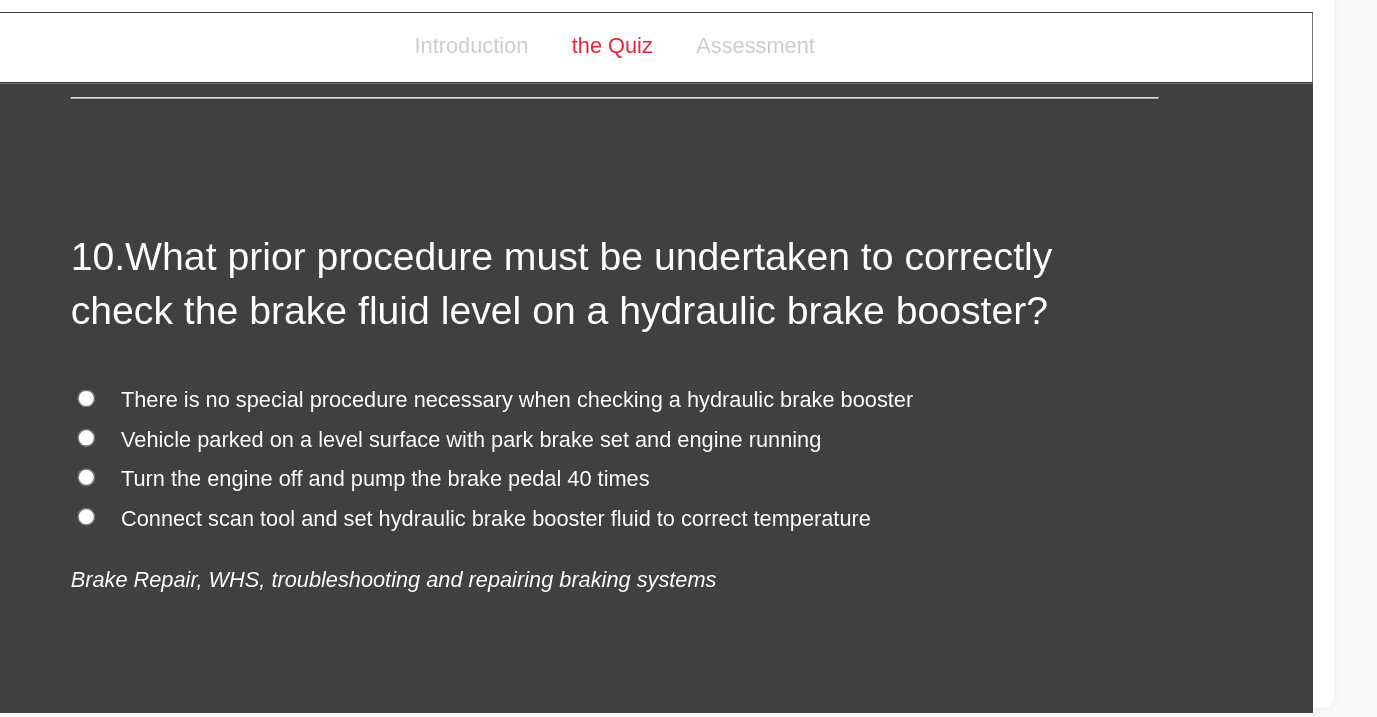 scroll, scrollTop: 4162, scrollLeft: 0, axis: vertical 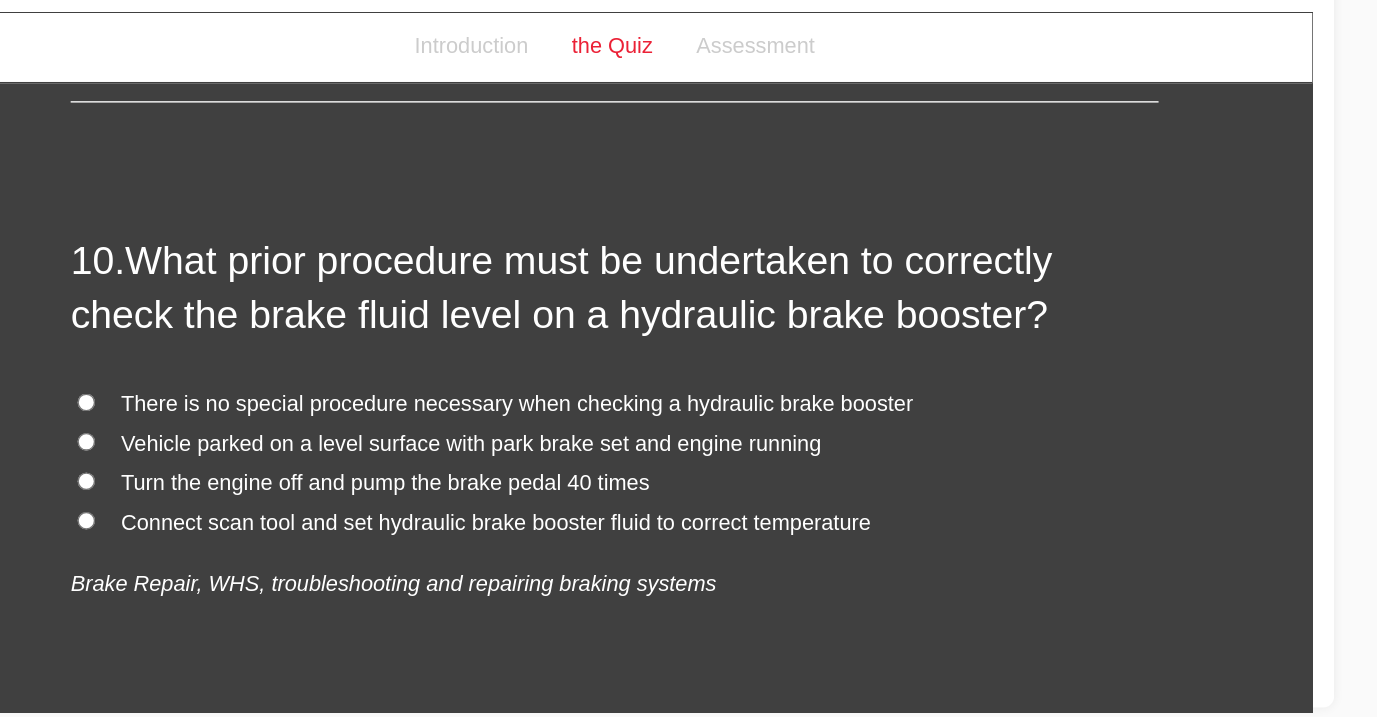 click on "Vehicle parked on a level surface with park brake set and engine running" at bounding box center [325, 327] 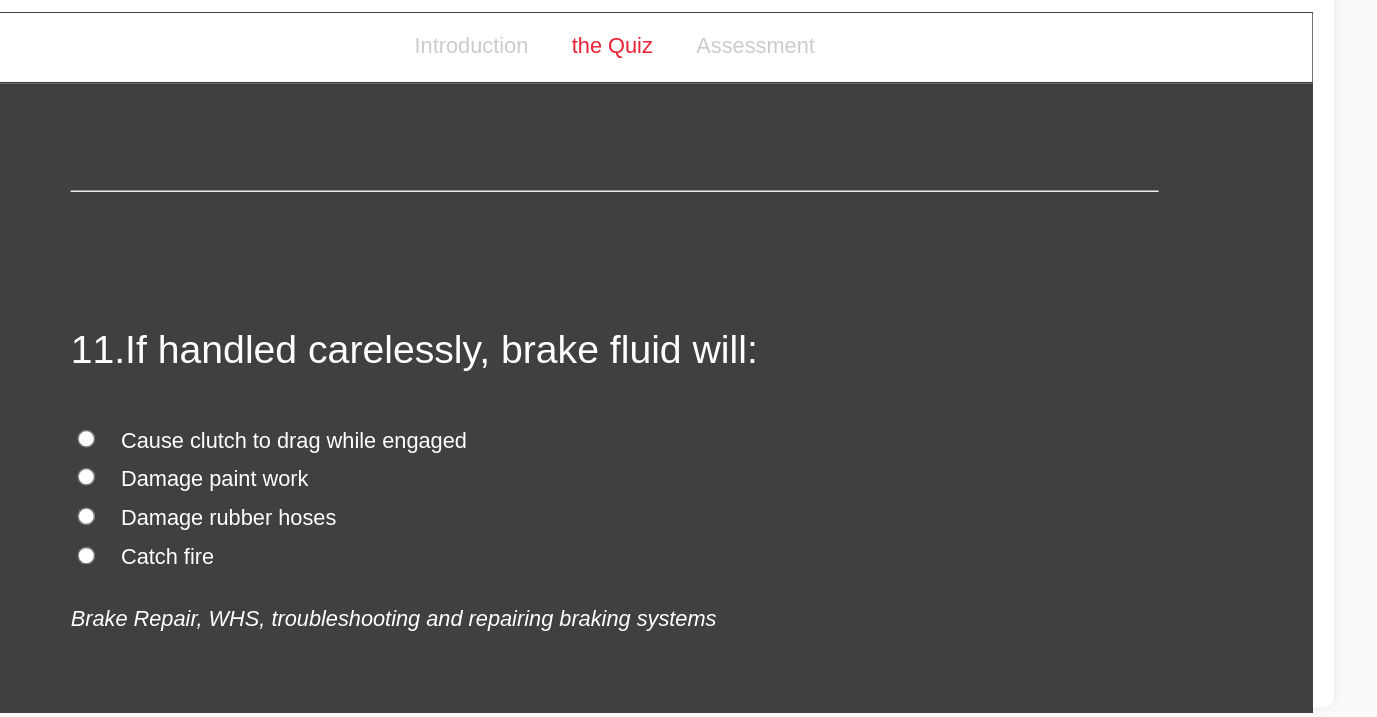 scroll, scrollTop: 4567, scrollLeft: 0, axis: vertical 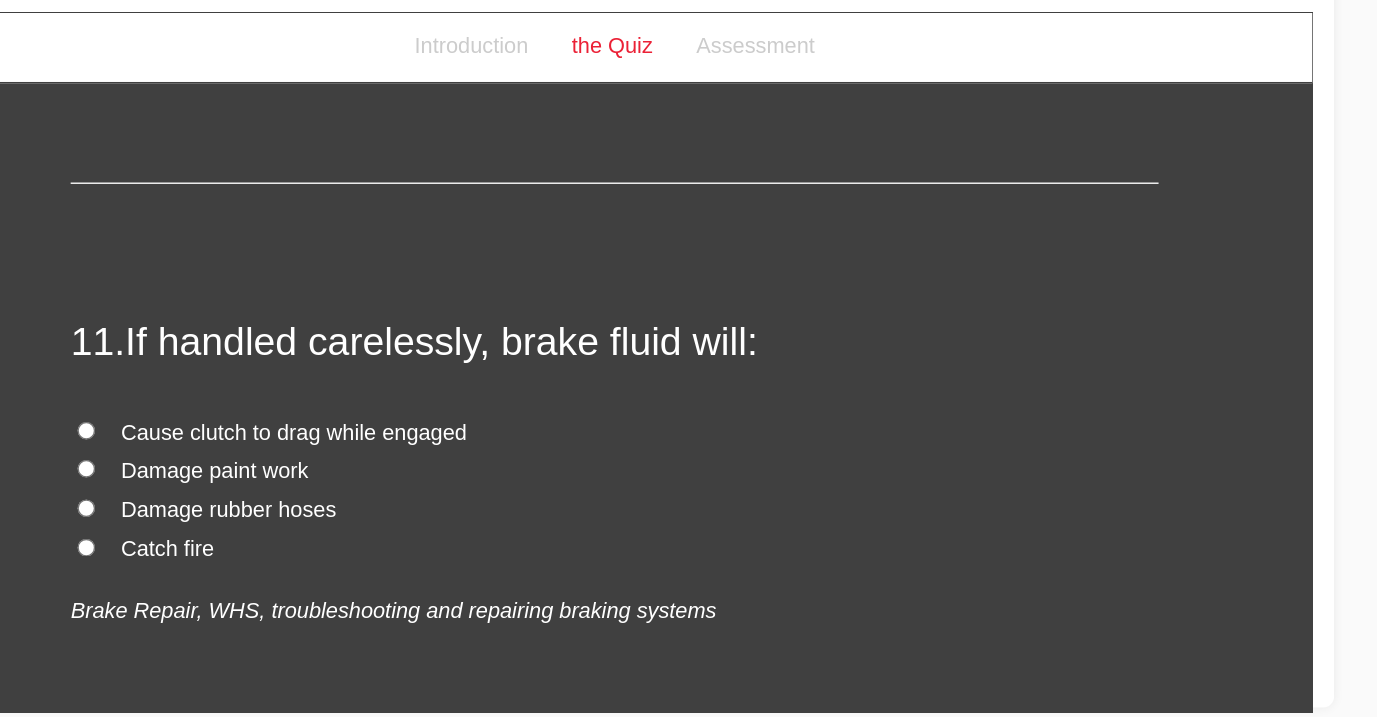 click on "Damage paint work" at bounding box center [137, 347] 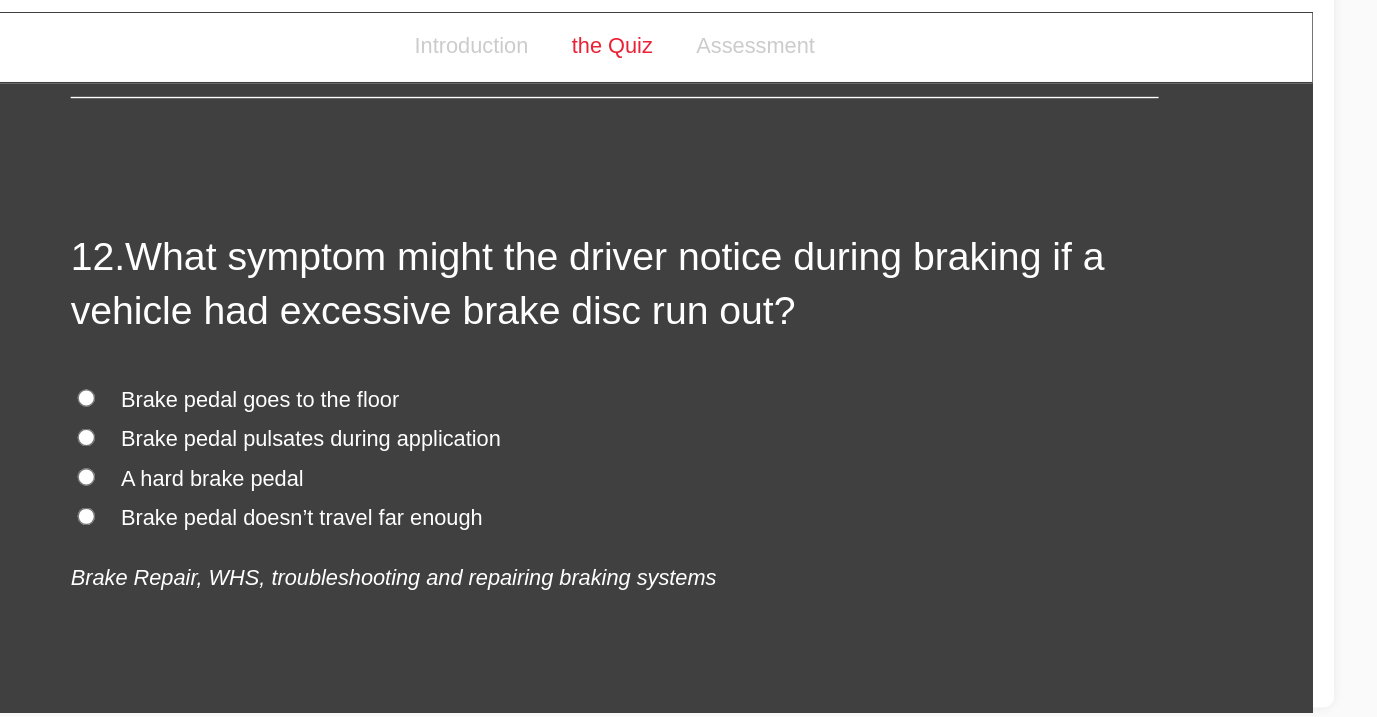 scroll, scrollTop: 5052, scrollLeft: 0, axis: vertical 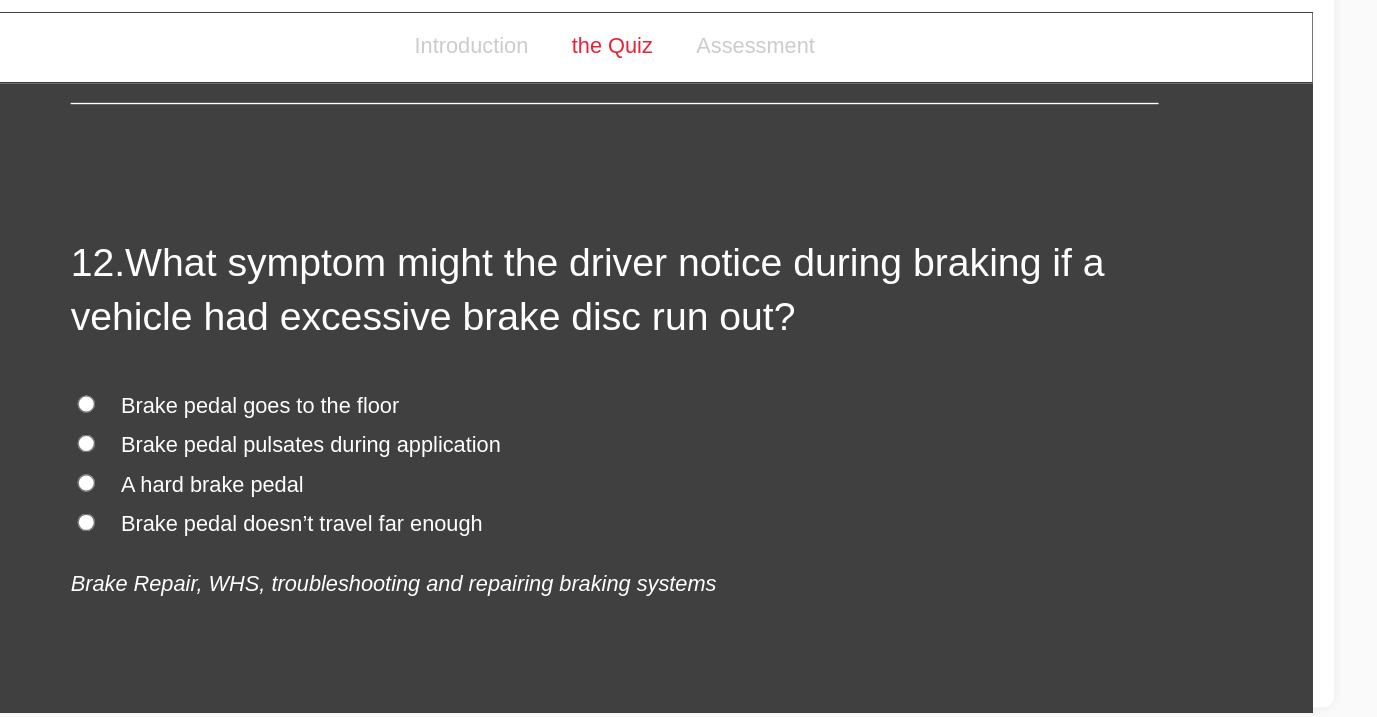 click on "Brake pedal pulsates during application" at bounding box center (207, 328) 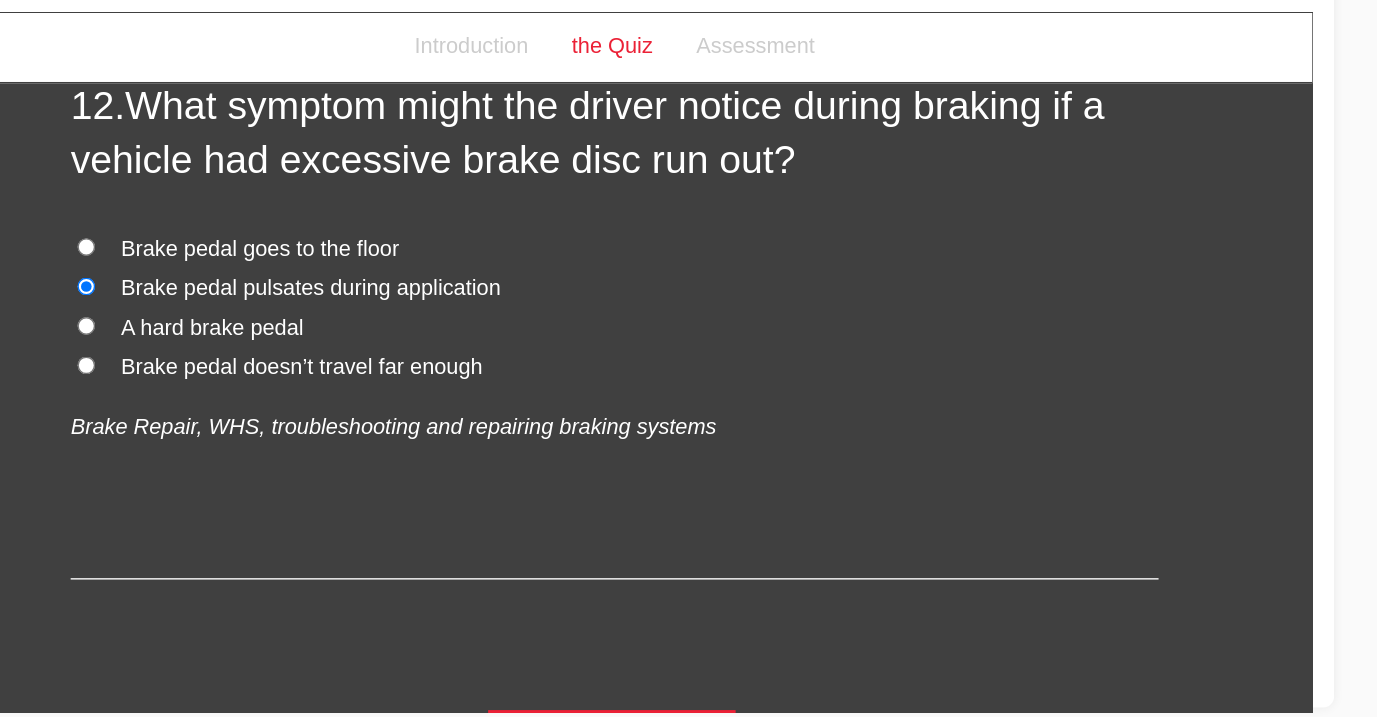 scroll, scrollTop: 5165, scrollLeft: 0, axis: vertical 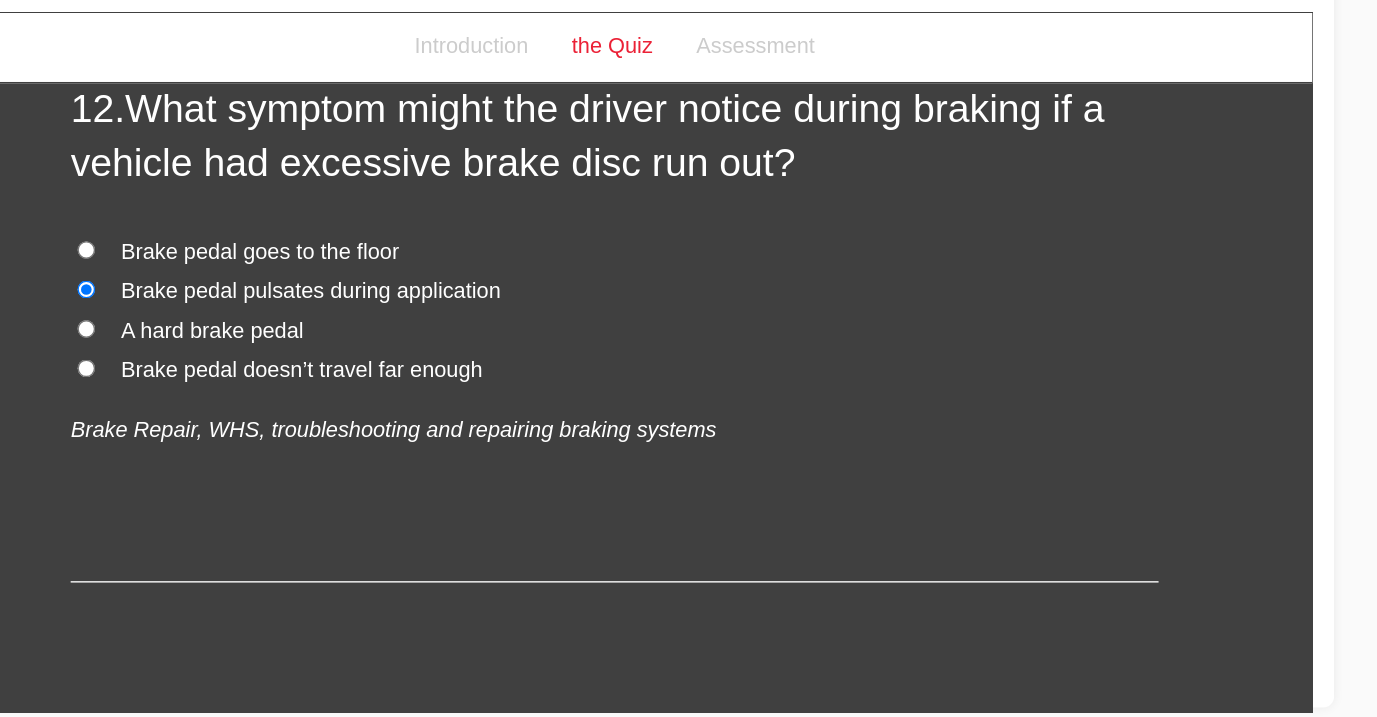 click on "Submit Answers" at bounding box center [429, 554] 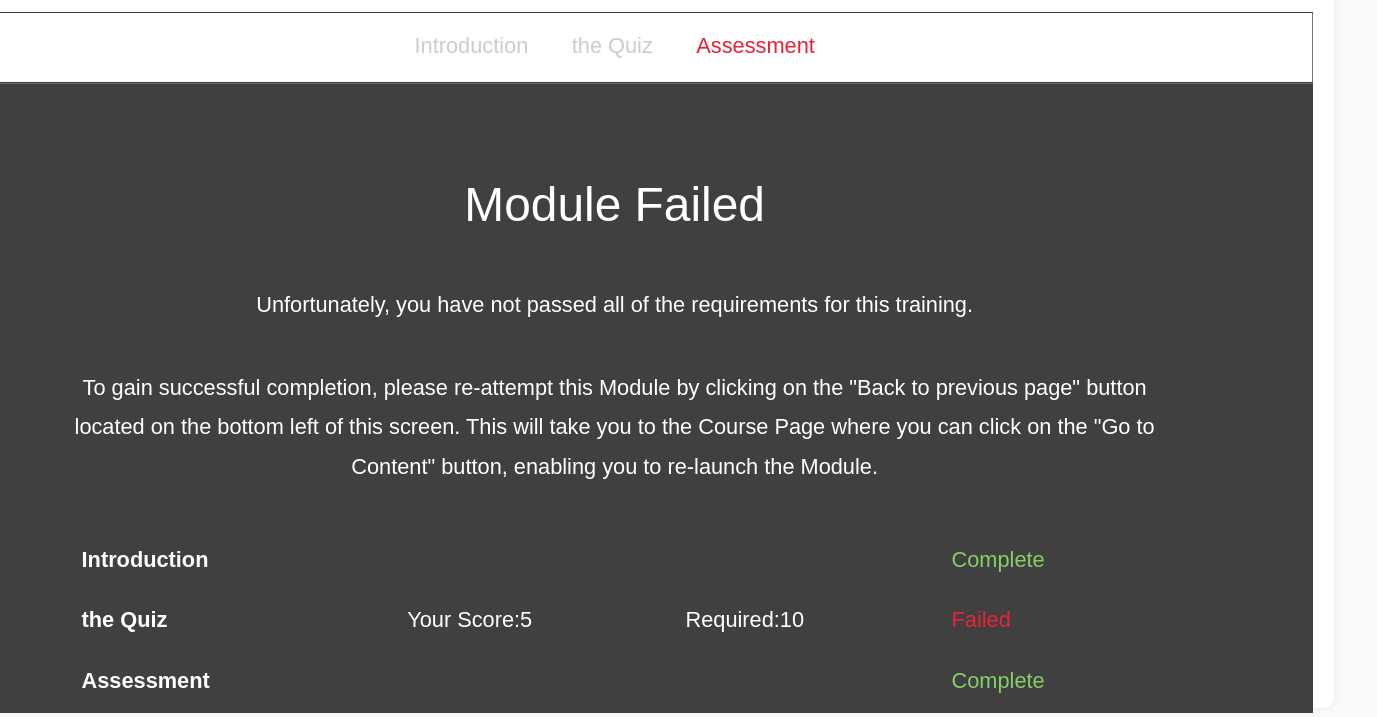 scroll, scrollTop: 0, scrollLeft: 0, axis: both 